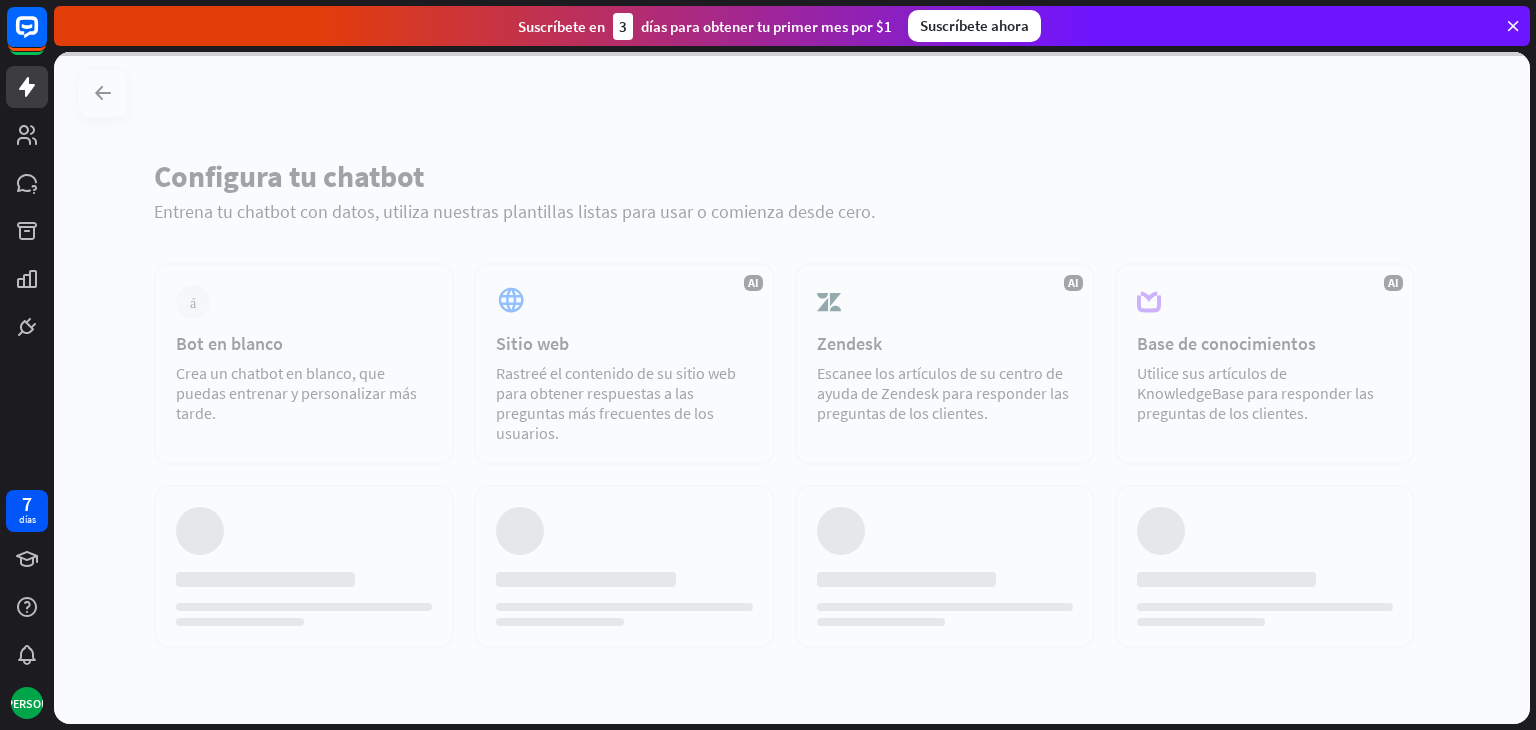scroll, scrollTop: 0, scrollLeft: 0, axis: both 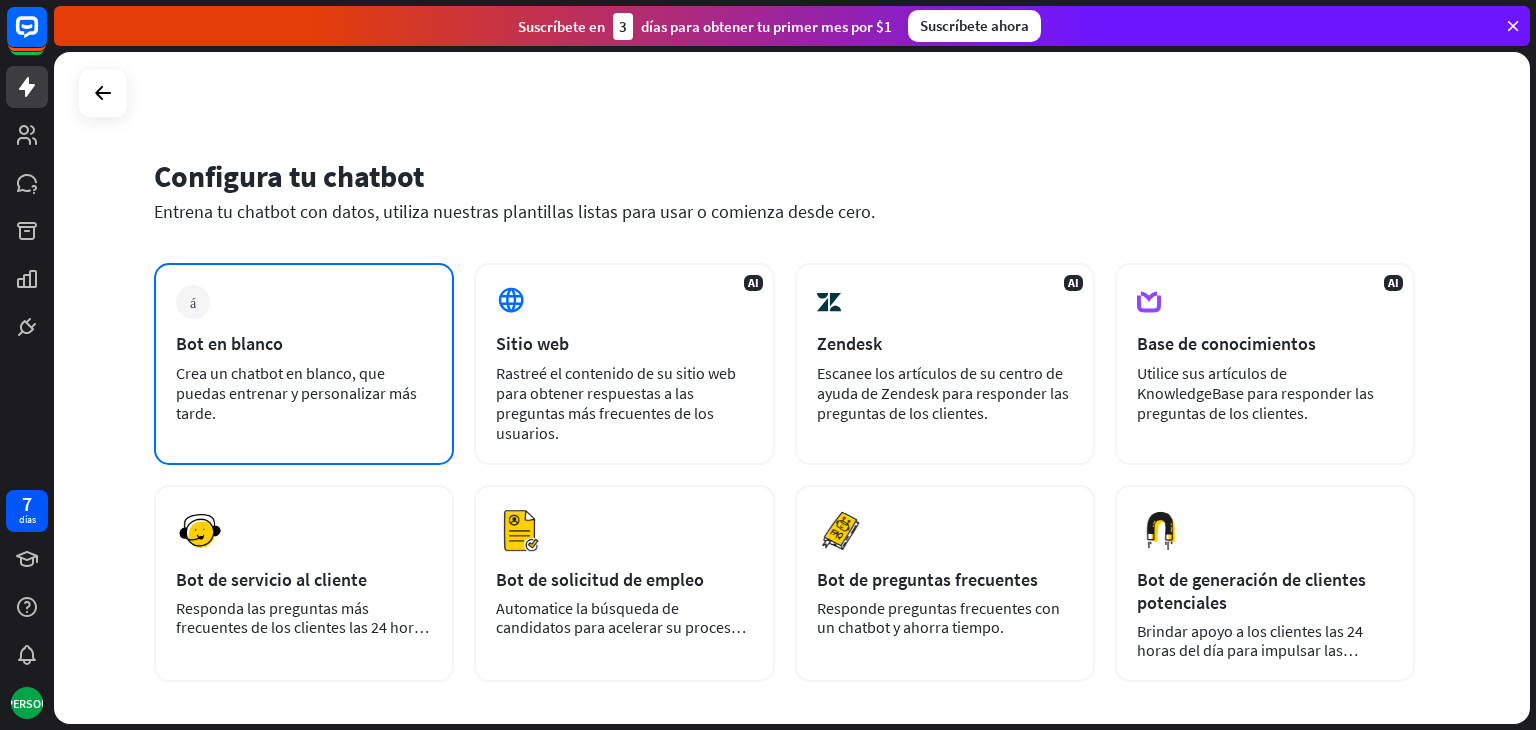 click on "Crea un chatbot en blanco, que puedas entrenar y personalizar más tarde." at bounding box center (296, 393) 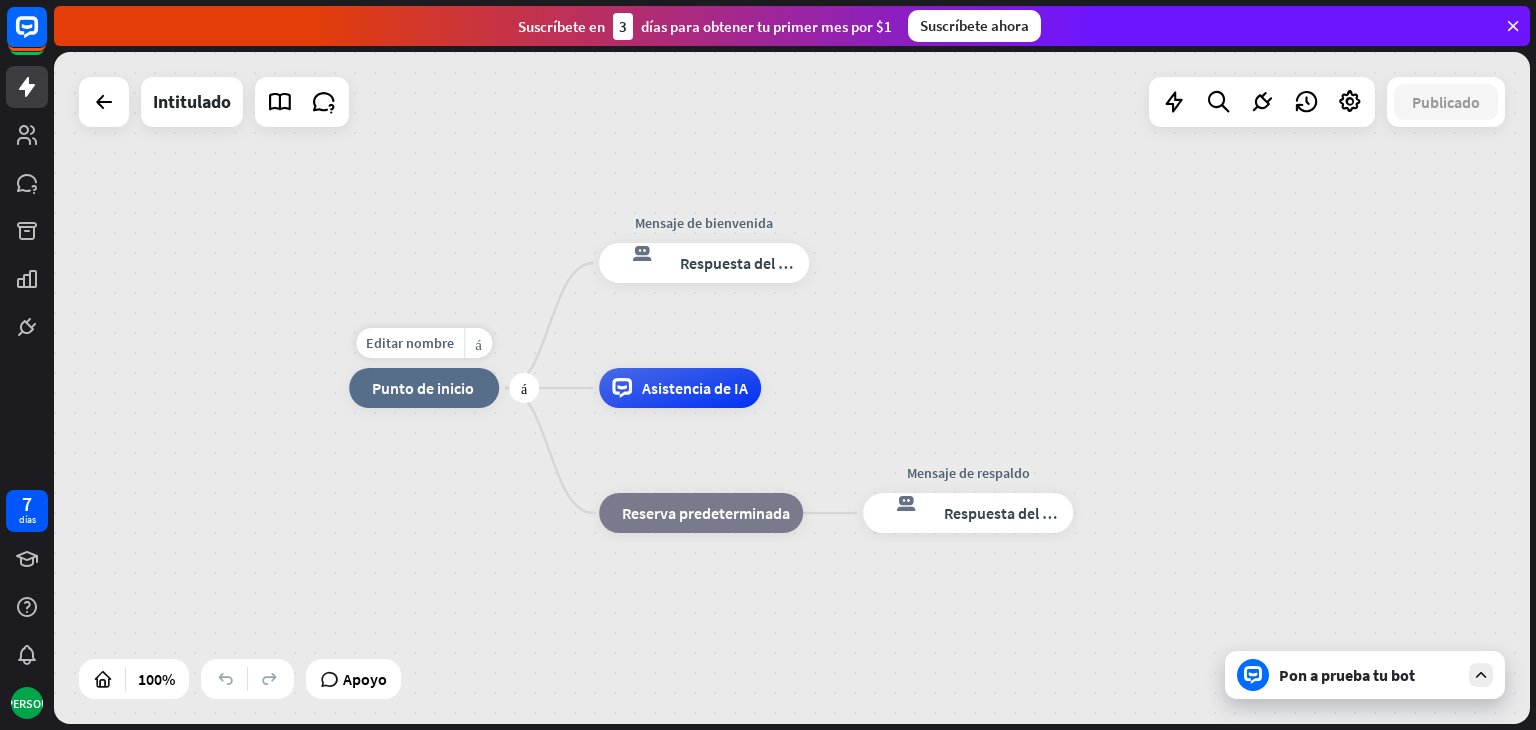 click on "Punto de inicio" at bounding box center (423, 388) 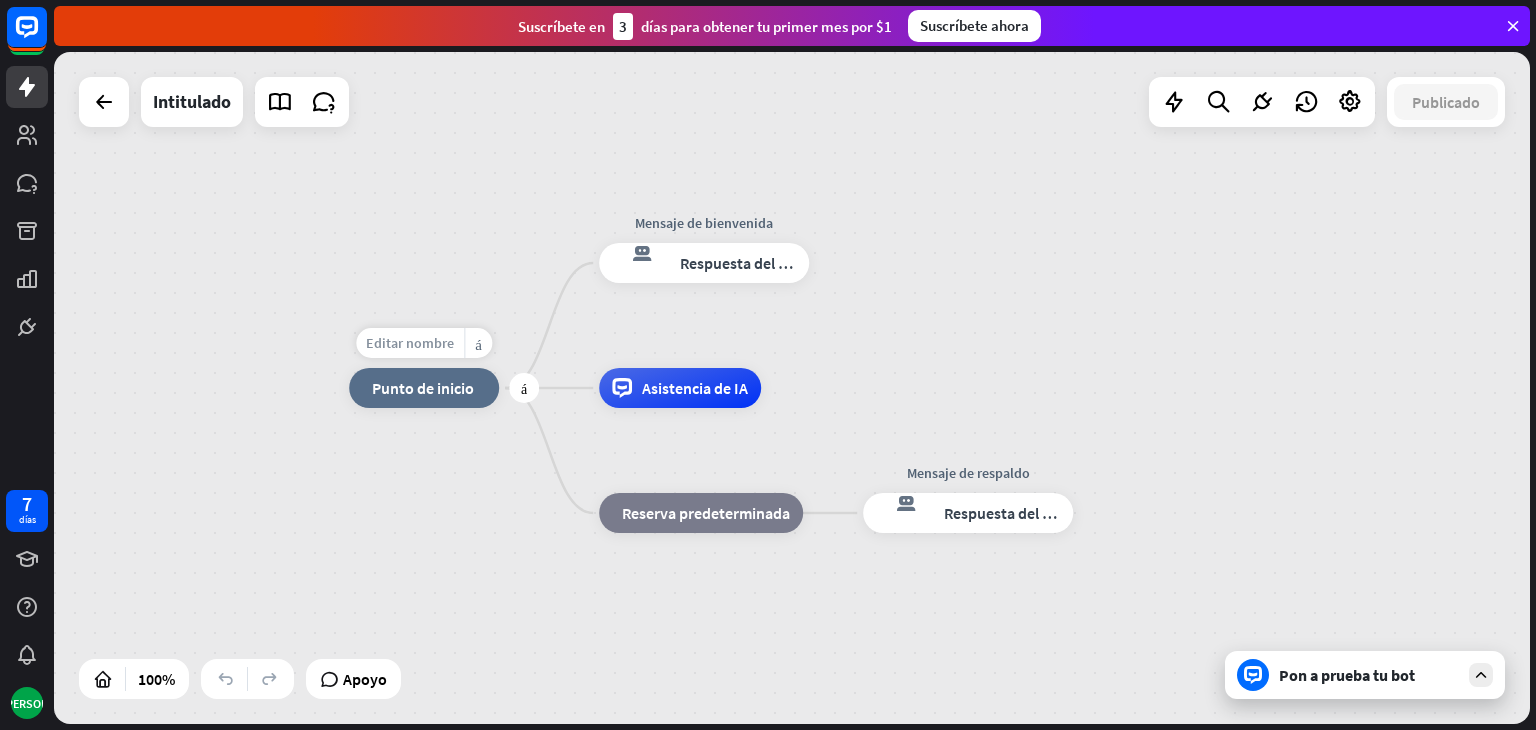 click on "Editar nombre" at bounding box center [410, 343] 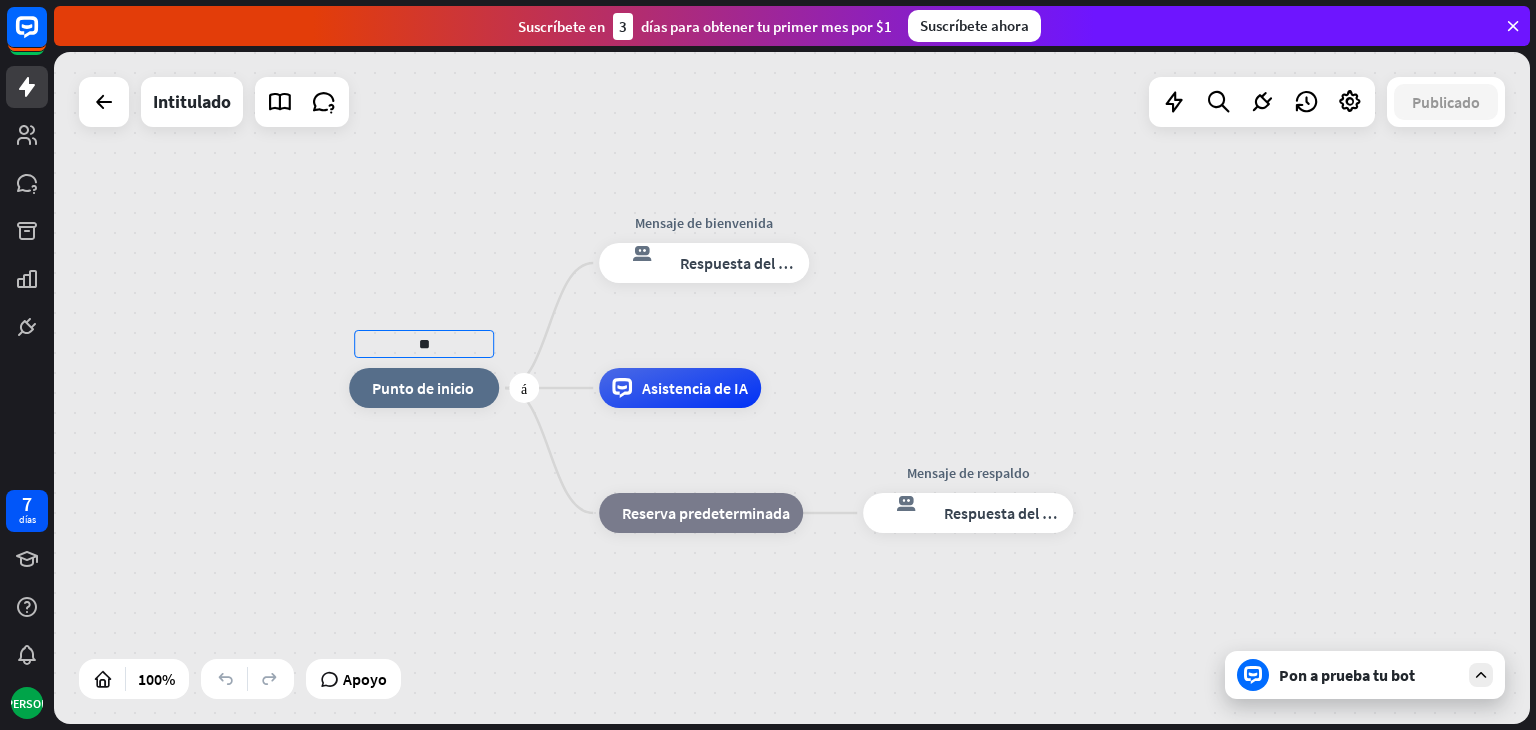 type on "*" 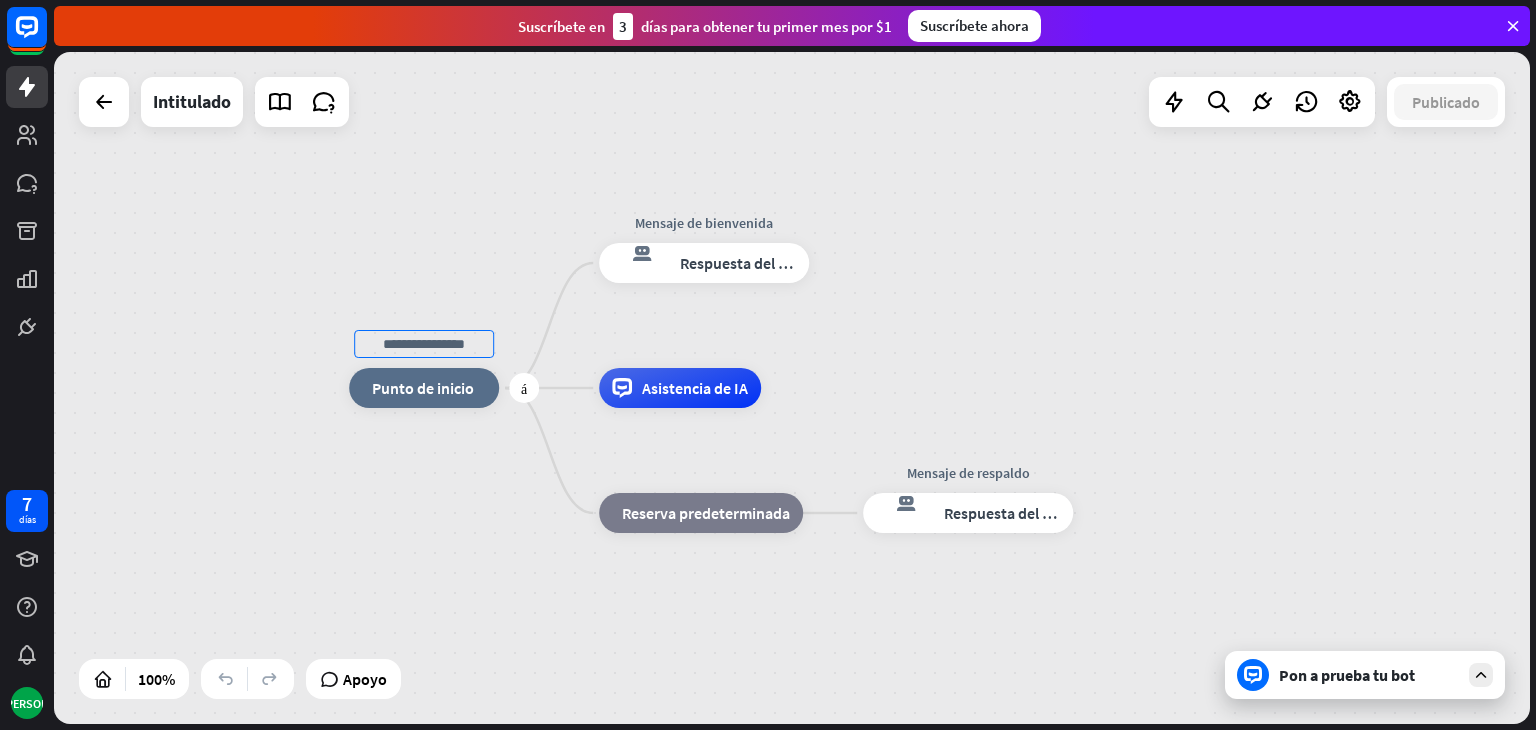 type on "*" 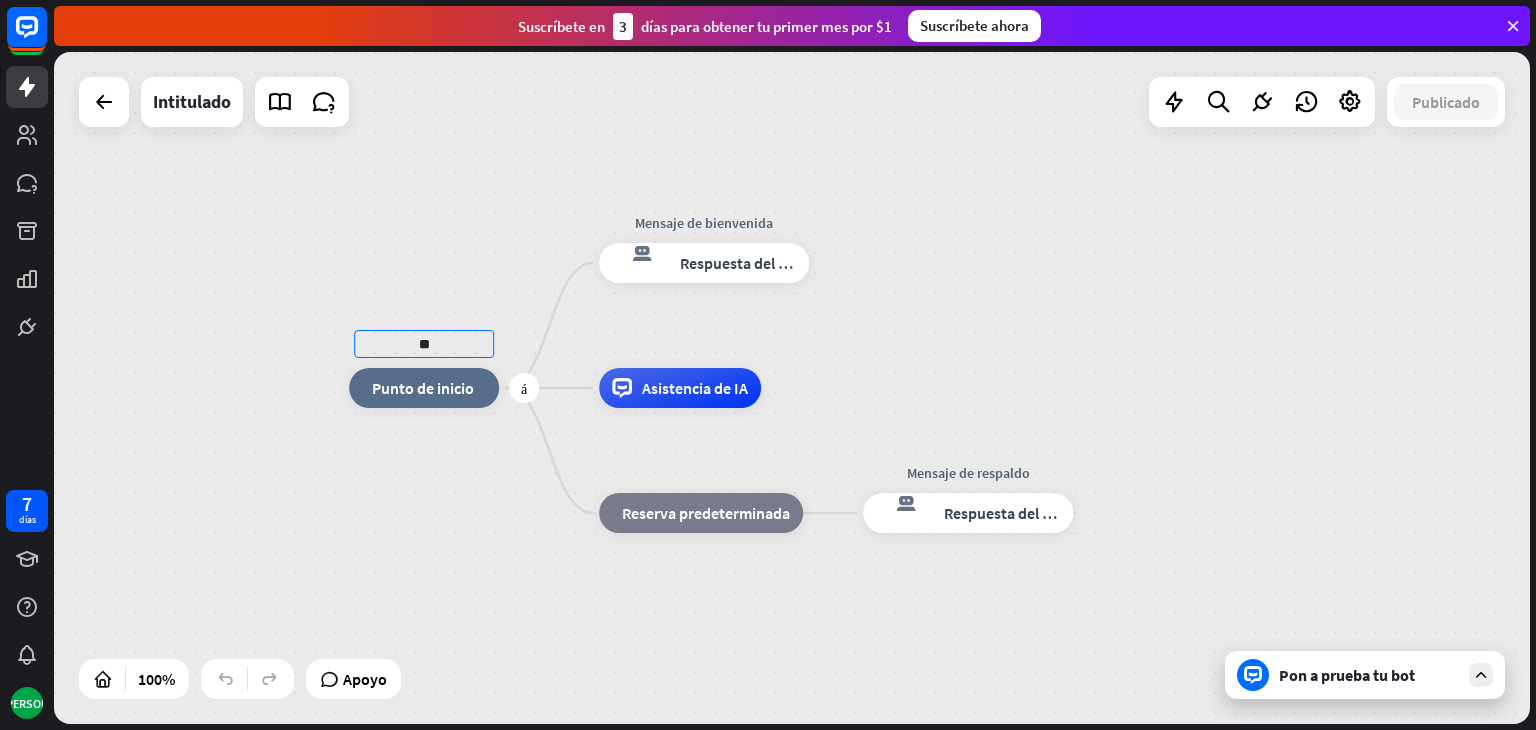 type on "*" 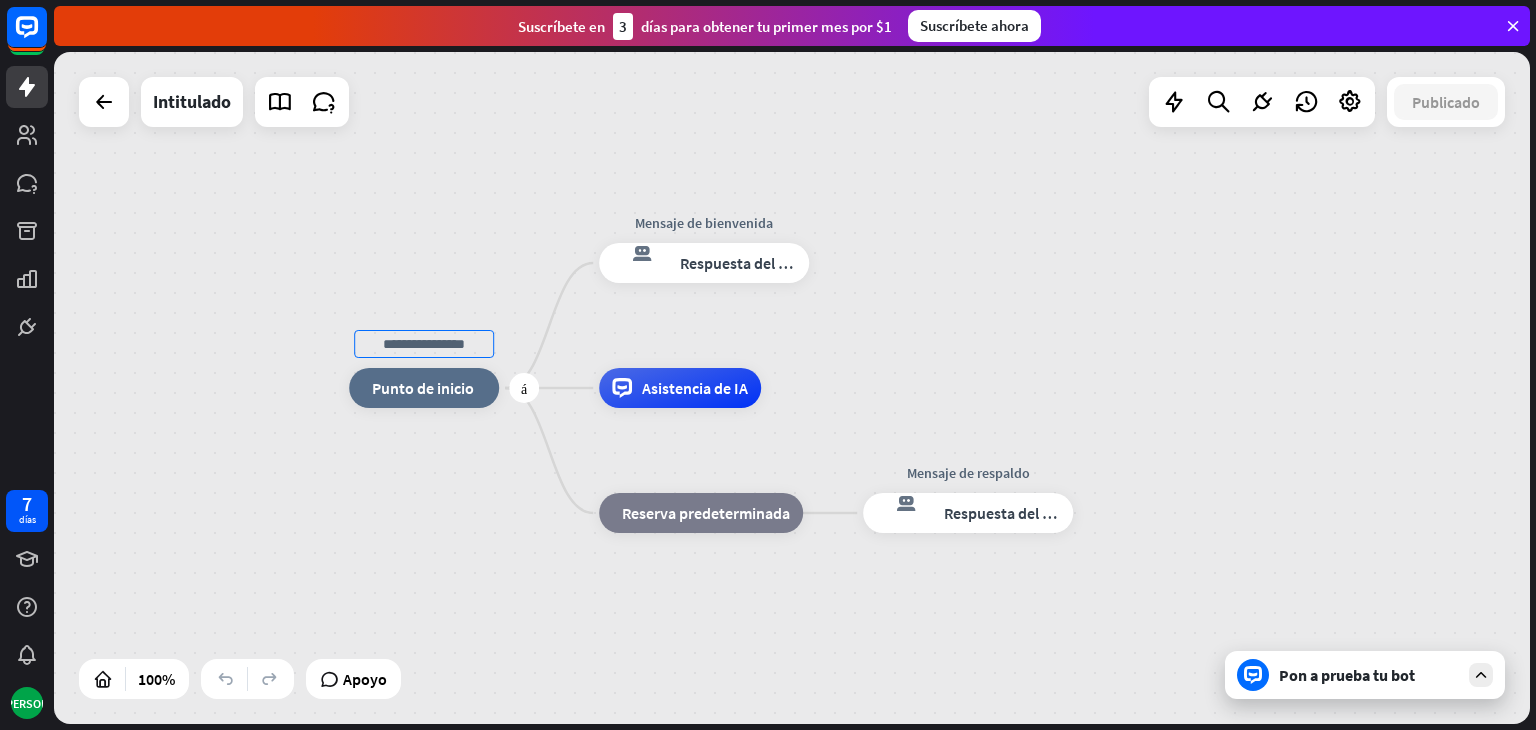 click at bounding box center (424, 344) 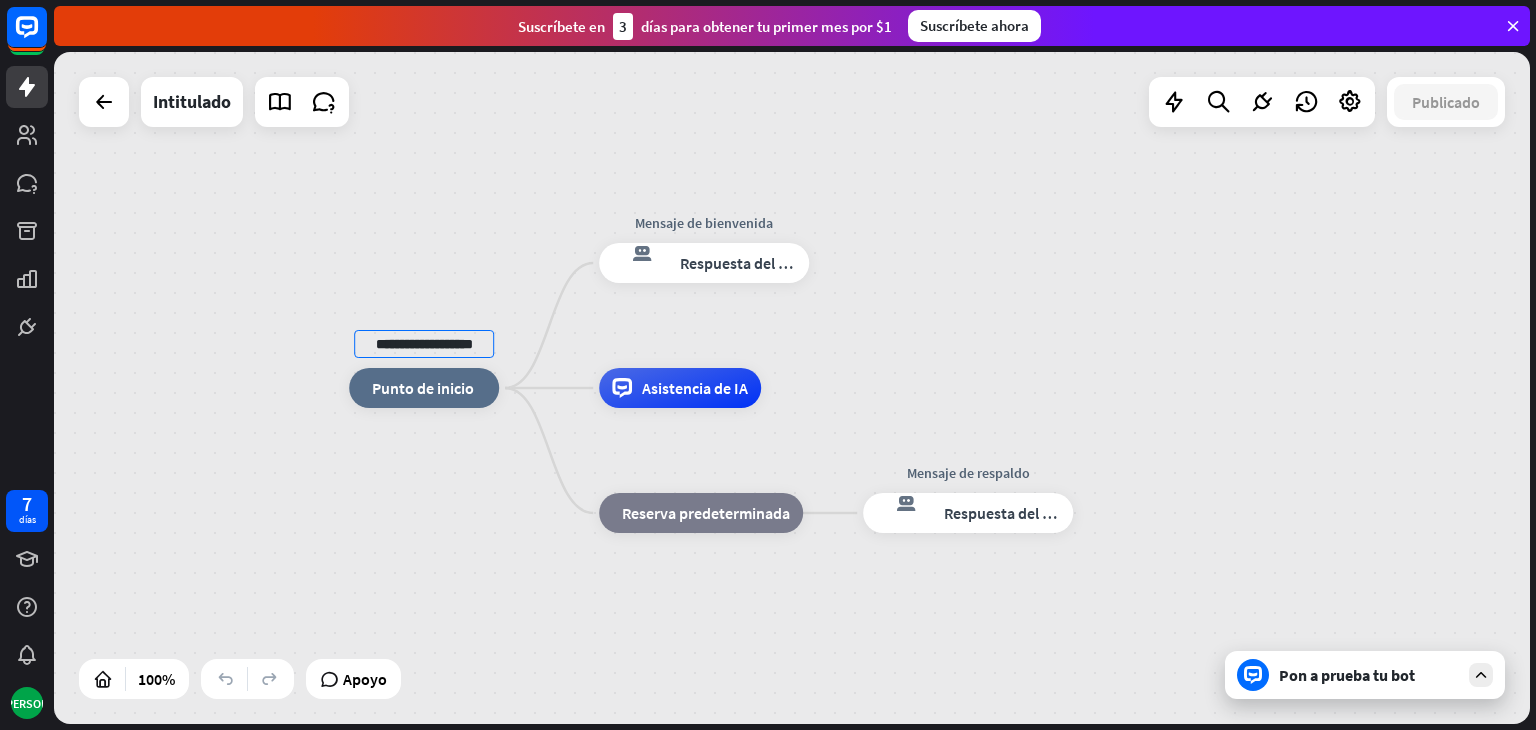 type on "**********" 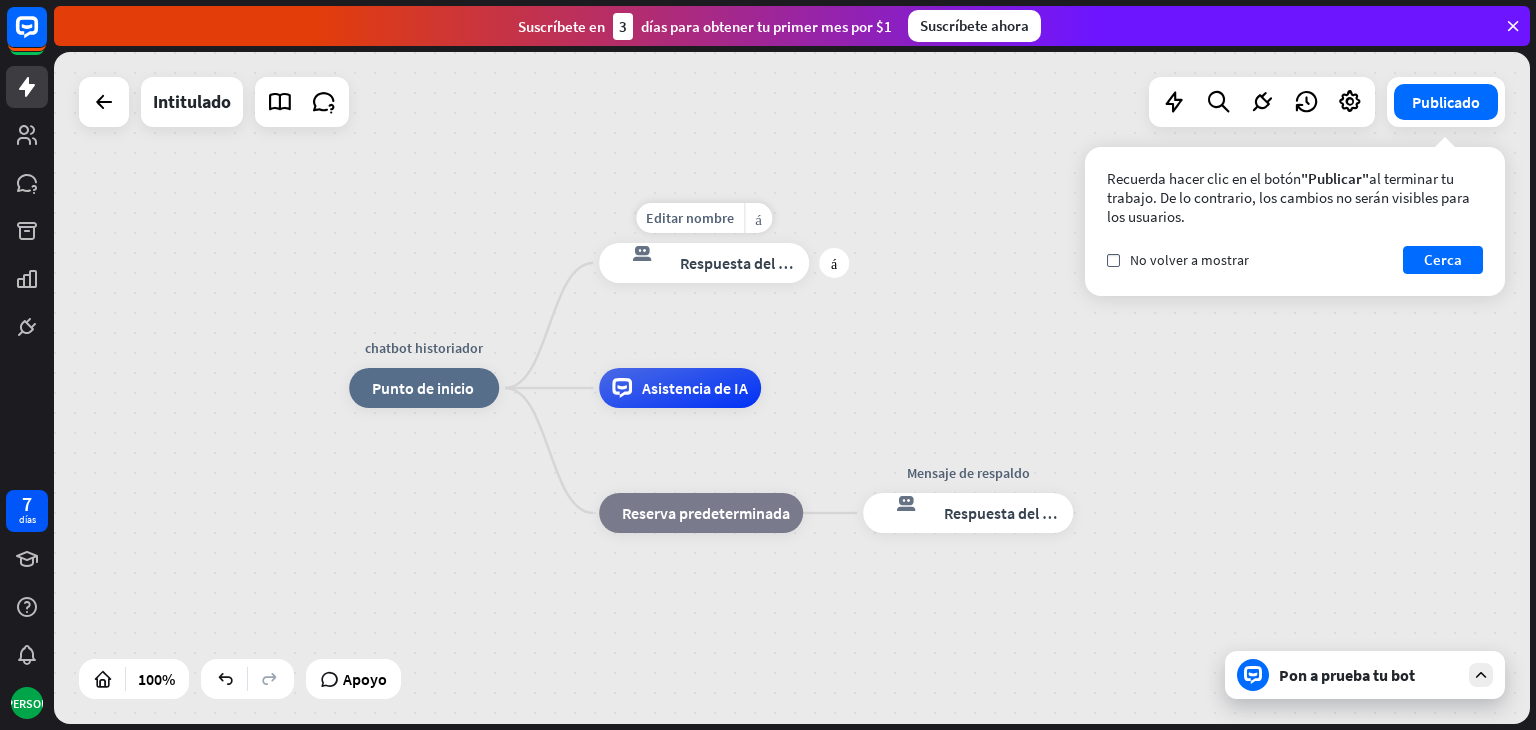 click on "respuesta del bot de bloqueo   Respuesta del bot" at bounding box center (704, 263) 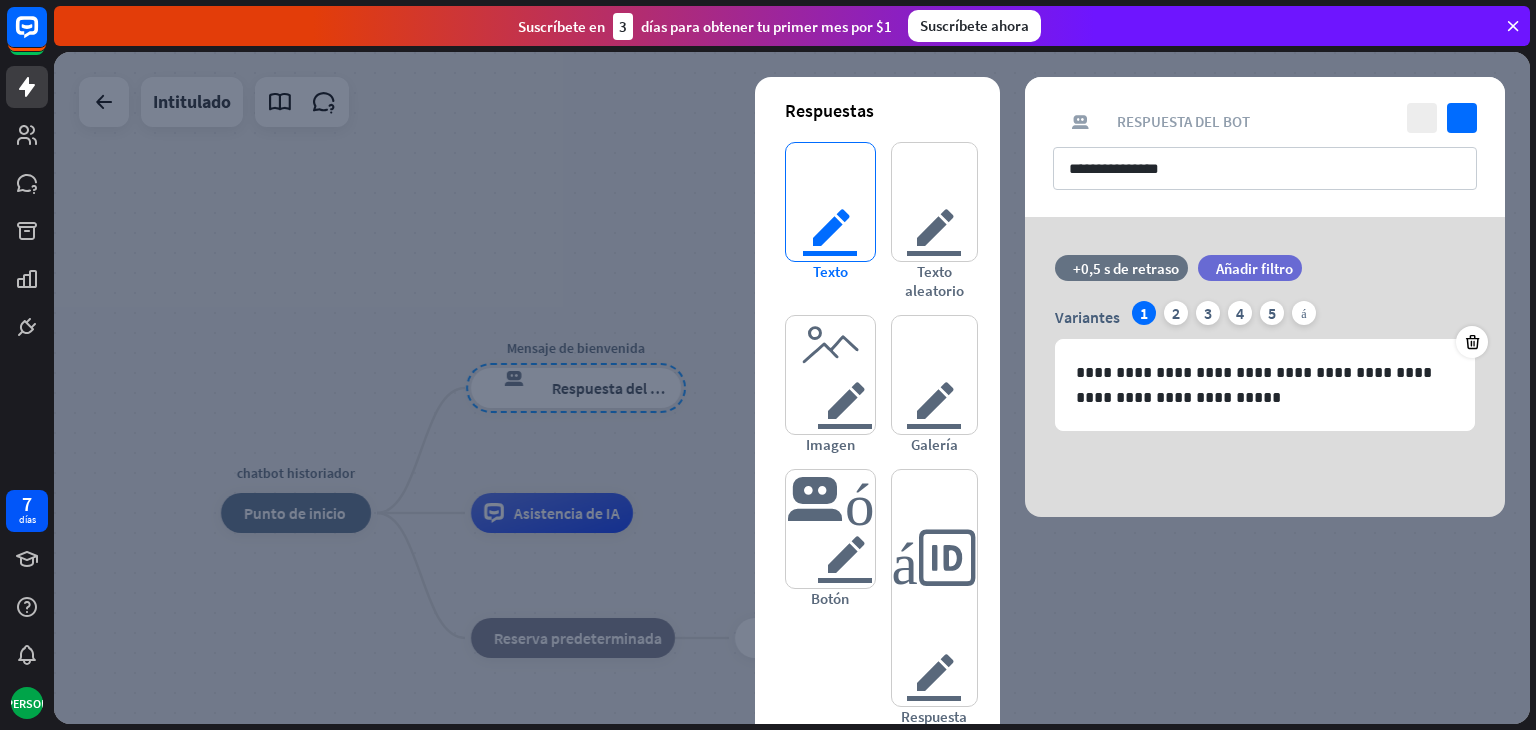 click on "texto del editor" at bounding box center [830, 202] 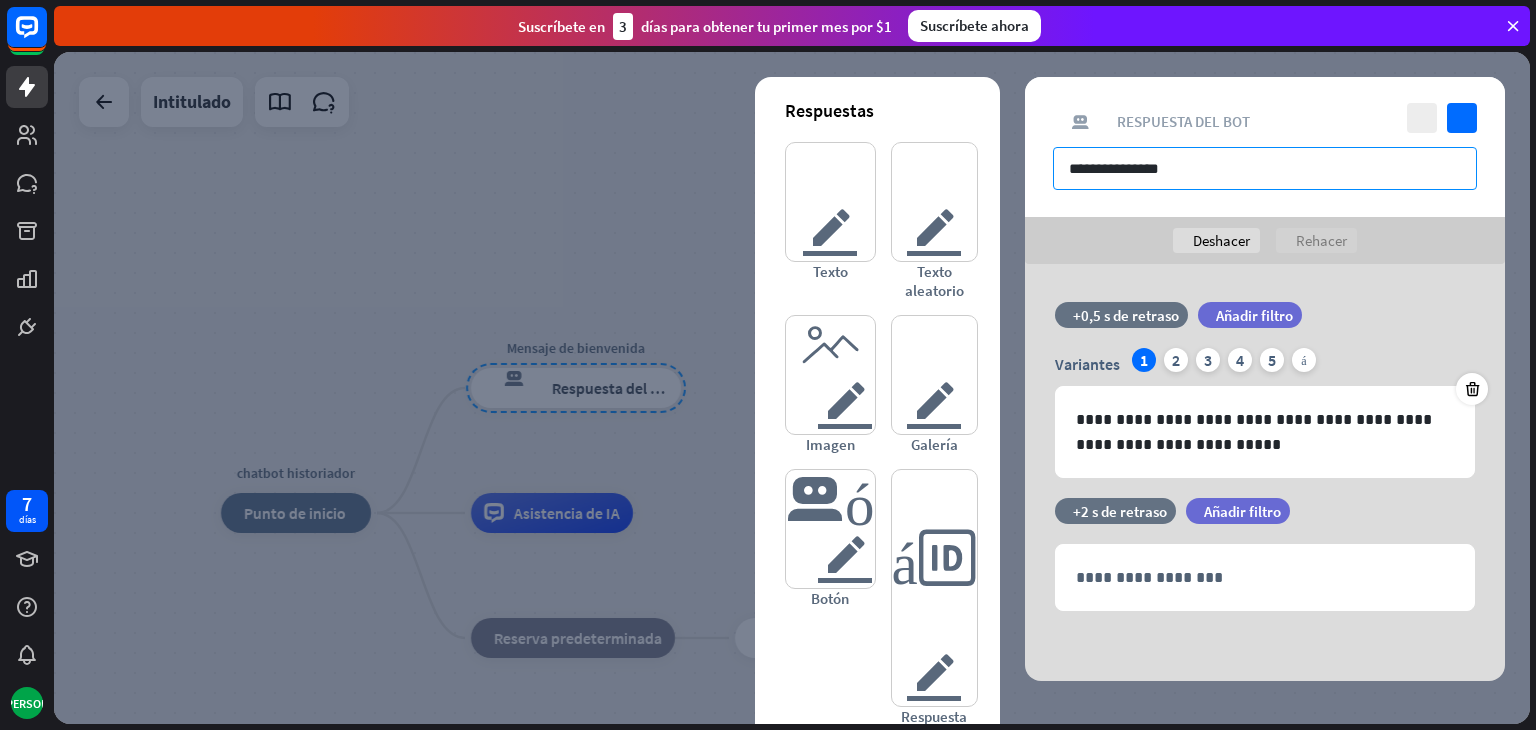click on "**********" at bounding box center [1265, 168] 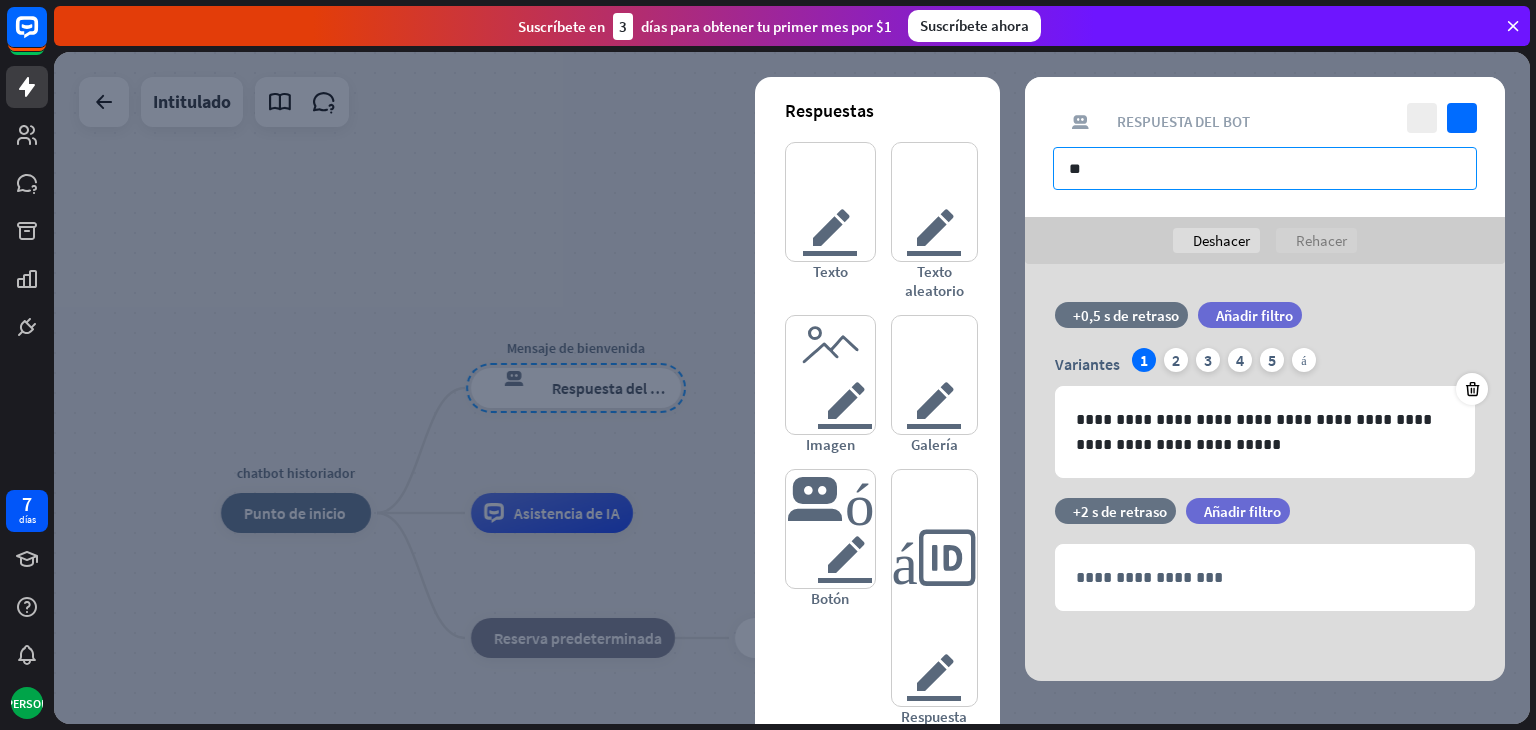 type on "*" 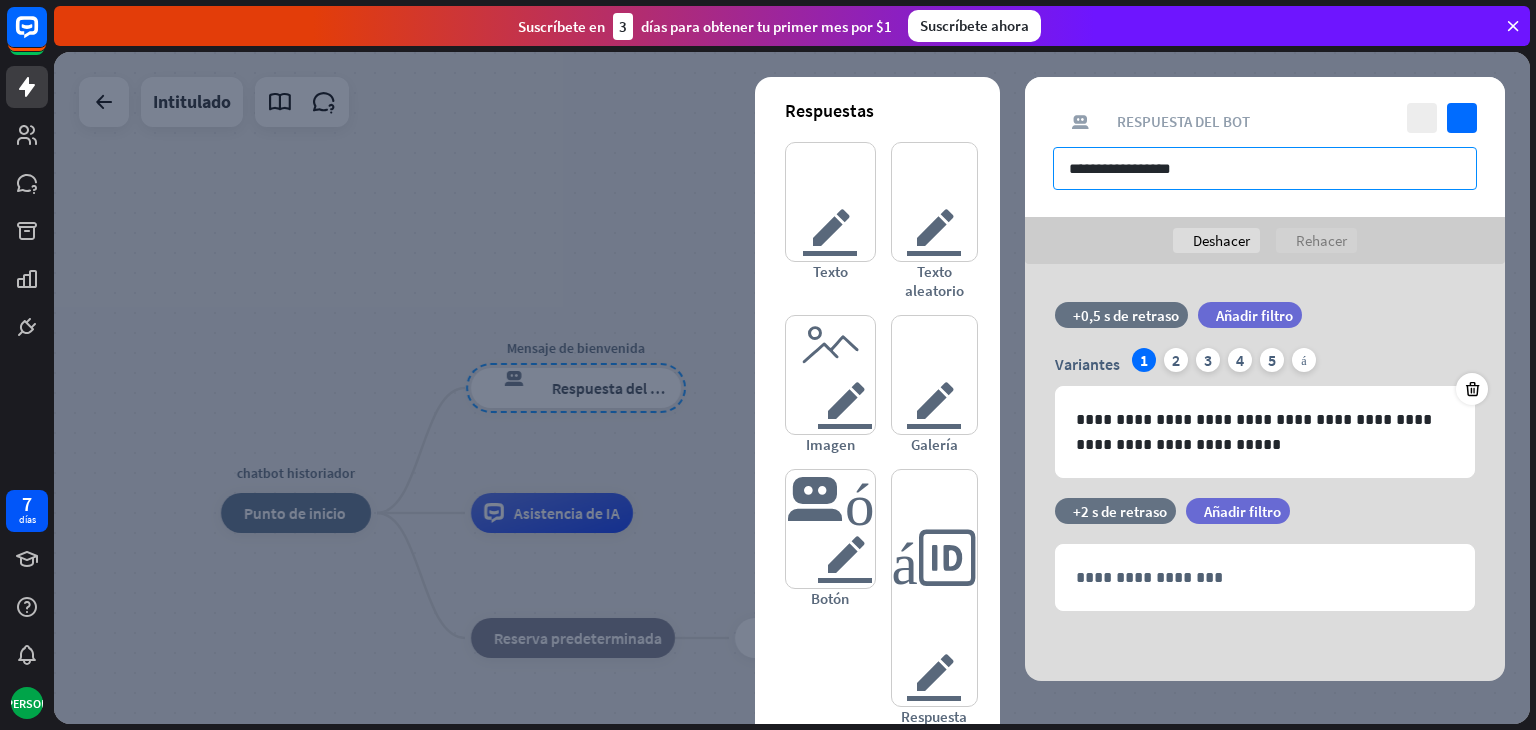 type on "**********" 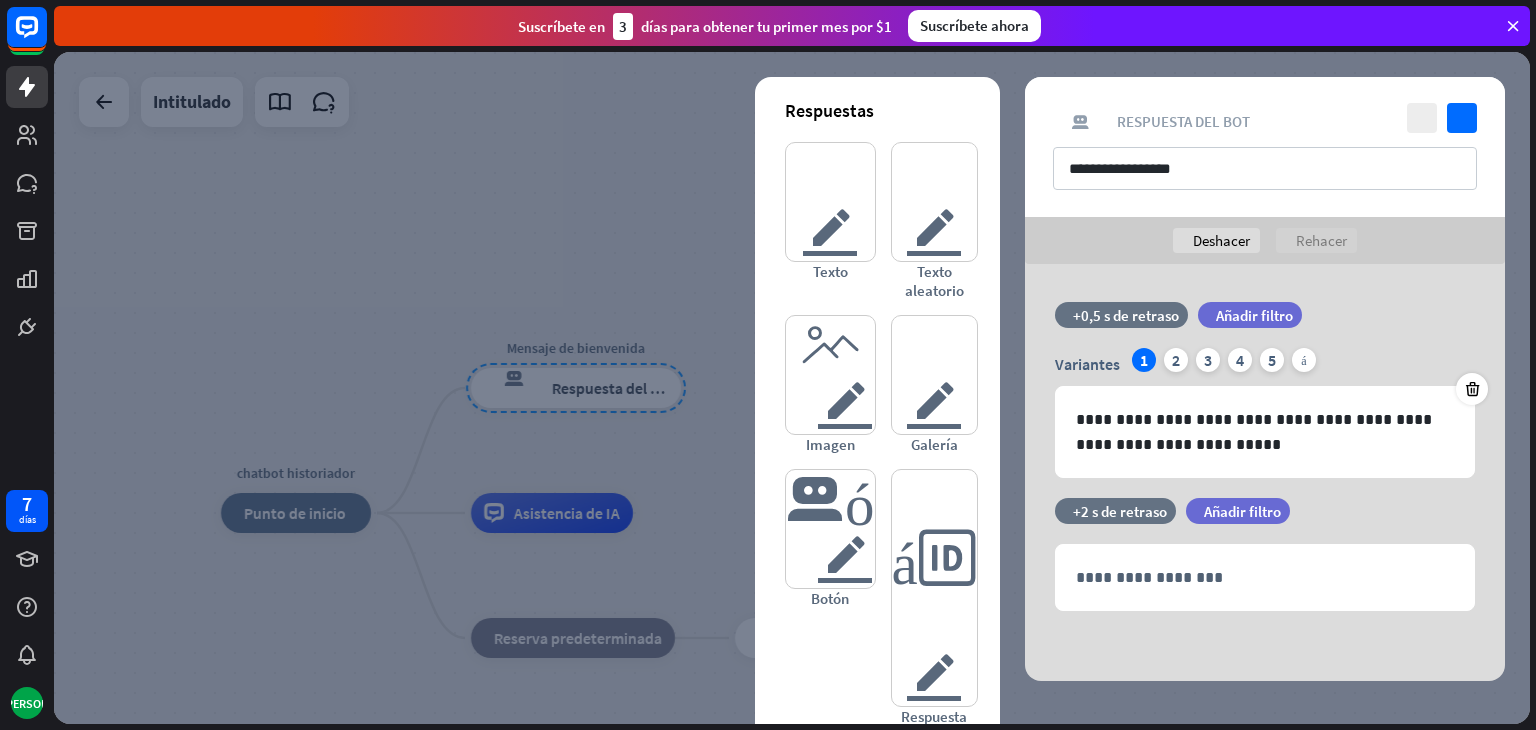 click at bounding box center [792, 388] 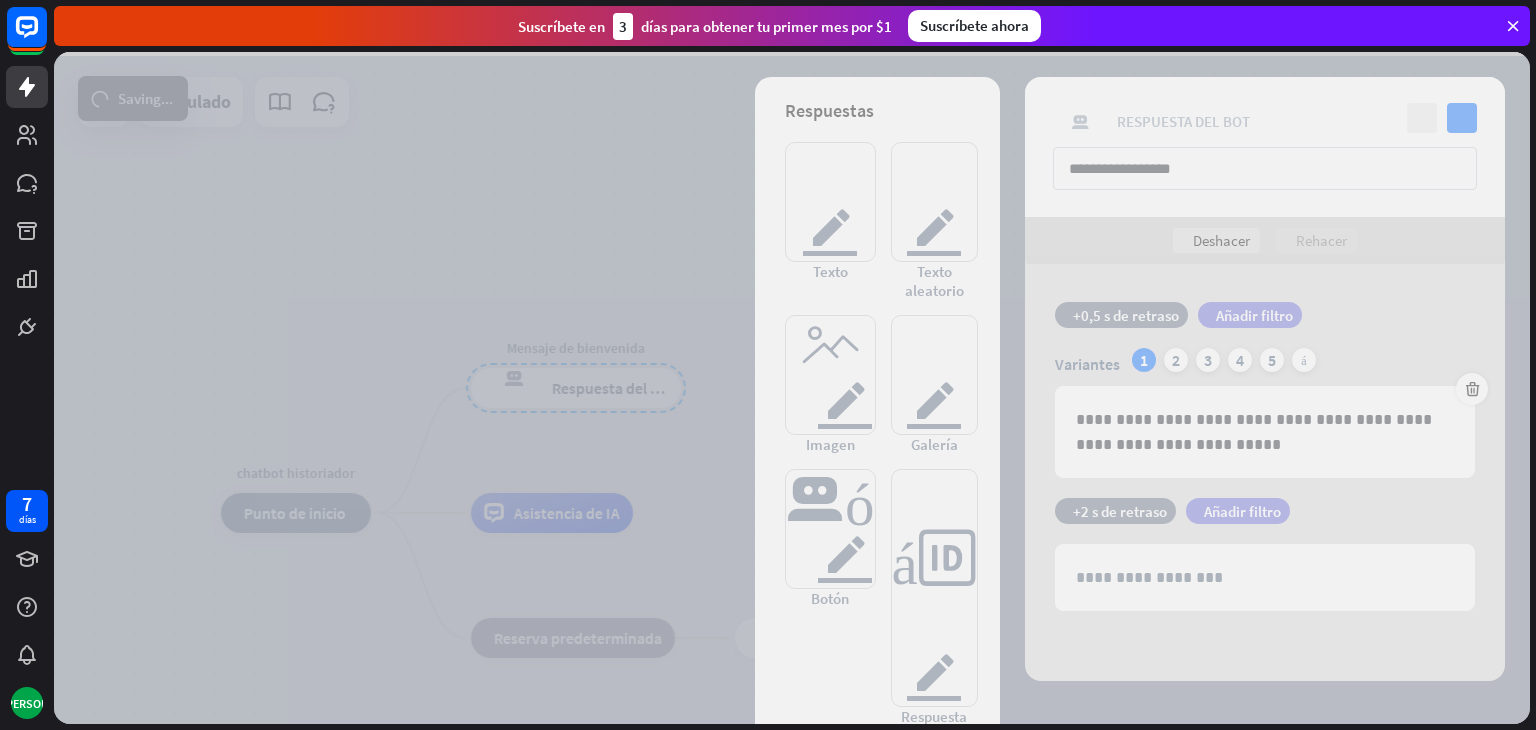 click at bounding box center (792, 388) 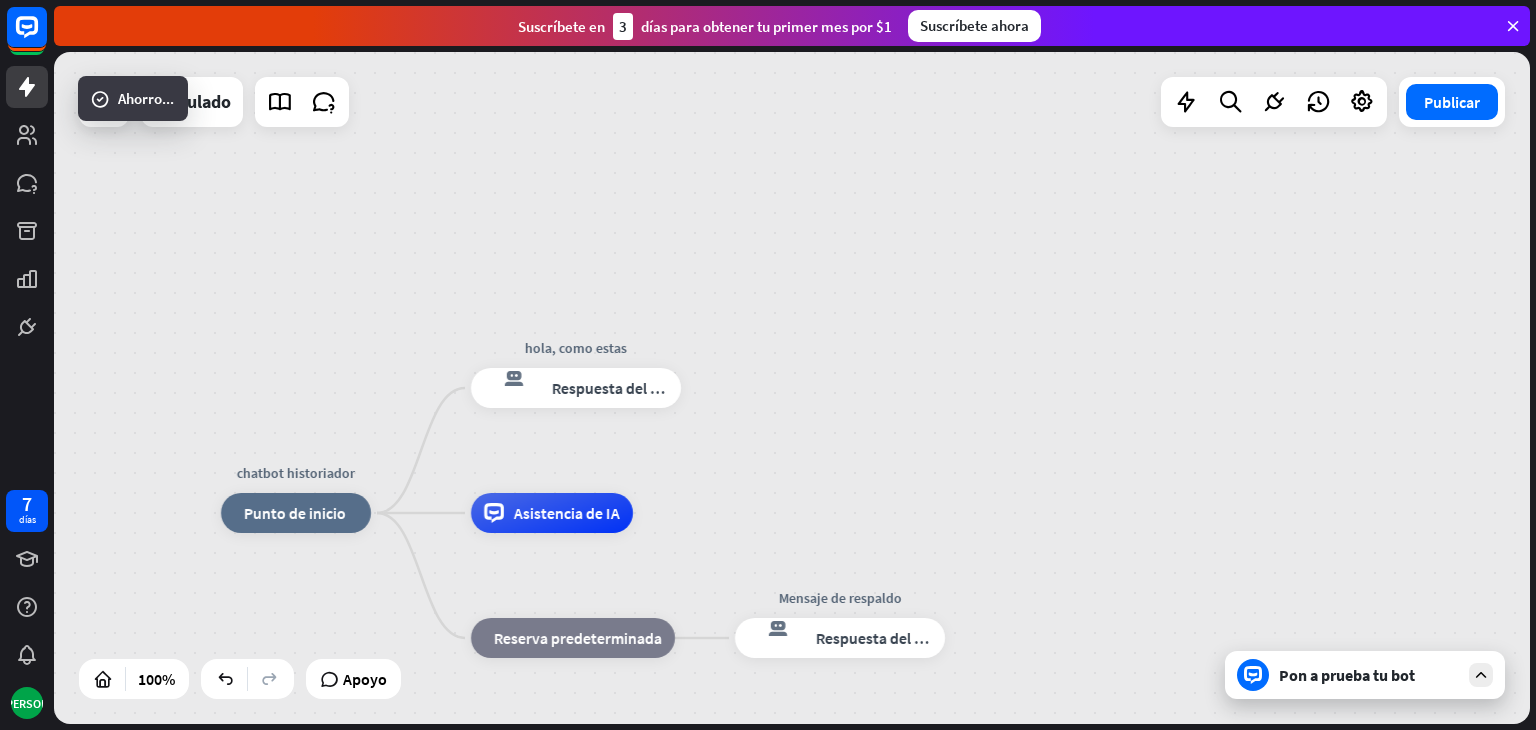 click on "chatbot historiador   inicio_2   Punto de inicio                 hola, como estas    respuesta del bot de bloqueo   Respuesta del bot                     Asistencia de IA                   bloque_de_retroceso   Reserva predeterminada                 Mensaje de respaldo   respuesta del bot de bloqueo   Respuesta del bot" at bounding box center (792, 388) 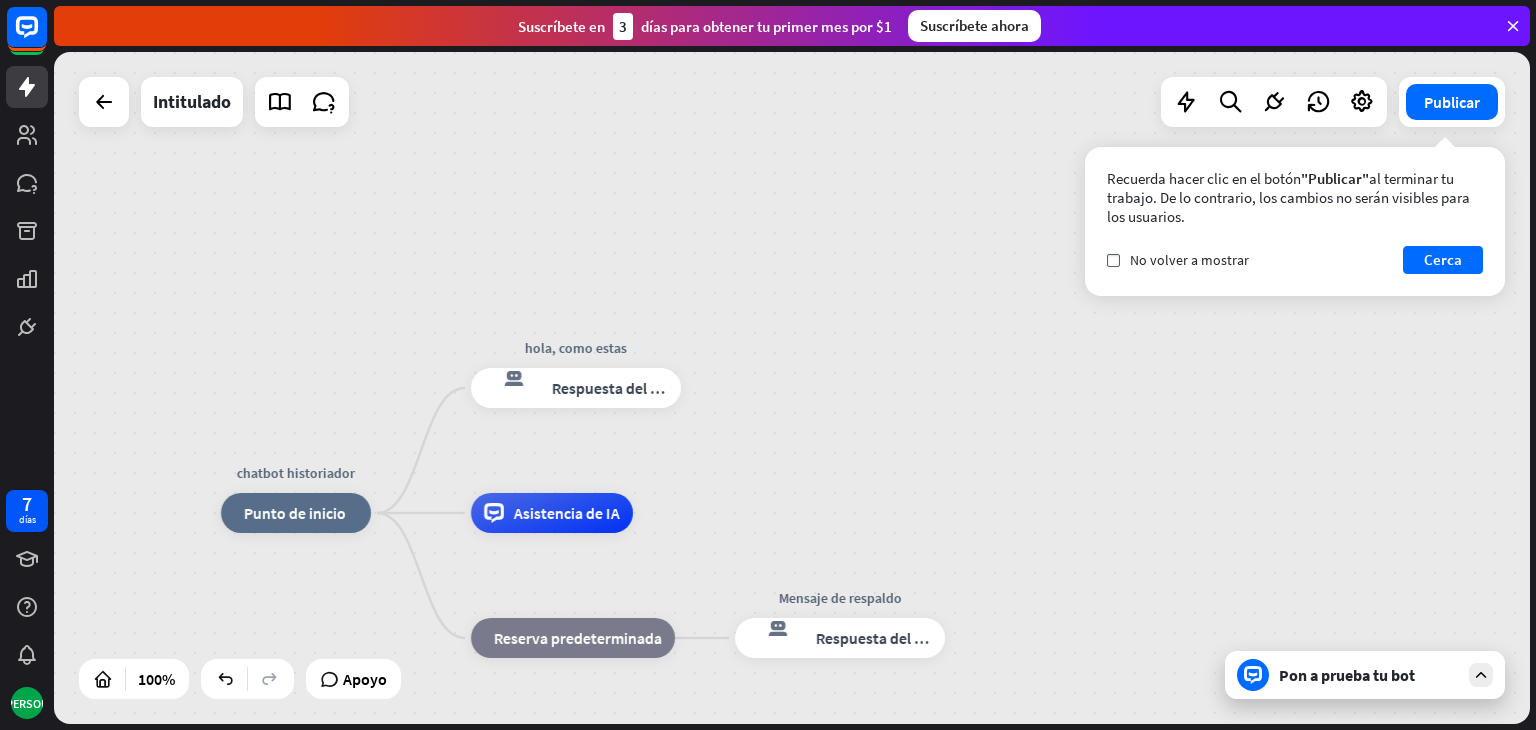 click on "chatbot historiador   inicio_2   Punto de inicio                 hola, como estas    respuesta del bot de bloqueo   Respuesta del bot                     Asistencia de IA                   bloque_de_retroceso   Reserva predeterminada                 Mensaje de respaldo   respuesta del bot de bloqueo   Respuesta del bot" at bounding box center [792, 388] 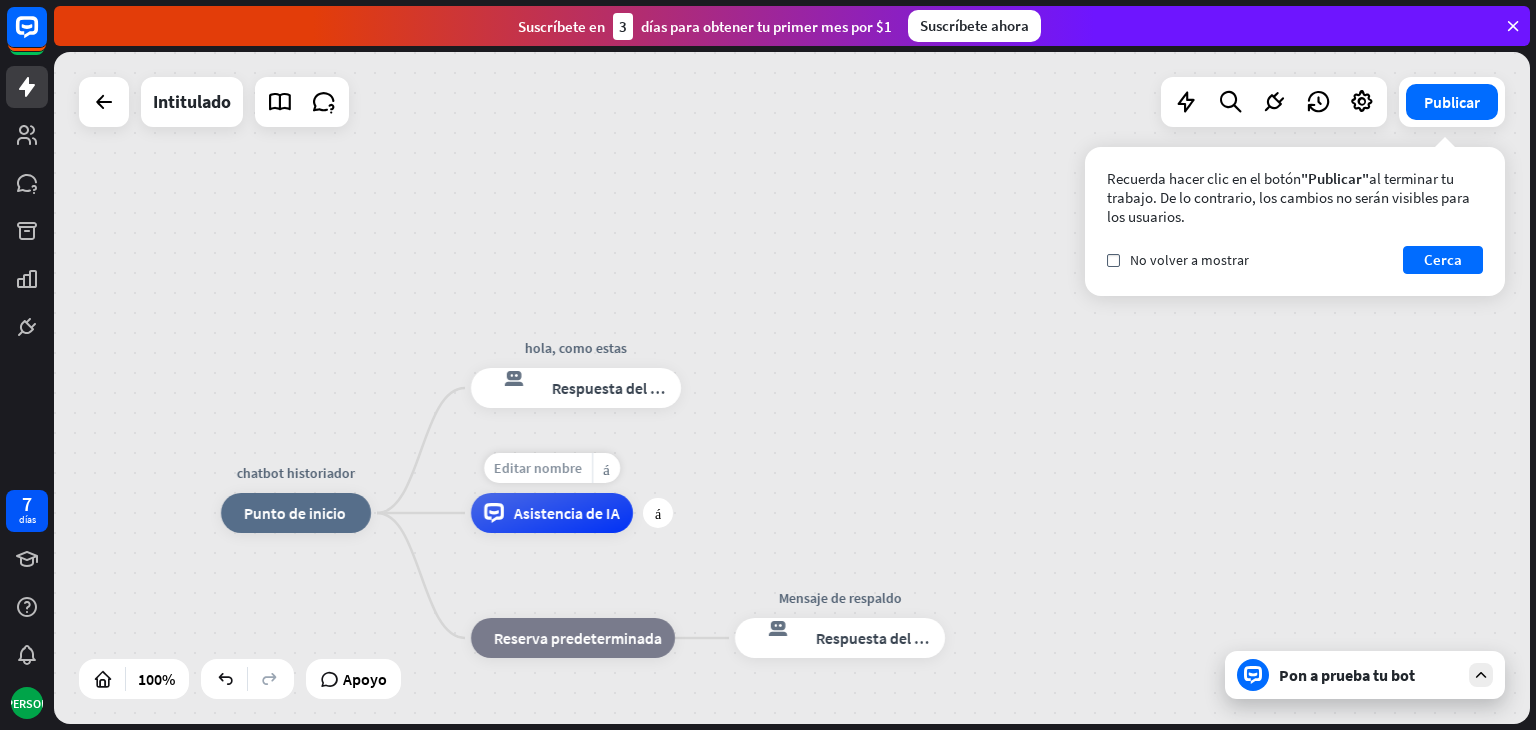 click on "Editar nombre" at bounding box center (538, 468) 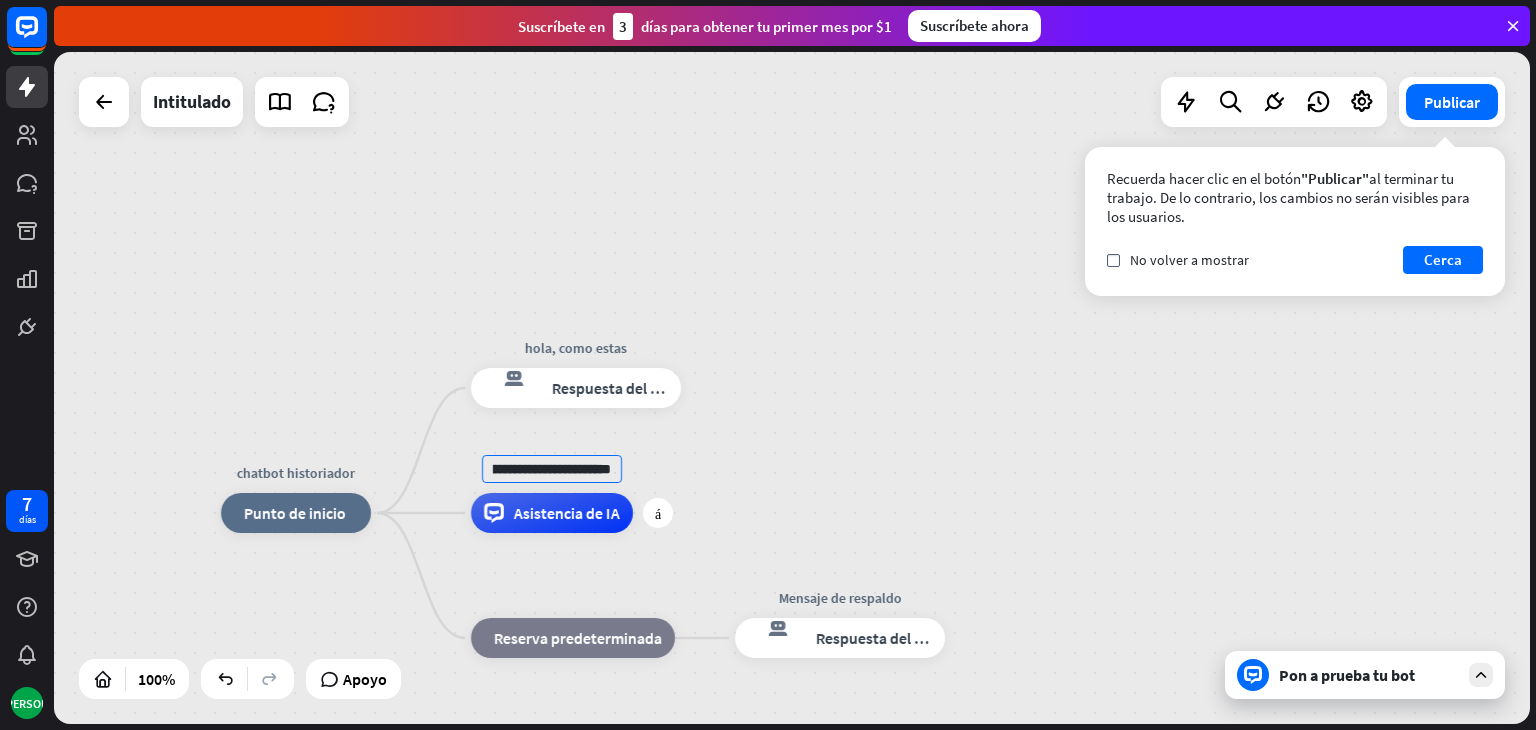 scroll, scrollTop: 0, scrollLeft: 71, axis: horizontal 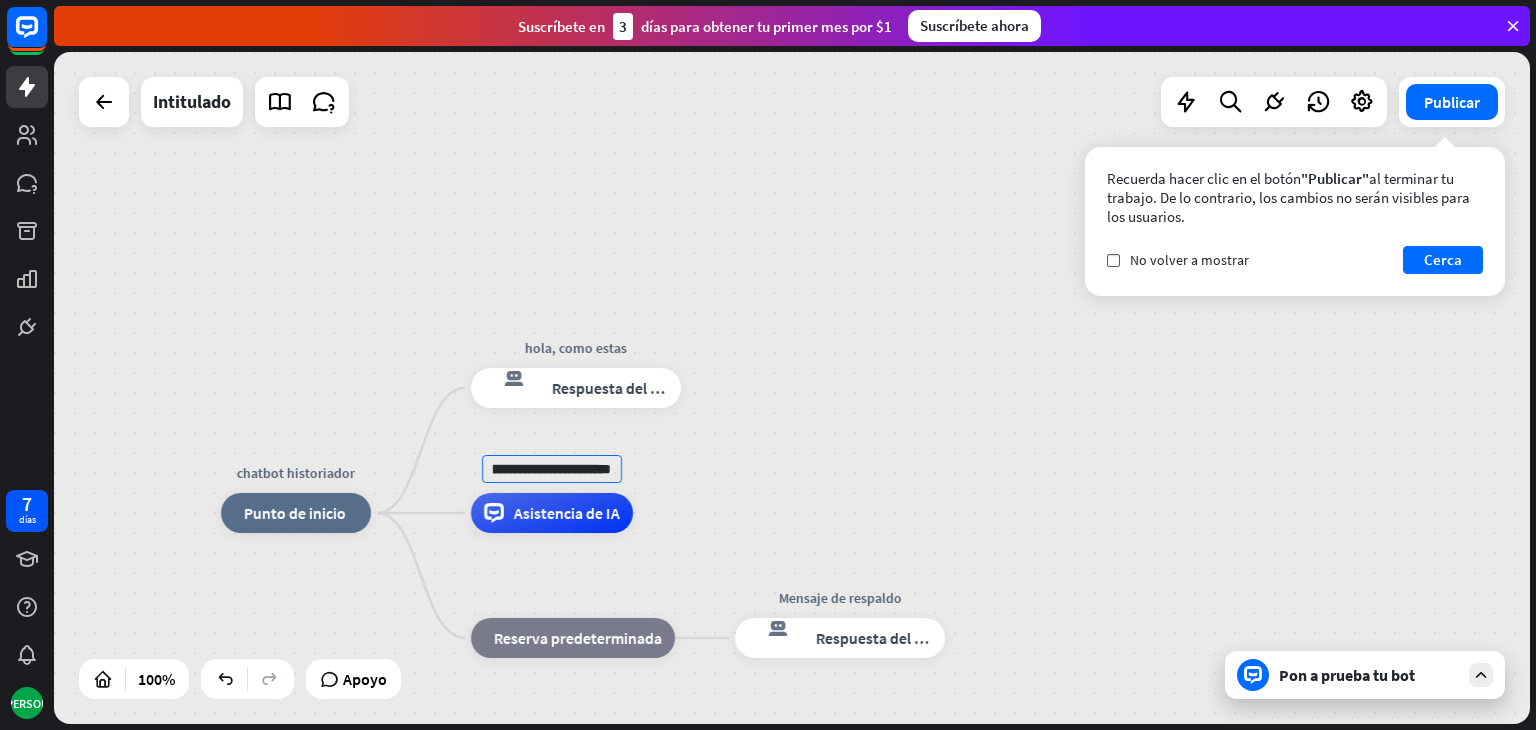 type on "**********" 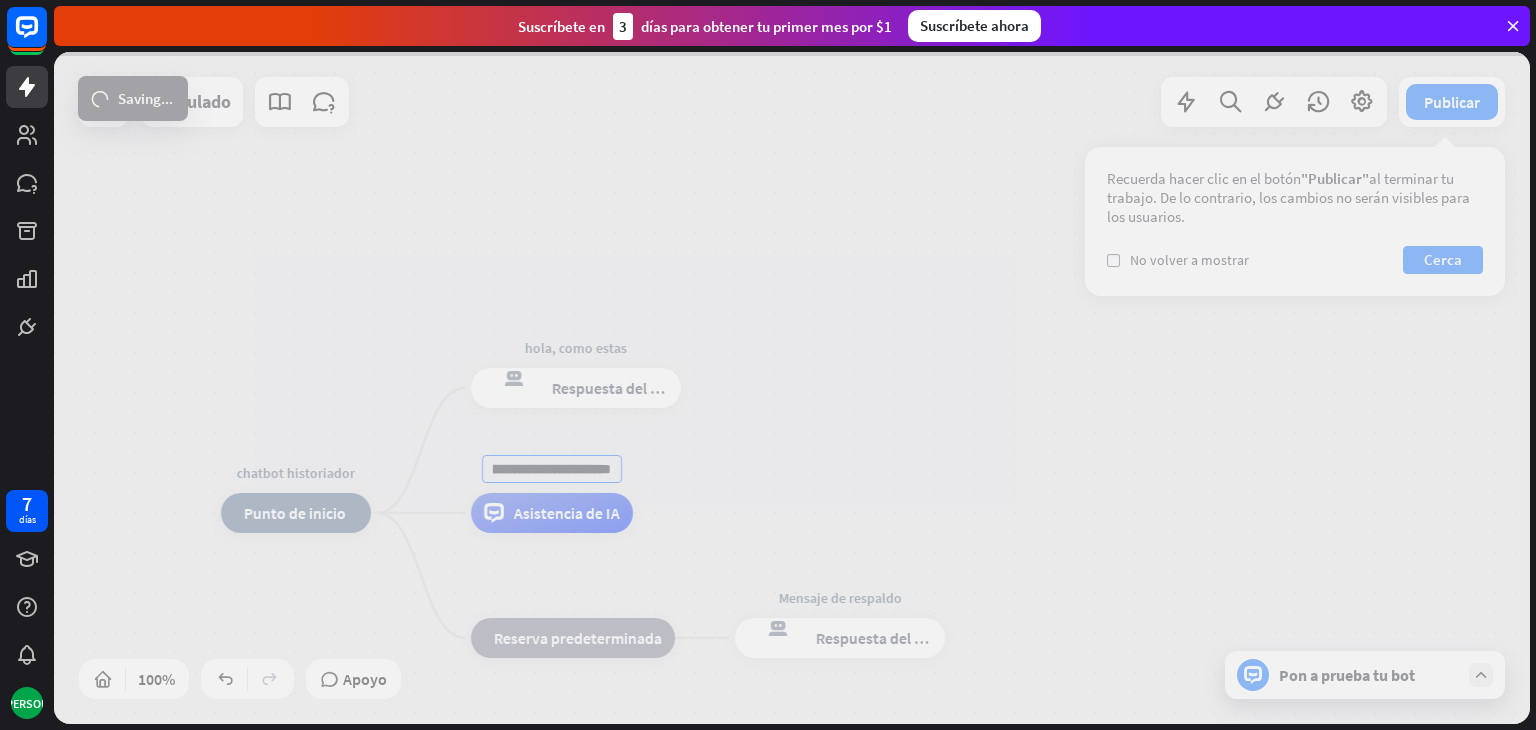 scroll, scrollTop: 0, scrollLeft: 0, axis: both 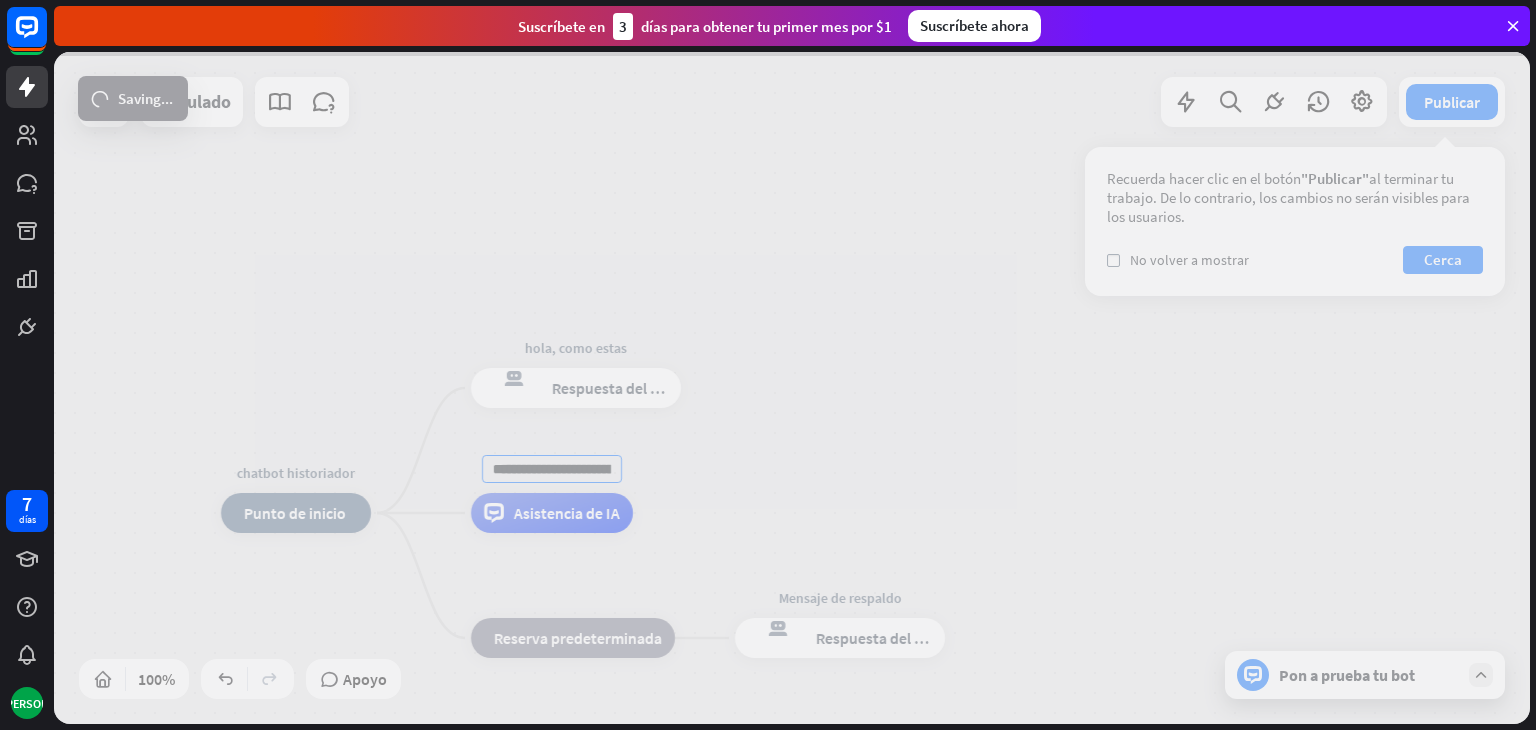 click on "**********" at bounding box center [792, 388] 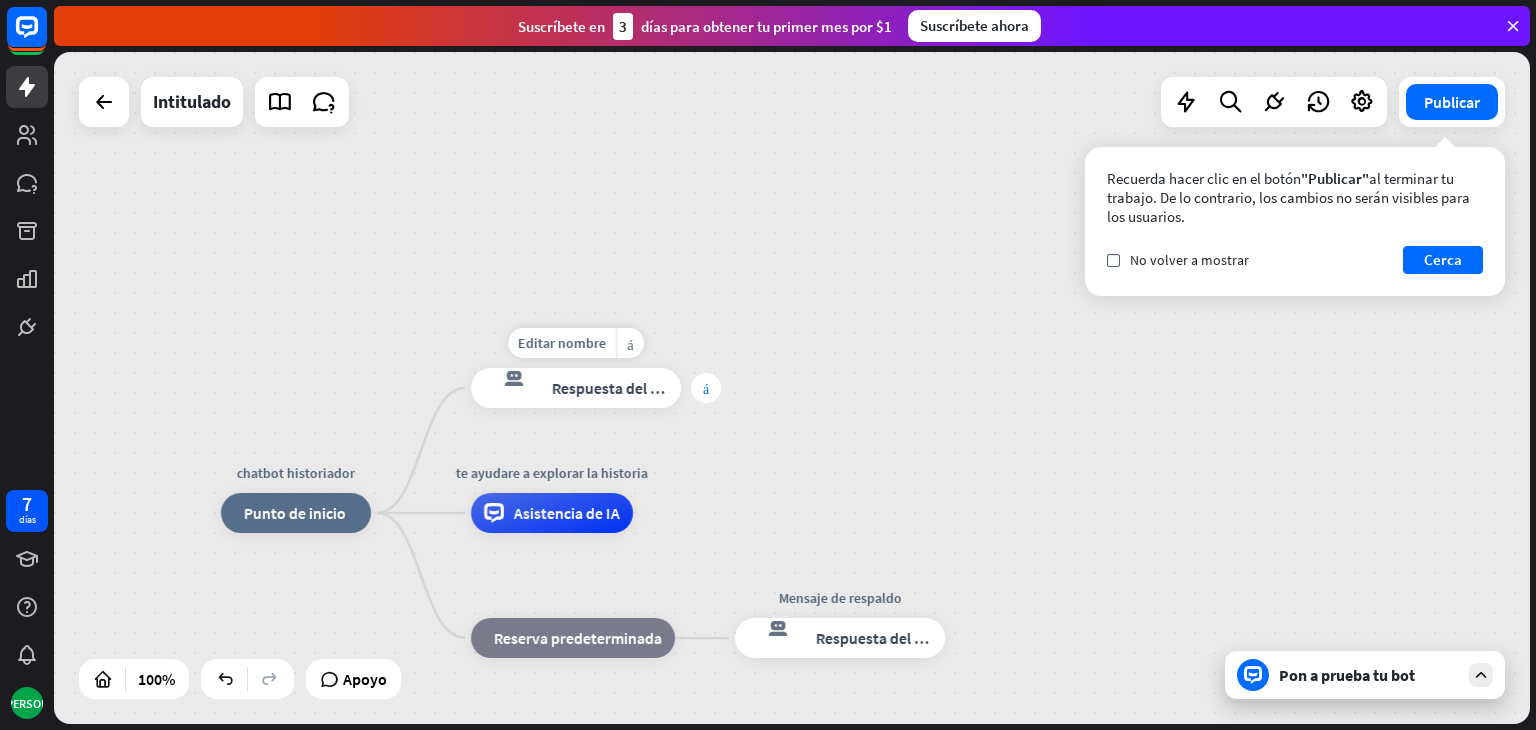 click on "más" at bounding box center [706, 388] 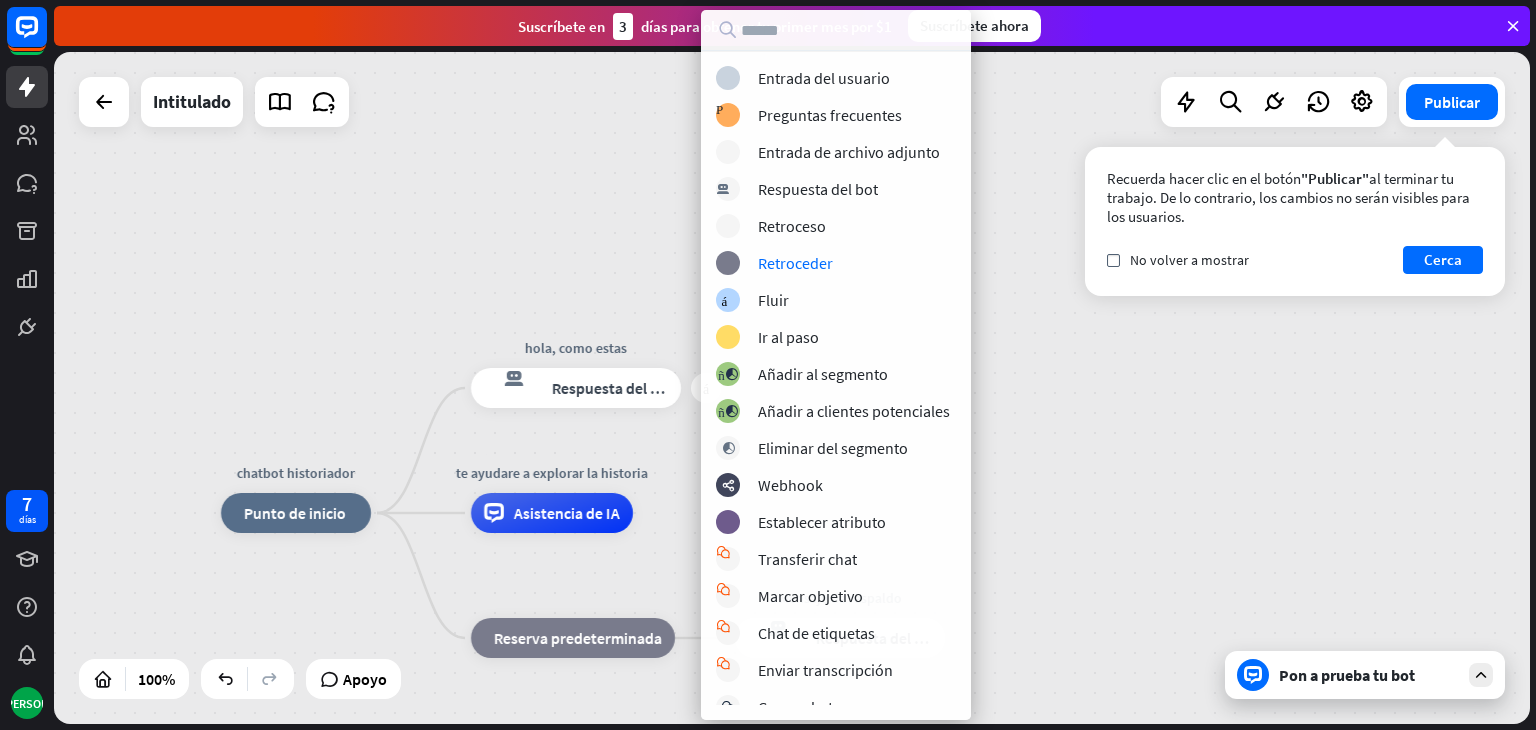 click on "GNU chatbot historiador inicio_2 Punto de inicio más hola, como estas respuesta del bot de bloqueo Respuesta del bot te ayudare a explorar la historia Asistencia de IA bloque_de_retroceso Reserva predeterminada Mensaje de respaldo respuesta del bot de bloqueo Respuesta del bot" at bounding box center [792, 388] 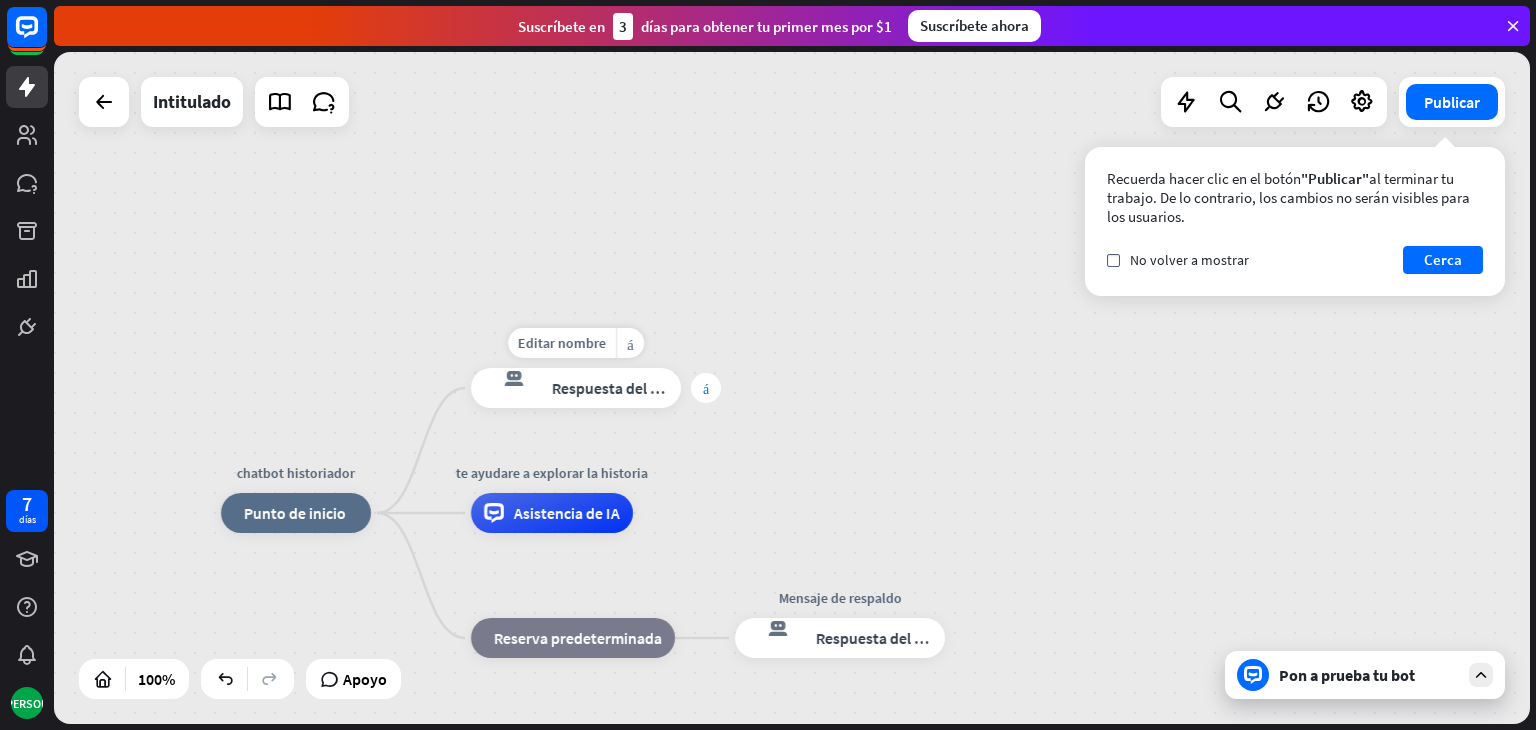 click on "más" at bounding box center [706, 388] 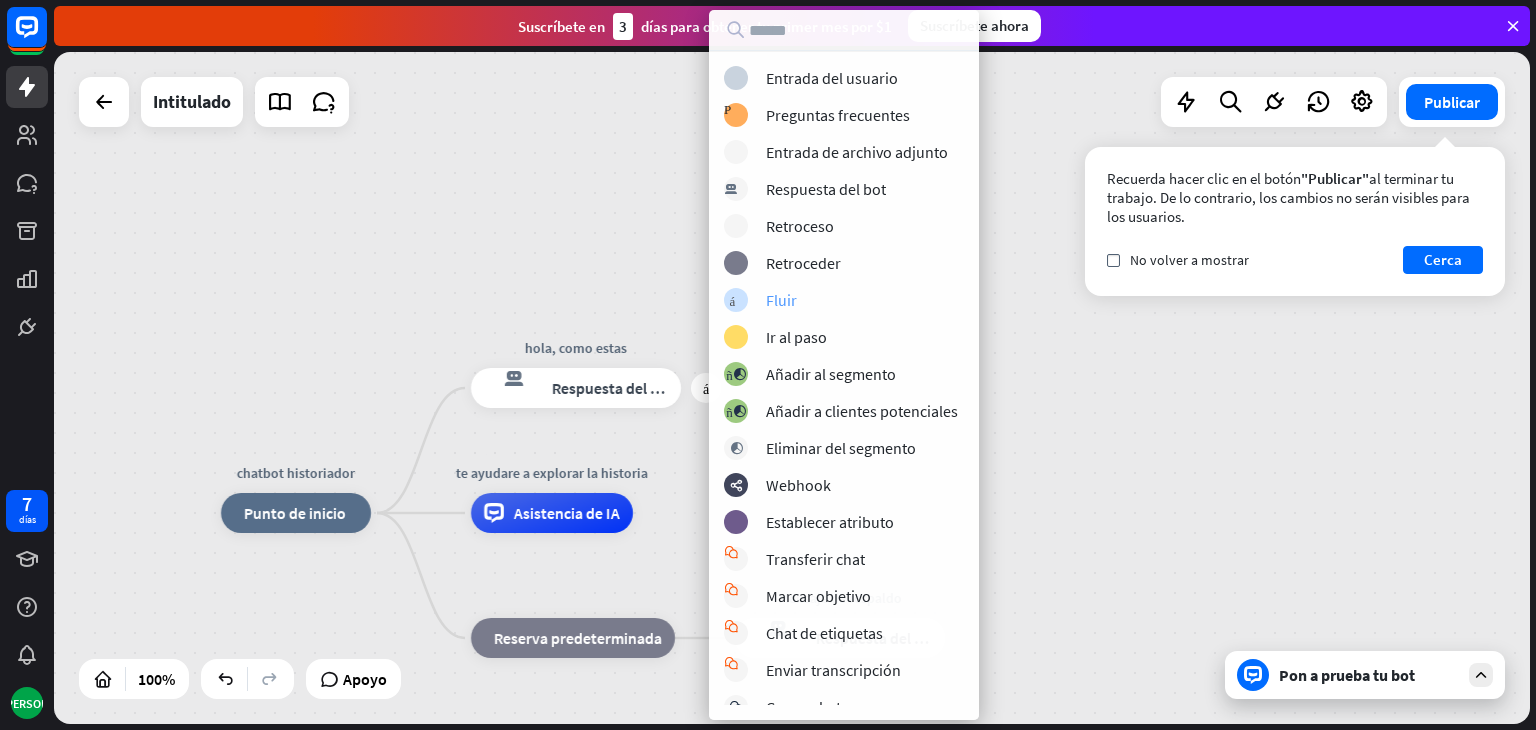 click on "Fluir" at bounding box center (781, 300) 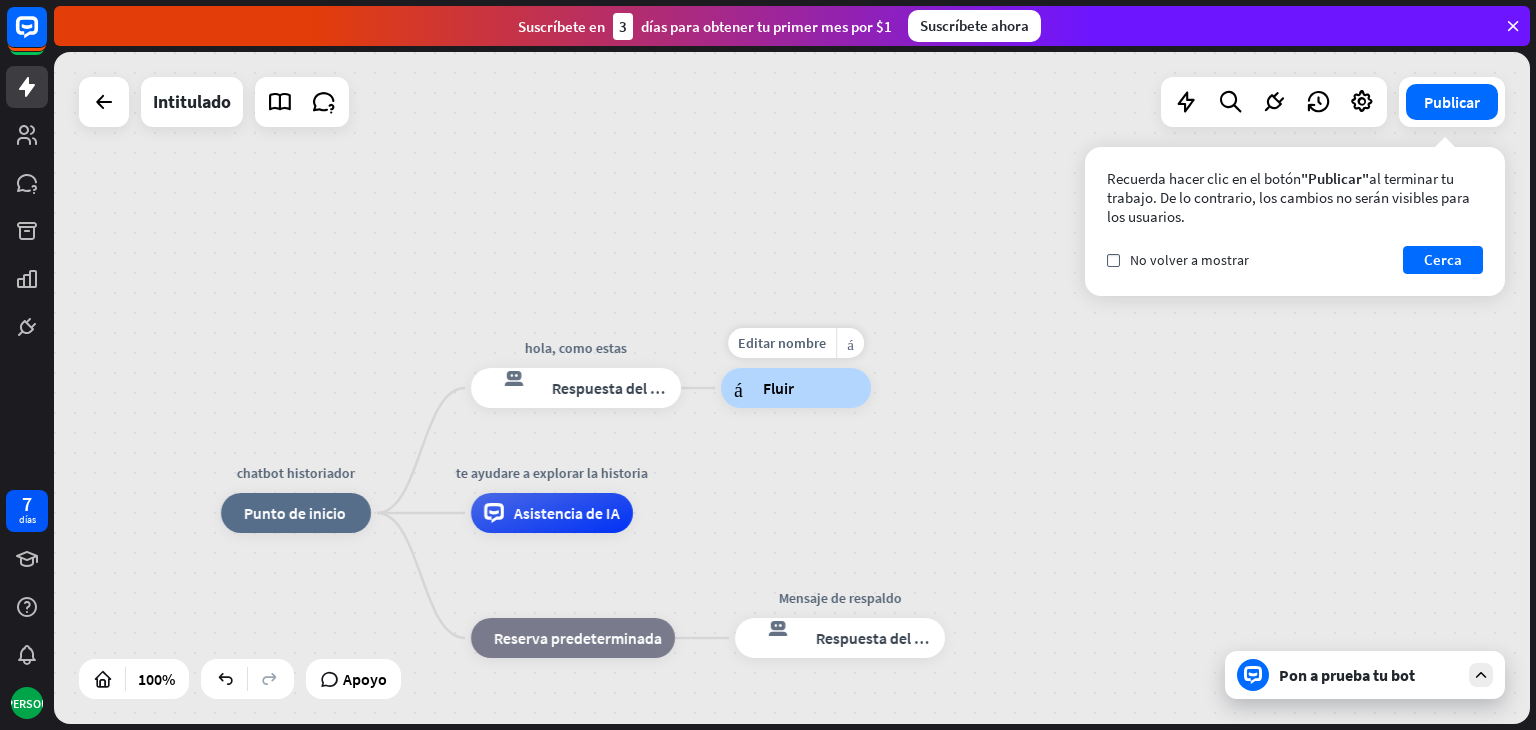 click on "árbol constructor   Fluir" at bounding box center [796, 388] 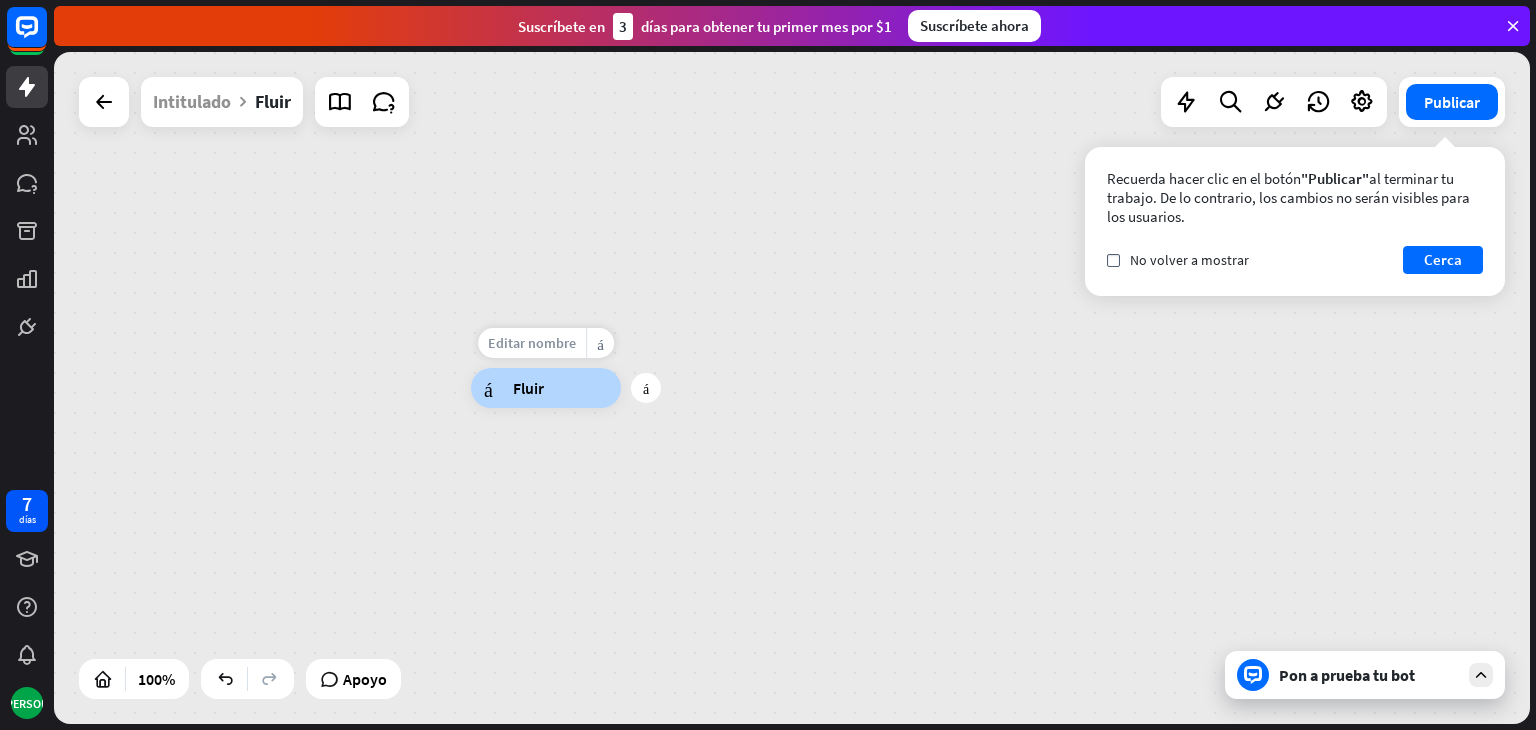 click on "Editar nombre" at bounding box center (532, 343) 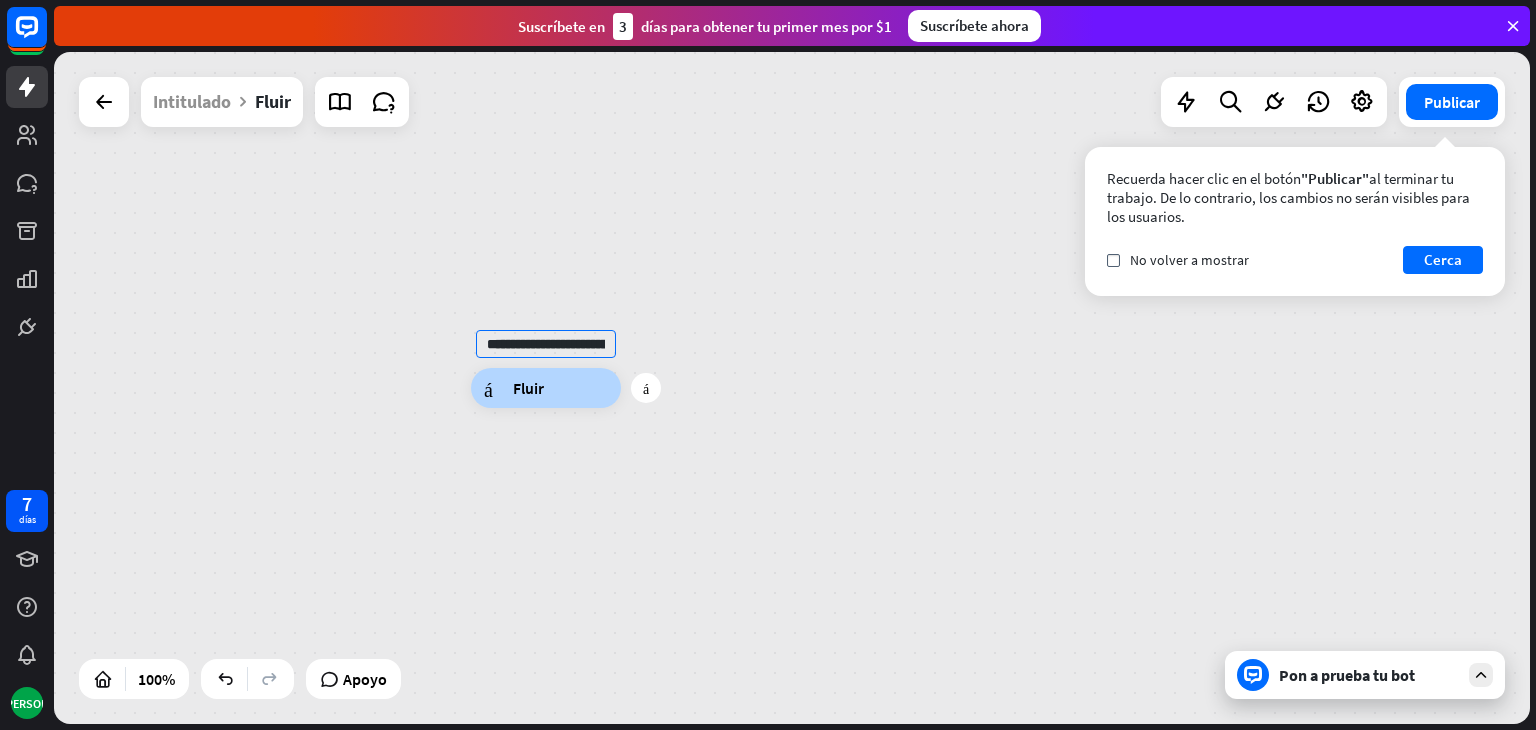 scroll, scrollTop: 0, scrollLeft: 658, axis: horizontal 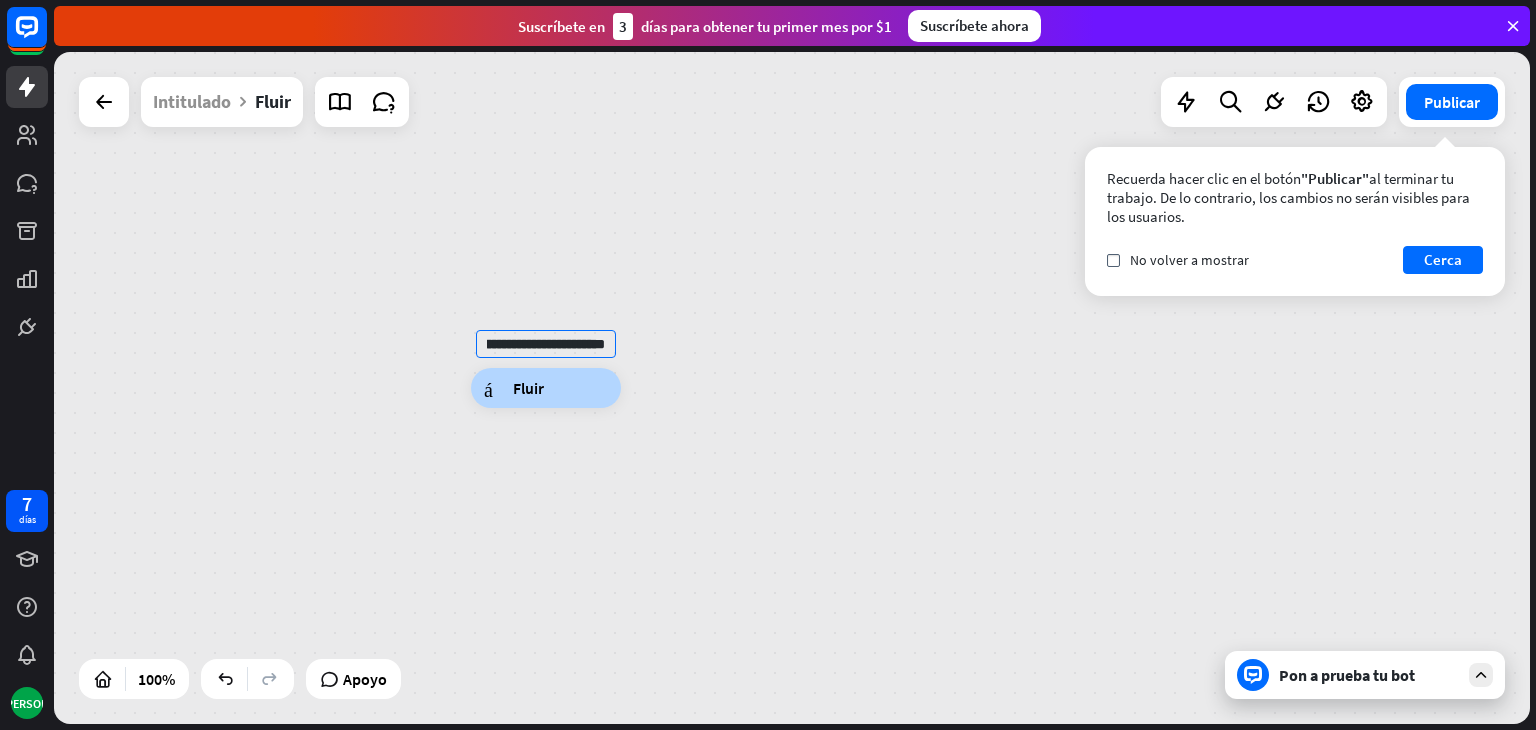 type on "**********" 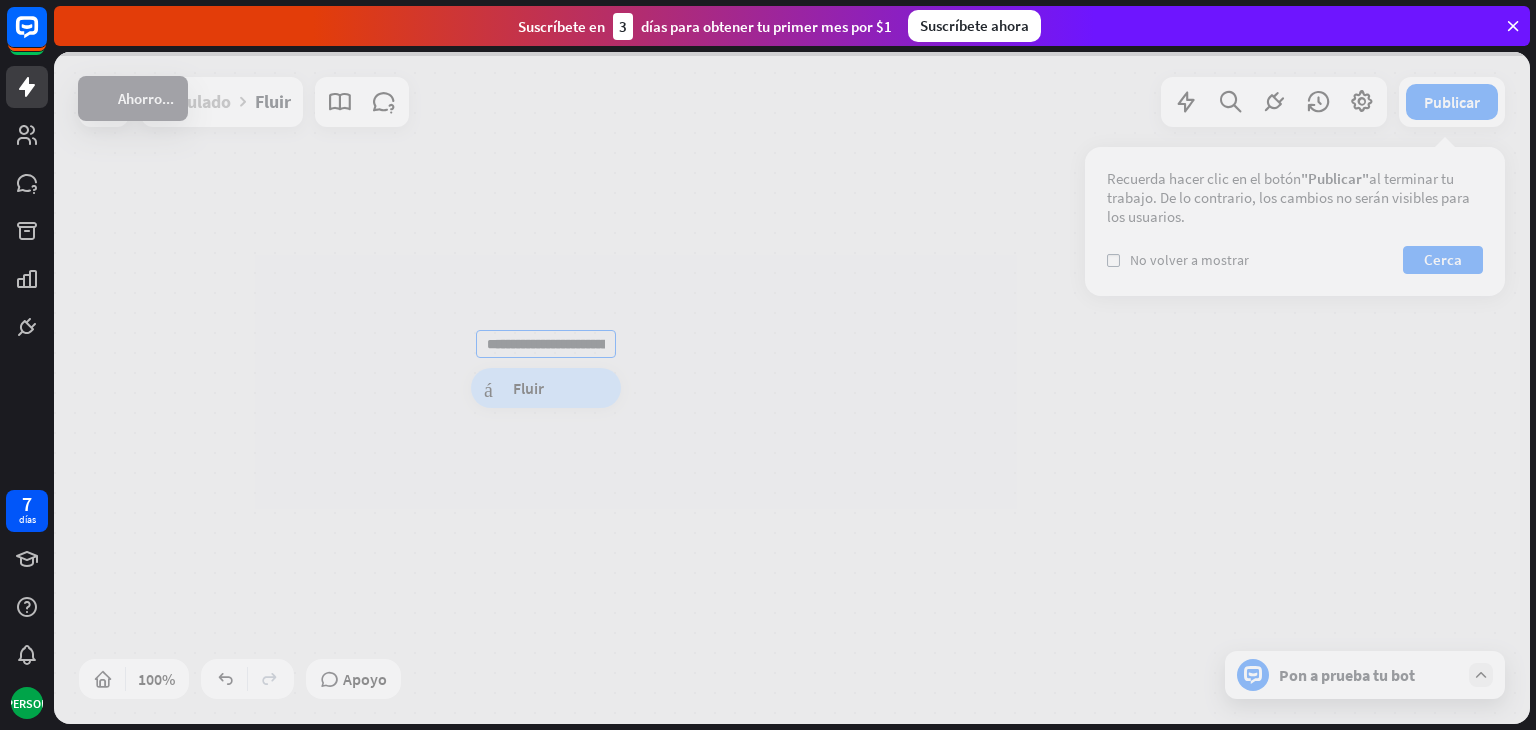 click on "**********" at bounding box center [792, 388] 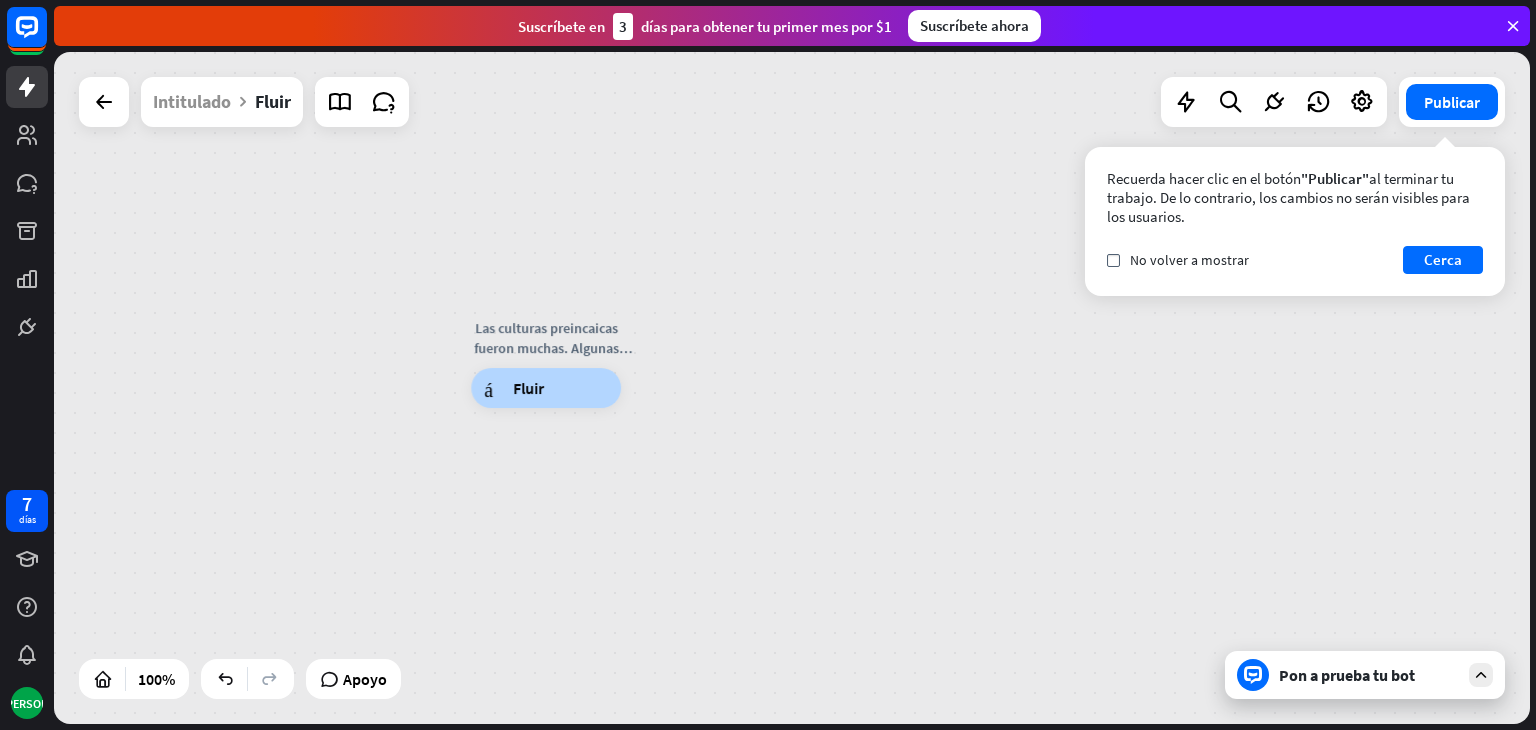 click on "Las culturas preincaicas fueron muchas. Algunas importantes fueron Chavín, Paracas, Nazca, Mochica y Wari. ¿Te gustaría conocer   árbol constructor   Fluir" at bounding box center [1208, 723] 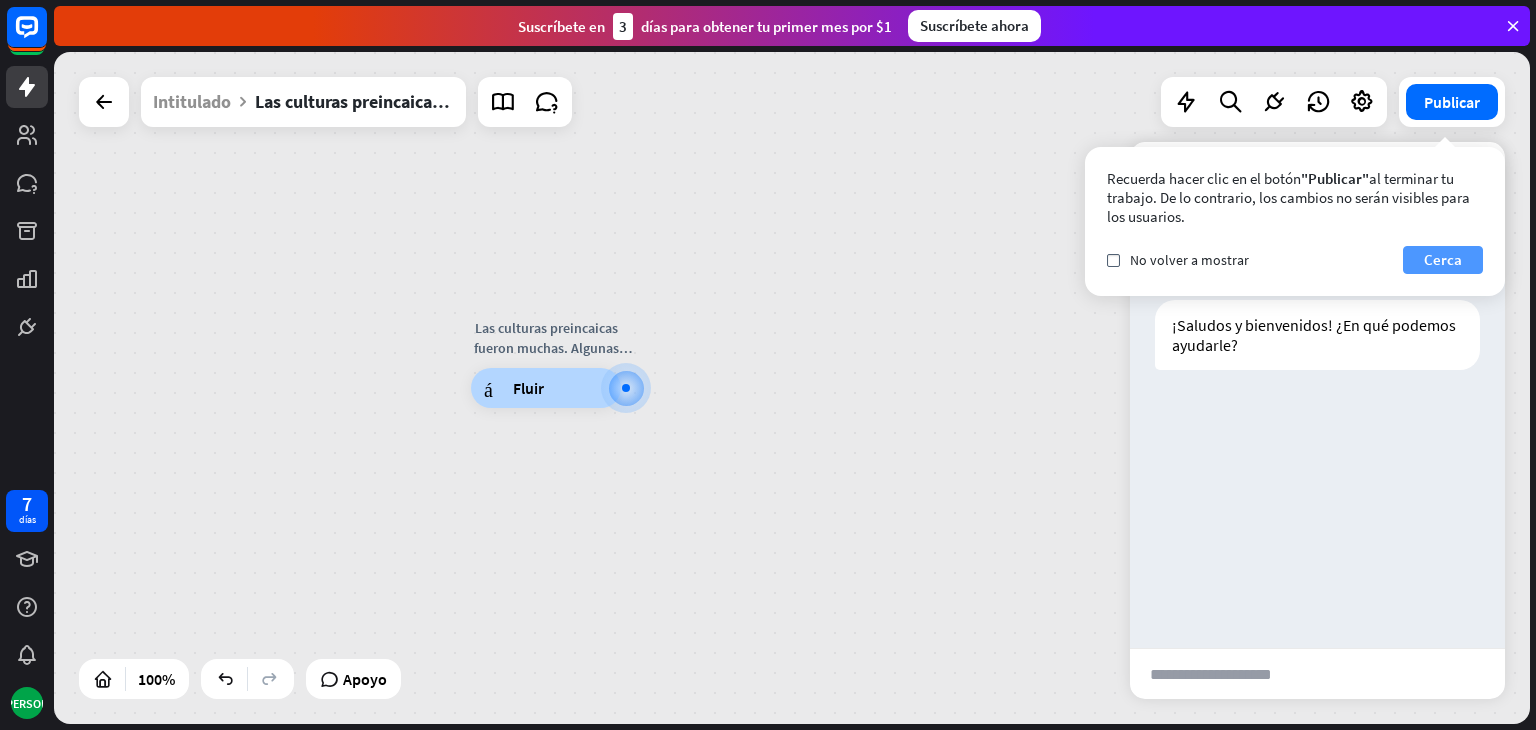 click on "Cerca" at bounding box center (1443, 259) 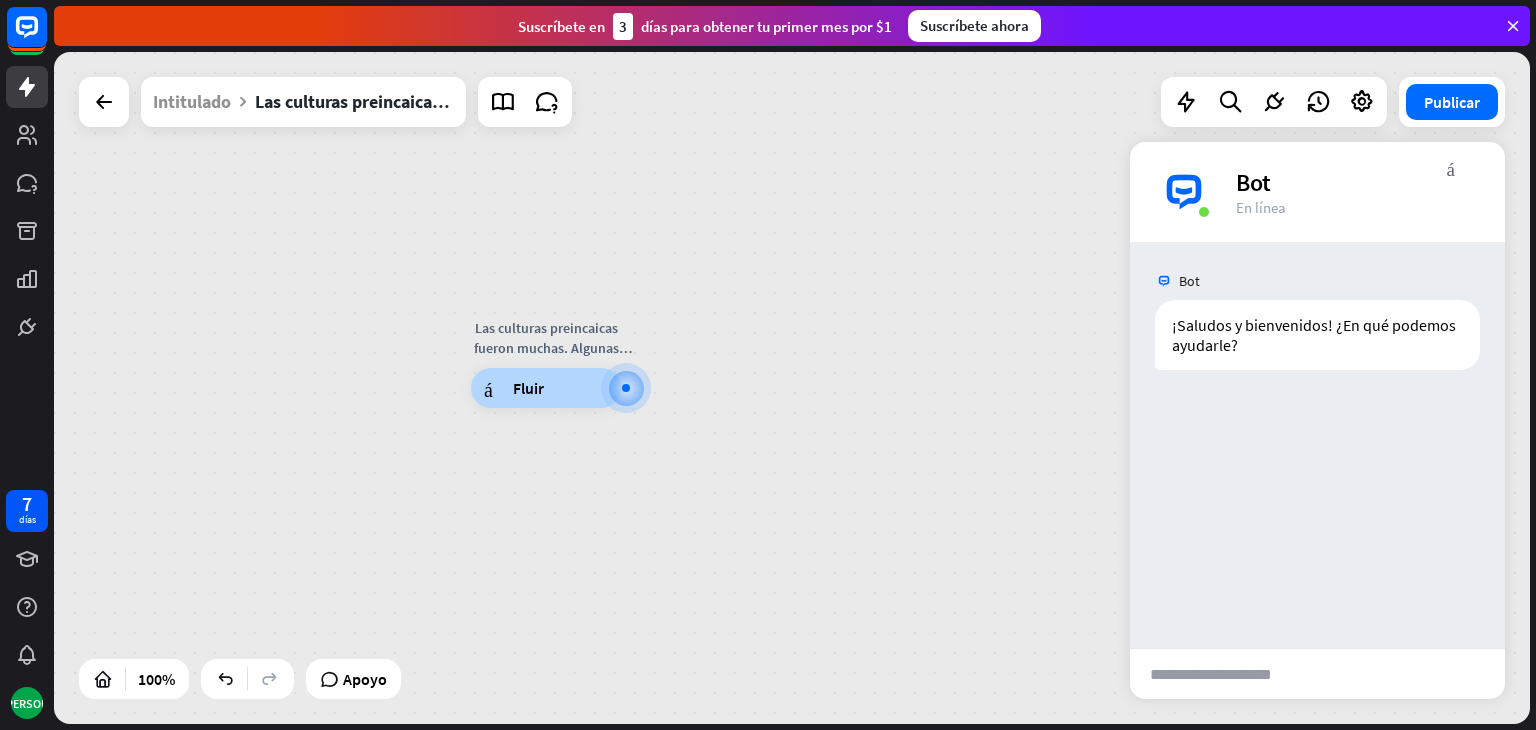 click at bounding box center [1228, 674] 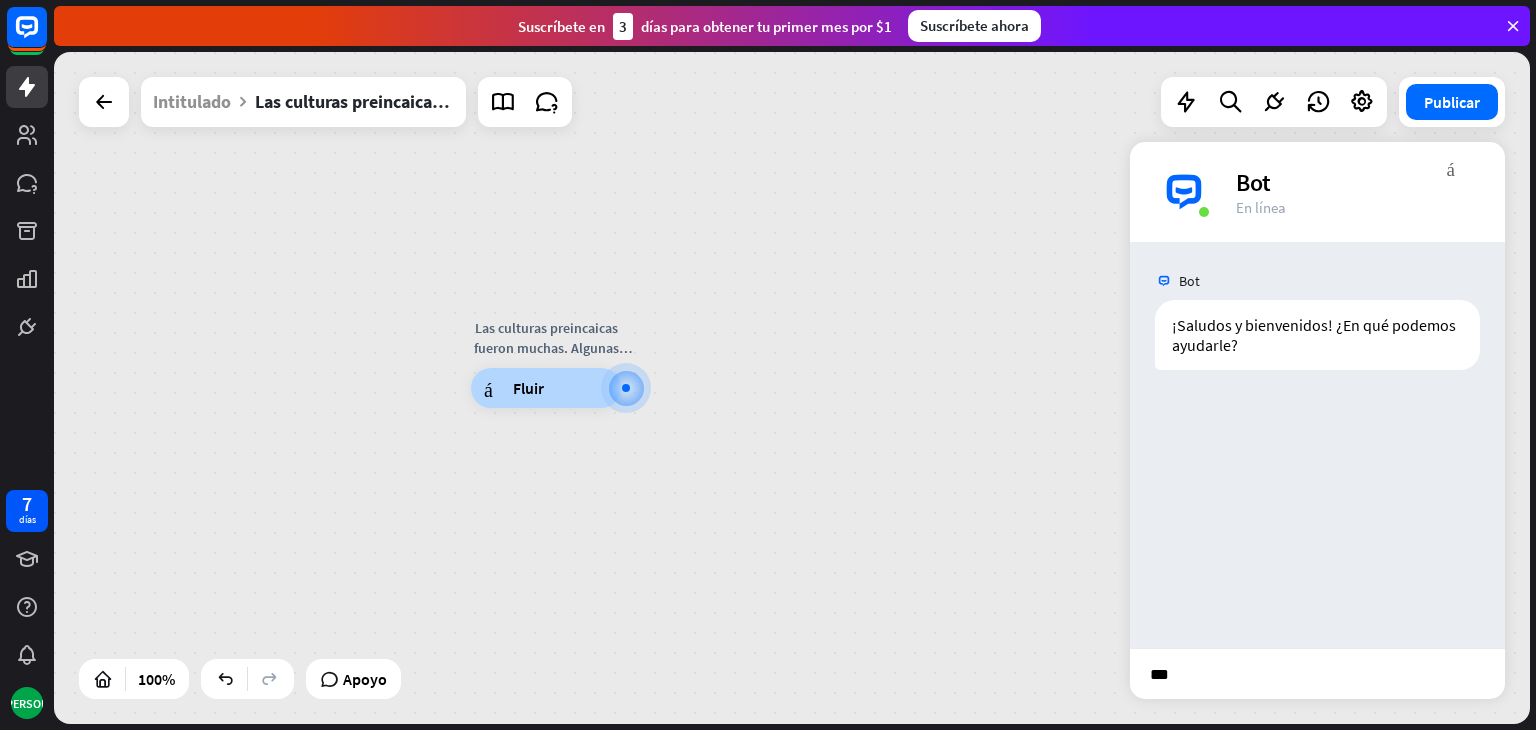 type on "****" 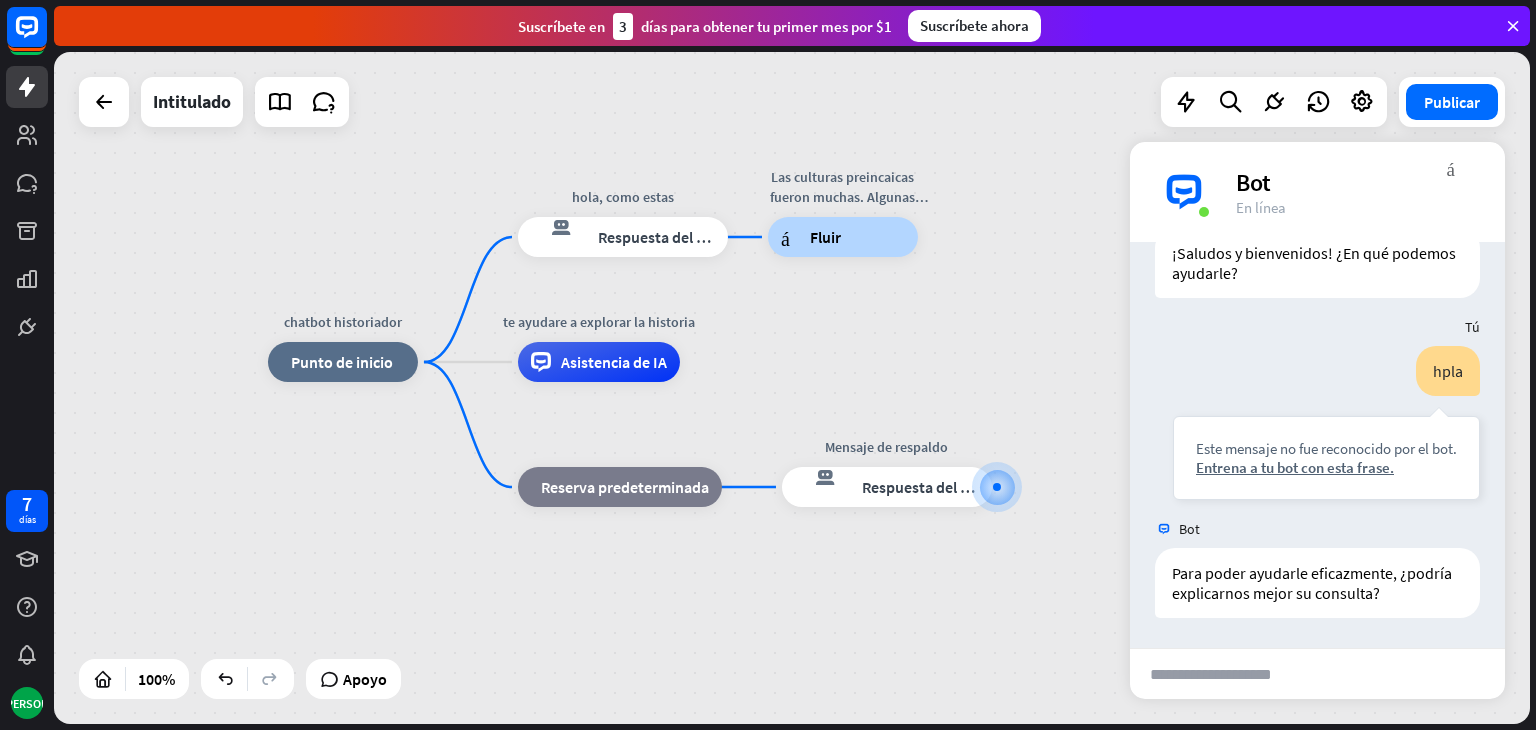 scroll, scrollTop: 91, scrollLeft: 0, axis: vertical 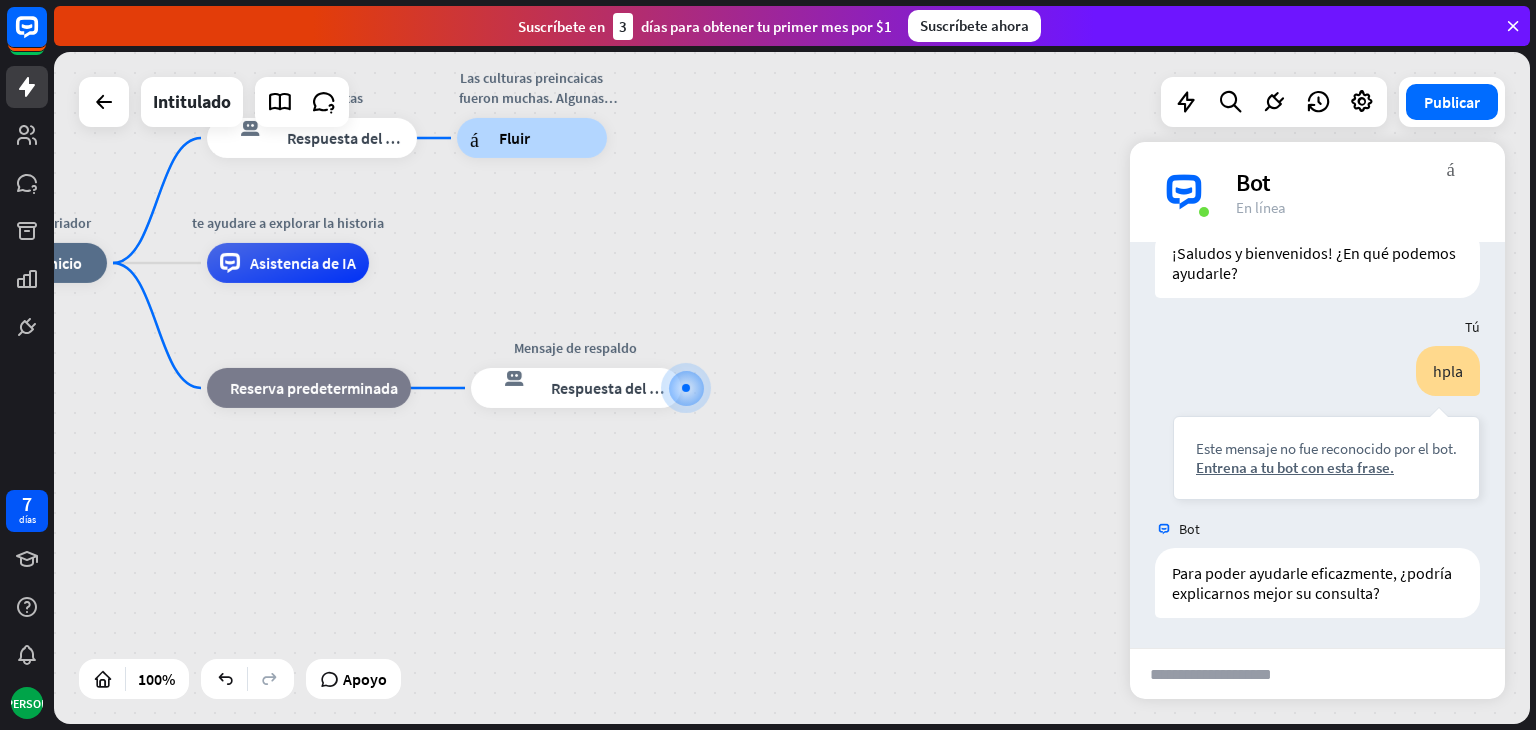 click at bounding box center (1228, 674) 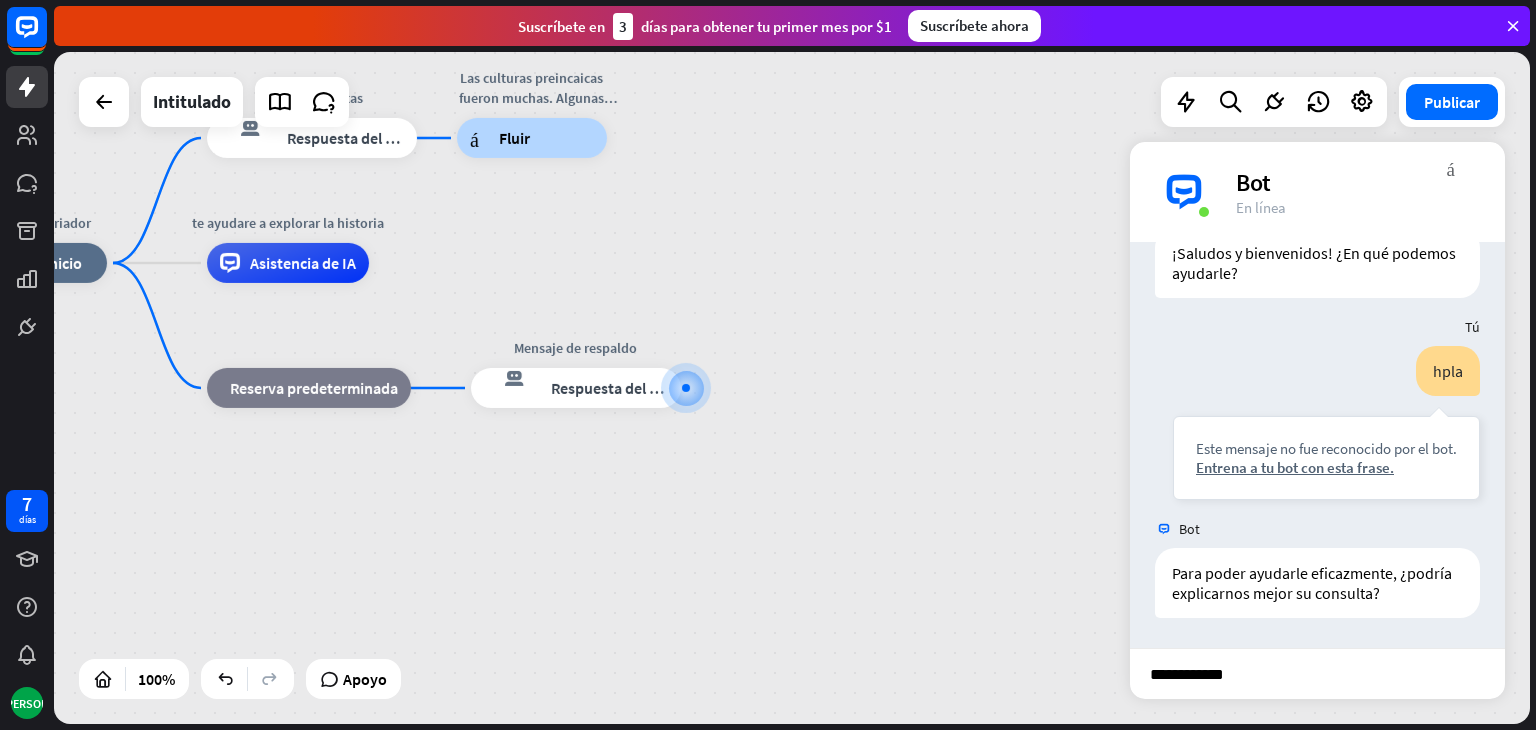 type on "**********" 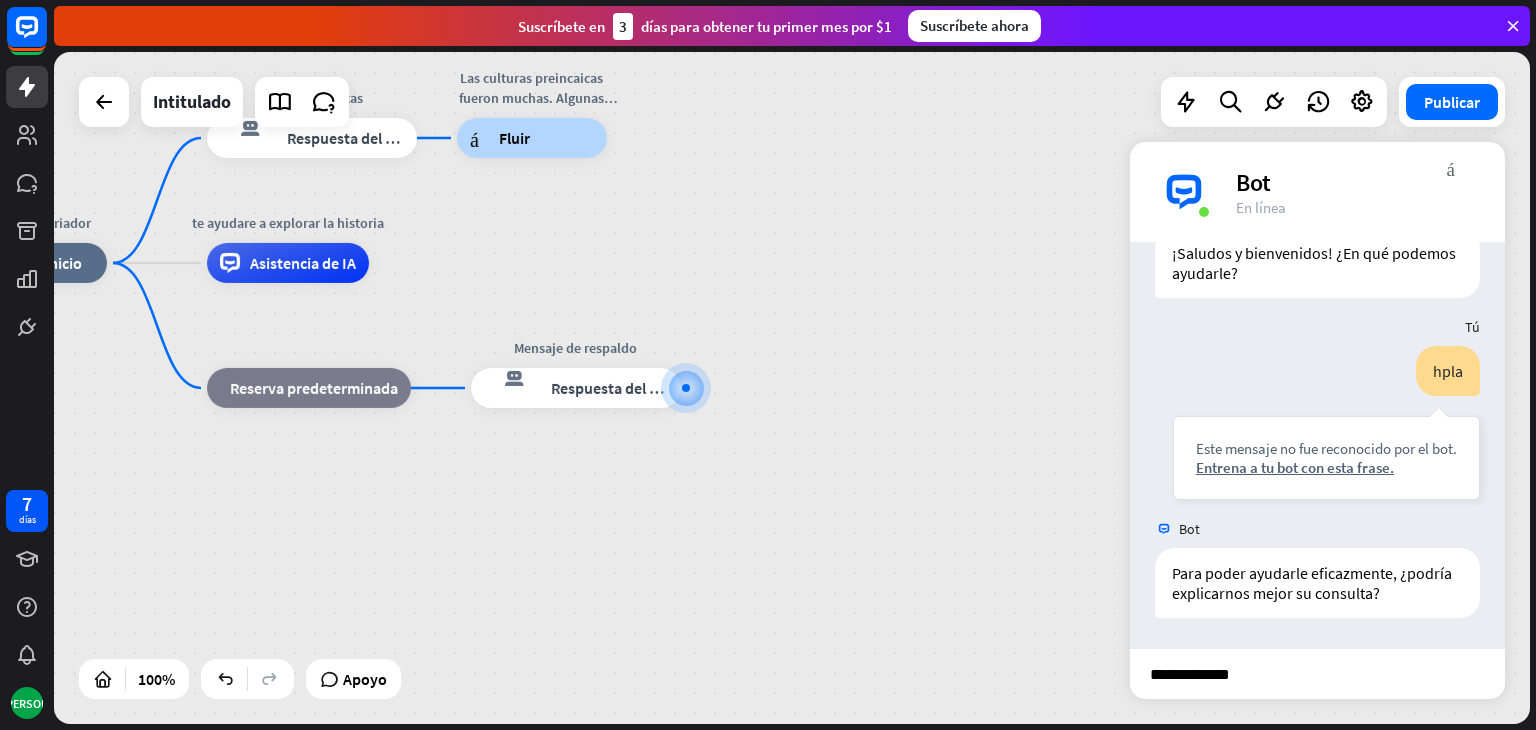 type 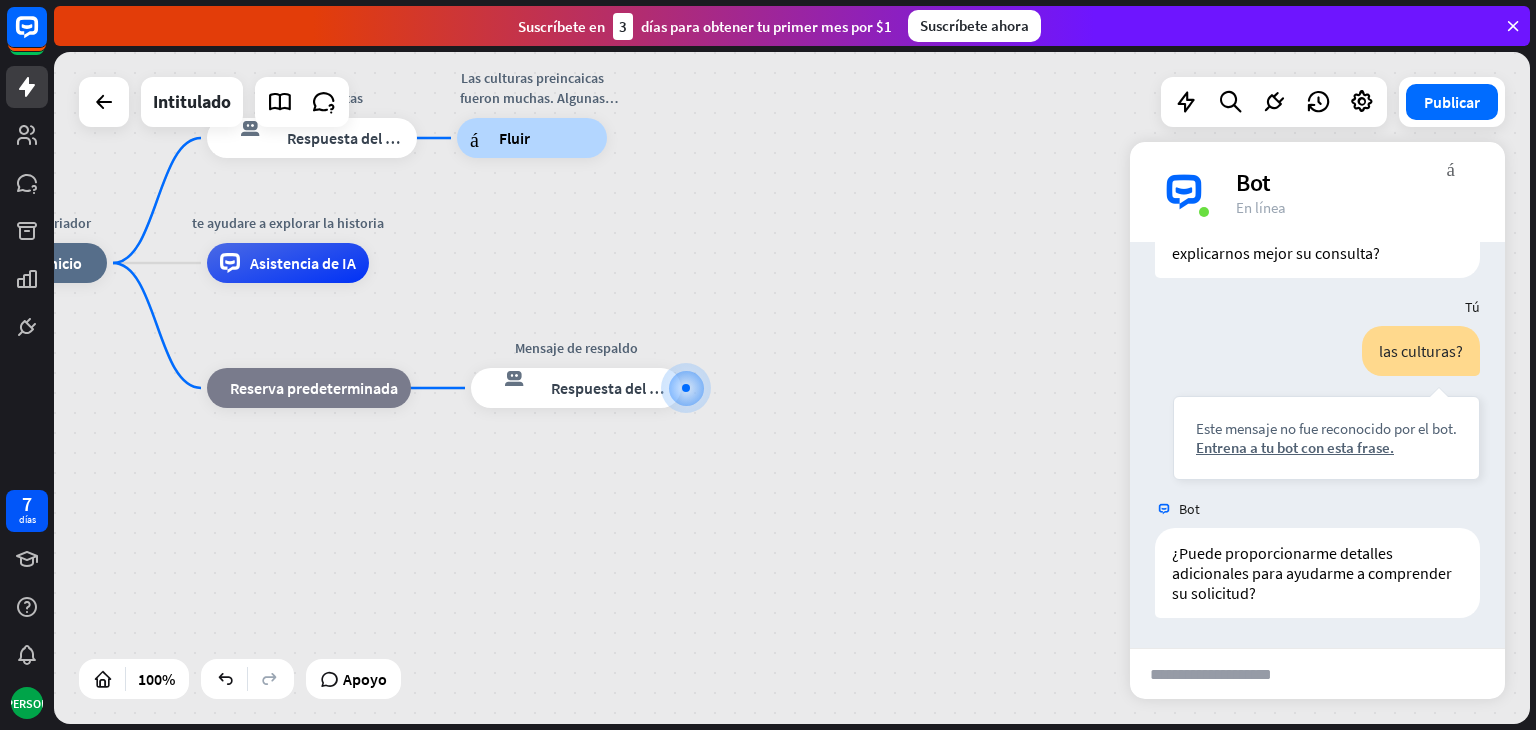 scroll, scrollTop: 428, scrollLeft: 0, axis: vertical 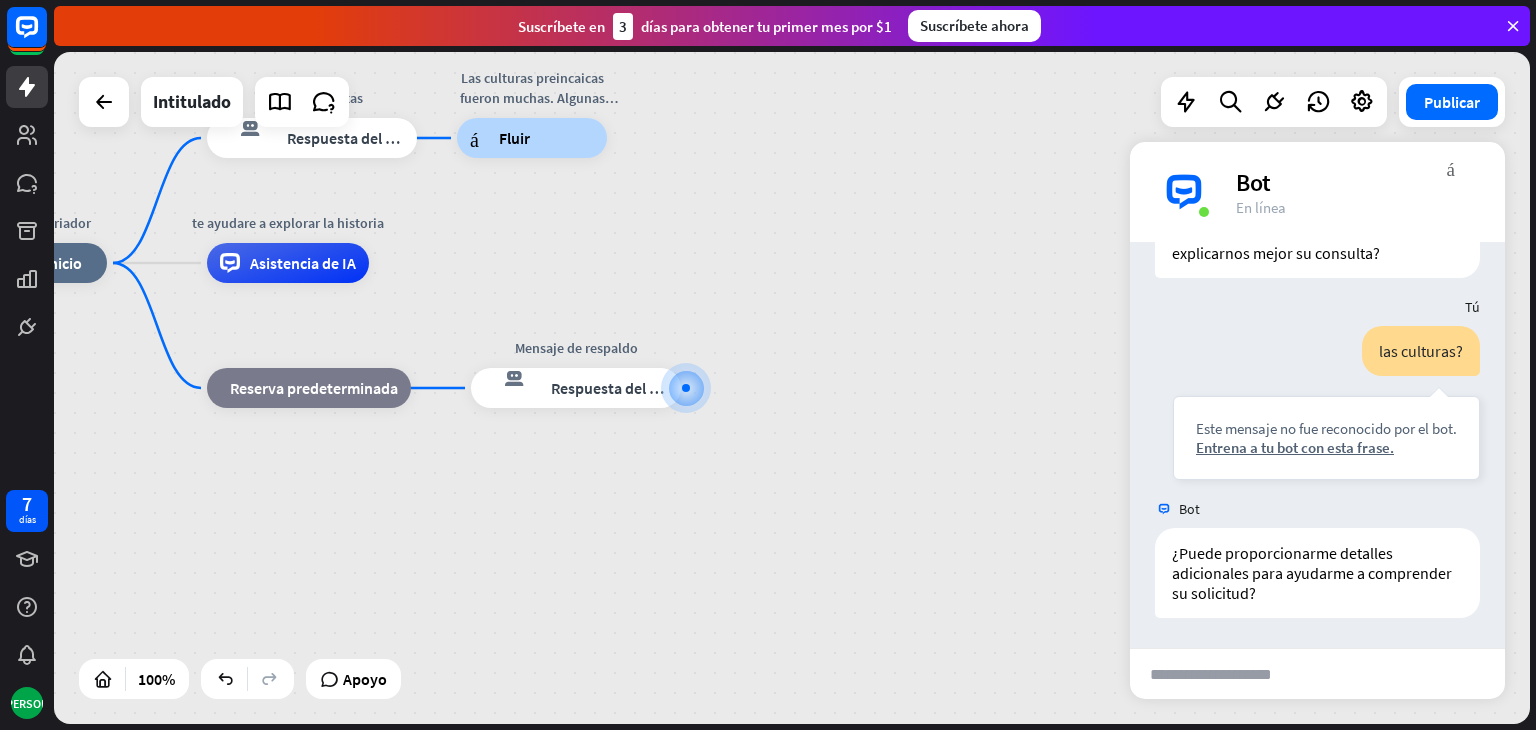 click on "chatbot historiador   inicio_2   Punto de inicio                 hola, como estas   respuesta del bot de bloqueo   Respuesta del bot                 Las culturas preincaicas fueron muchas. Algunas importantes fueron Chavín, Paracas, Nazca, Mochica y Wari. ¿Te gustaría conocer   árbol constructor   Fluir                 te ayudare a explorar la historia     Asistencia de IA                   bloque_de_retroceso   Reserva predeterminada                 Mensaje de respaldo   respuesta del bot de bloqueo   Respuesta del bot" at bounding box center (695, 599) 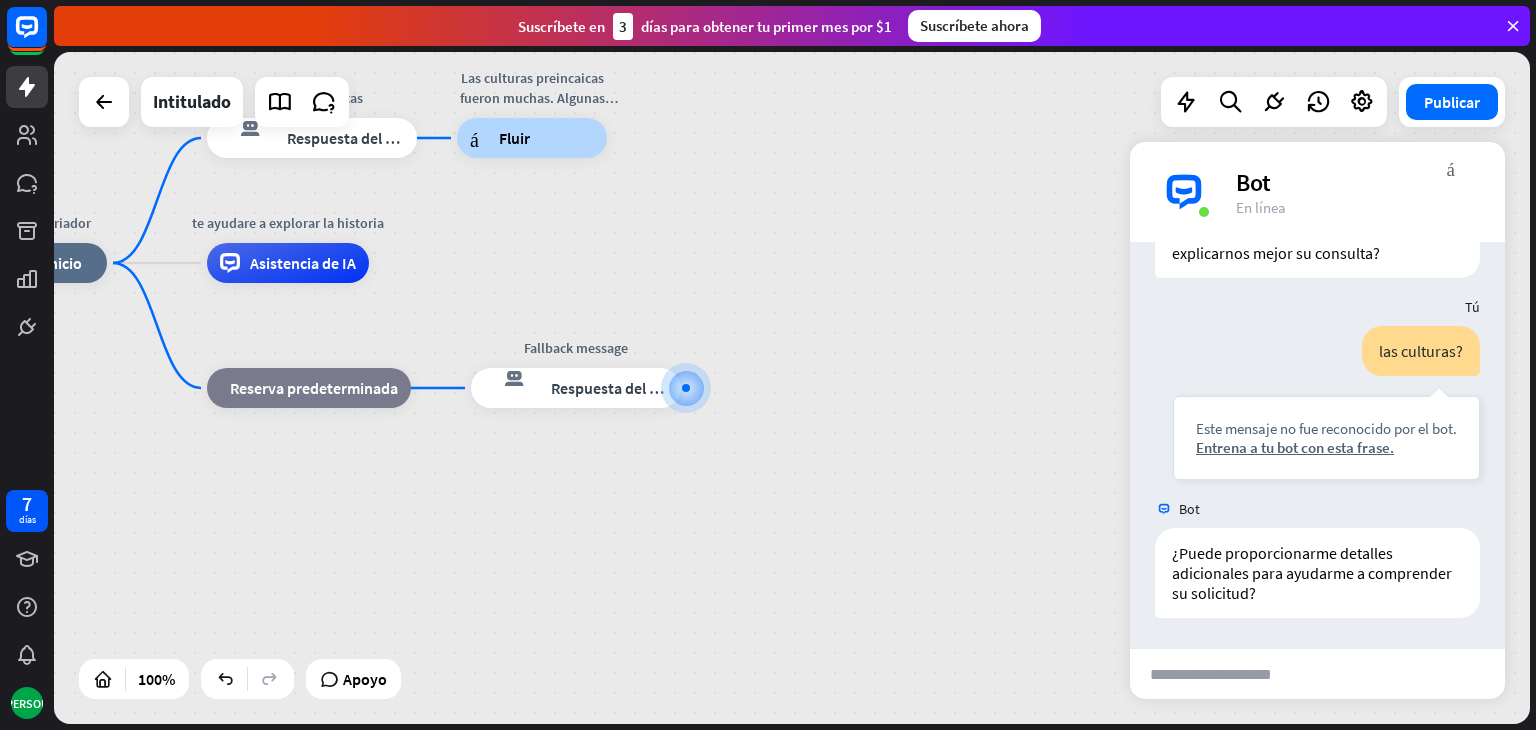 click on "chatbot historiador   inicio_2   Punto de inicio                 hola, como estas   respuesta del bot de bloqueo   Respuesta del bot                 Las culturas preincaicas fueron muchas. Algunas importantes fueron Chavín, Paracas, Nazca, Mochica y Wari. ¿Te gustaría conocer    árbol constructor   Fluir                 te ayudare a explorar la historia     Asistencia de IA                   bloque_de_retroceso   Reserva predeterminada                 Fallback message   respuesta del bot de bloqueo   Respuesta del bot" at bounding box center (695, 599) 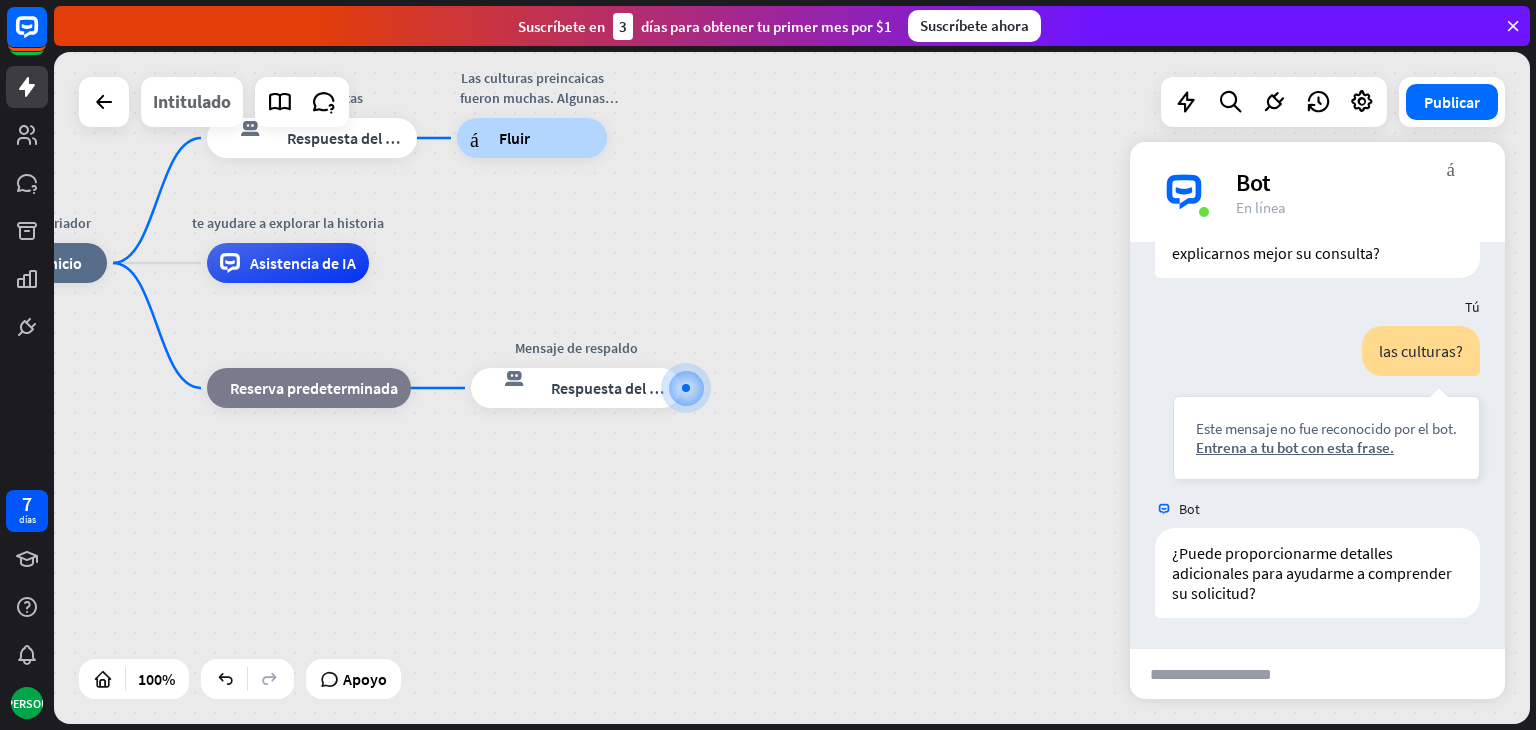 click on "Intitulado" at bounding box center (192, 101) 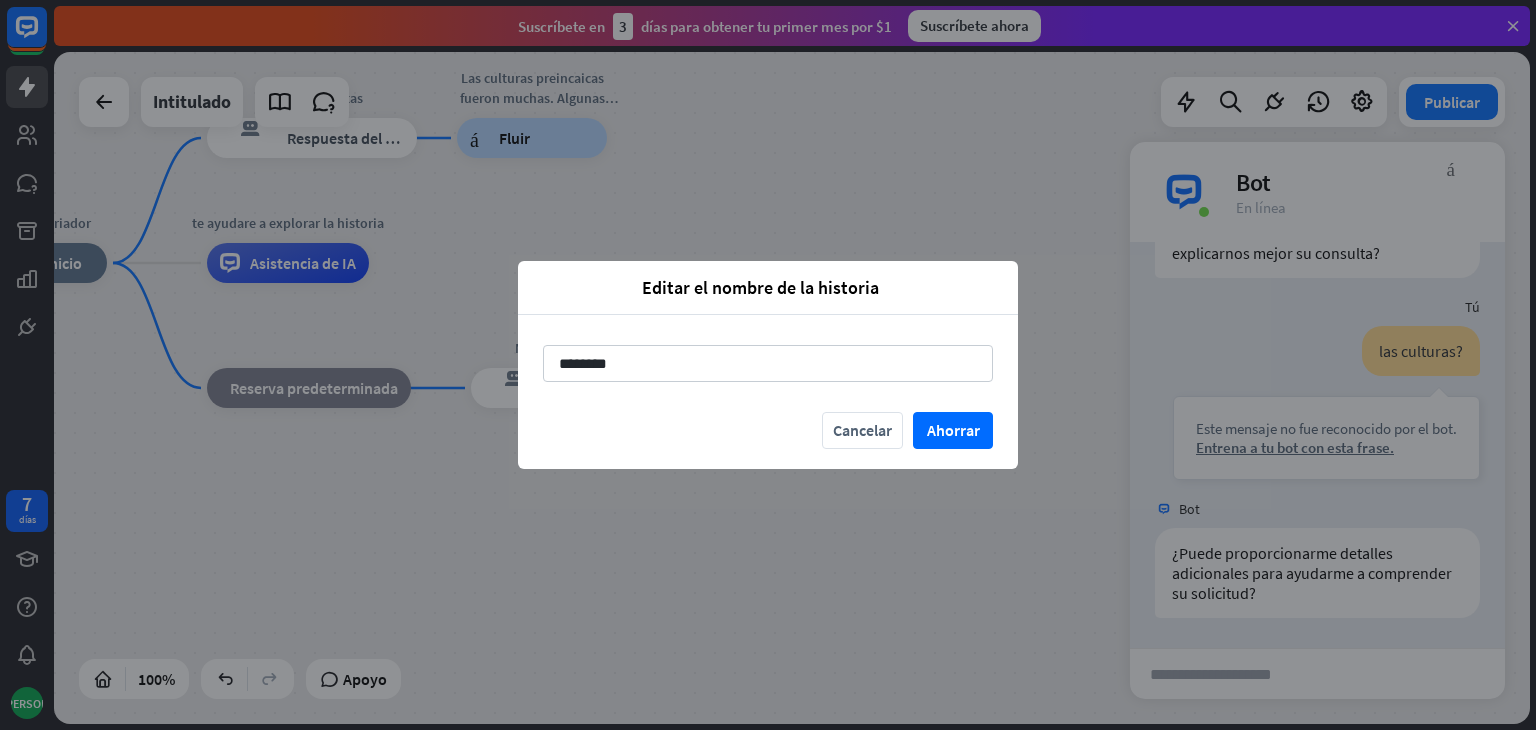 click on "Editar el nombre de la historia
cerca
********     Cancelar   Ahorrar" at bounding box center (768, 365) 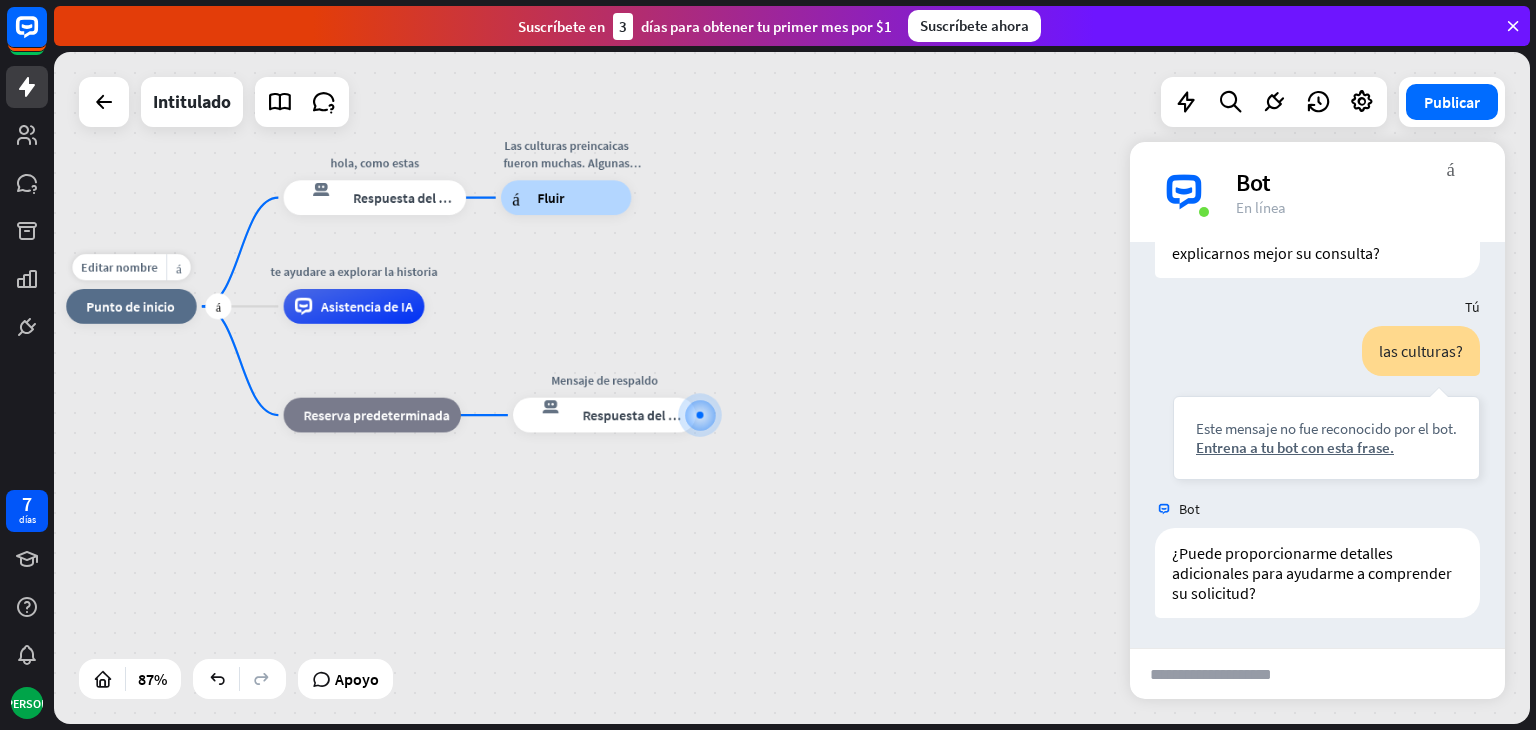 click on "inicio_2   Punto de inicio" at bounding box center (131, 306) 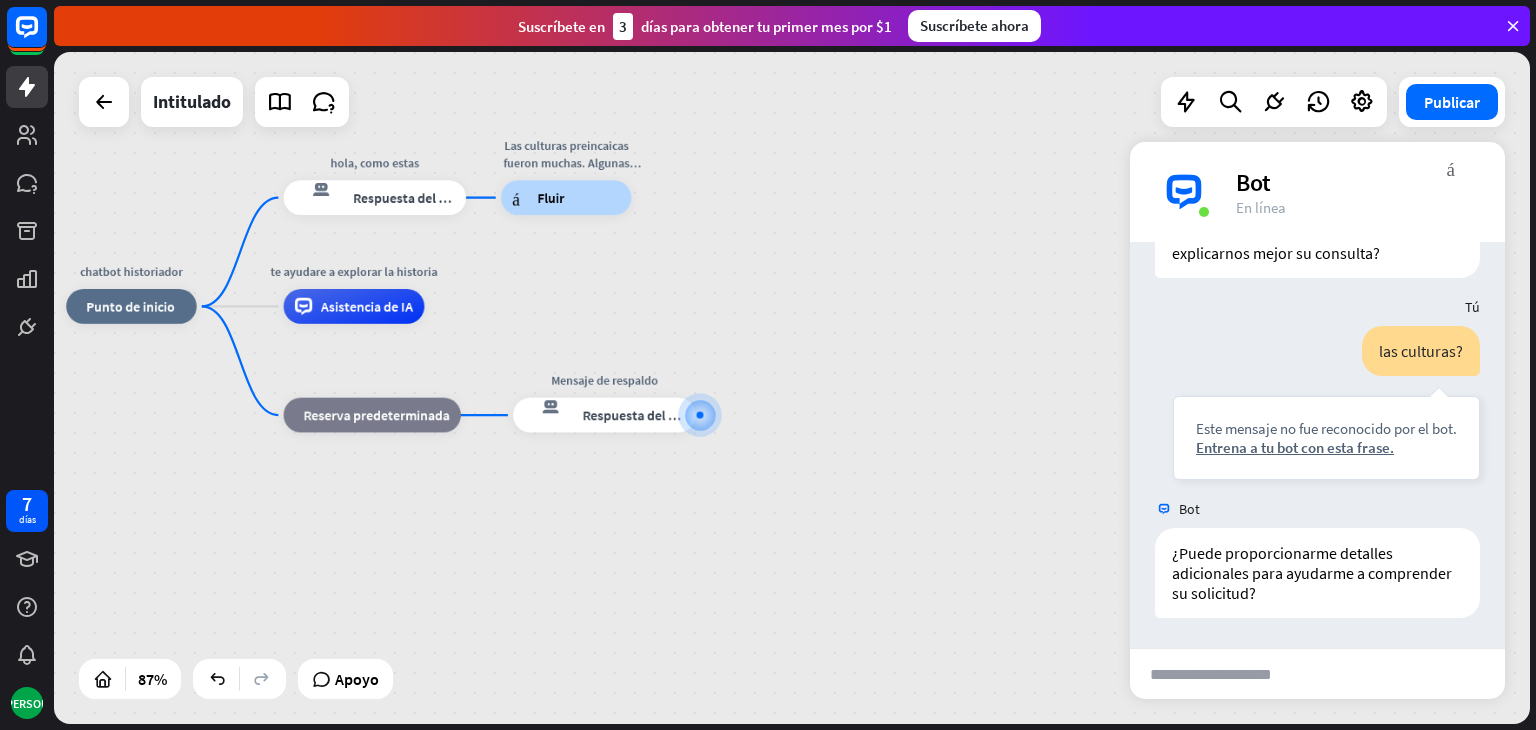 click on "chatbot historiador   inicio_2   Punto de inicio                 hola, como estas   respuesta del bot de bloqueo   Respuesta del bot                 Las culturas preincaicas fueron muchas. Algunas importantes fueron Chavín, Paracas, Nazca, Mochica y Wari. ¿Te gustaría conocer   árbol constructor   Fluir                 te ayudare a explorar la historia     Asistencia de IA                   bloque_de_retroceso   Reserva predeterminada                 Mensaje de respaldo   respuesta del bot de bloqueo   Respuesta del bot" at bounding box center [707, 598] 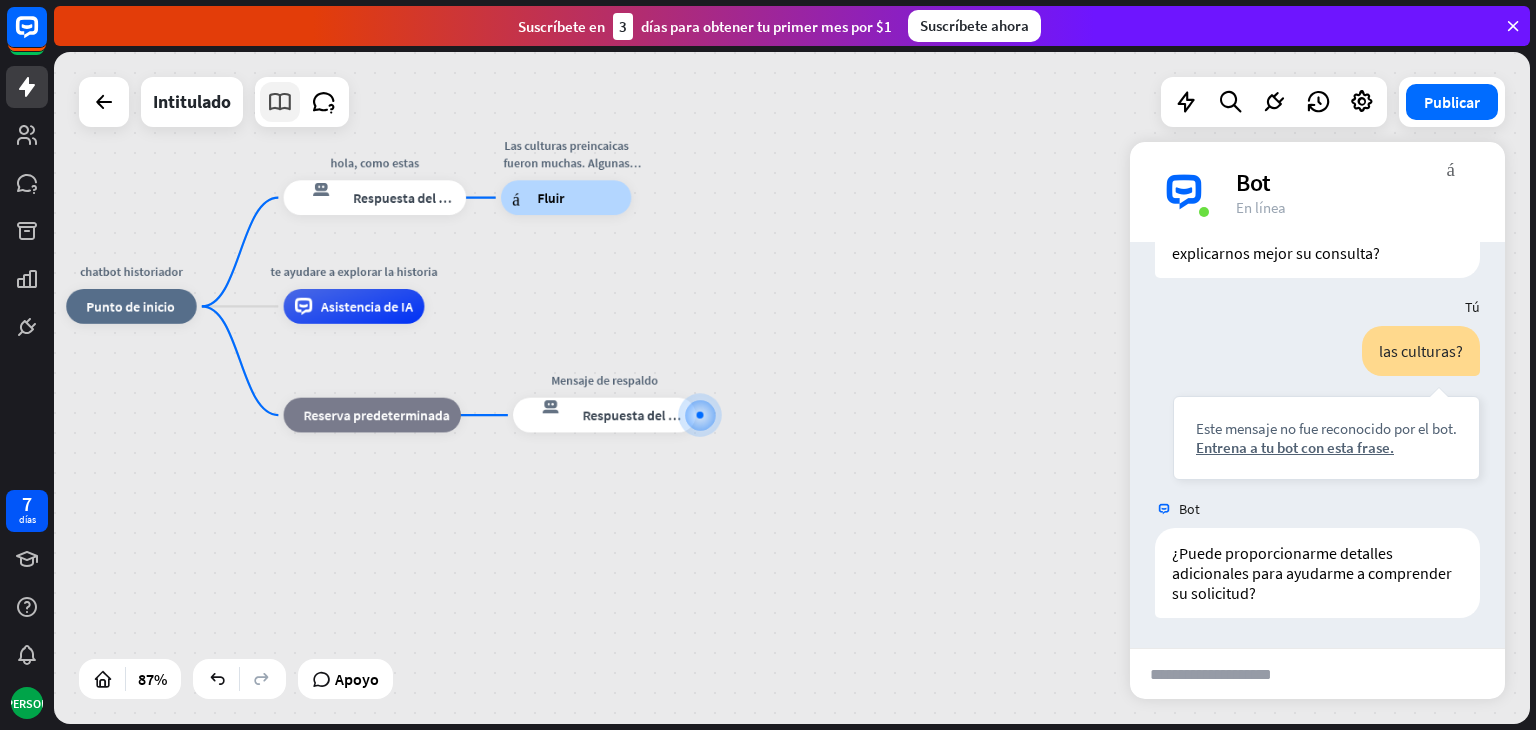 click at bounding box center (280, 102) 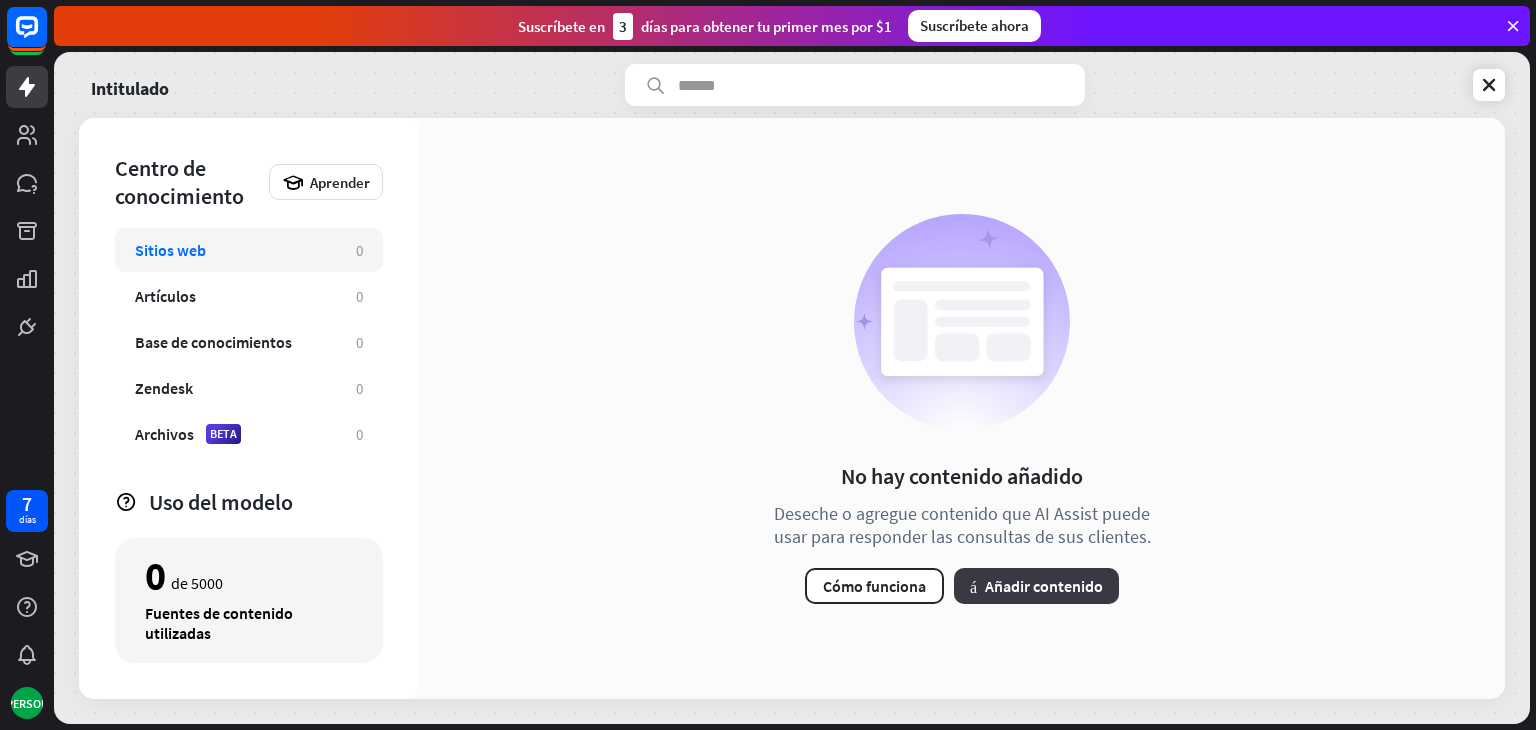 click on "Añadir contenido" at bounding box center (1044, 586) 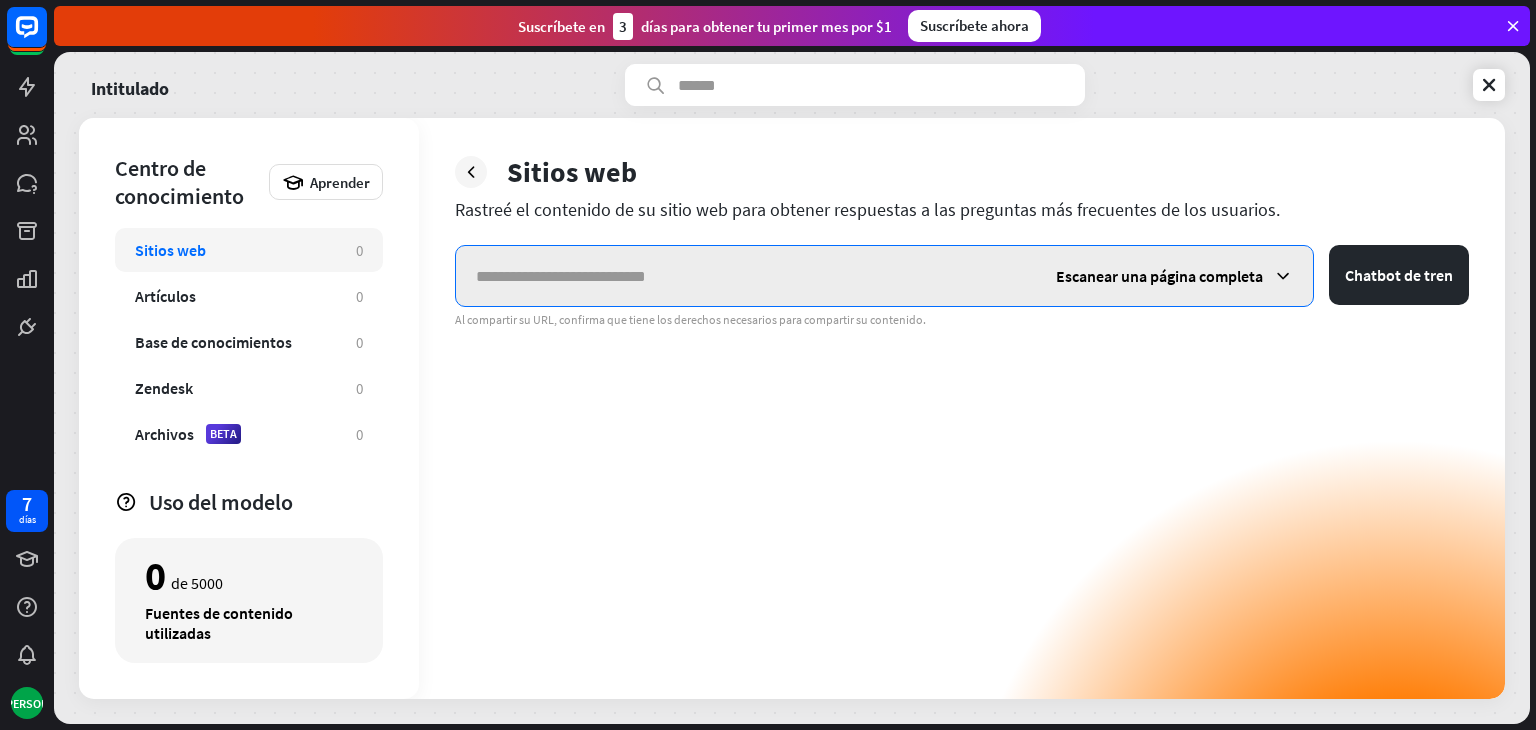 paste on "**********" 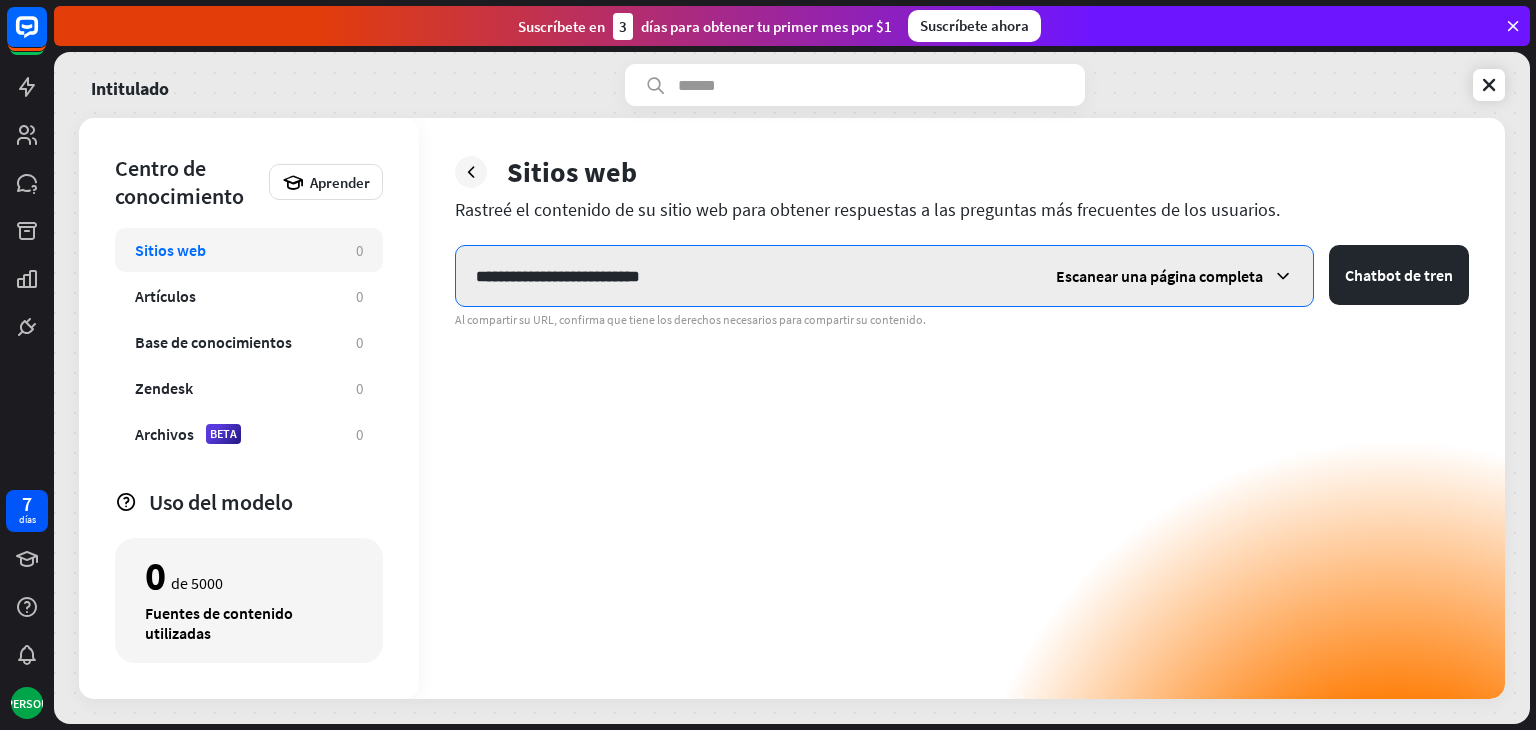 type on "**********" 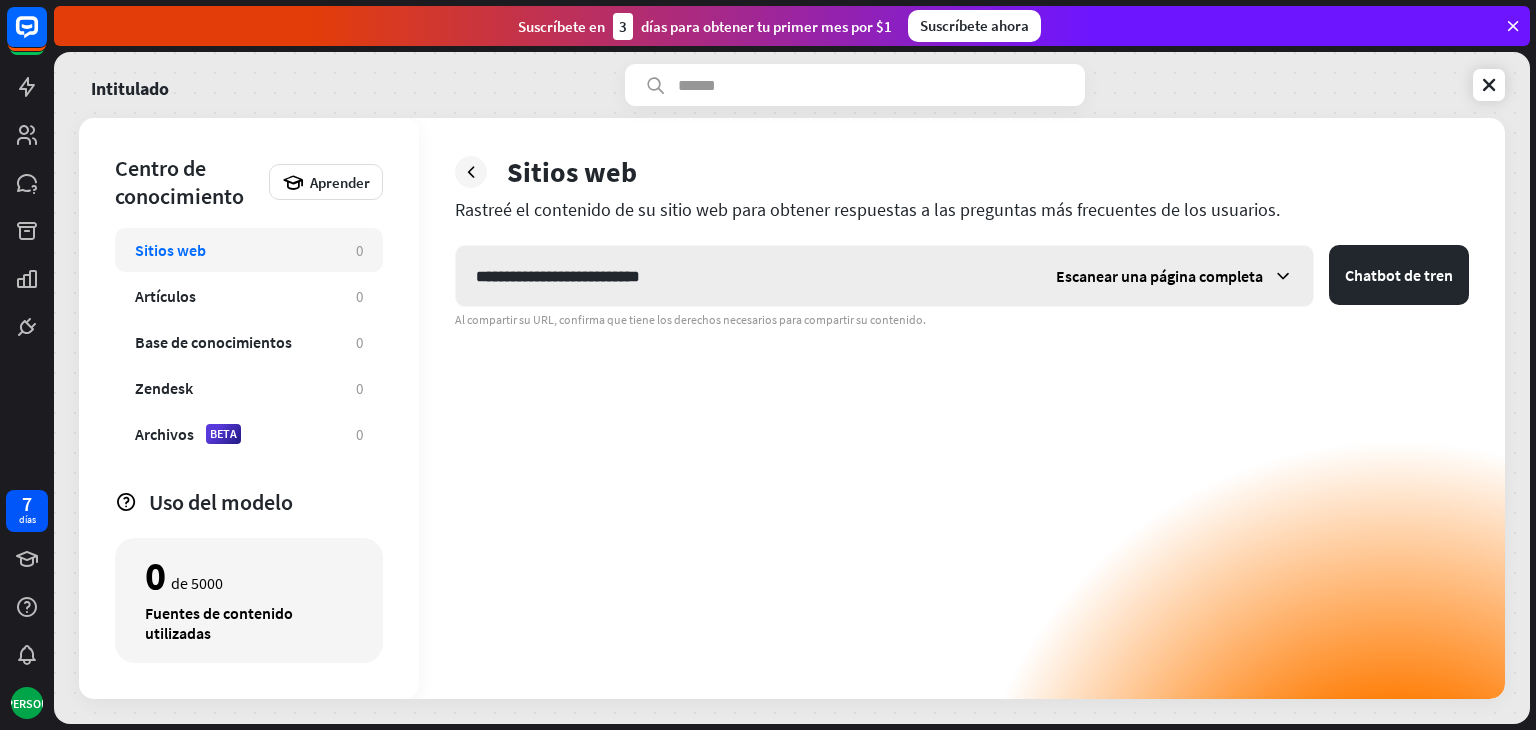 click at bounding box center (1283, 276) 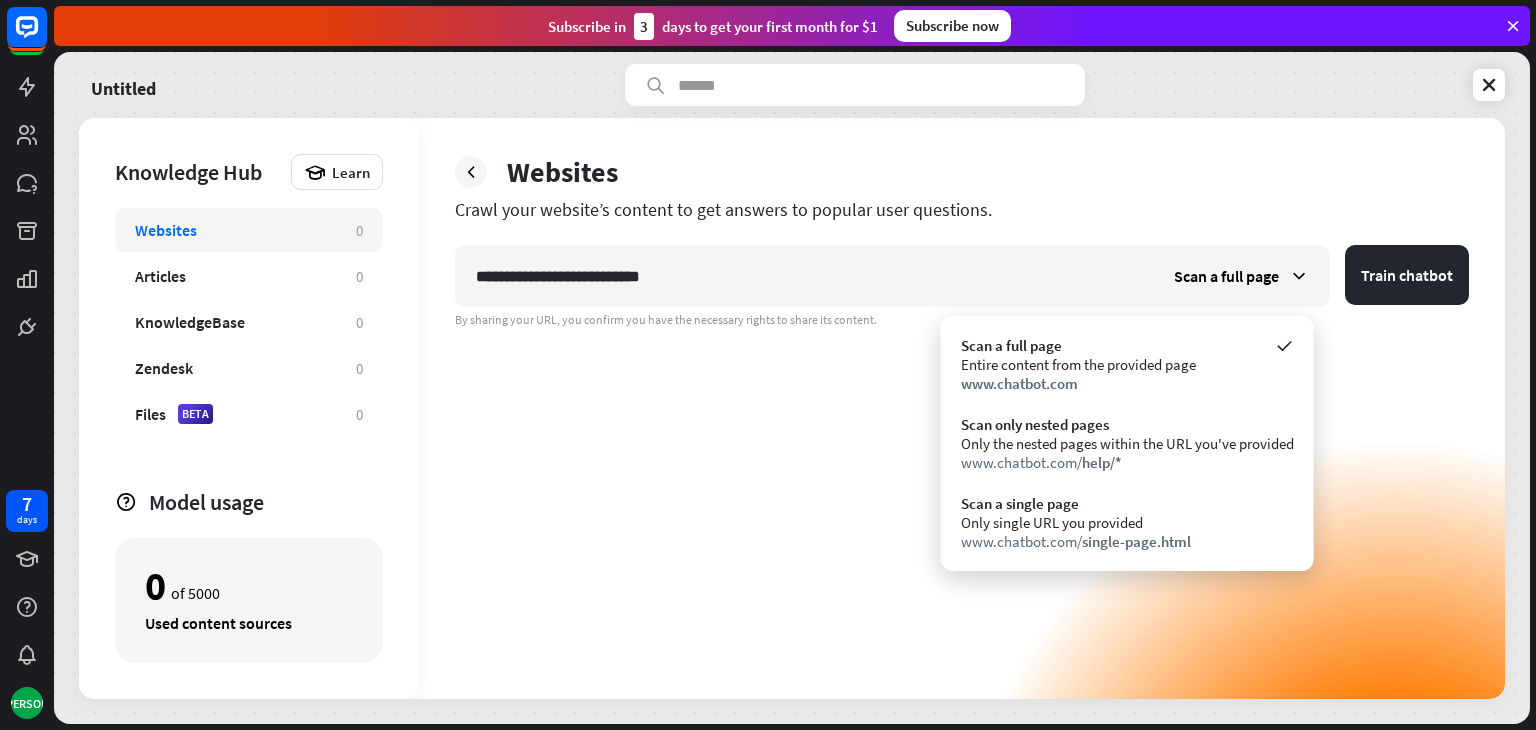 click on "**********" at bounding box center (962, 472) 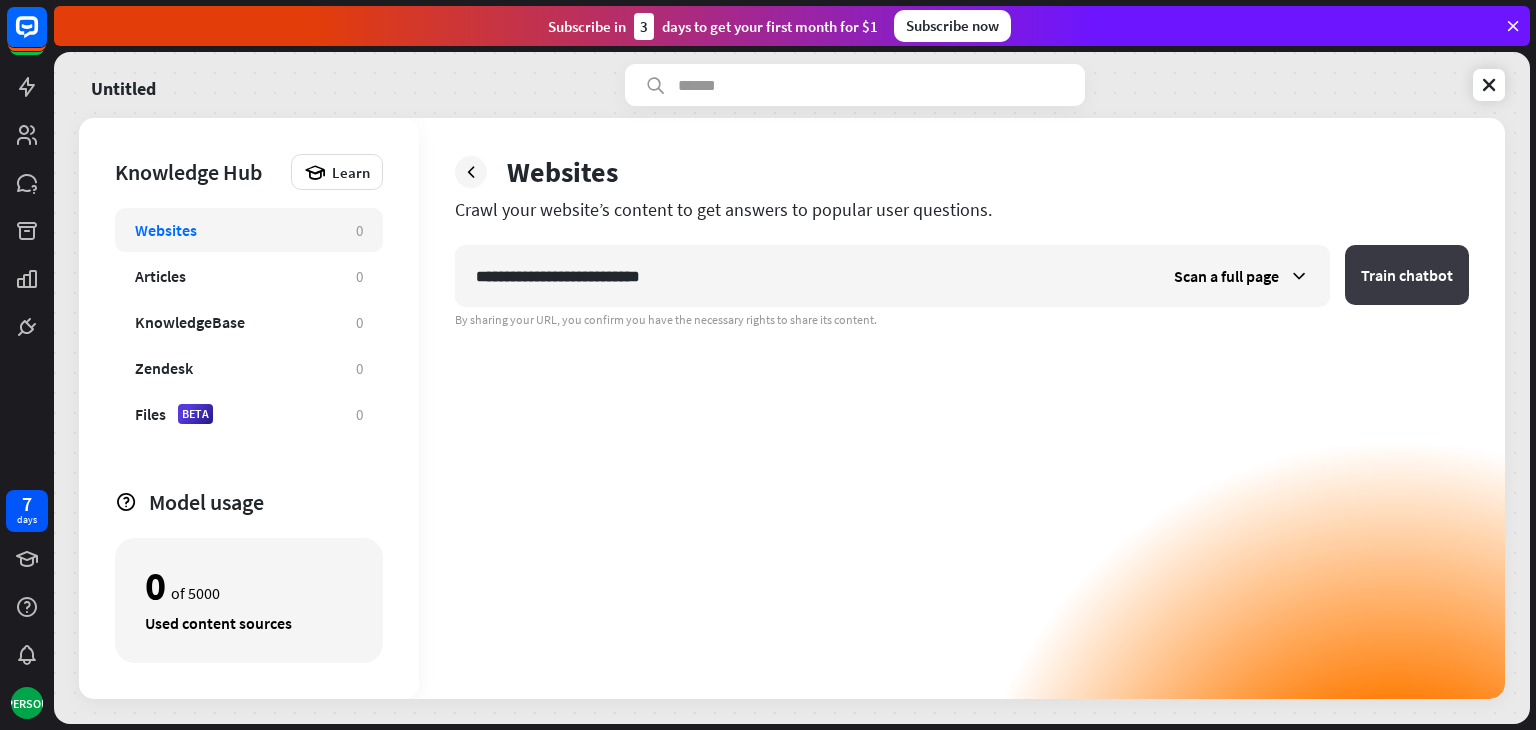 click on "Train chatbot" at bounding box center (1407, 275) 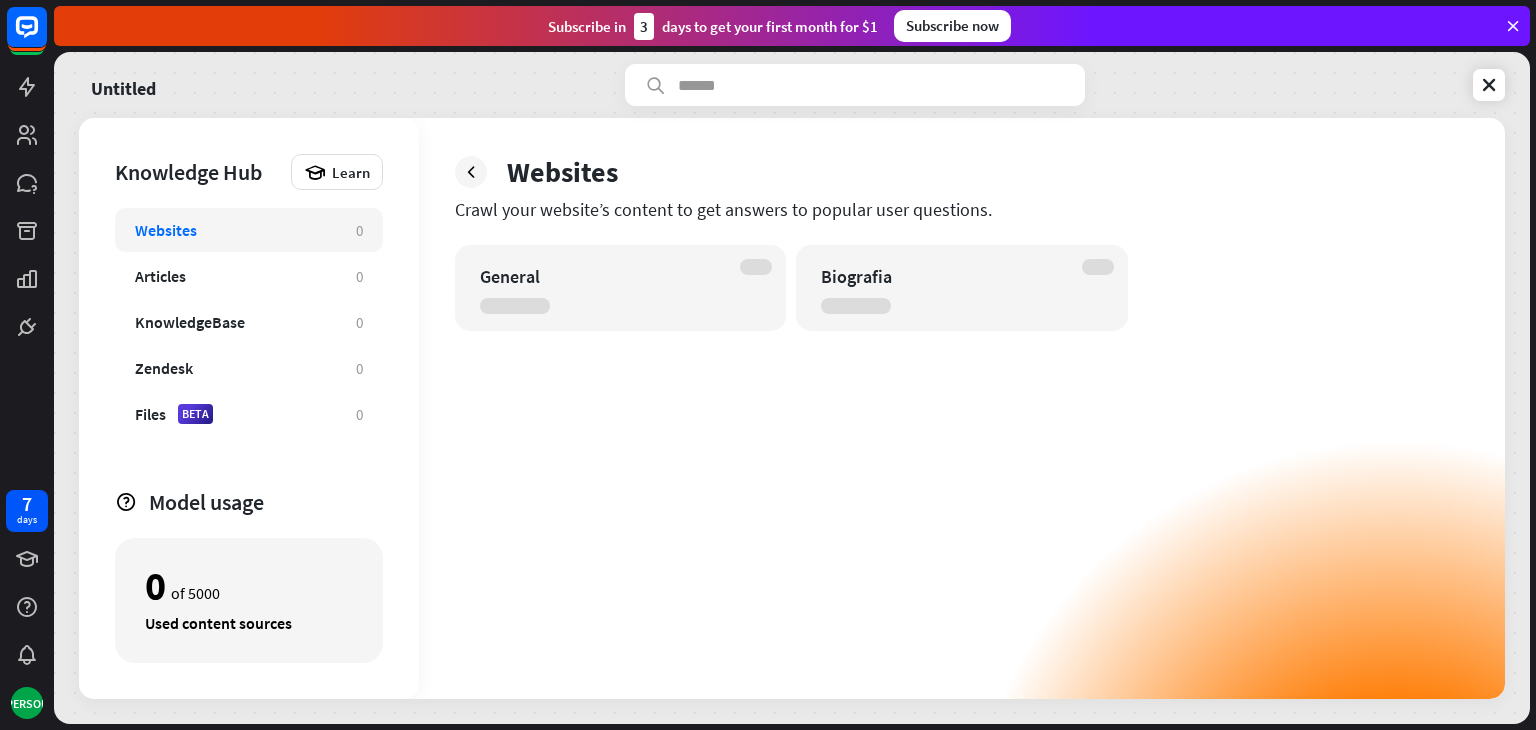 click on "Crawl your website’s content to get answers to popular user
questions." at bounding box center [962, 209] 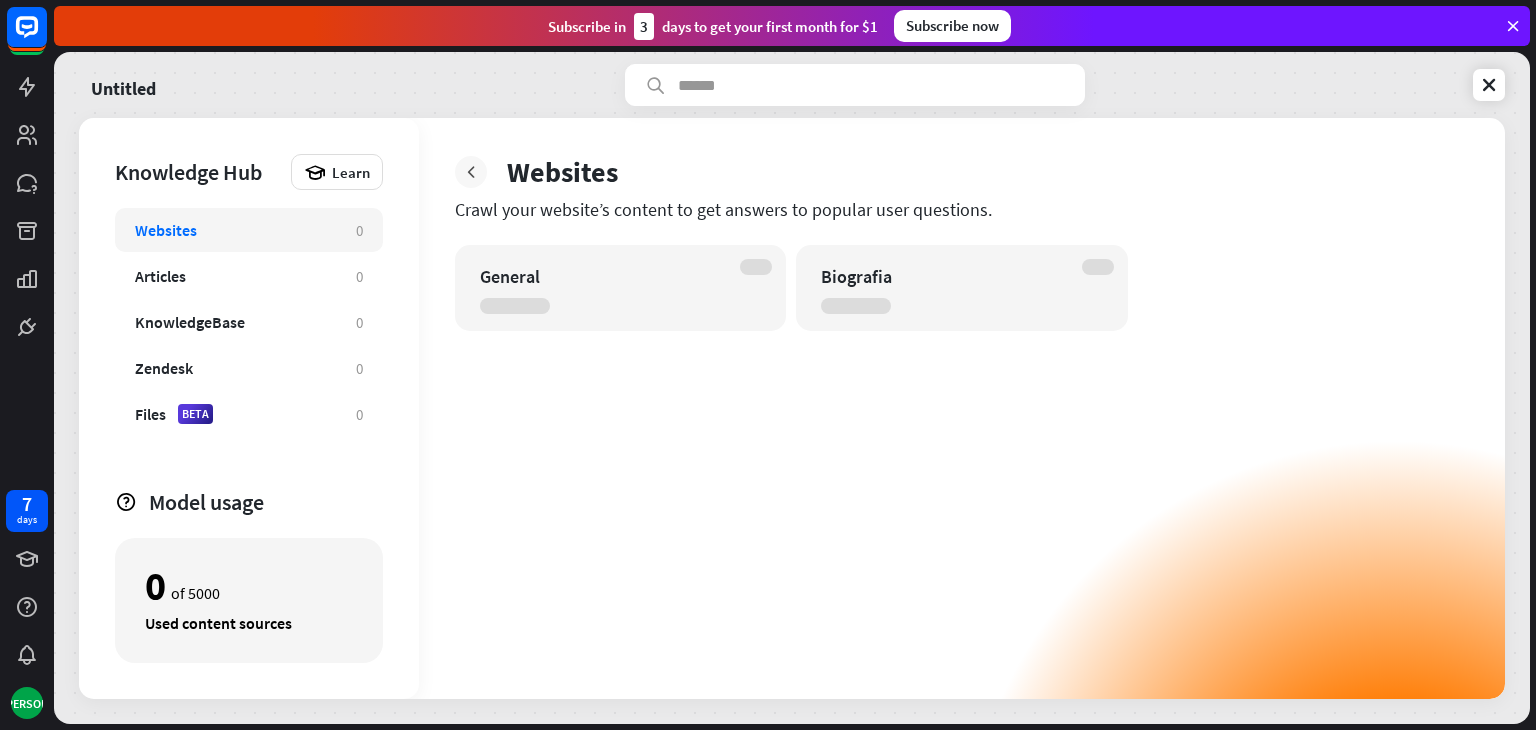click at bounding box center (471, 172) 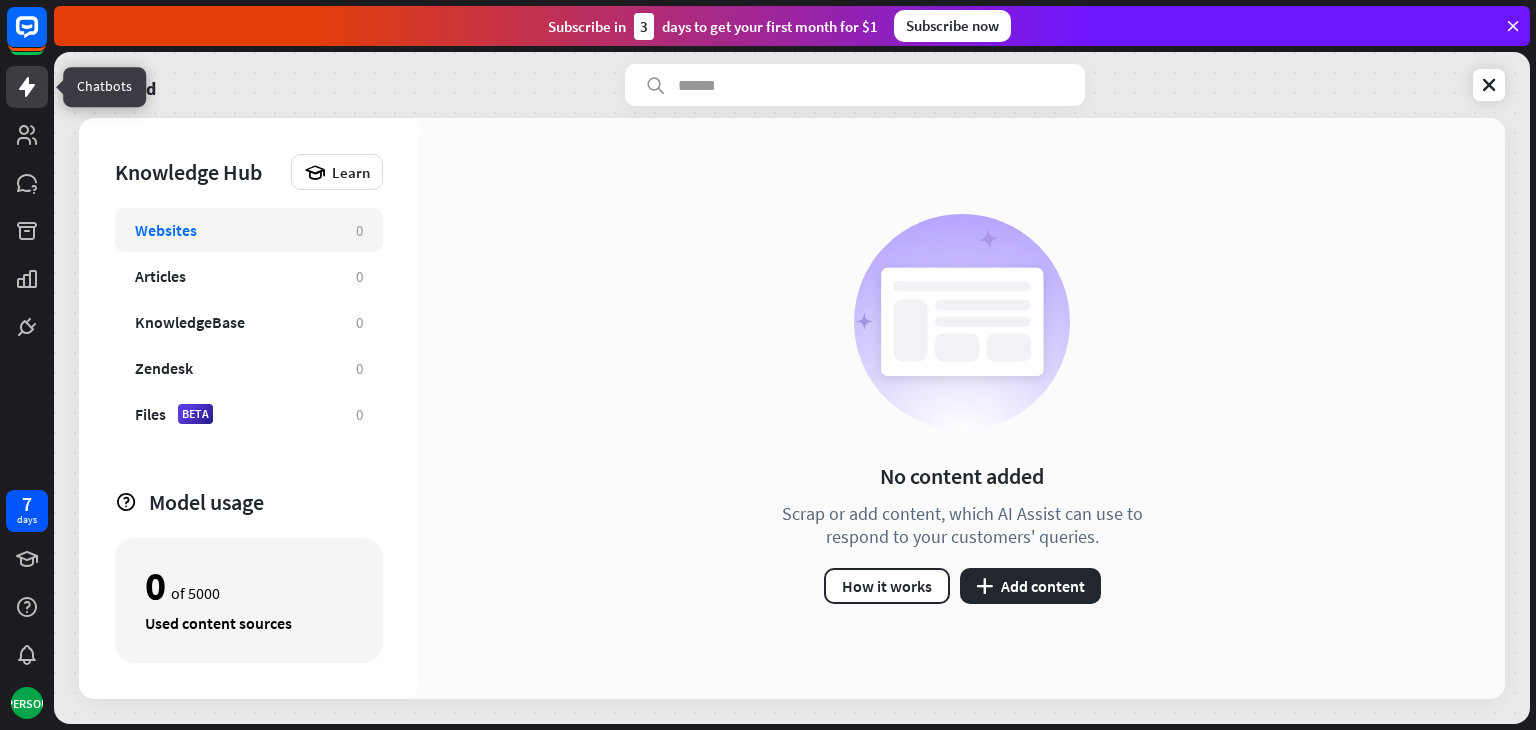 click at bounding box center [27, 87] 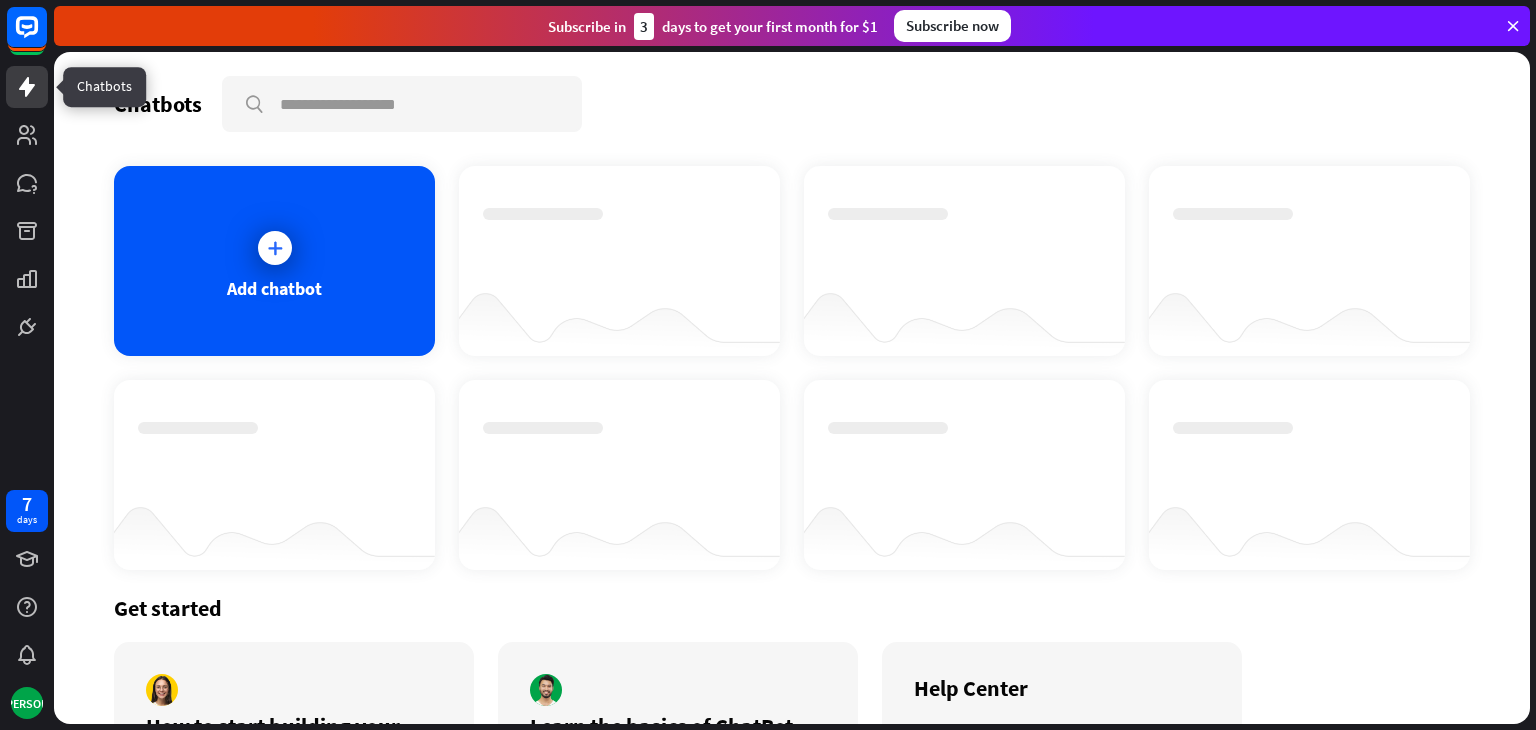 click at bounding box center [27, 87] 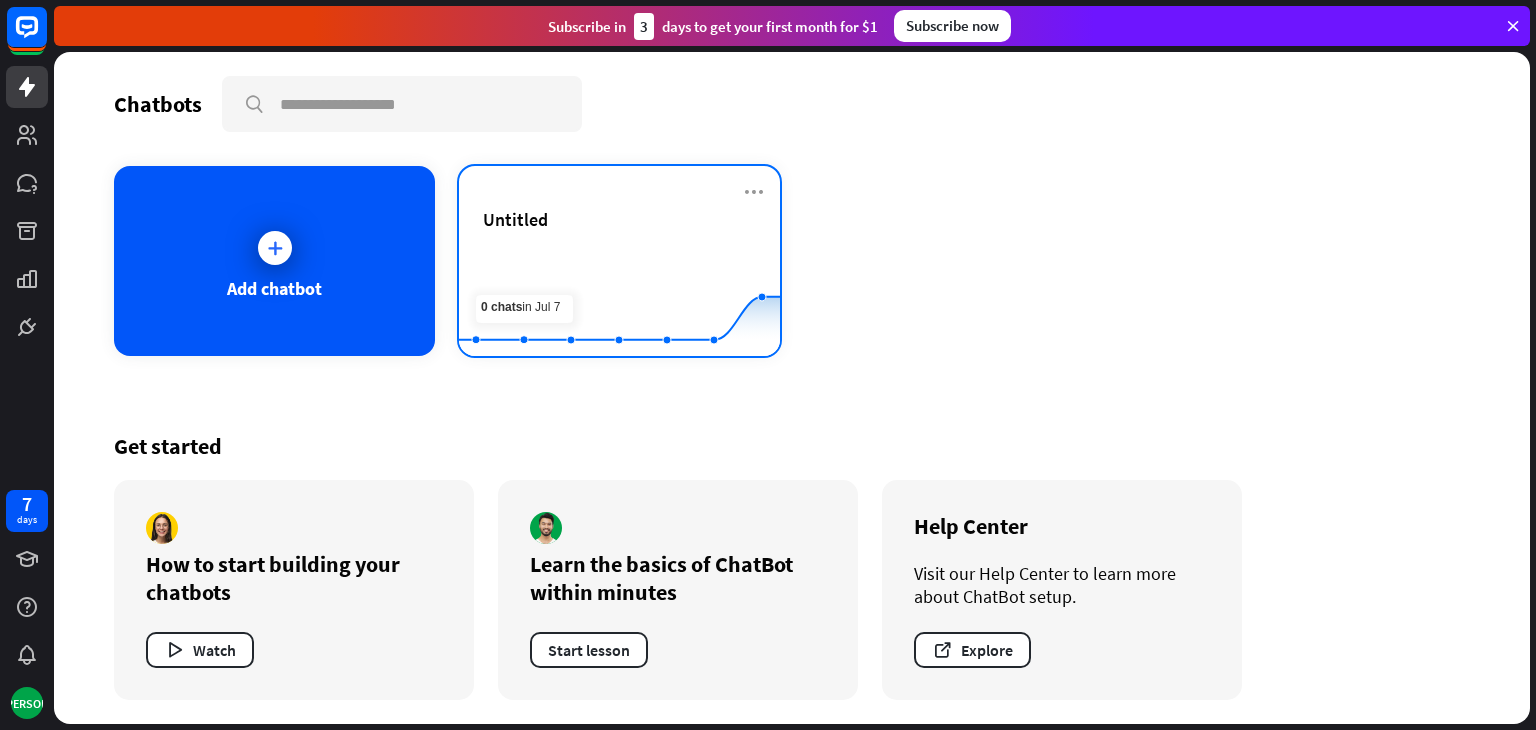 click on "Untitled" at bounding box center (619, 243) 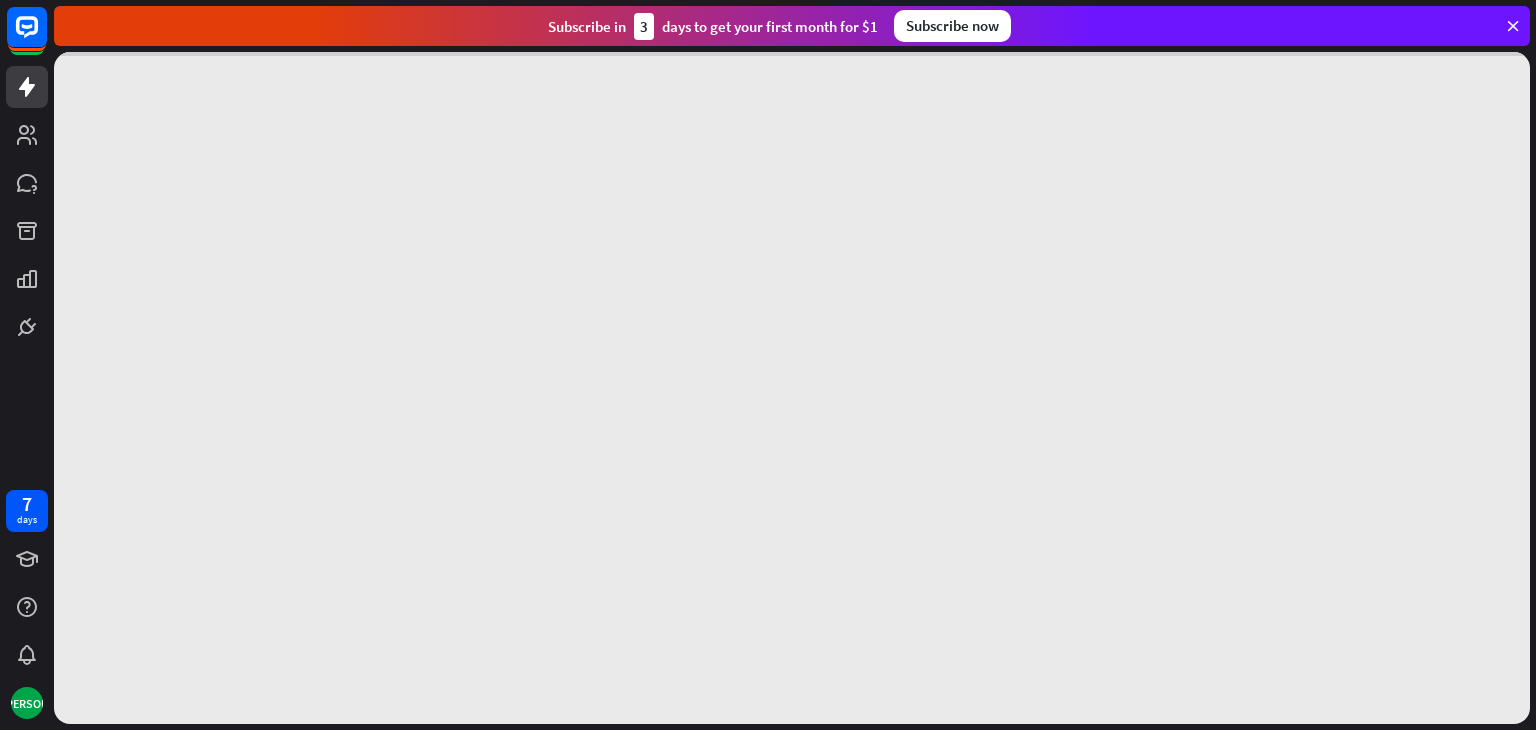 click at bounding box center (792, 388) 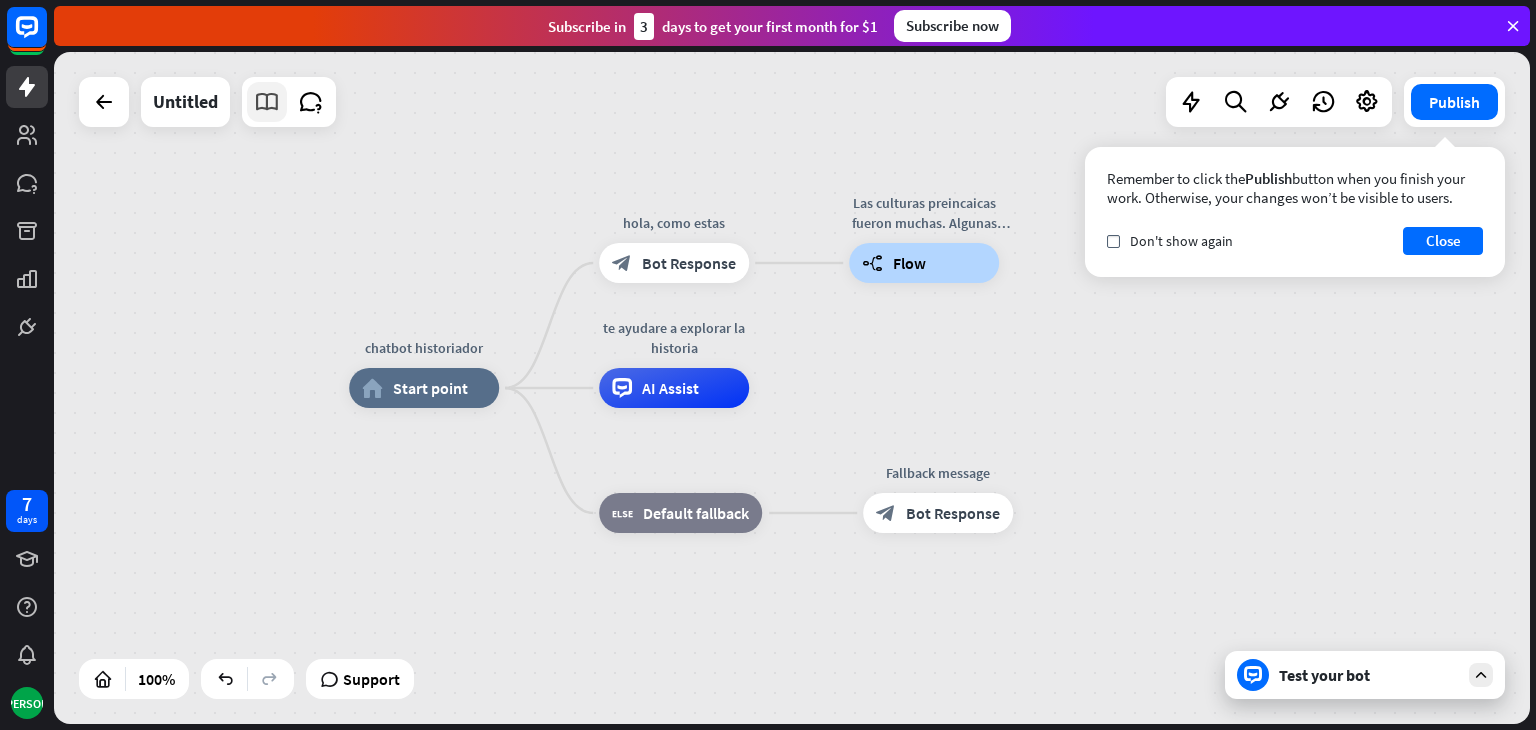 click at bounding box center [267, 102] 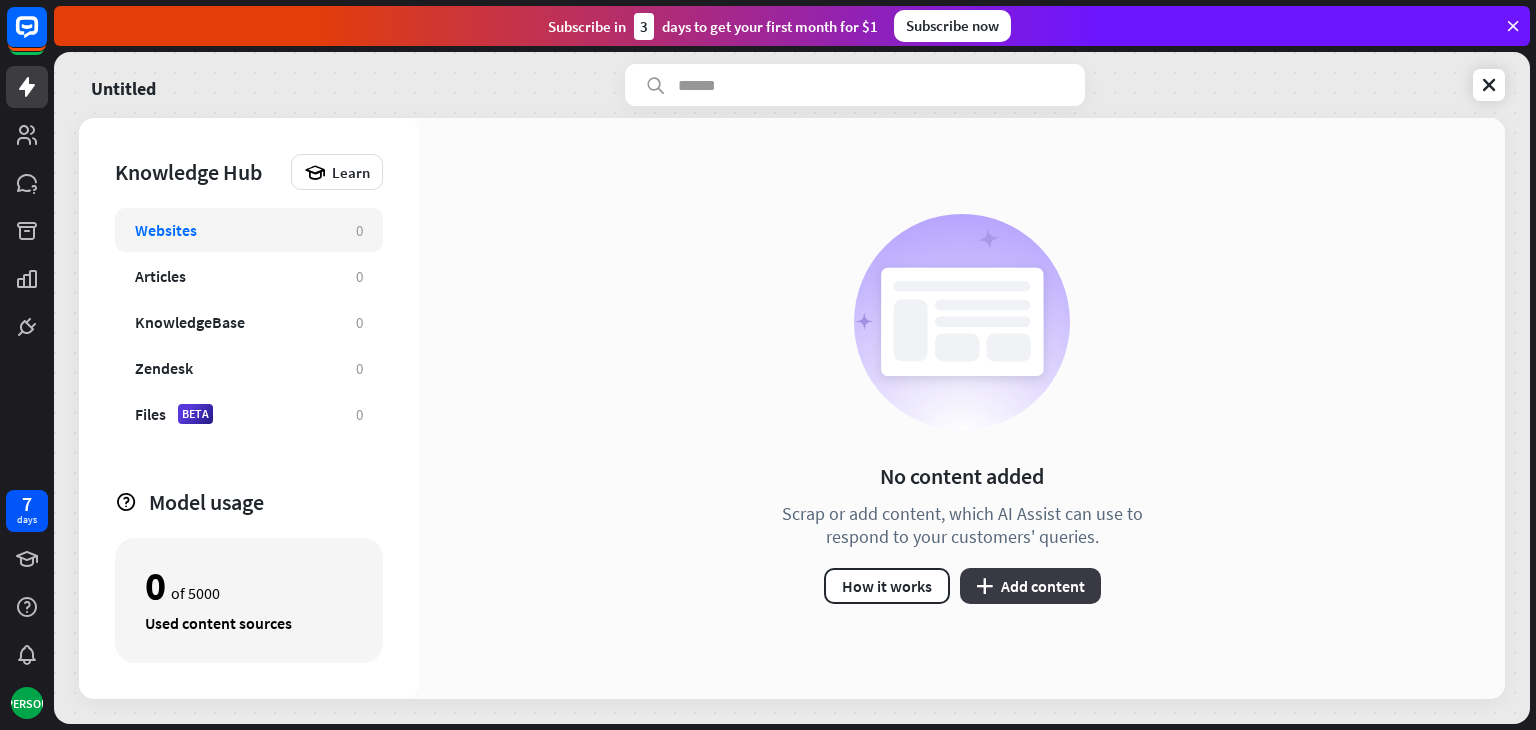 click on "plus
Add content" at bounding box center (1030, 586) 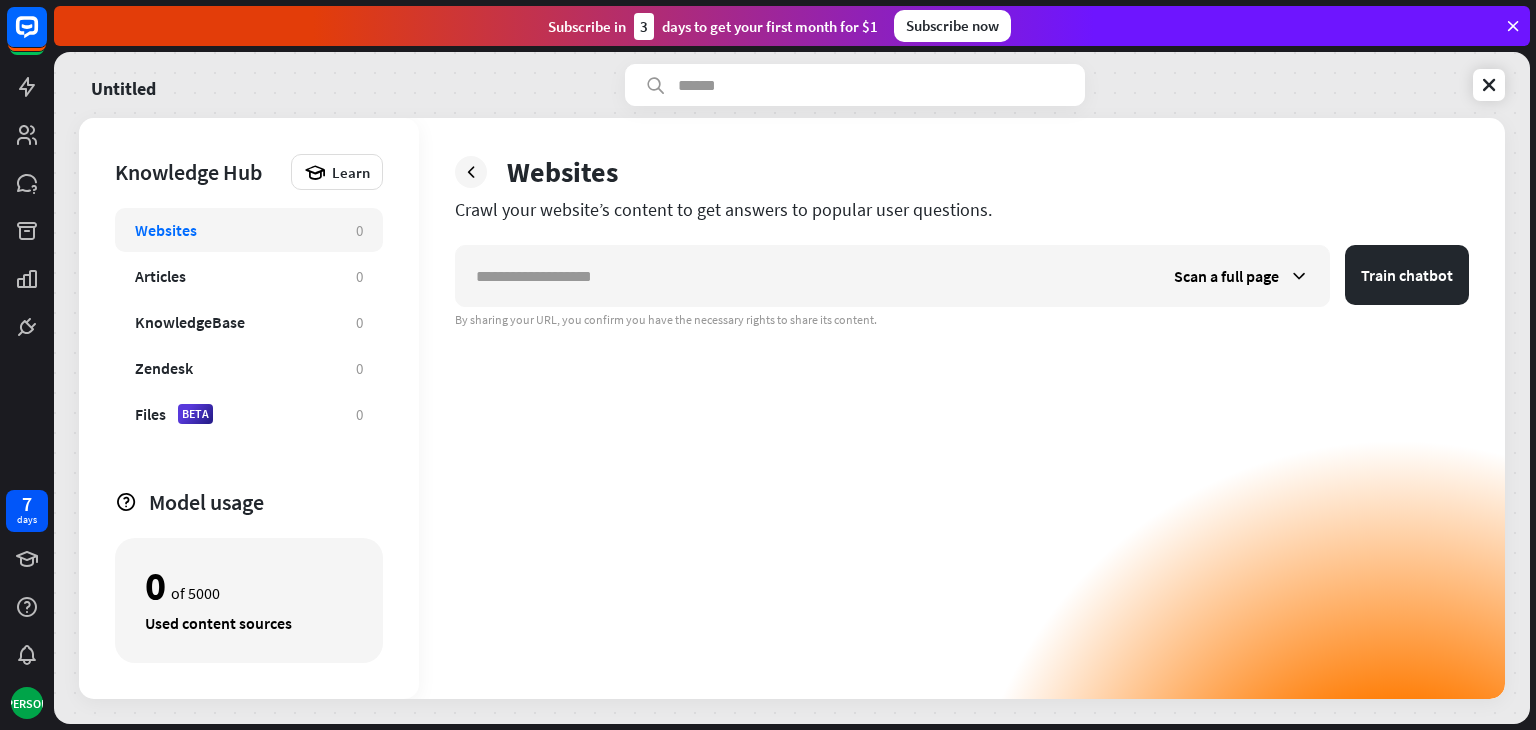click on "Scan a full page
Train chatbot
By sharing your URL, you confirm you have the necessary rights to
share its content." at bounding box center (962, 472) 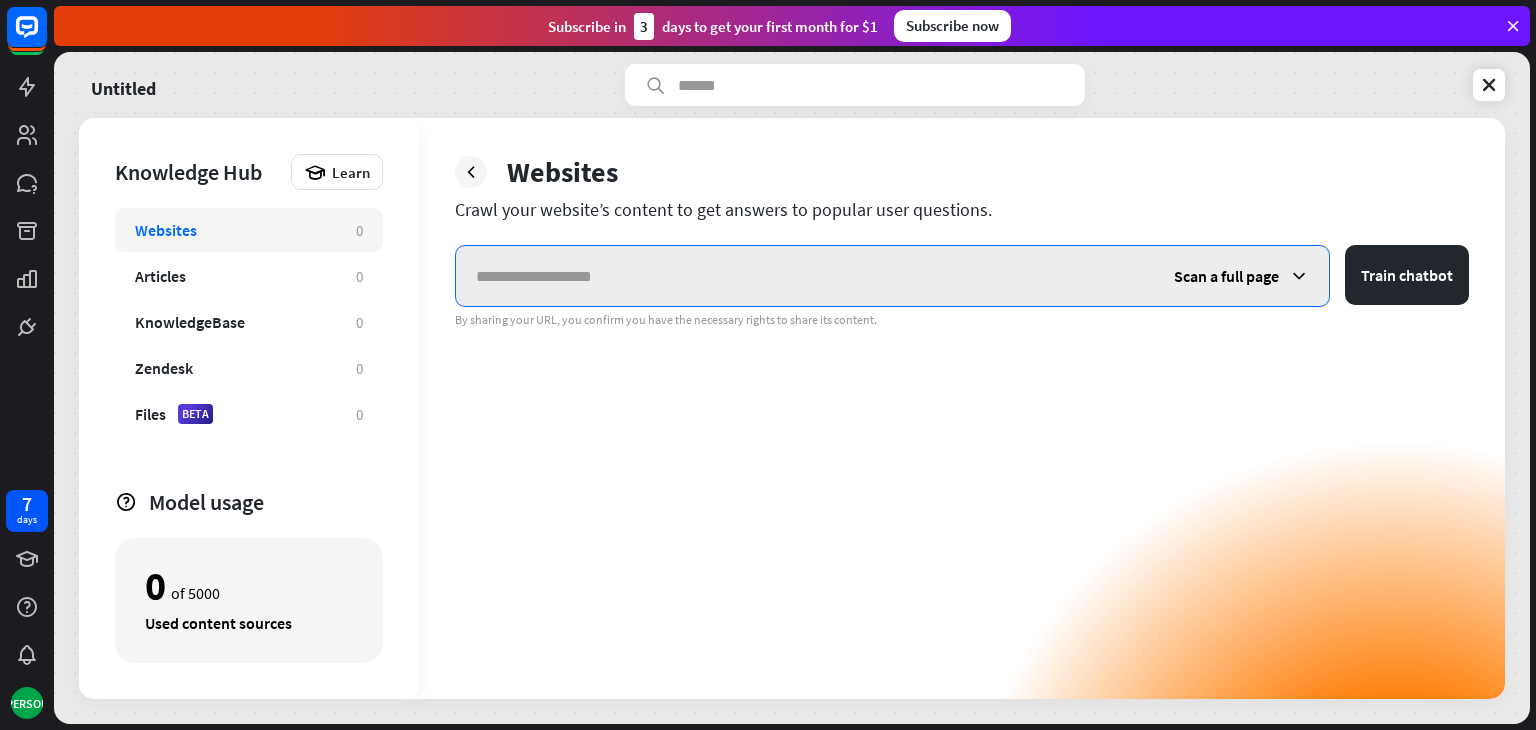 click at bounding box center (805, 276) 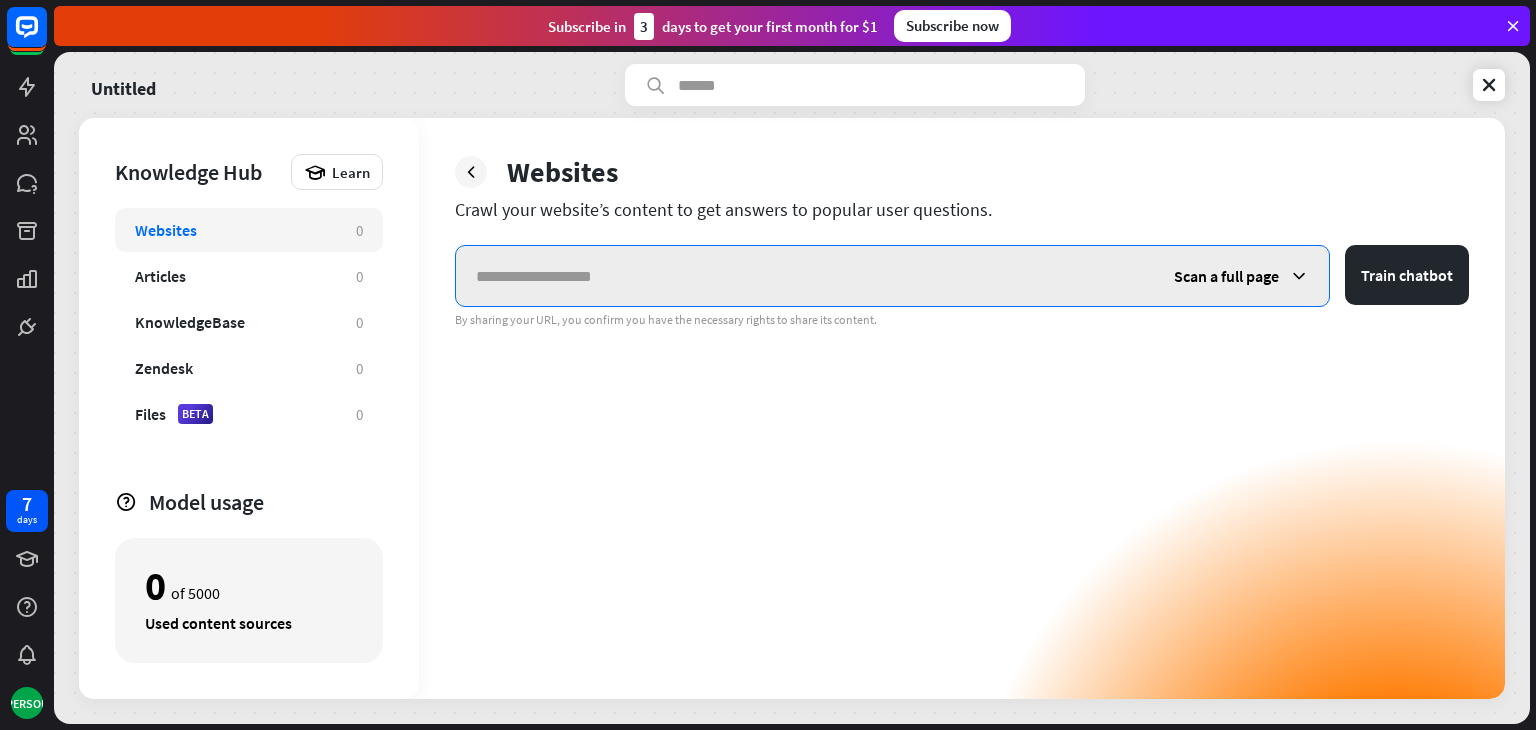 paste on "**********" 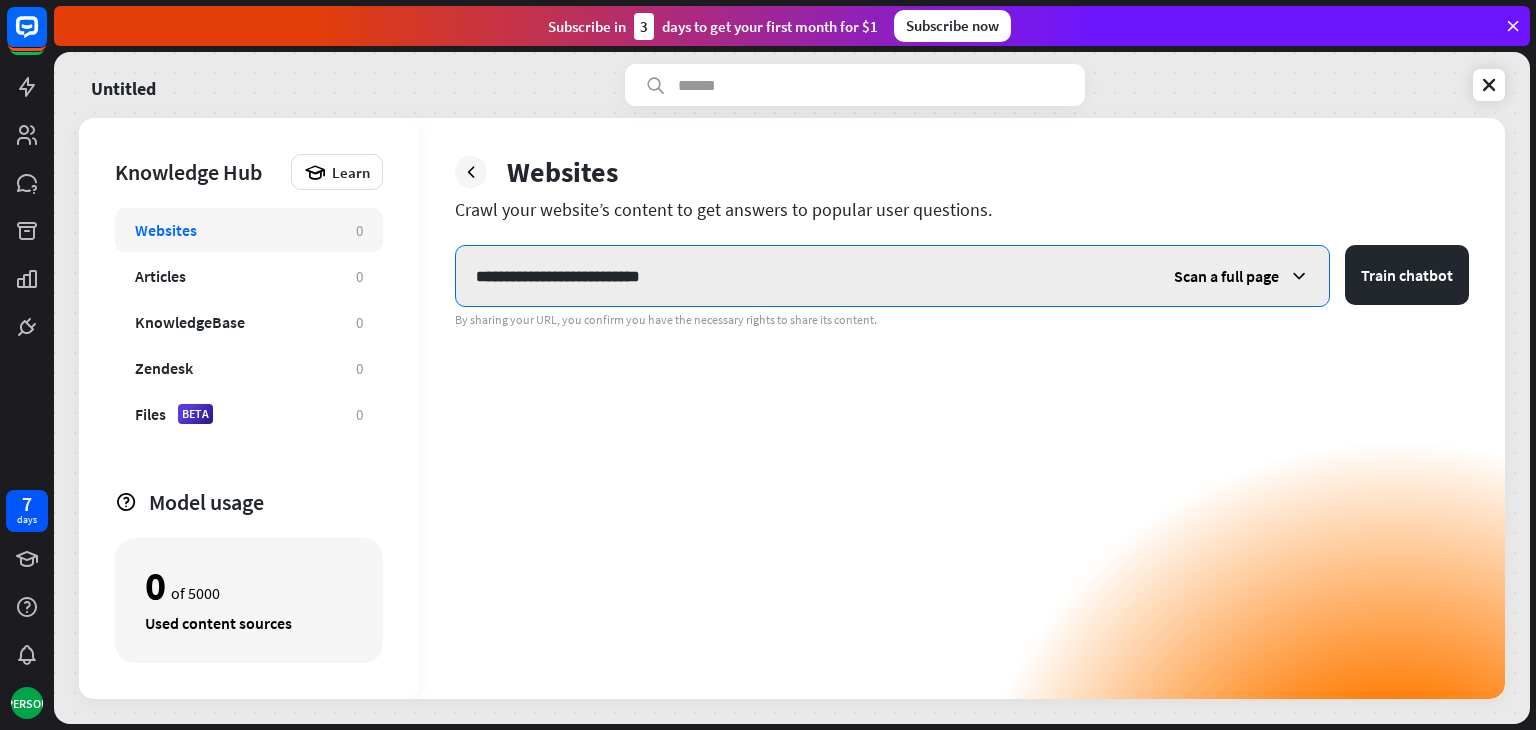 type on "**********" 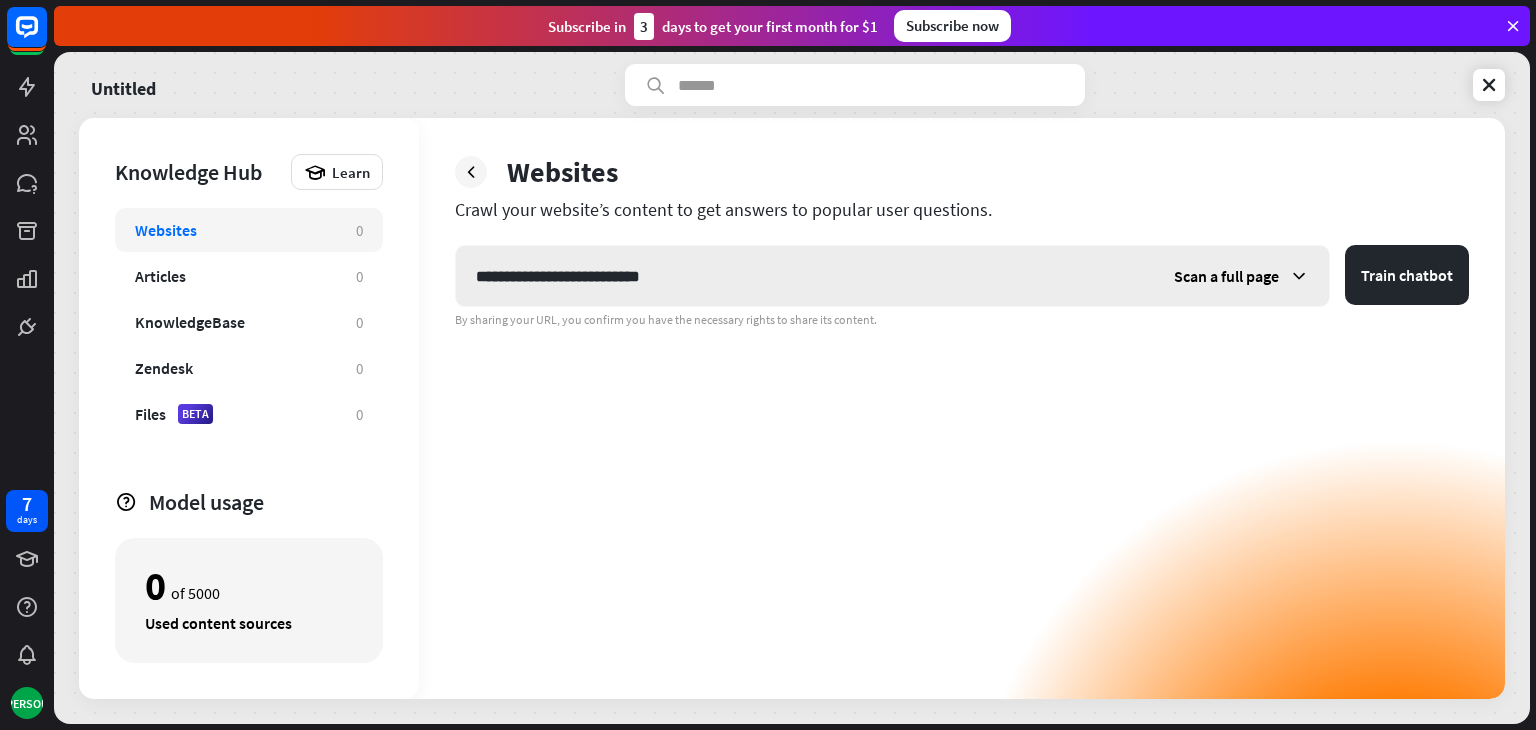 click at bounding box center (1299, 276) 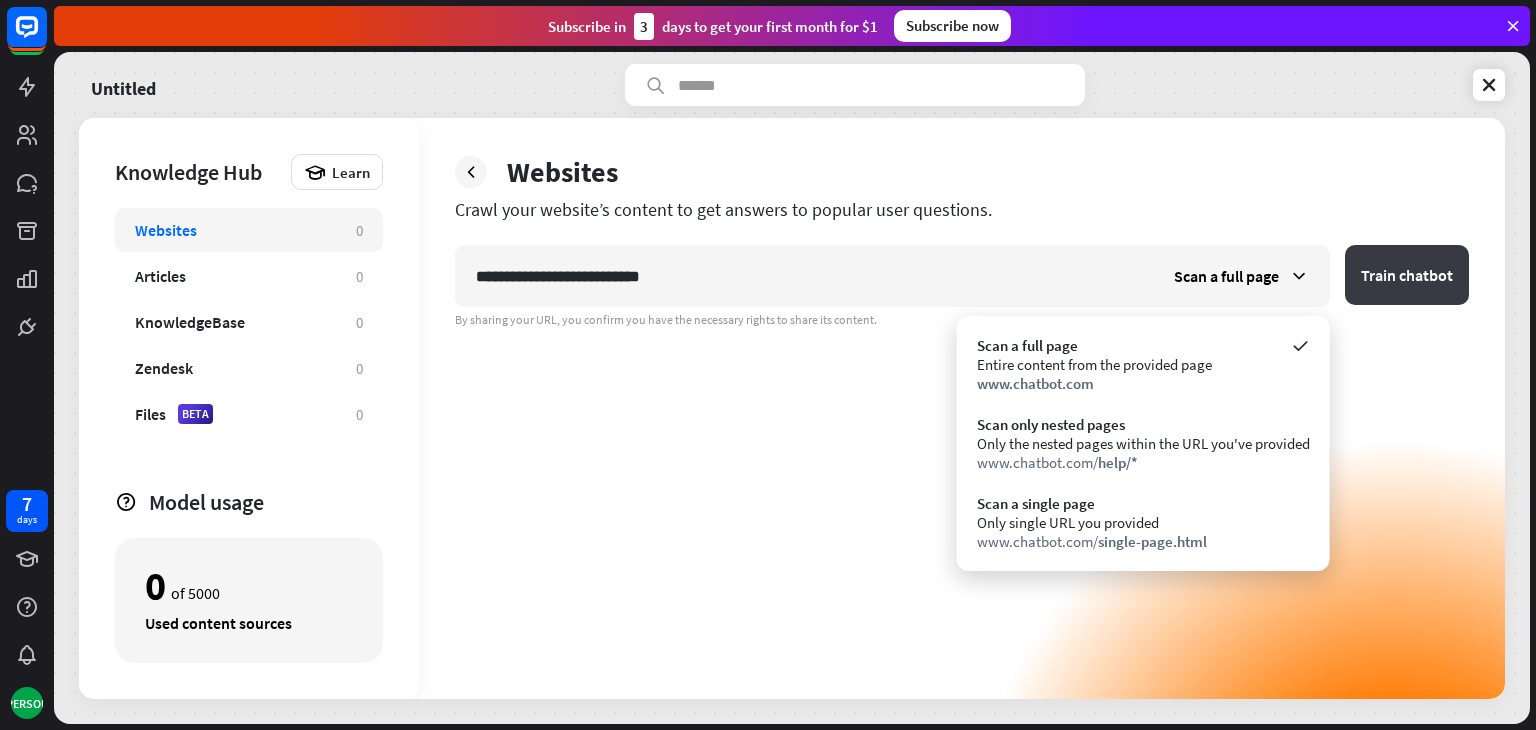 click on "Train chatbot" at bounding box center [1407, 275] 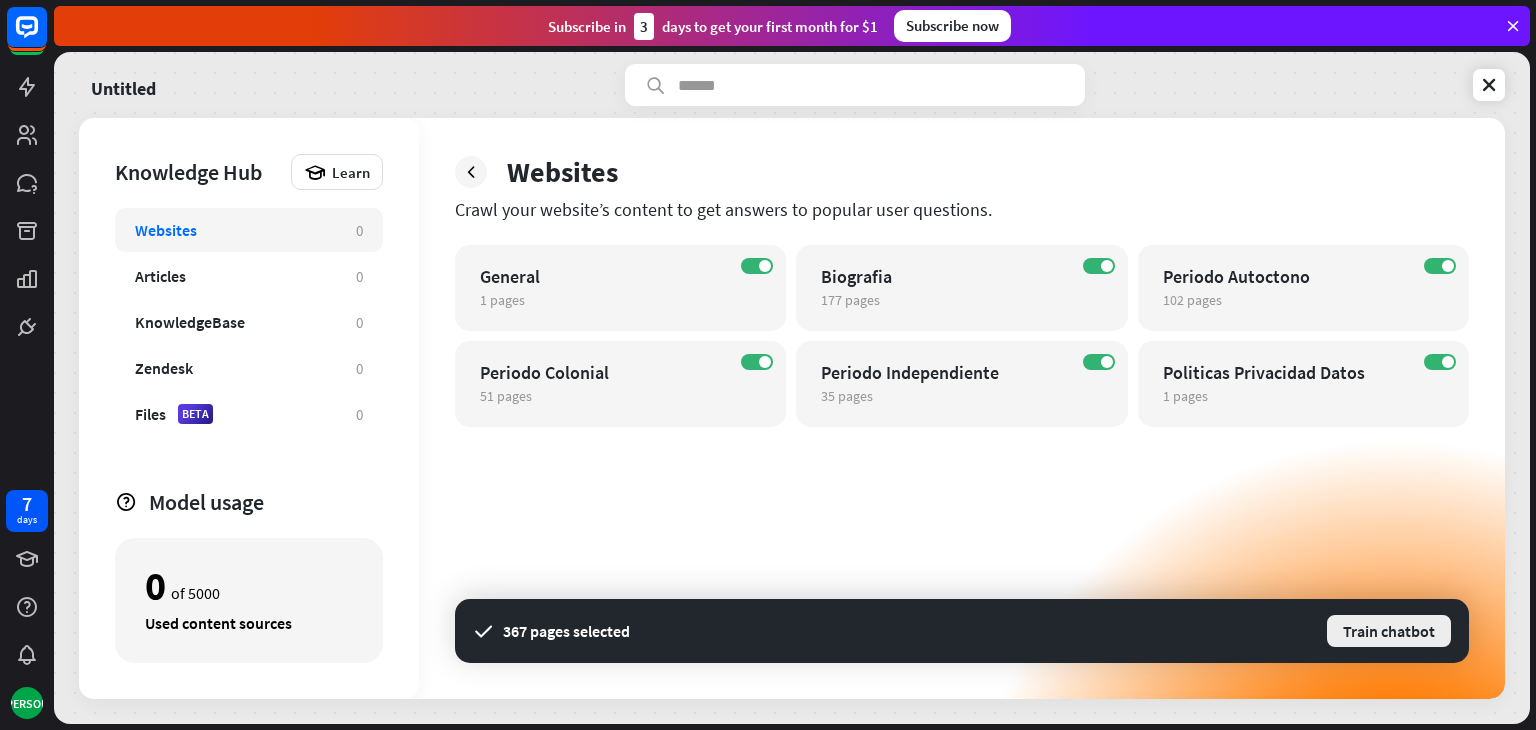 click on "Train chatbot" at bounding box center [1389, 631] 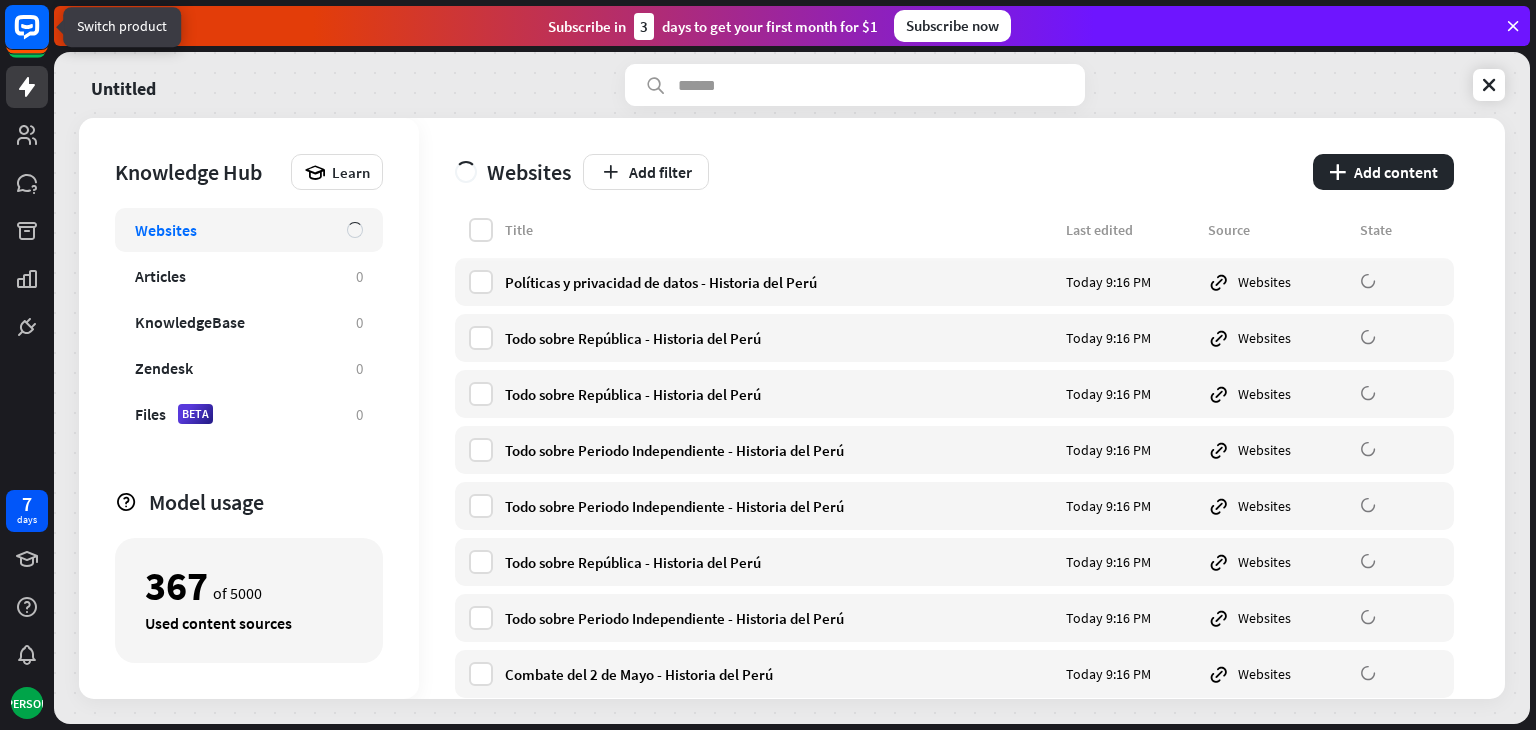 click 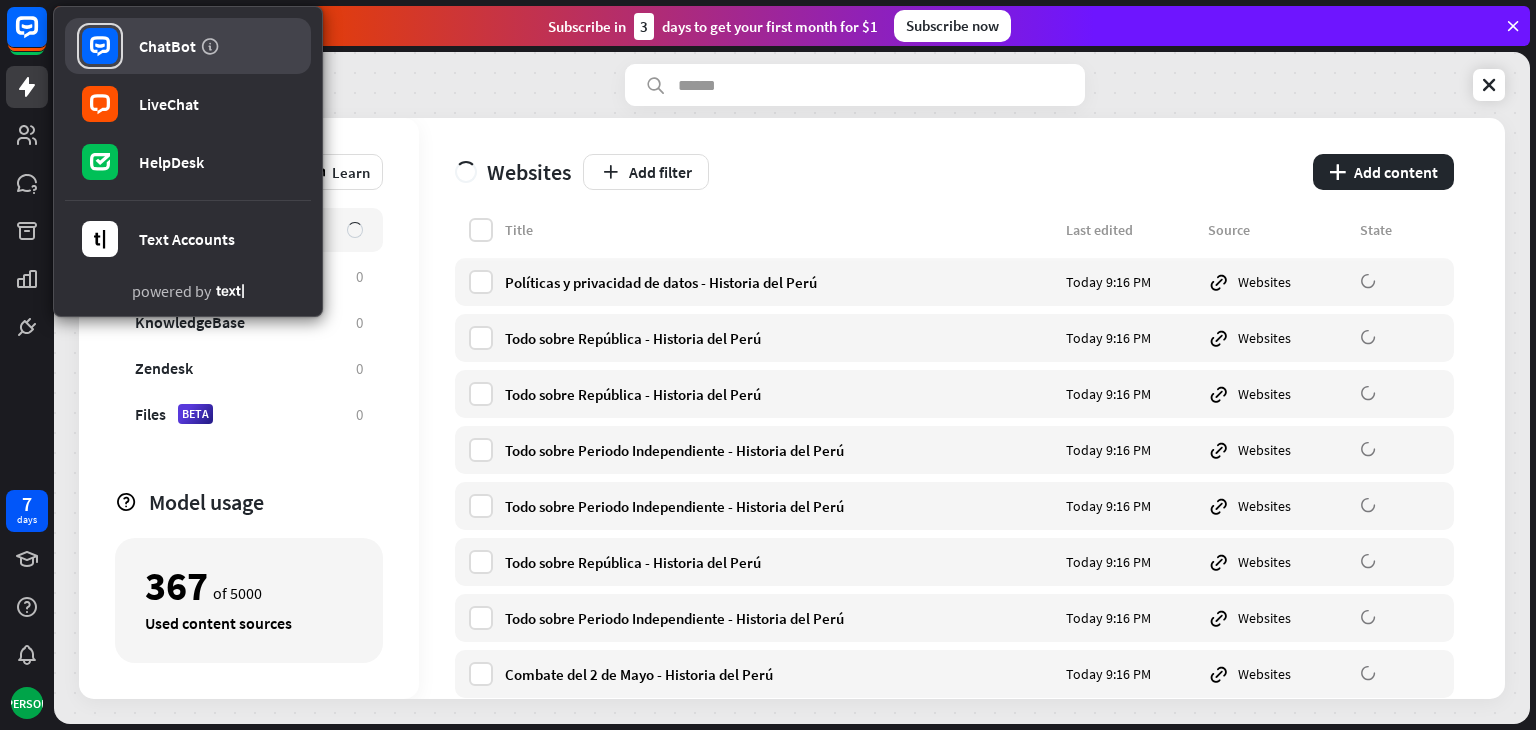click on "ChatBot" at bounding box center [188, 46] 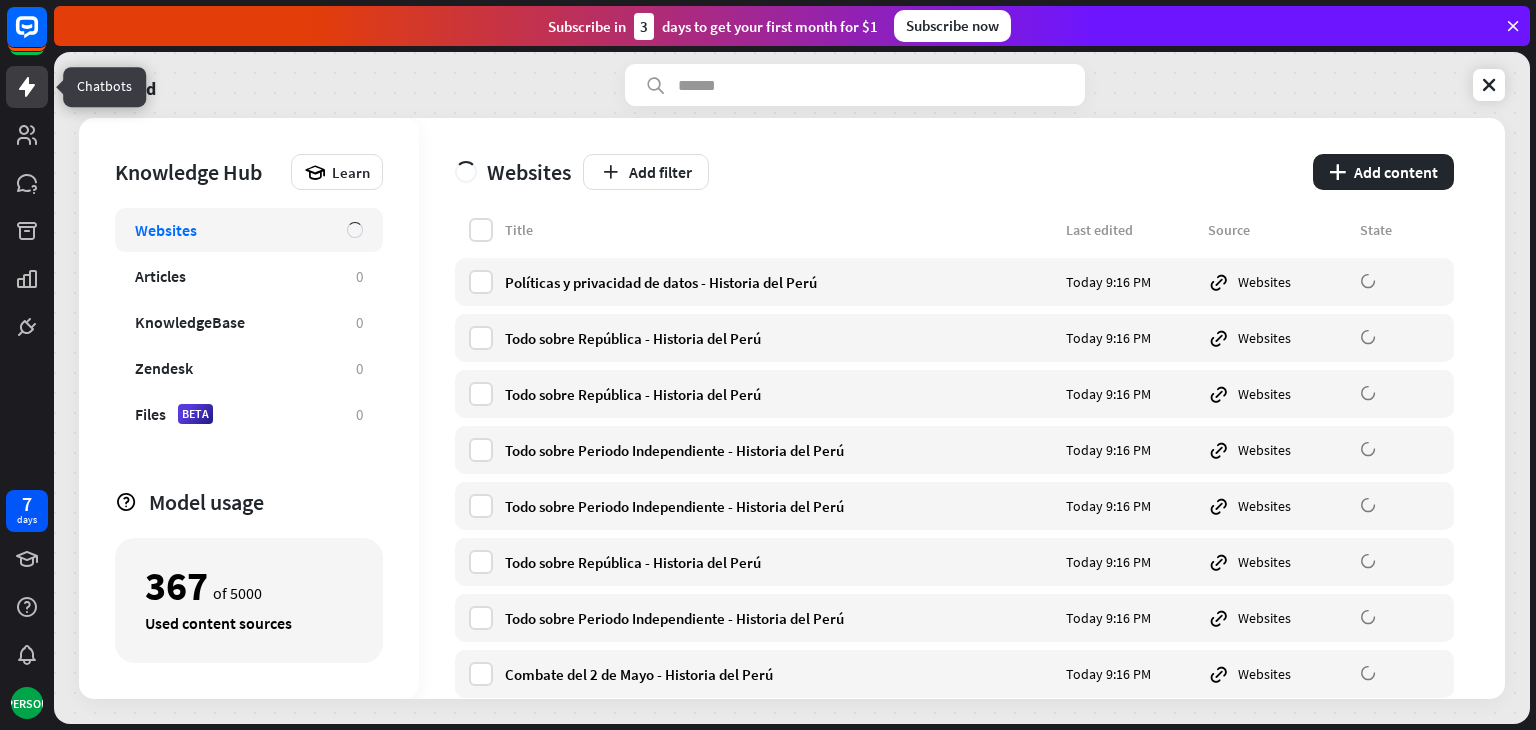 click 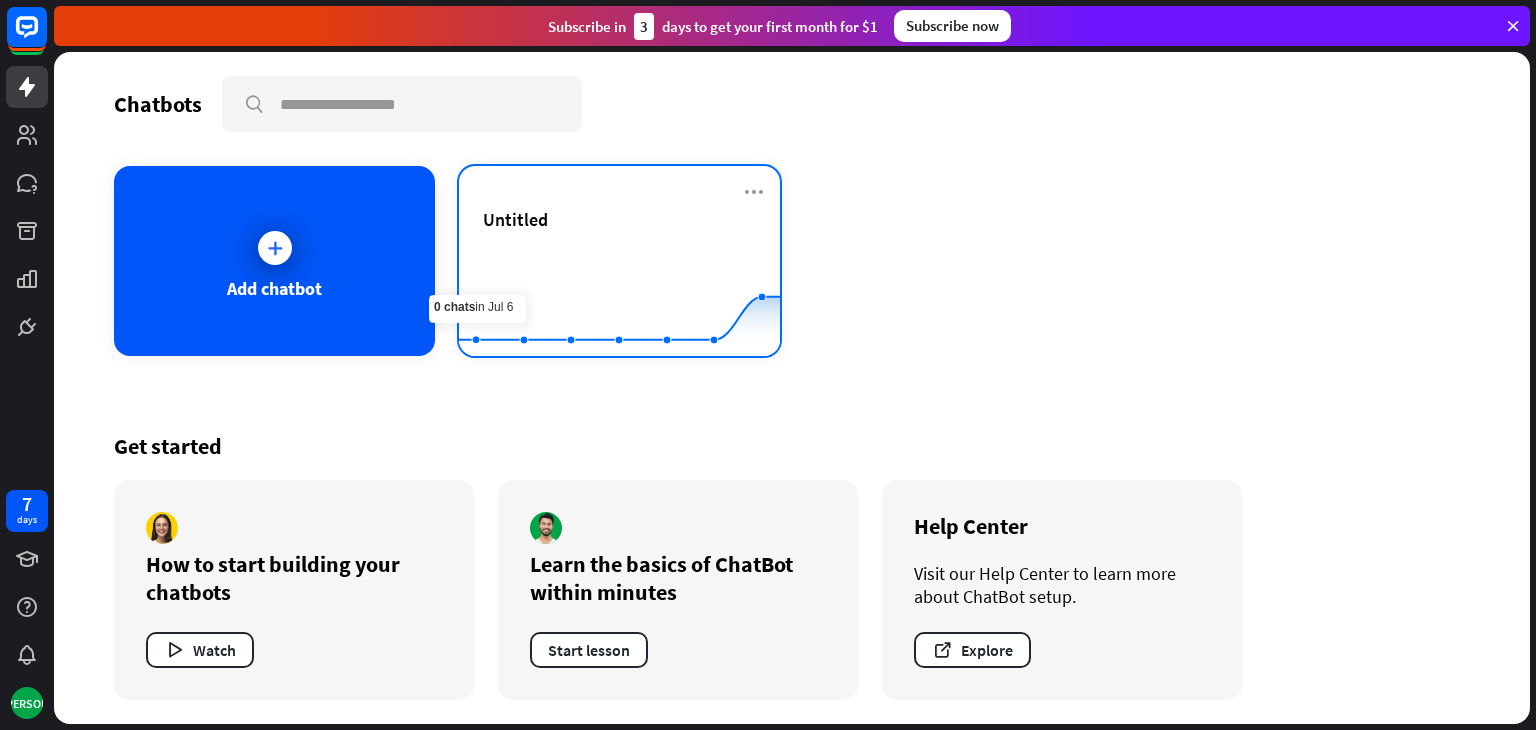 click 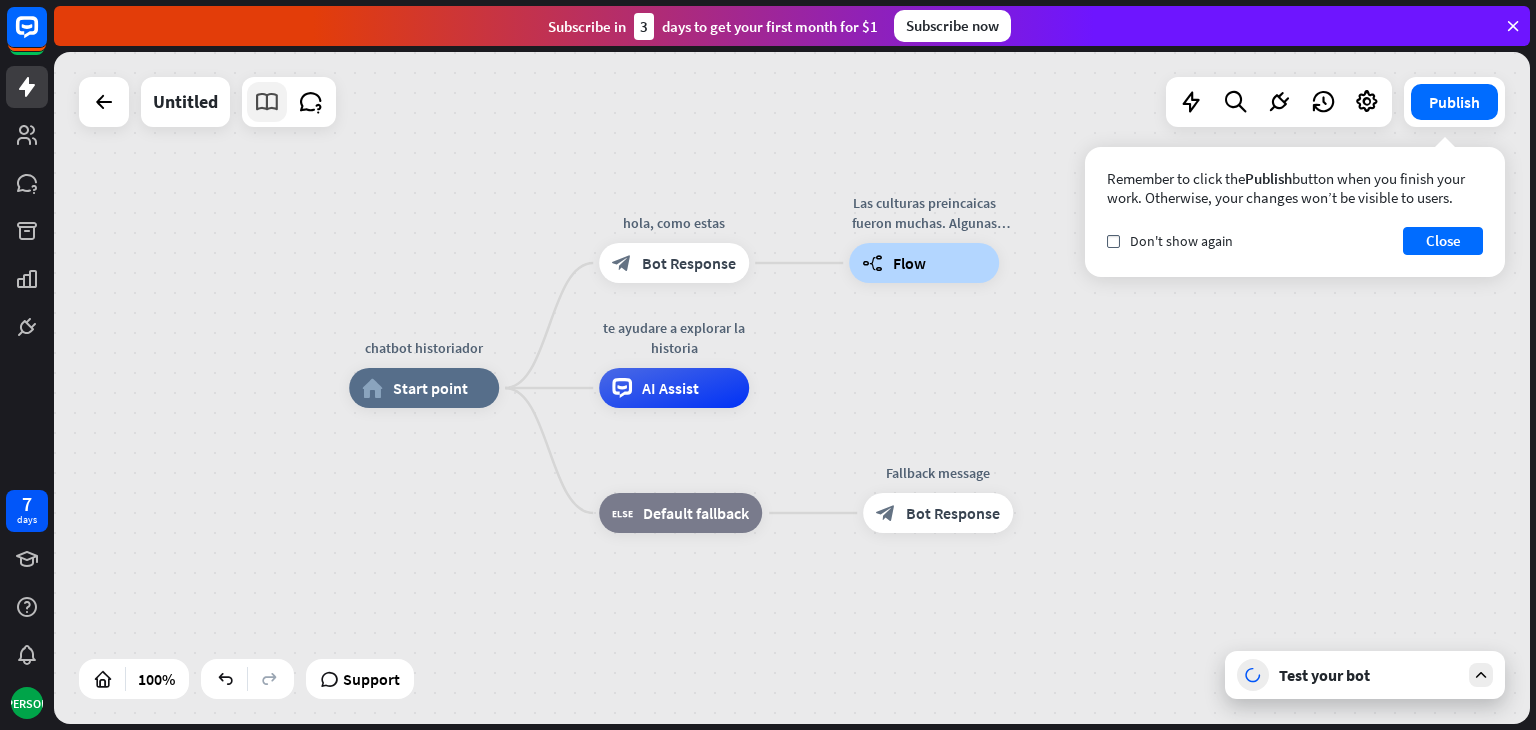 click at bounding box center [267, 102] 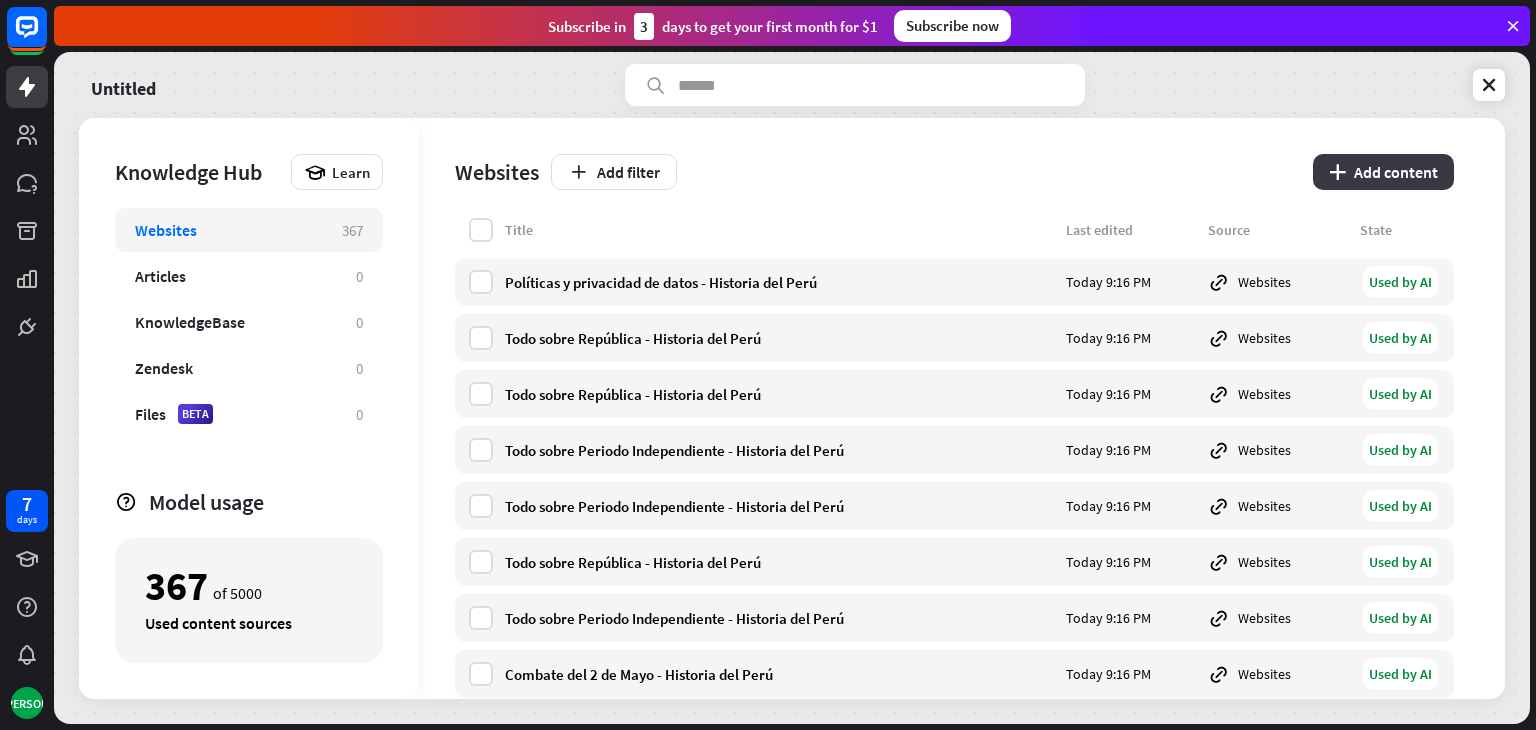 click on "plus" at bounding box center [1337, 172] 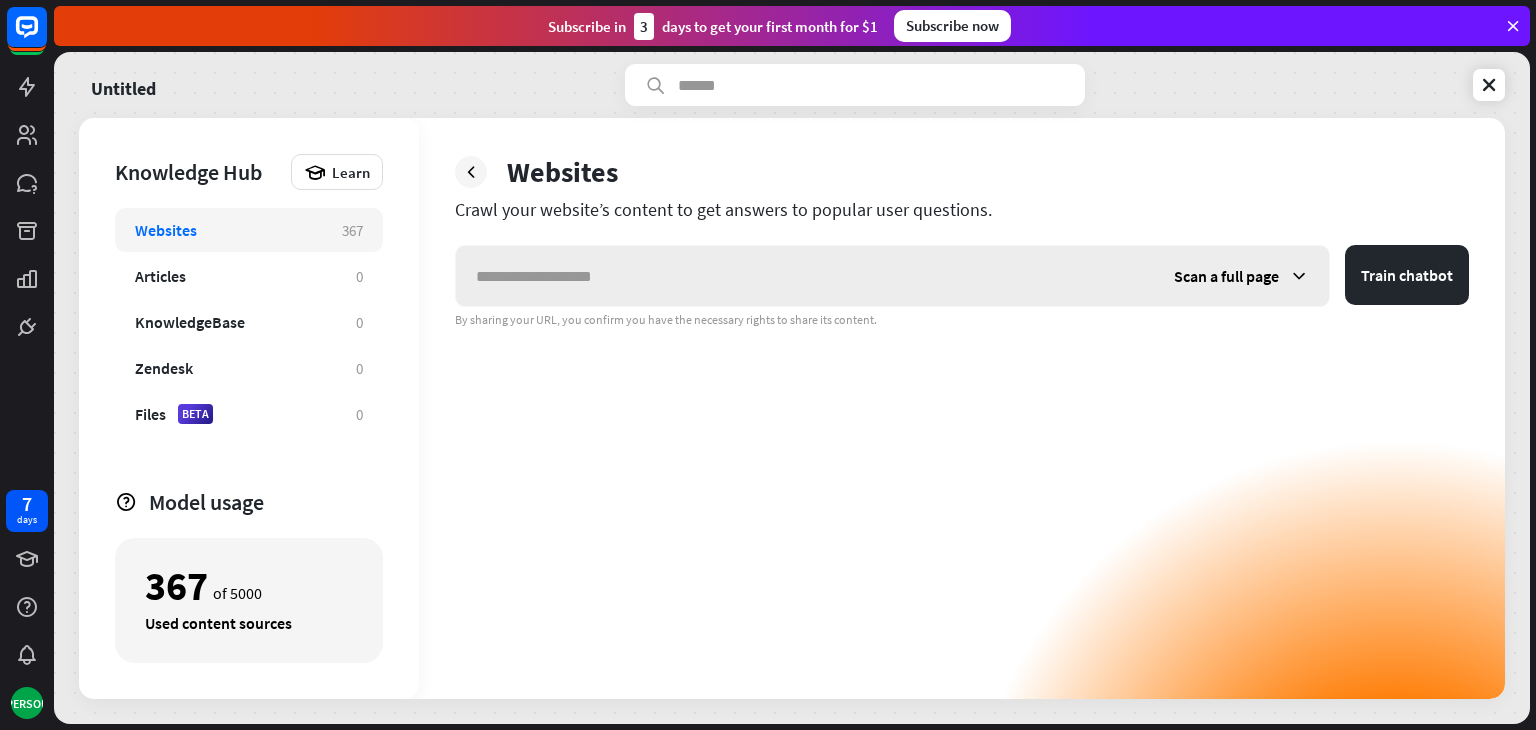click on "Scan a full page" at bounding box center (1241, 276) 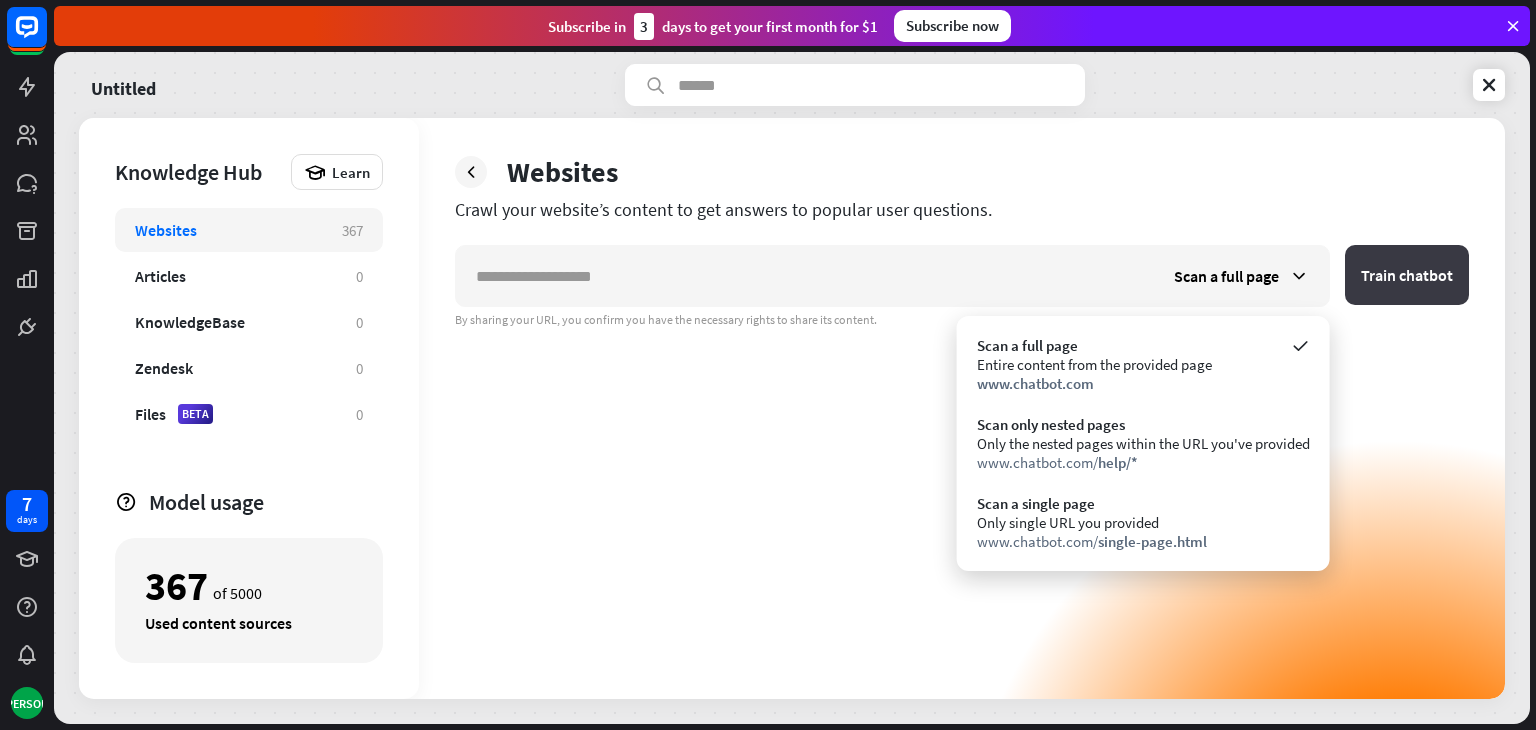 click on "Train chatbot" at bounding box center [1407, 275] 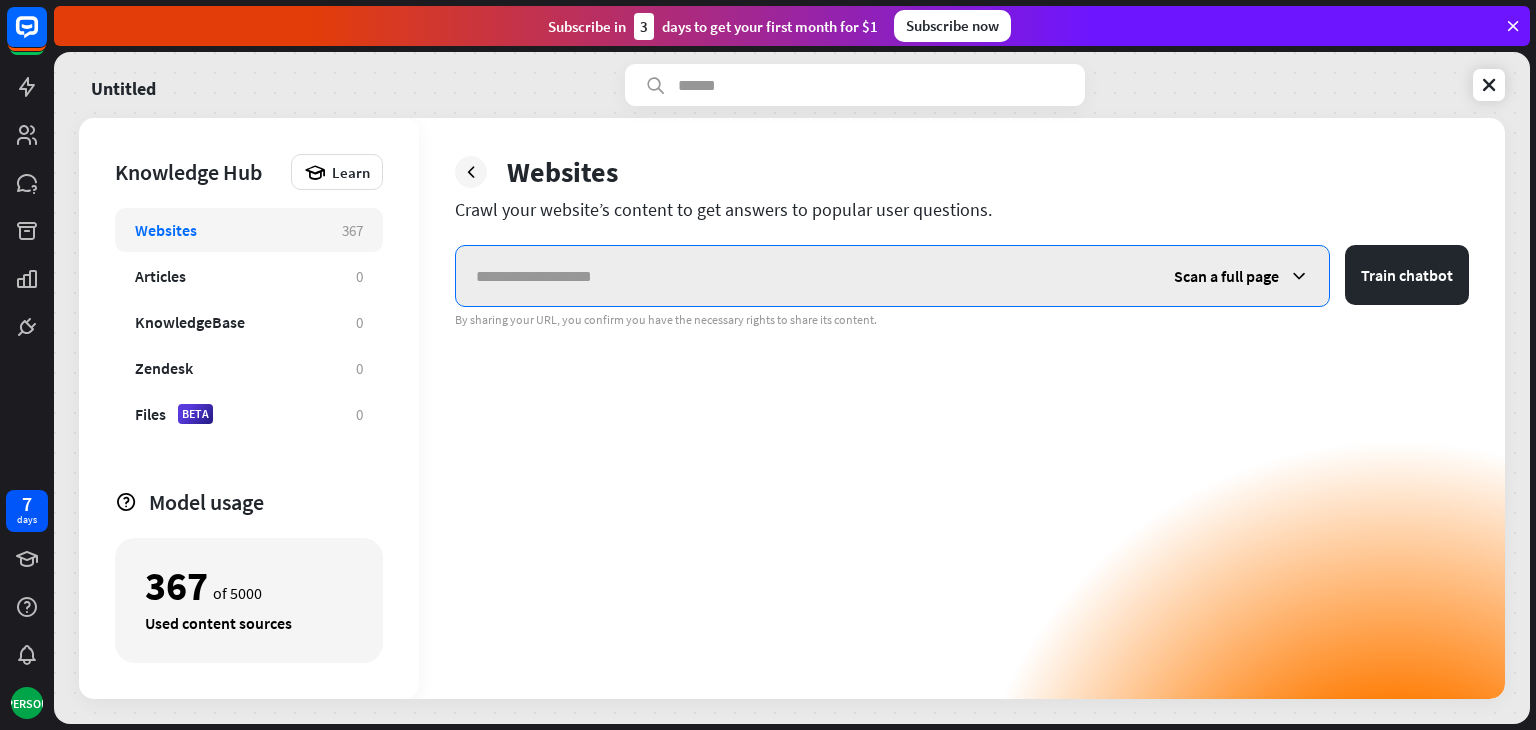 click at bounding box center [805, 276] 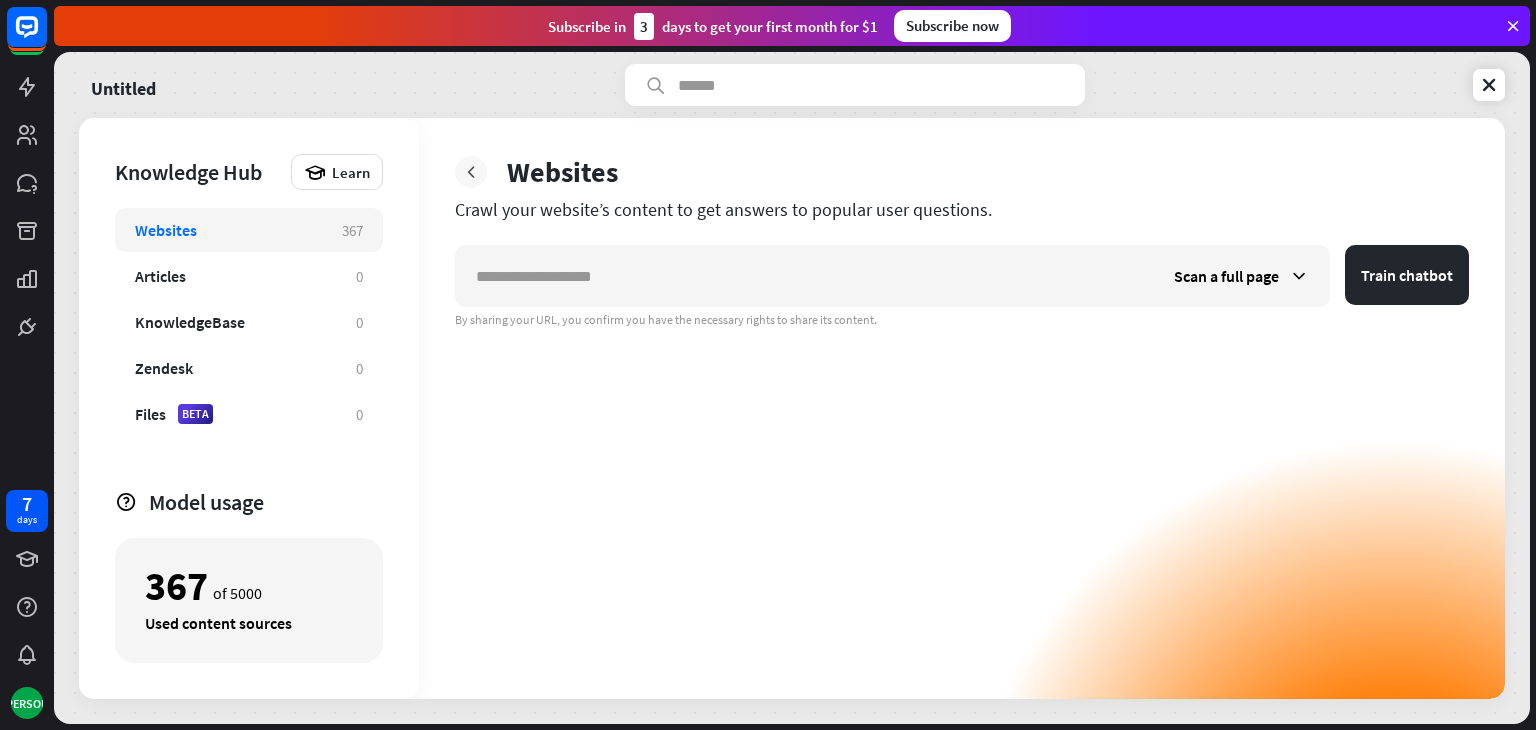 click at bounding box center (471, 172) 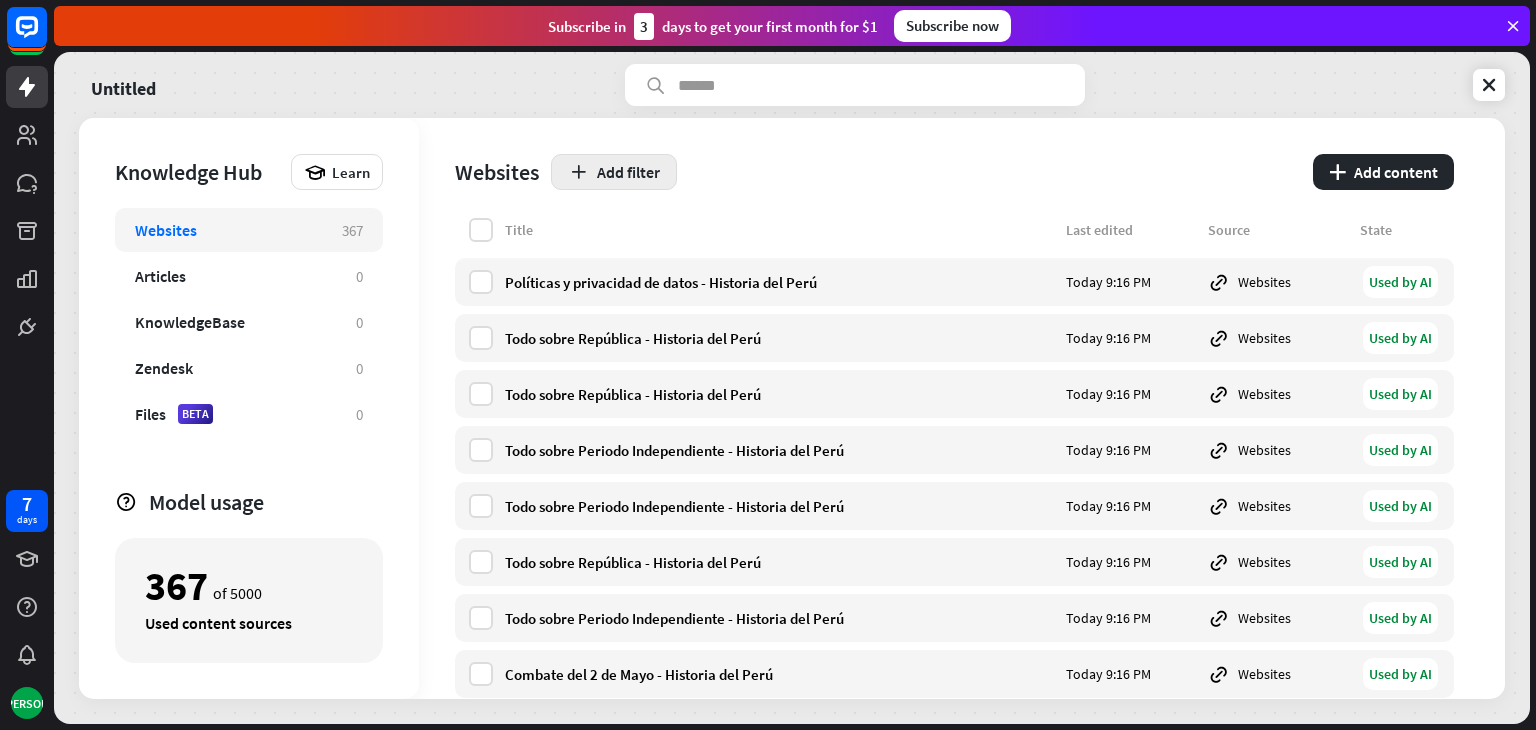 click on "Add filter" at bounding box center [614, 172] 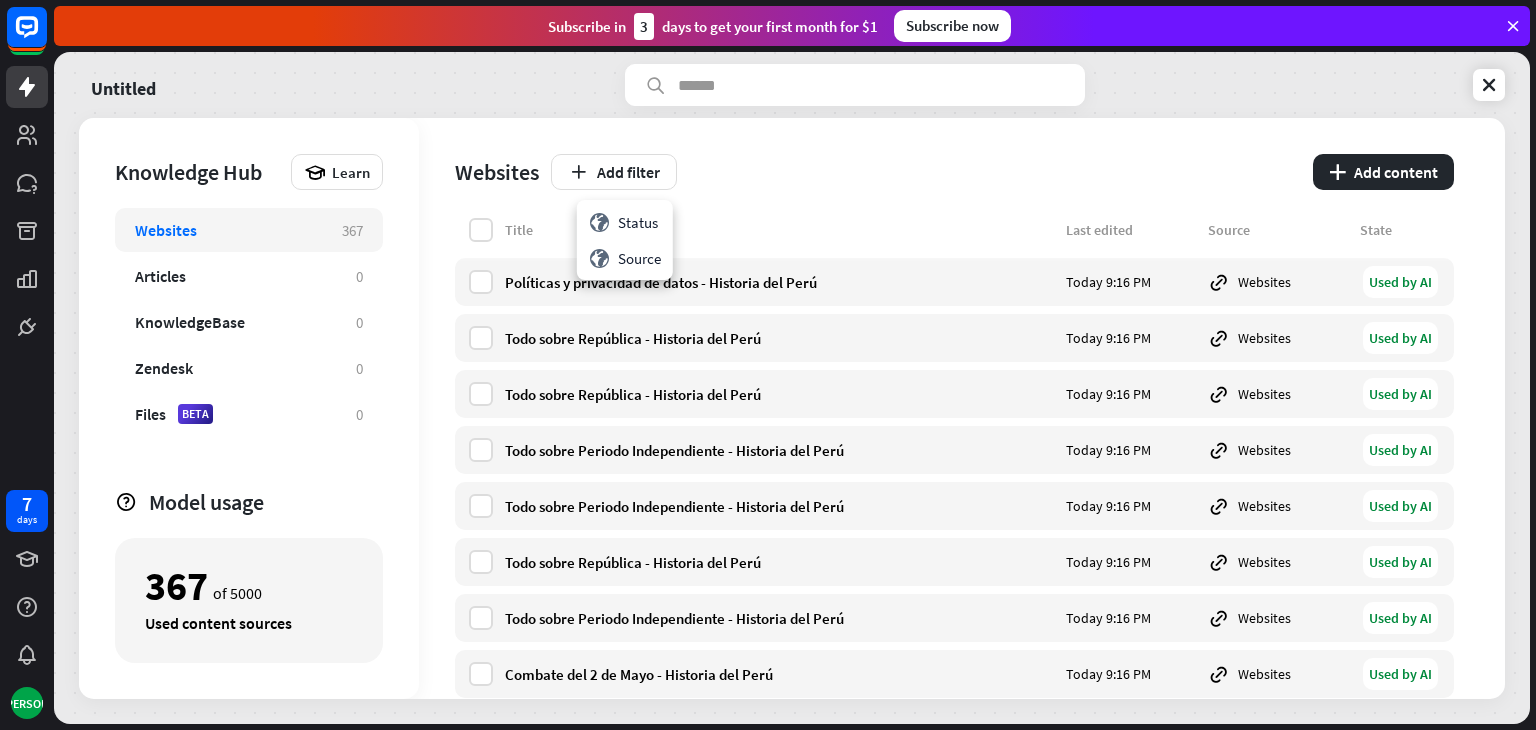 click on "Add filter" at bounding box center [926, 172] 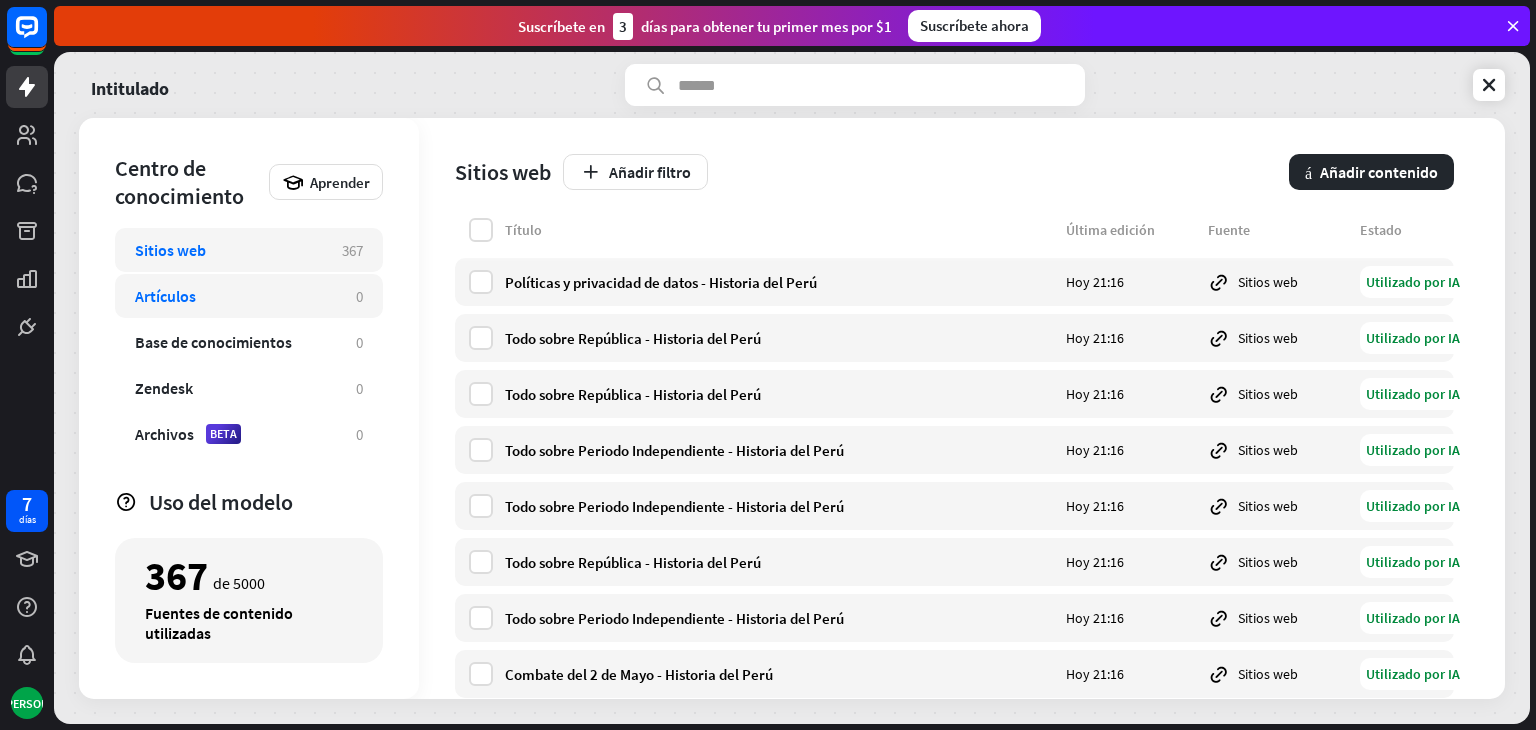 click on "Artículos     0" at bounding box center (249, 296) 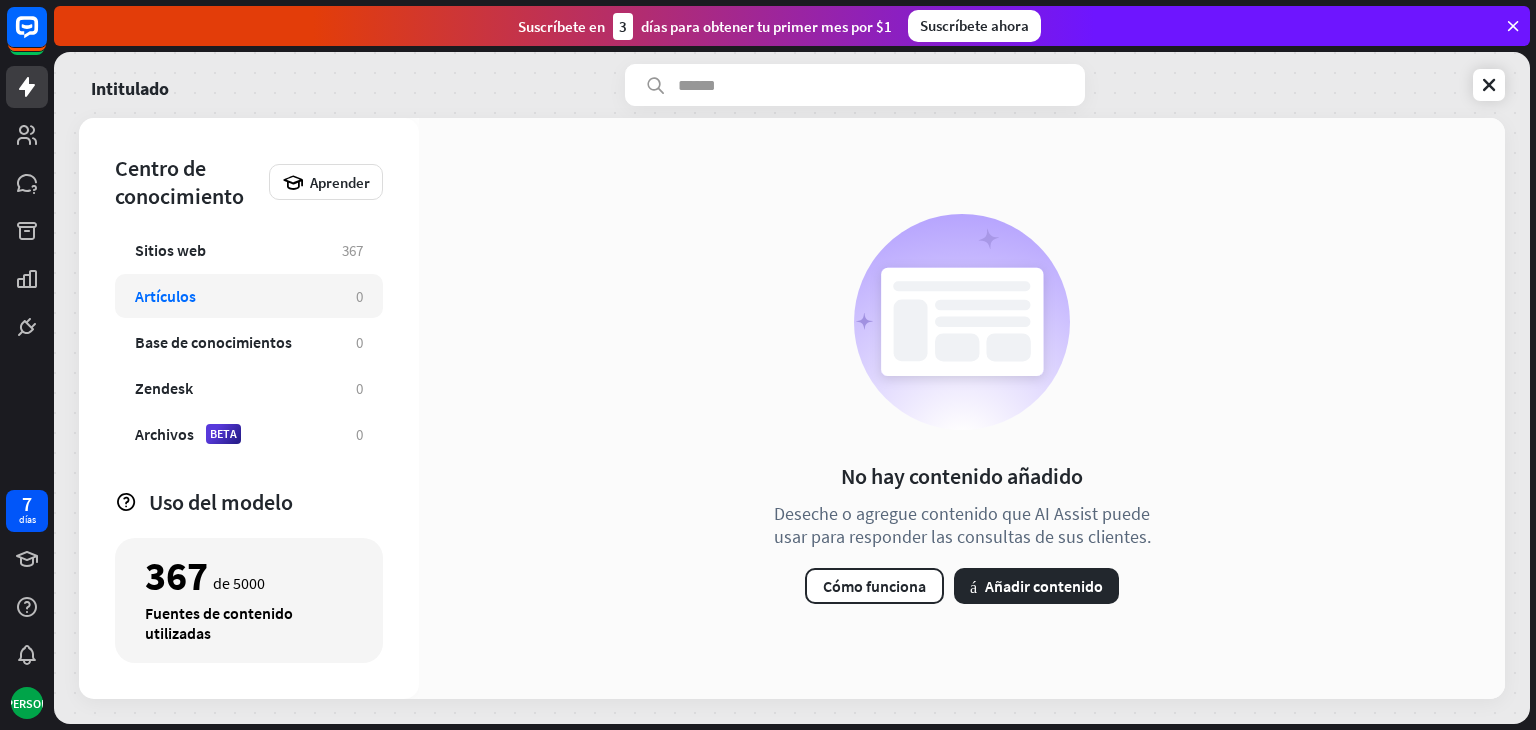 click on "No hay contenido añadido Deseche o agregue contenido que AI Assist puede usar para responder las consultas de sus clientes. Cómo funciona más Añadir contenido" at bounding box center (962, 408) 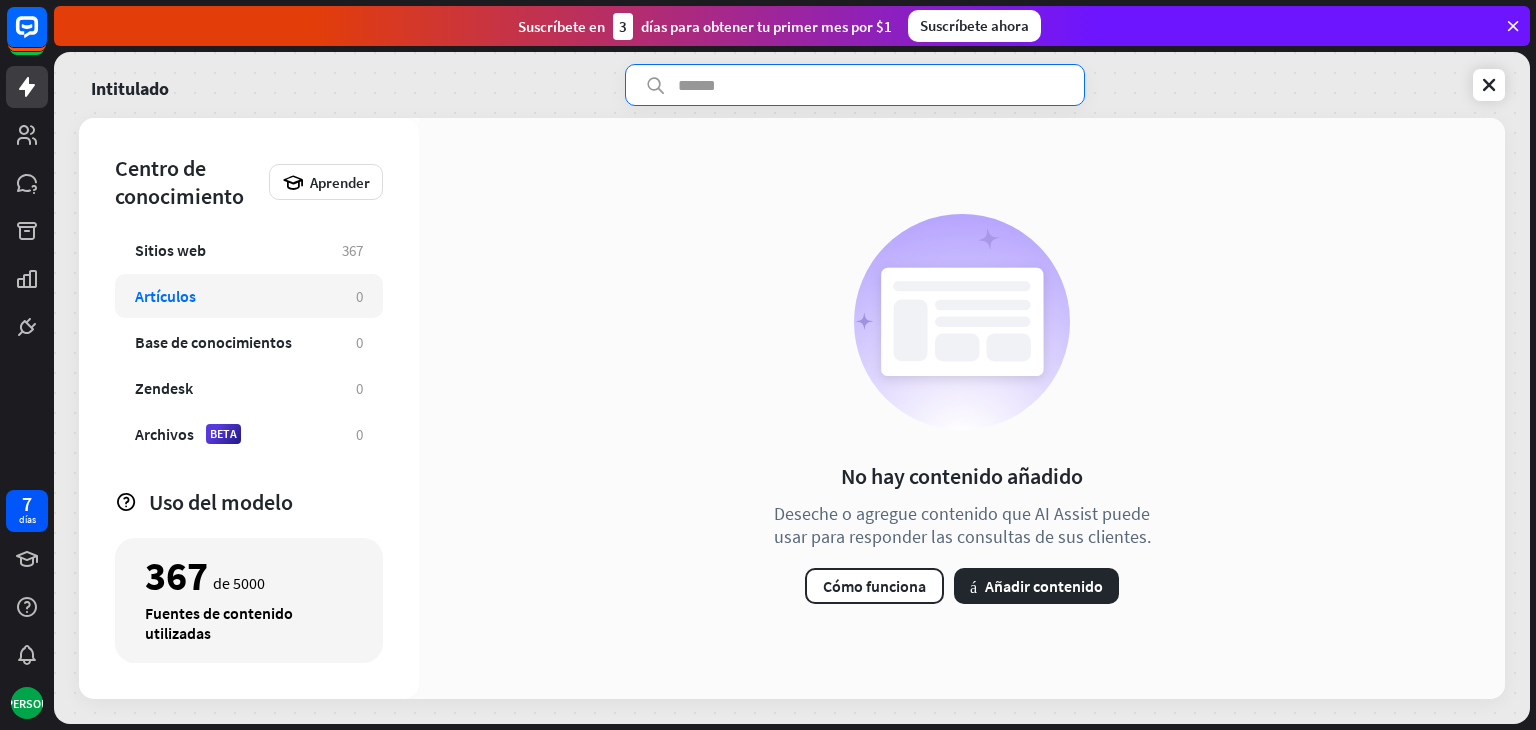 click at bounding box center (855, 85) 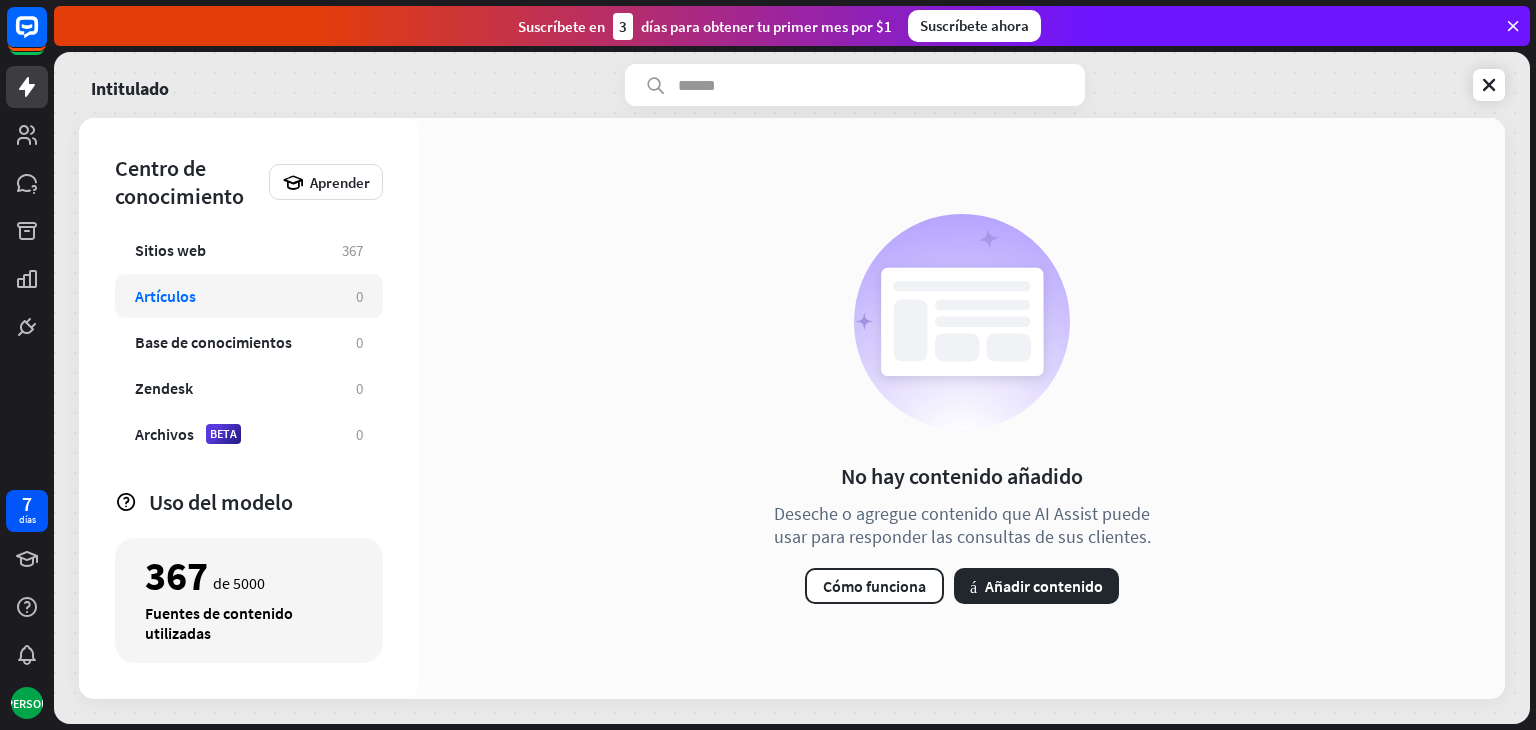 click on "No hay contenido añadido Deseche o agregue contenido que AI Assist puede usar para responder las consultas de sus clientes. Cómo funciona más Añadir contenido" at bounding box center (962, 408) 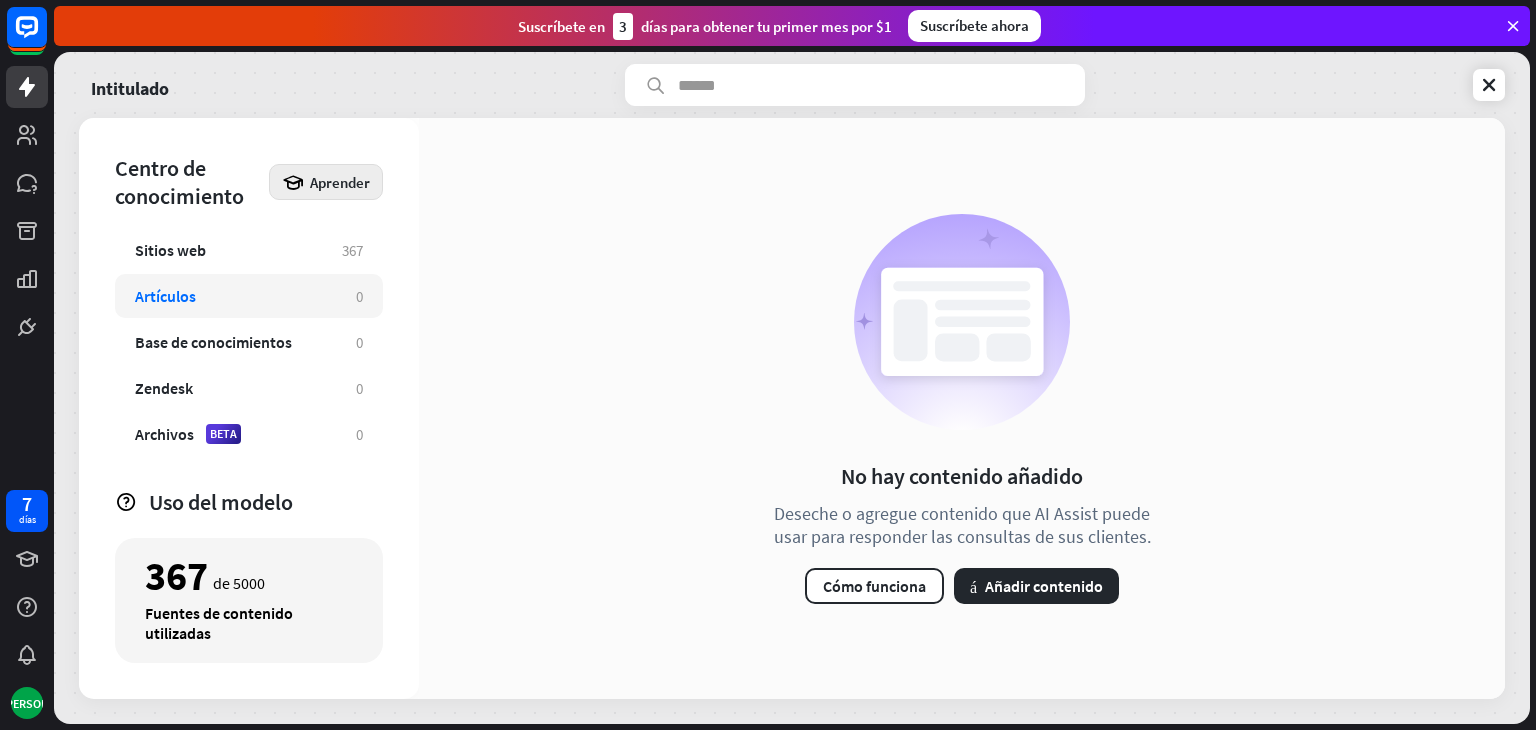 click on "Aprender" at bounding box center (326, 182) 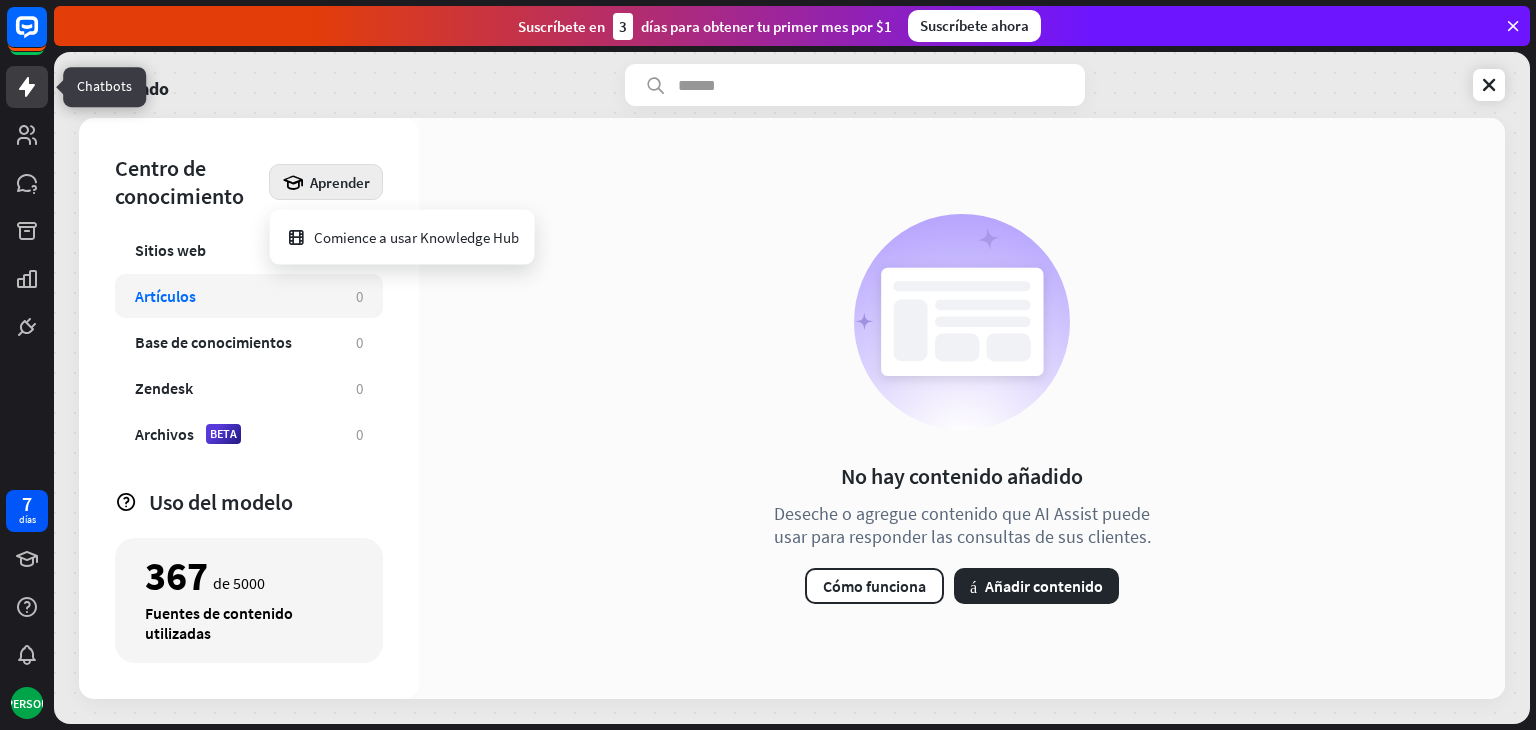 click 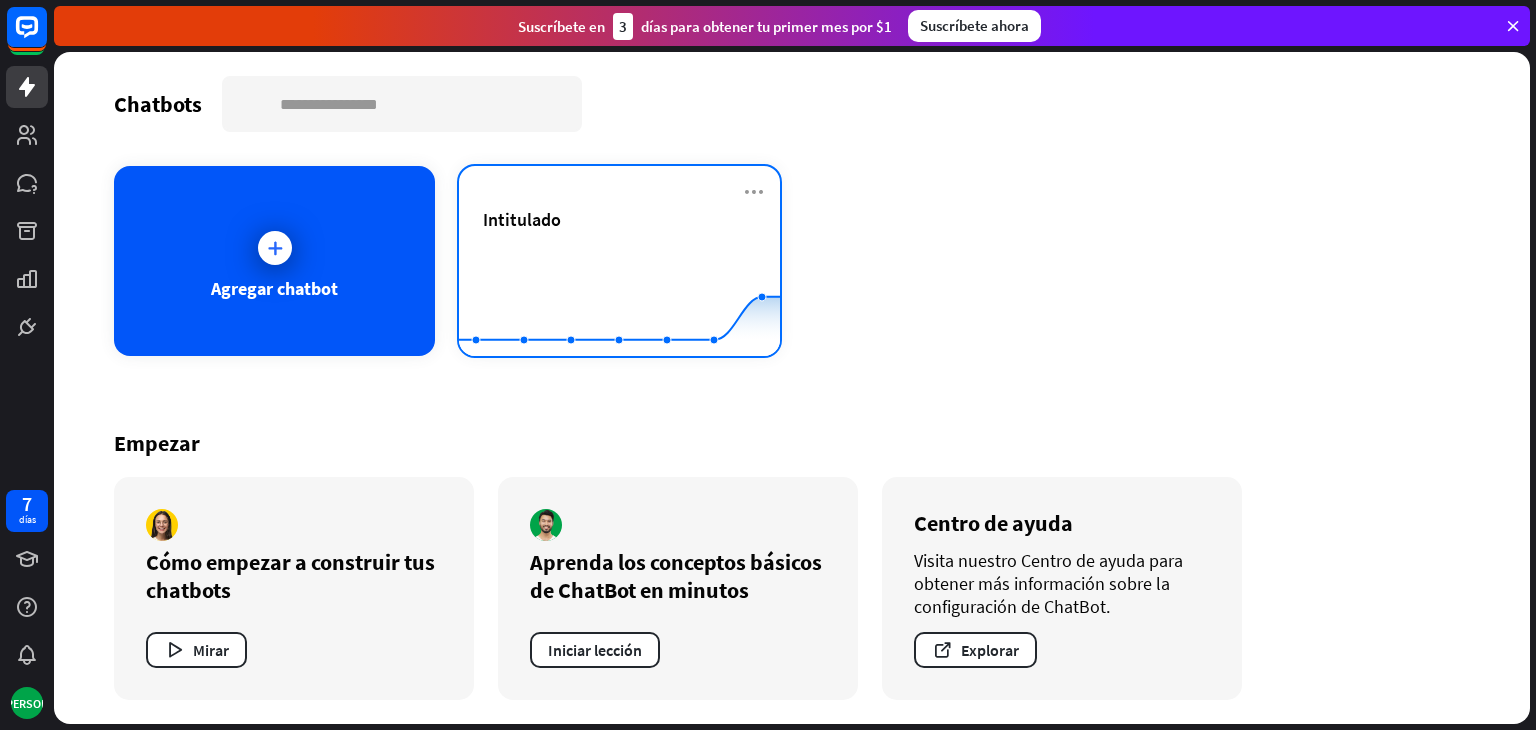 click on "Intitulado" at bounding box center [522, 219] 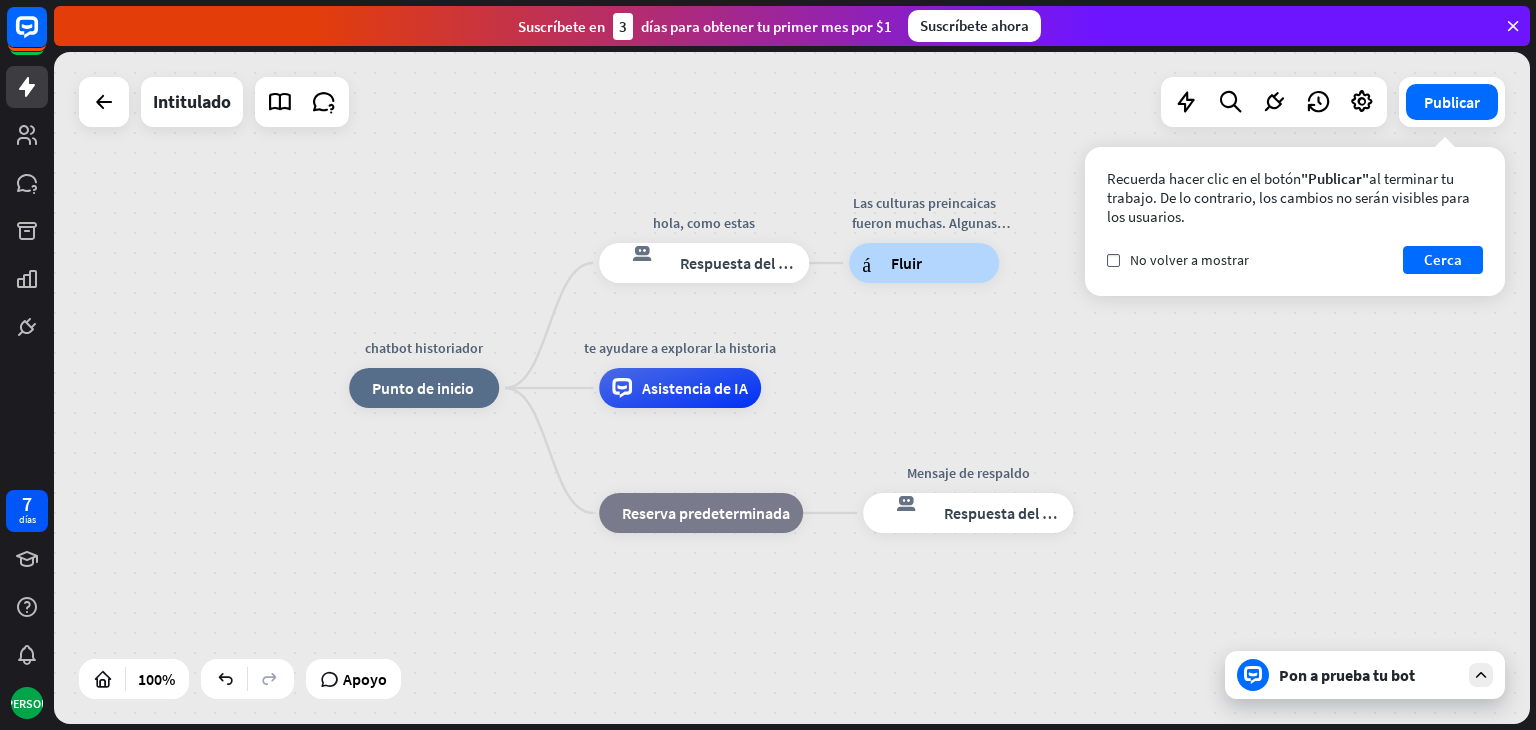 click on "Pon a prueba tu bot" at bounding box center [1347, 675] 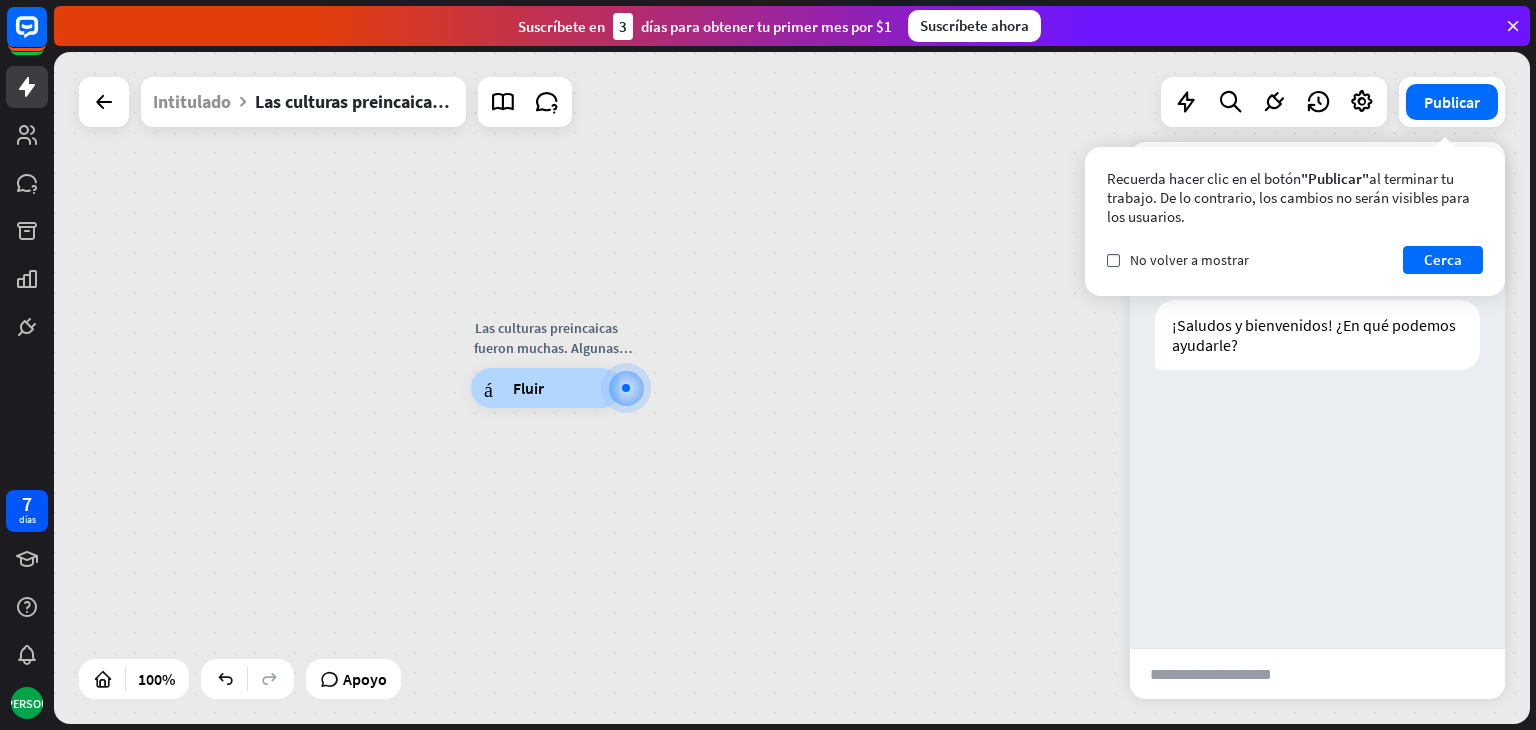 click on "Las culturas preincaicas fueron muchas. Algunas importantes fueron Chavín, Paracas, Nazca, Mochica y Wari. ¿Te gustaría conocer   árbol constructor   Fluir" at bounding box center (792, 388) 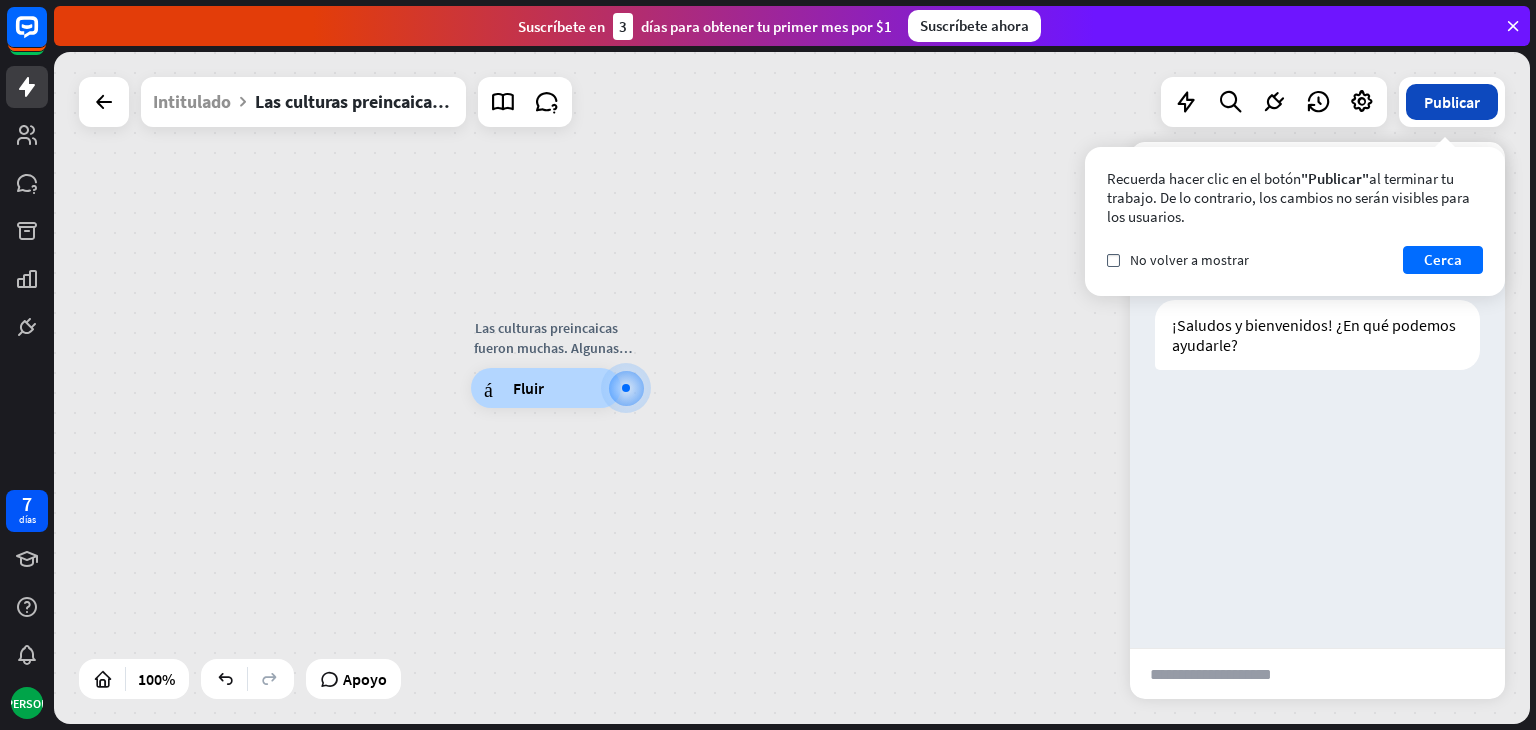 click on "Publicar" at bounding box center (1452, 102) 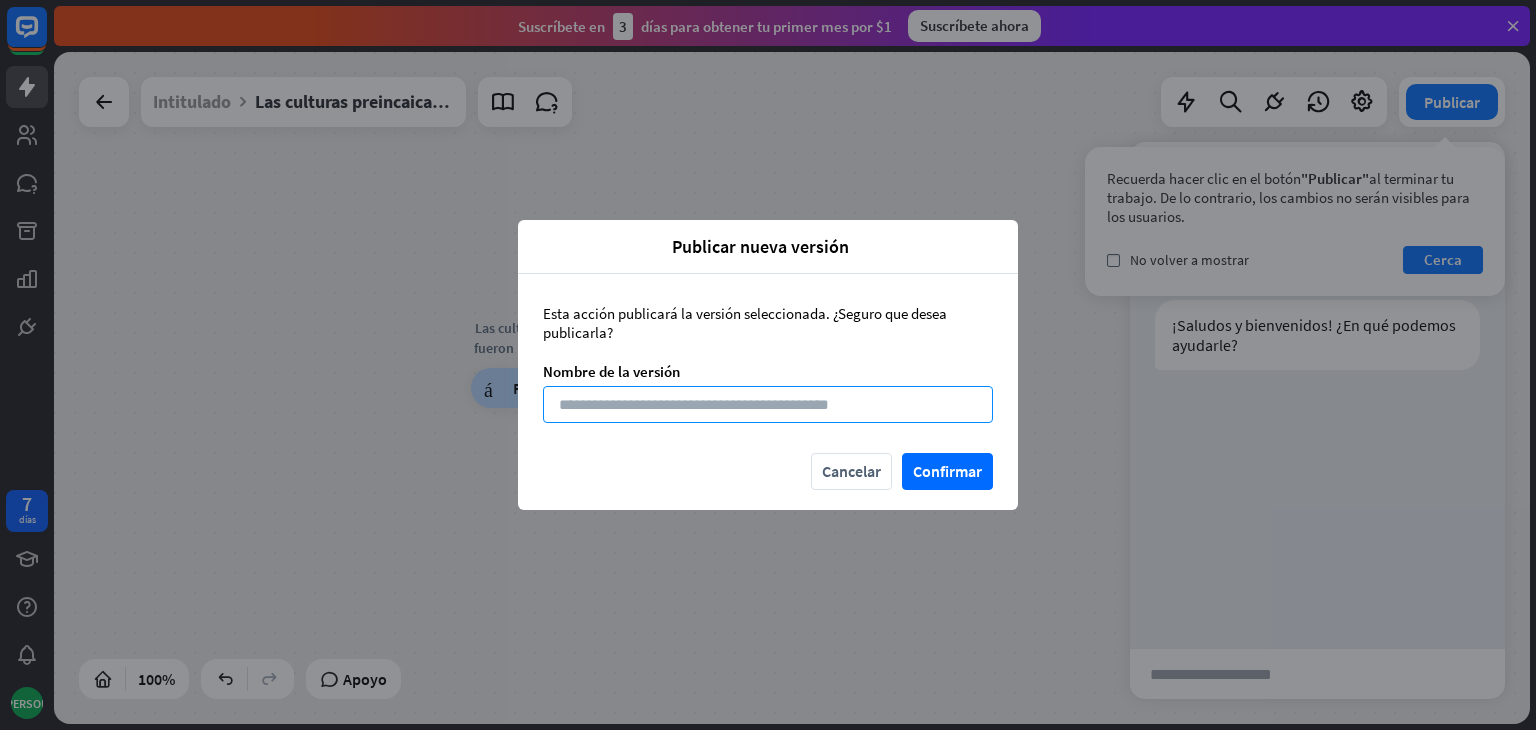 click at bounding box center (768, 404) 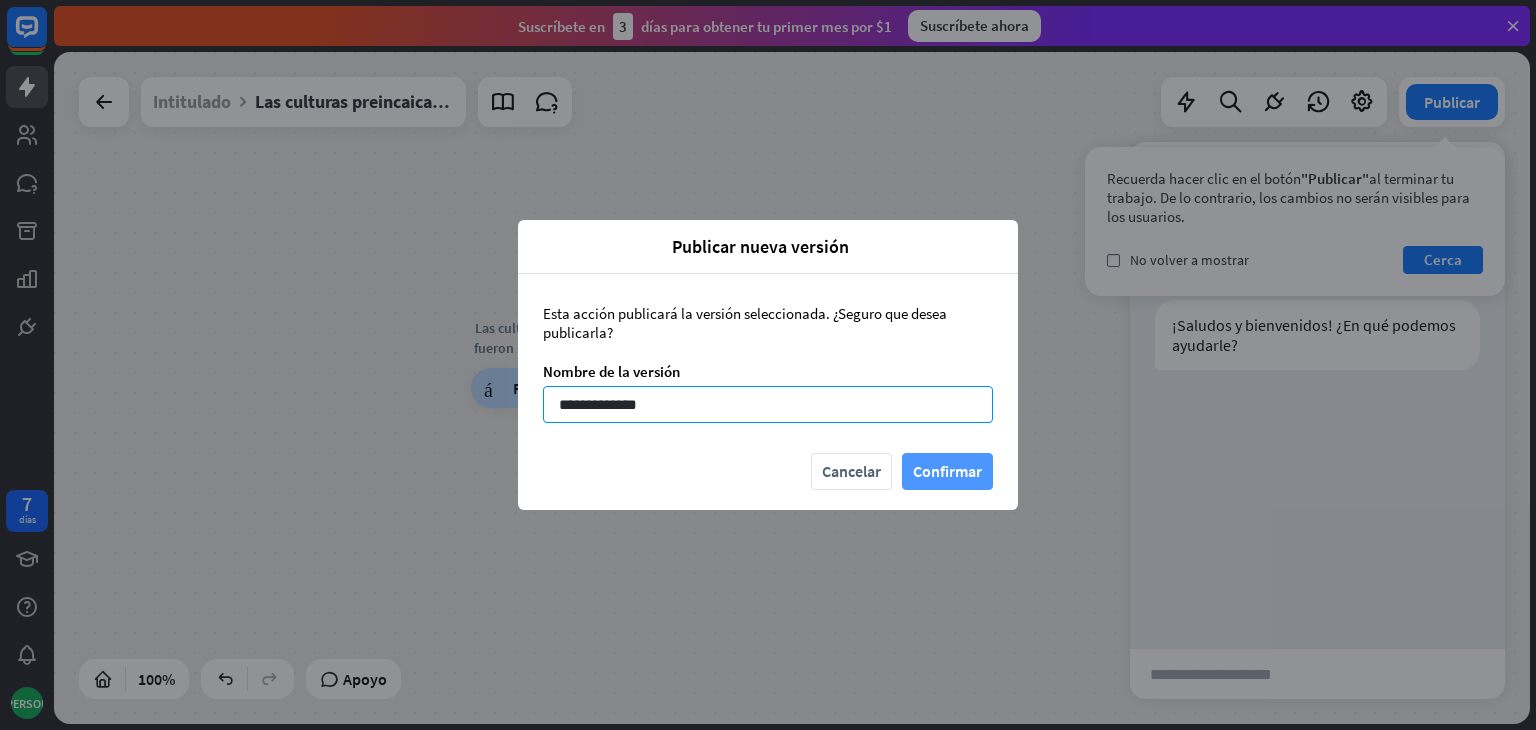 type on "**********" 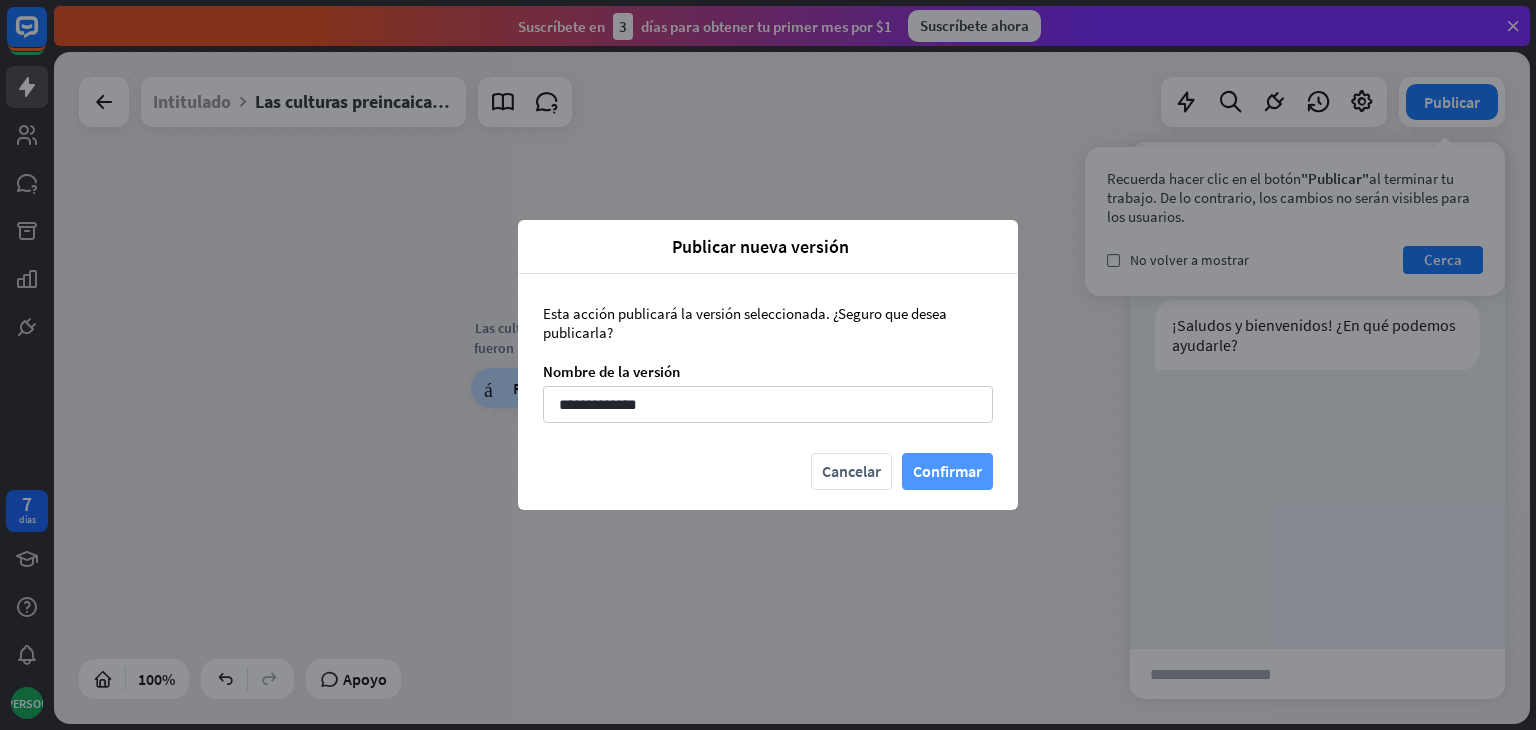 click on "Confirmar" at bounding box center [947, 471] 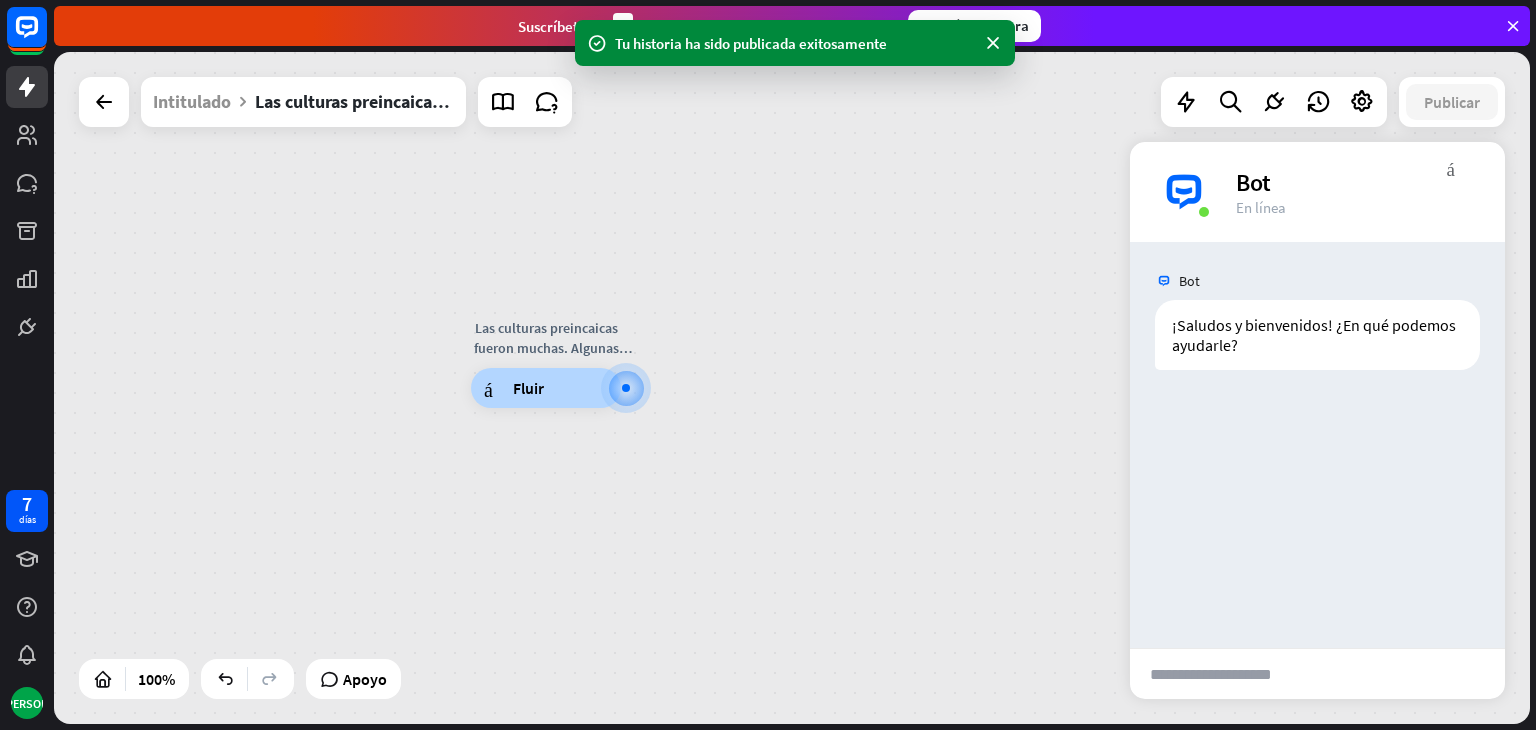 click at bounding box center [1228, 674] 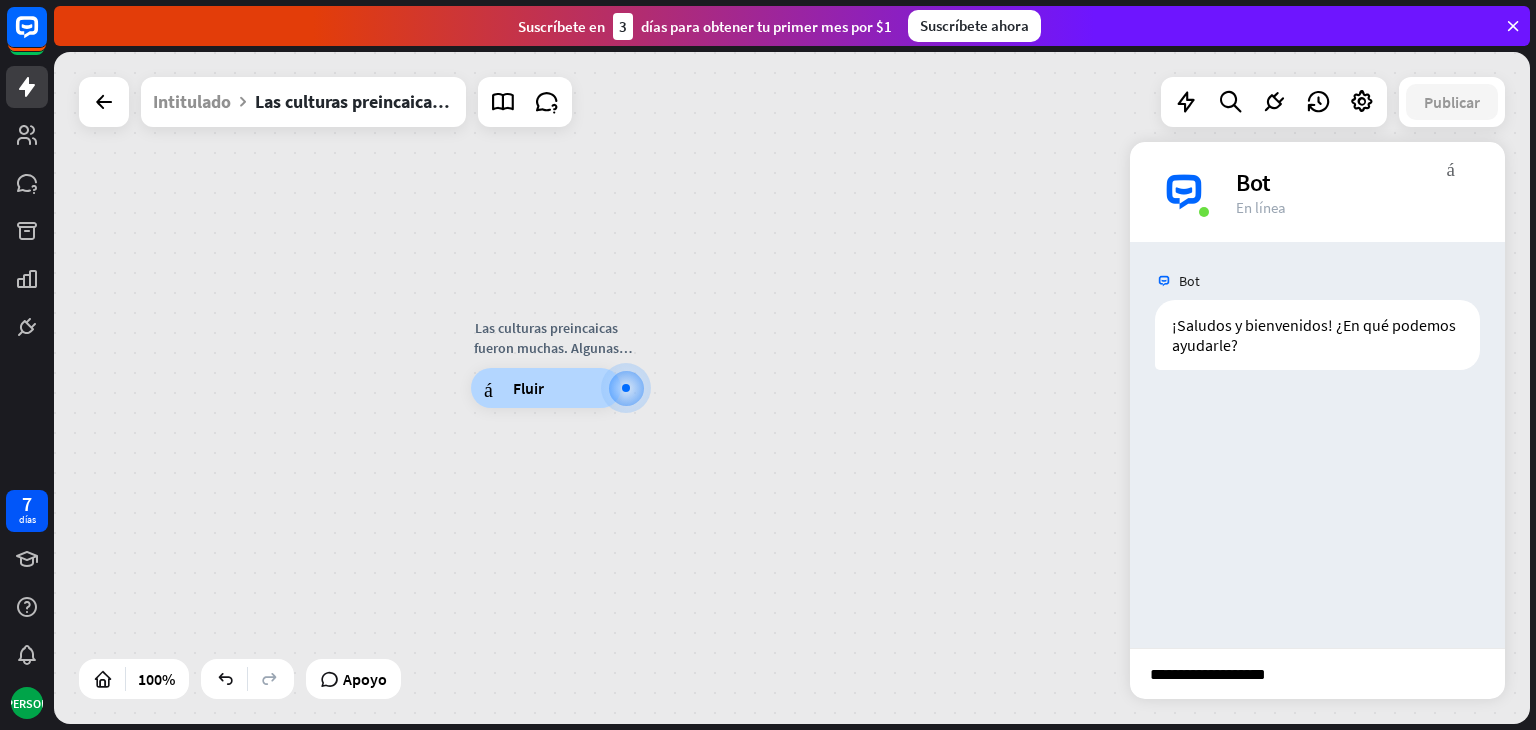 type on "**********" 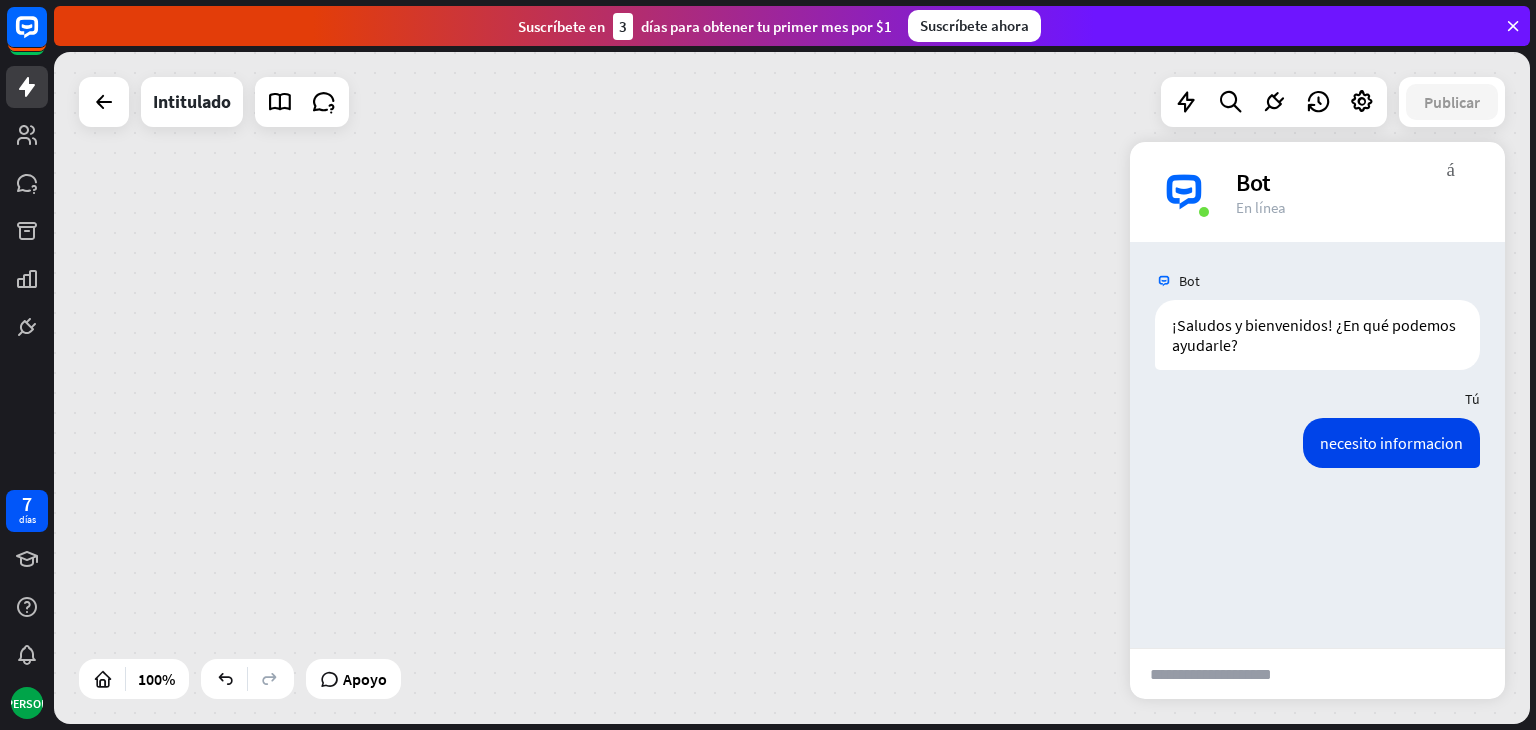 click at bounding box center (1228, 674) 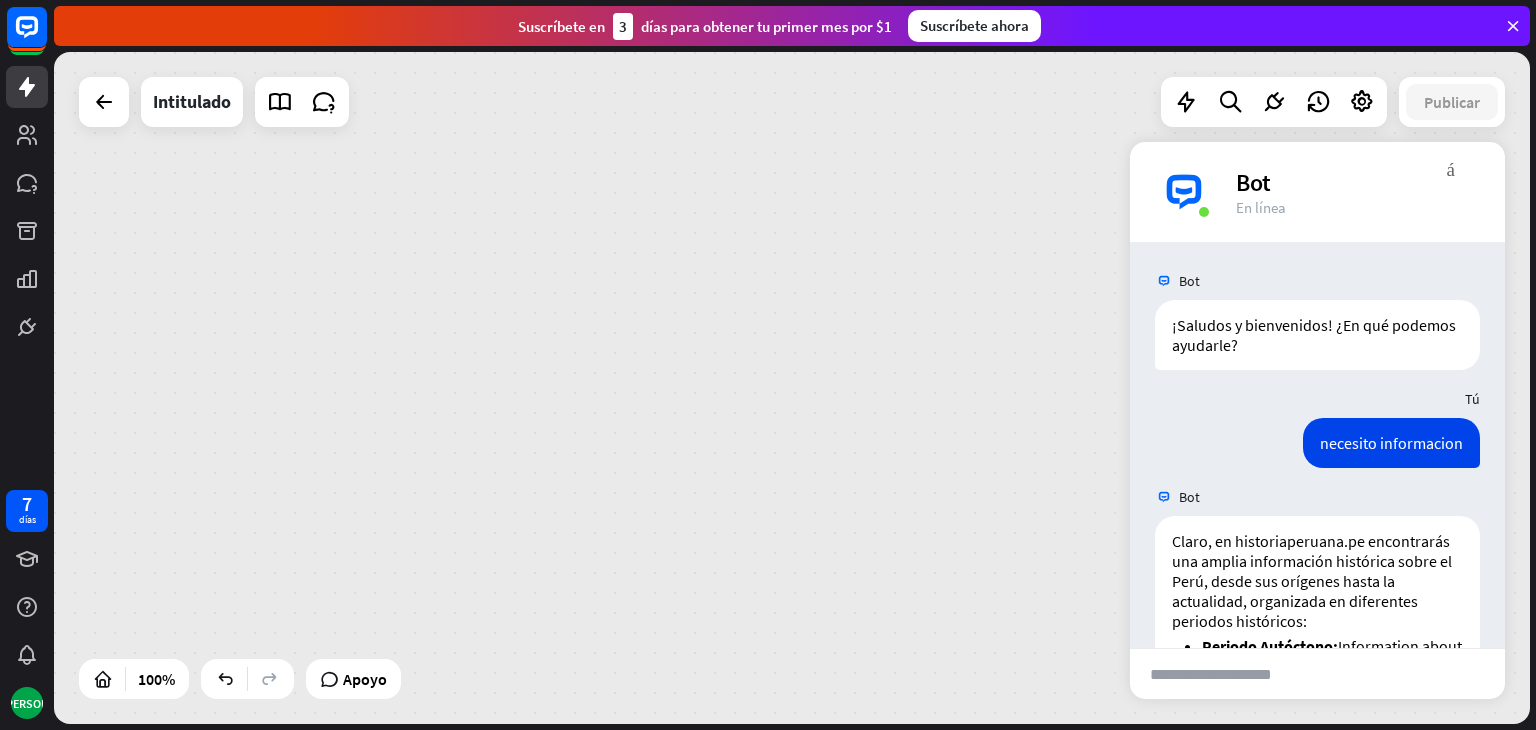 scroll, scrollTop: 588, scrollLeft: 0, axis: vertical 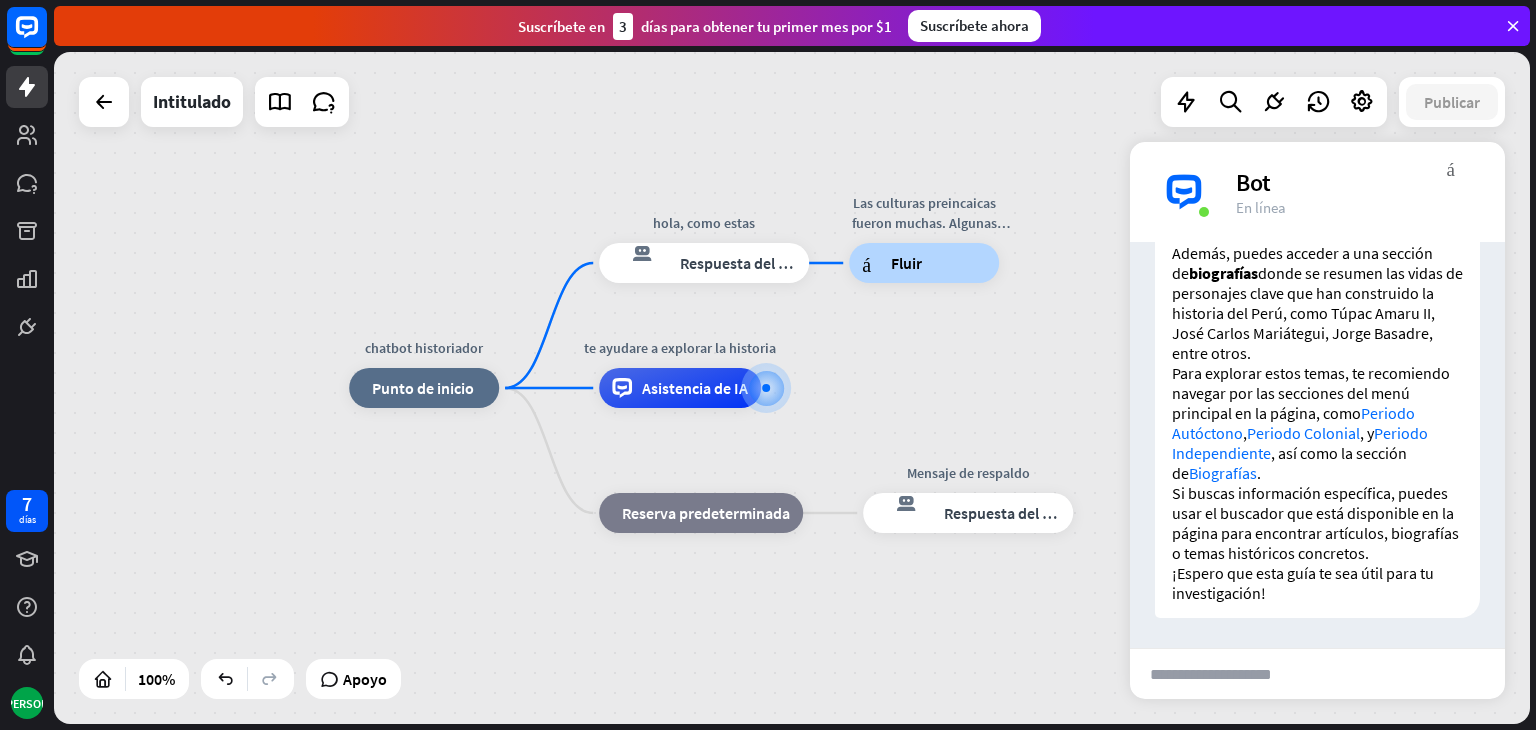 click on "Claro, en historiaperuana.pe encontrarás una amplia información histórica sobre el Perú, desde sus orígenes hasta la actualidad, organizada en diferentes periodos históricos:
Periodo Autóctono:  Información sobre las culturas preincaicas e incaicas.
Periodo Colonial:  Detalles sobre la conquista, el Virreinato y la emancipación.
Periodo Independiente:  Datos sobre la República y los procesos políticos y sociales posteriores.
Además, puedes acceder a una sección de  biografías  donde se resumen las vidas de personajes clave que han construido la historia del Perú, como Túpac Amaru II, José Carlos Mariátegui, Jorge Basadre, entre otros.
Para explorar estos temas, te recomiendo navegar por las secciones del menú principal en la página, como  Periodo Autóctono ,  Periodo Colonial , y  Periodo Independiente , así como la sección de  Biografías .
¡Espero que esta guía te sea útil para tu investigación!" at bounding box center (1317, 283) 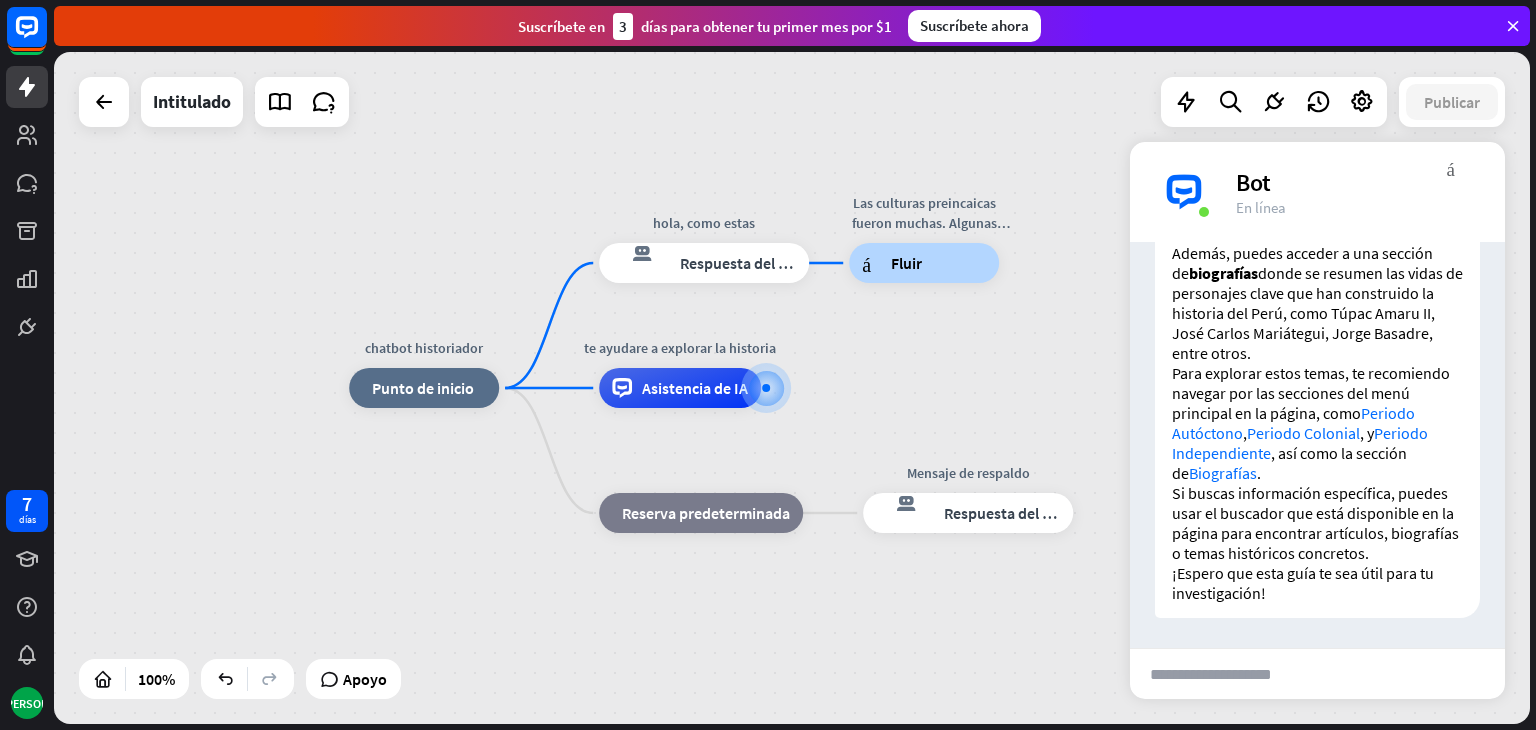 scroll, scrollTop: 588, scrollLeft: 0, axis: vertical 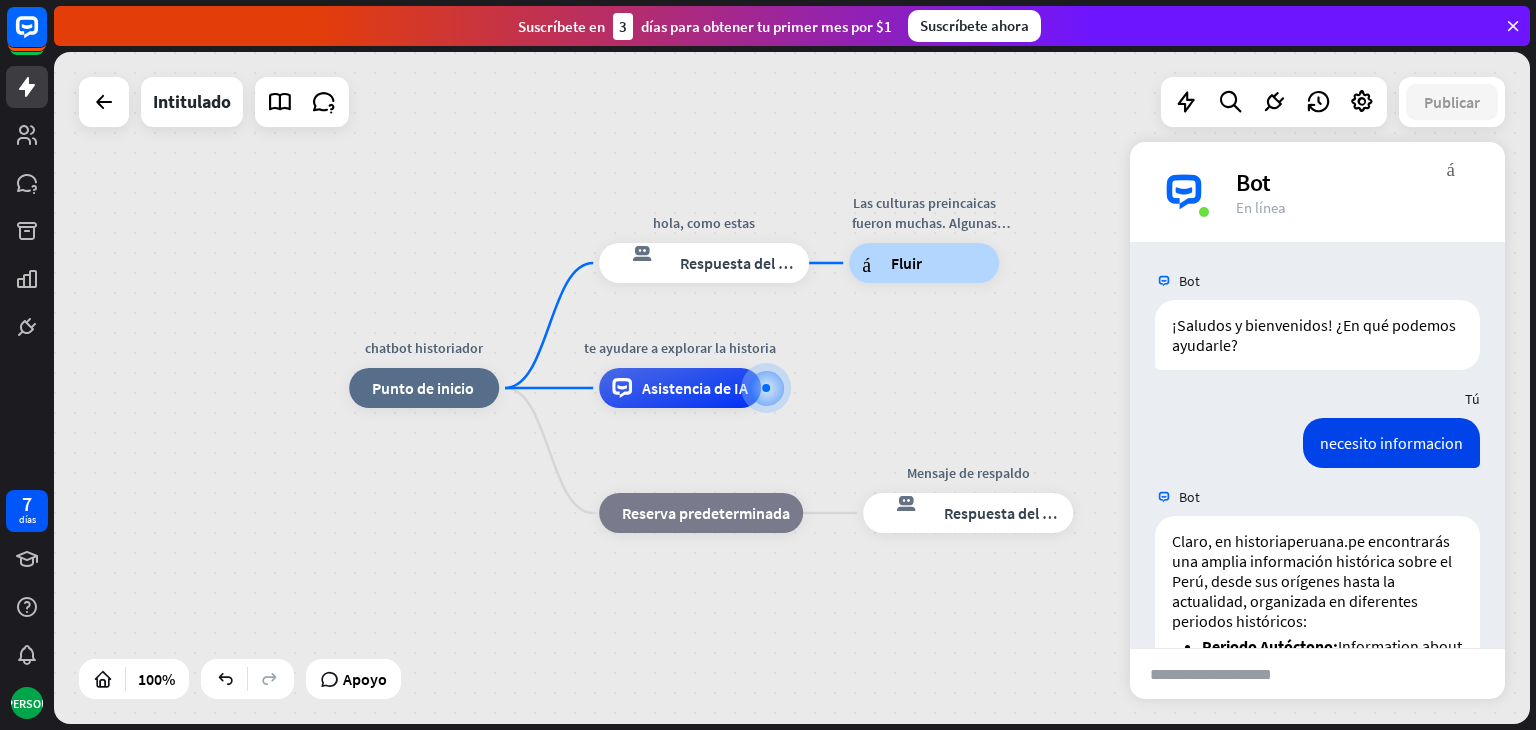 click at bounding box center (1228, 674) 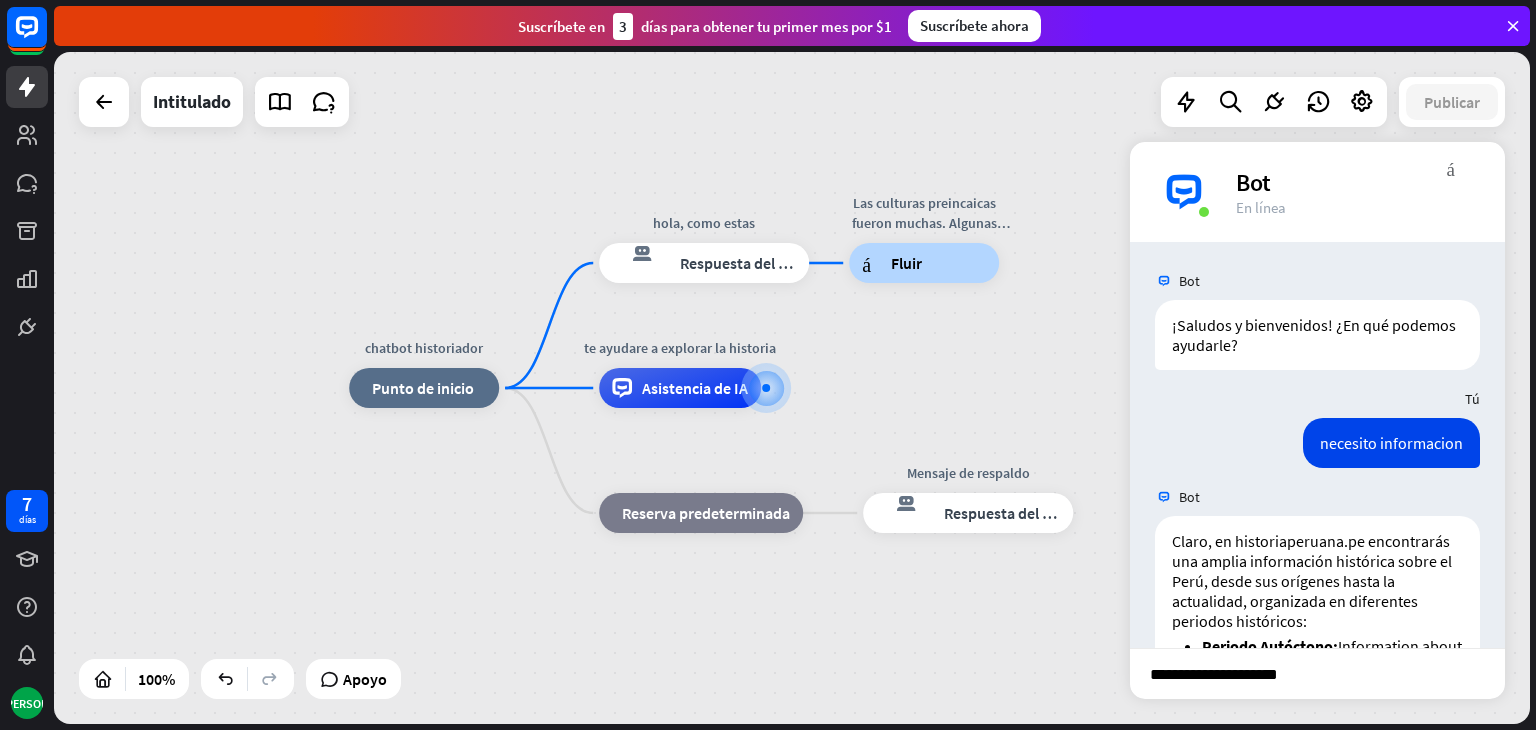 type on "**********" 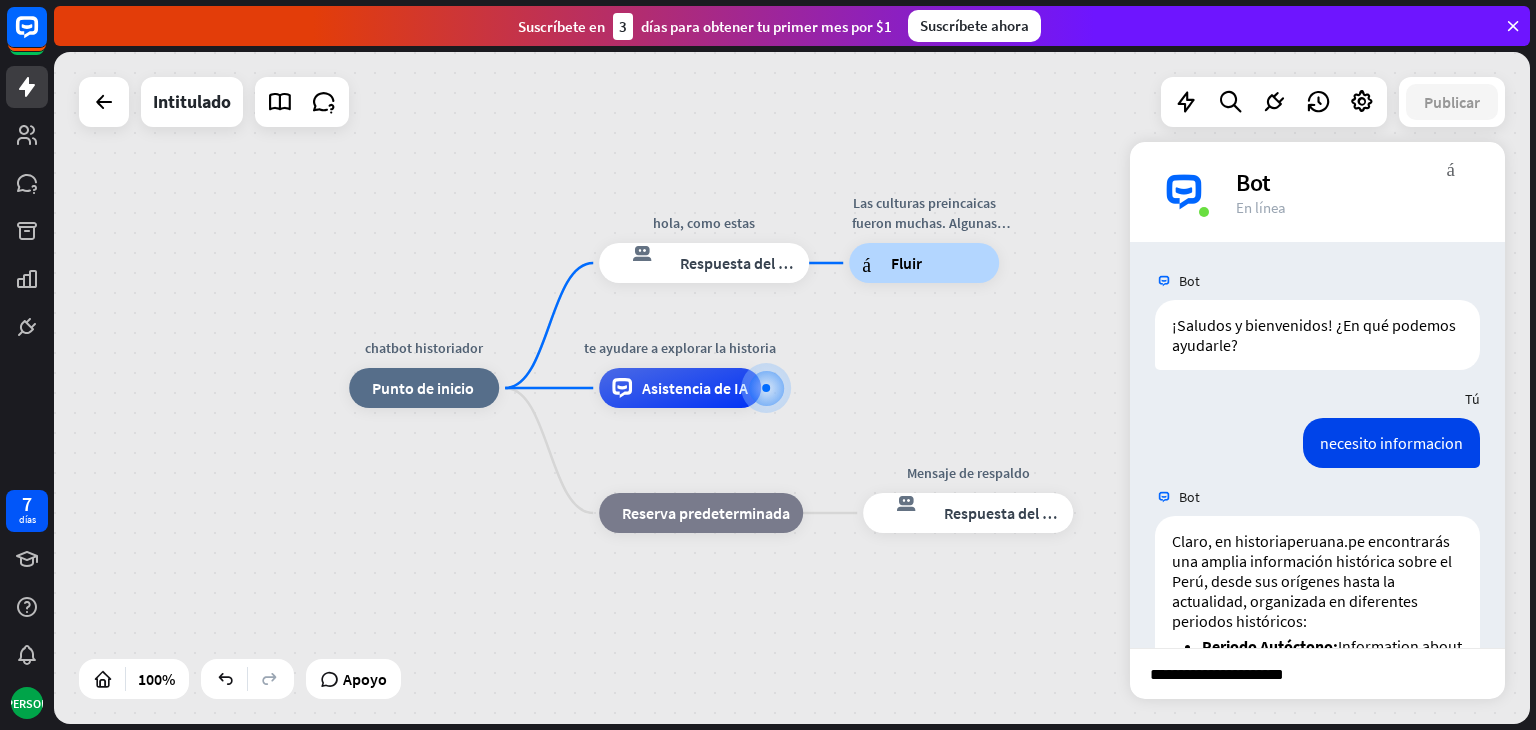 scroll, scrollTop: 0, scrollLeft: 3, axis: horizontal 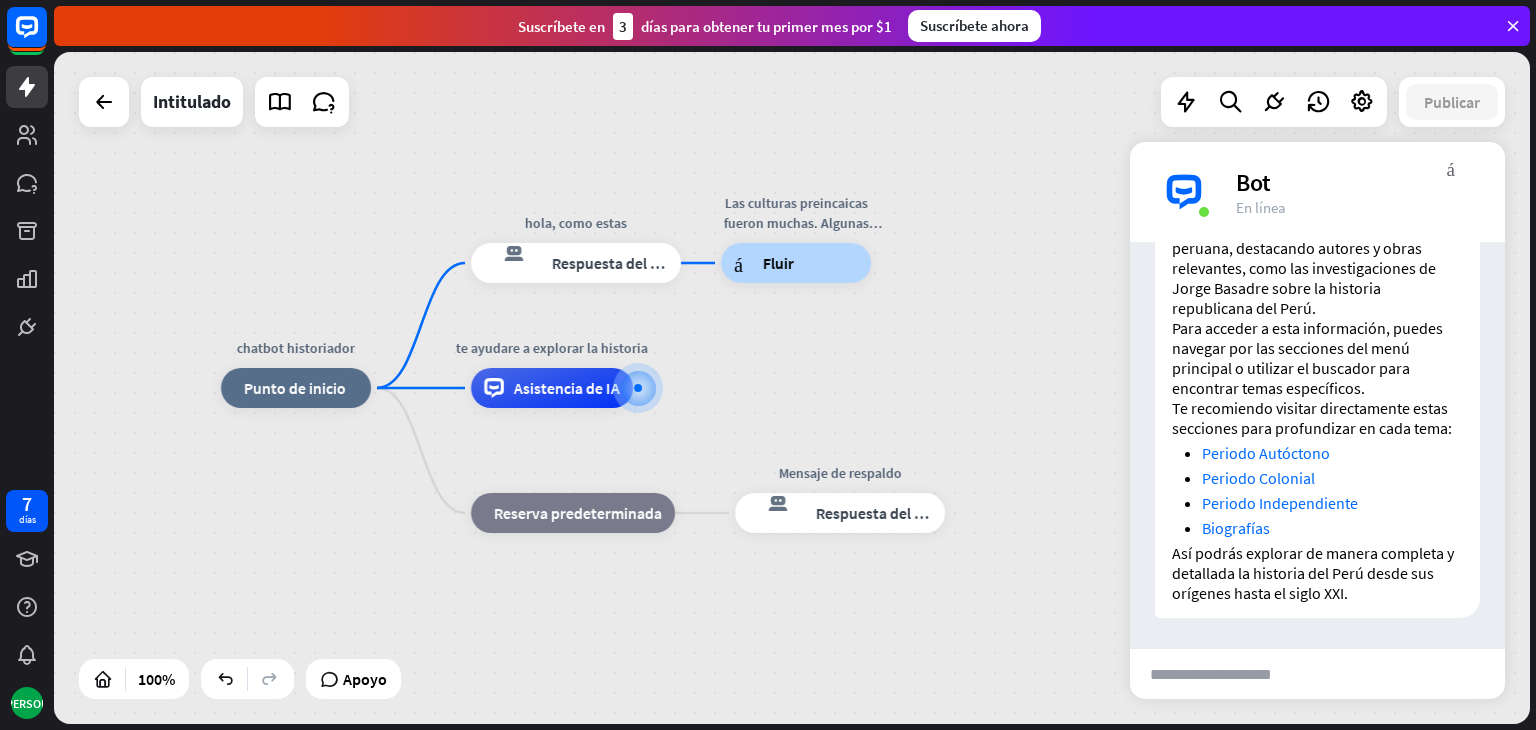 click on "En historiaperuana.pe encontrarás información histórica importante sobre el Perú organizada en diferentes periodos y temas clave:
Periodo Autóctono:  Estudio de las culturas preincaicas e incaicas, sus sociedades, costumbres y desarrollo.
Periodo Colonial:  Información sobre la conquista española, el Virreinato del Perú y el proceso de emancipación.
Periodo Independiente:  Detalles sobre la formación de la República, sus procesos políticos, sociales y económicos.
Biografías:  Resúmenes de la vida de personajes fundamentales en la historia del Perú, como [PERSON], [PERSON], [PERSON], [PERSON], entre otros.
Además, la página ofrece artículos especializados sobre historiografía peruana, destacando autores y obras relevantes, como las investigaciones de [PERSON] sobre la historia republicana del Perú.
Te recomiendo visitar directamente estas secciones para profundizar en cada tema:
Periodo Autóctono
Periodo Colonial" at bounding box center (1317, 193) 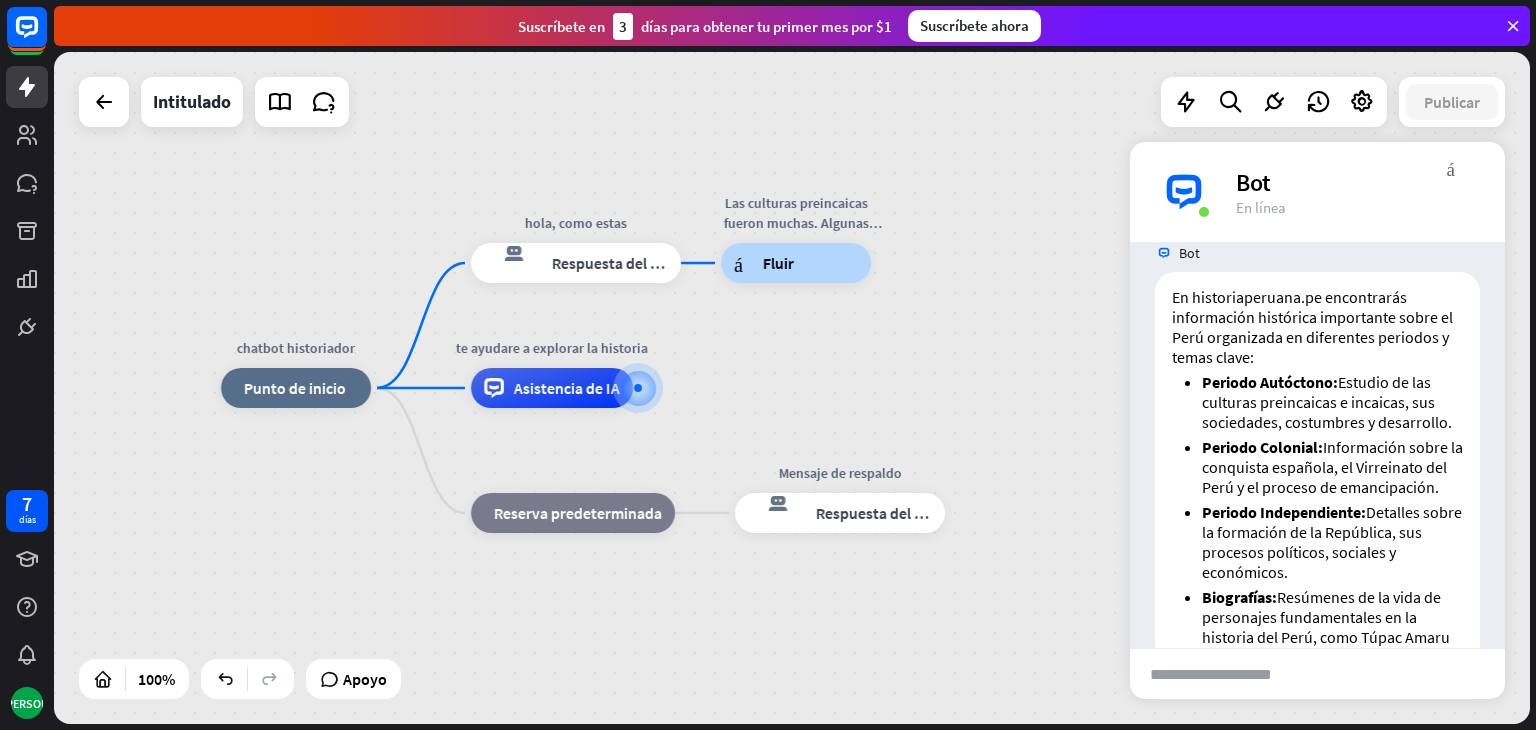 scroll, scrollTop: 1134, scrollLeft: 0, axis: vertical 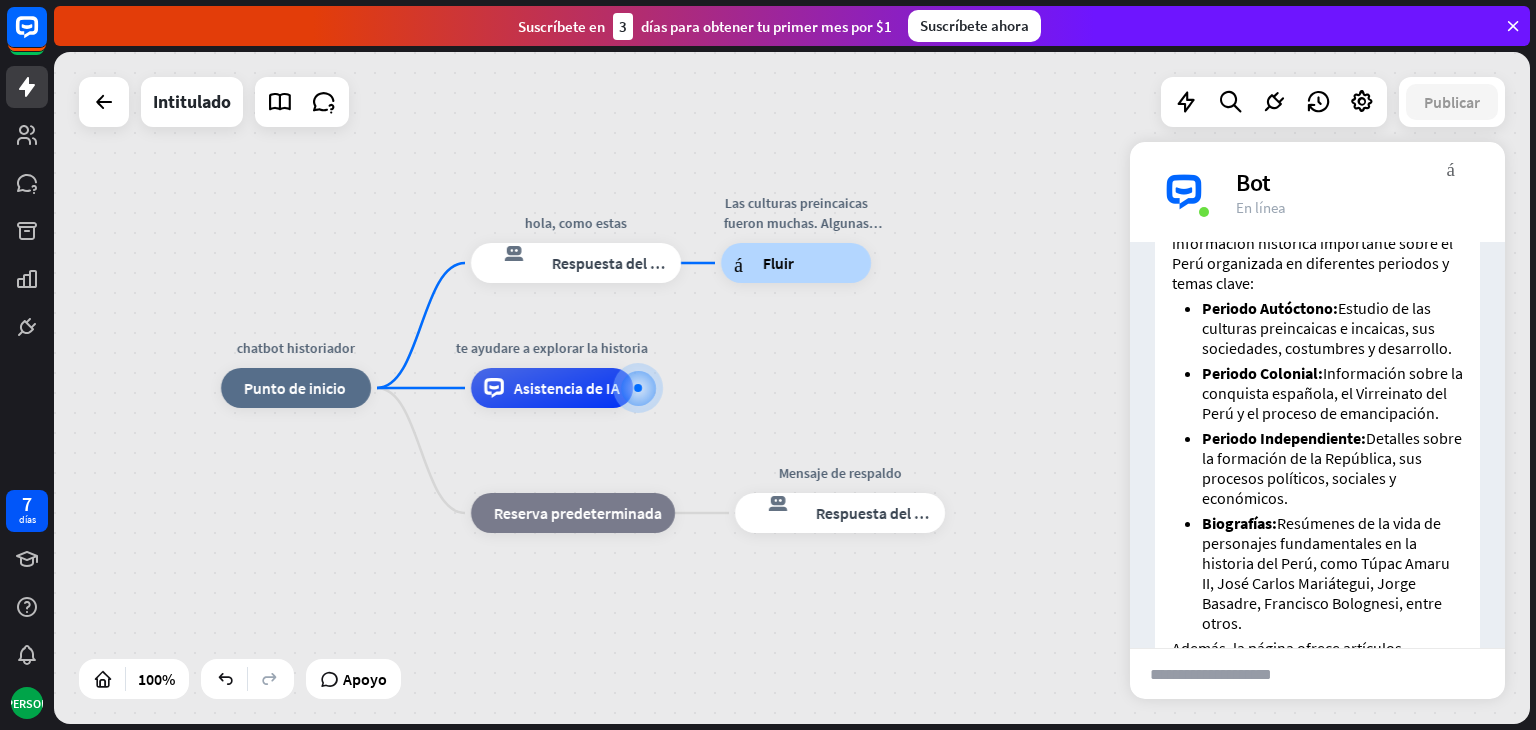 click at bounding box center (302, 102) 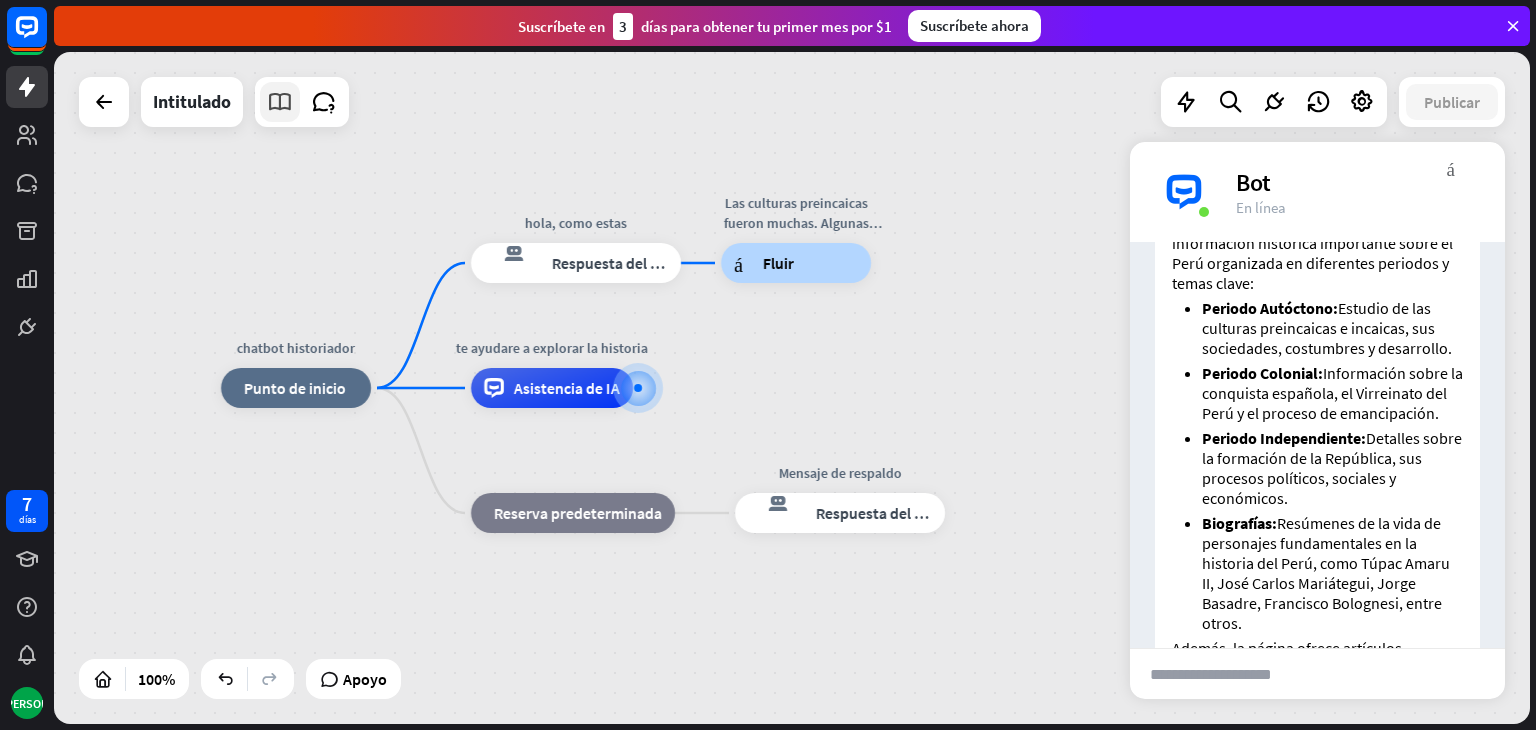 click at bounding box center (280, 102) 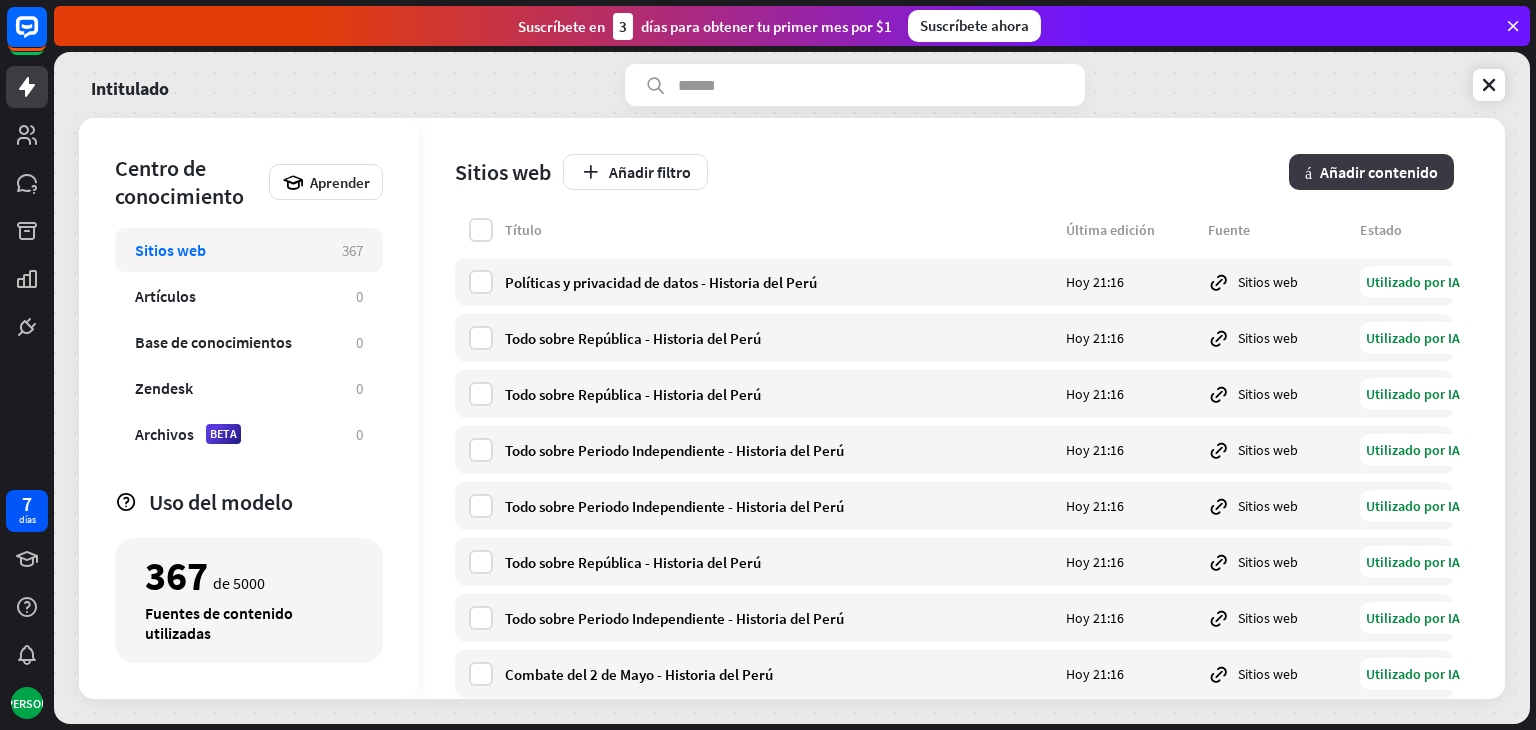 click on "Añadir contenido" at bounding box center (1379, 172) 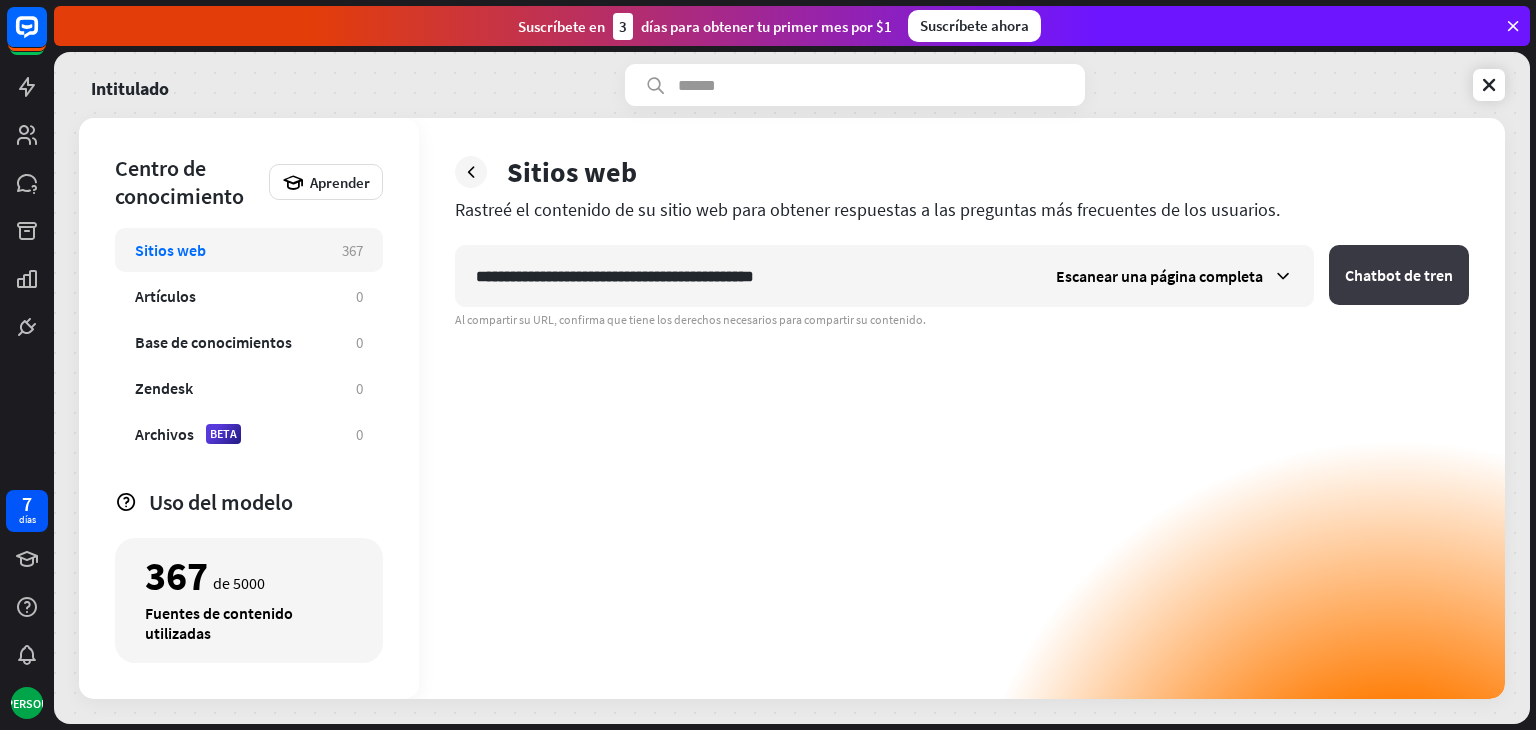 type on "**********" 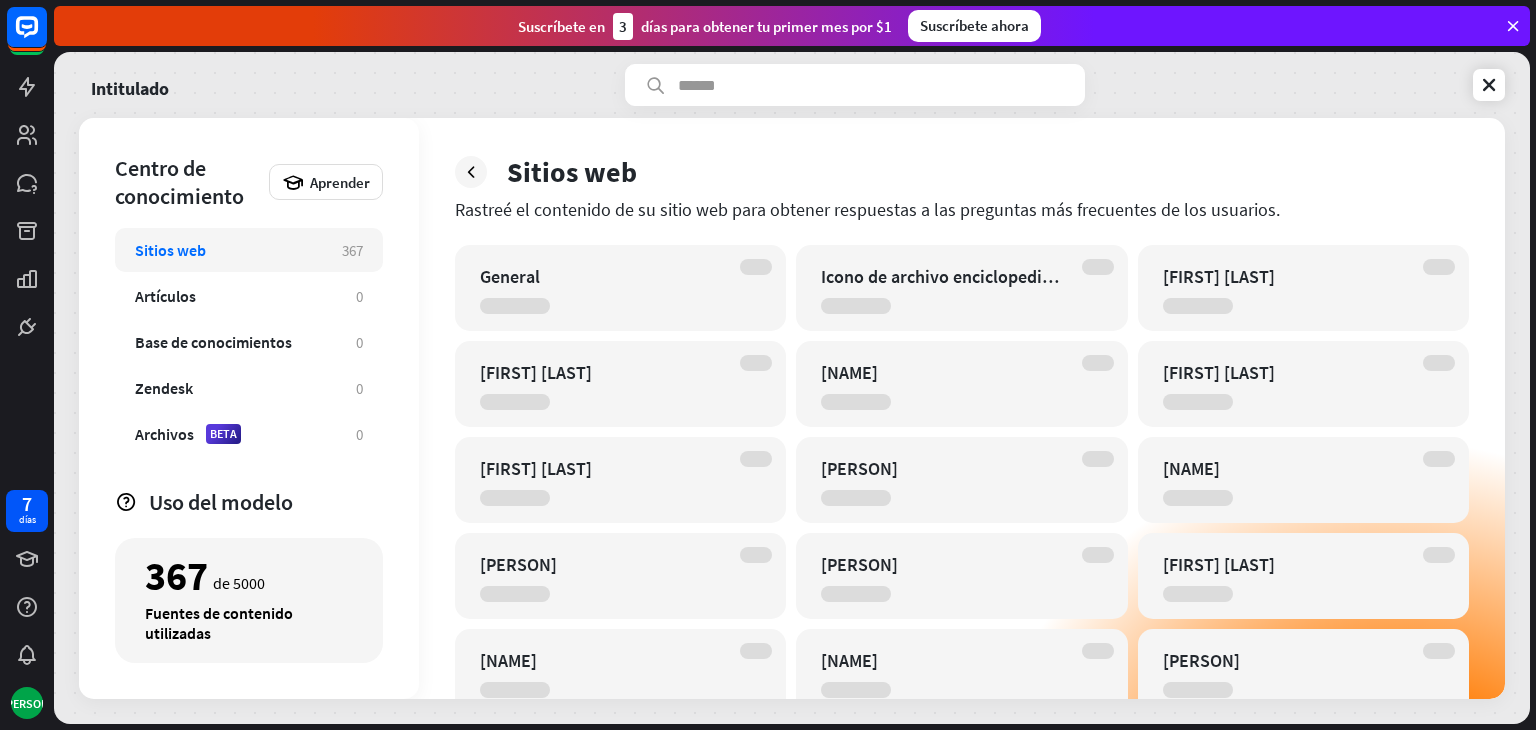click on "Muhammad Ali Lance Armstrong Usain Bolt Nadia Comăneci Wayne Gretzky Tony Hawk Michael Jordan Bruce Lee Carl Lewis Diego Maradona Lionel Messi Jesse Owens Pelé Michael Phelps Ronaldo Cristiano Ronaldo Babe Ruth O.J. Simpson Juan Sebastián Bach Ludwig Van Beethoven Piotr Ilich Chaikovski Frédéric Chopin Antonín Dvořák George Frederick Händel José Haydn" at bounding box center [792, 388] 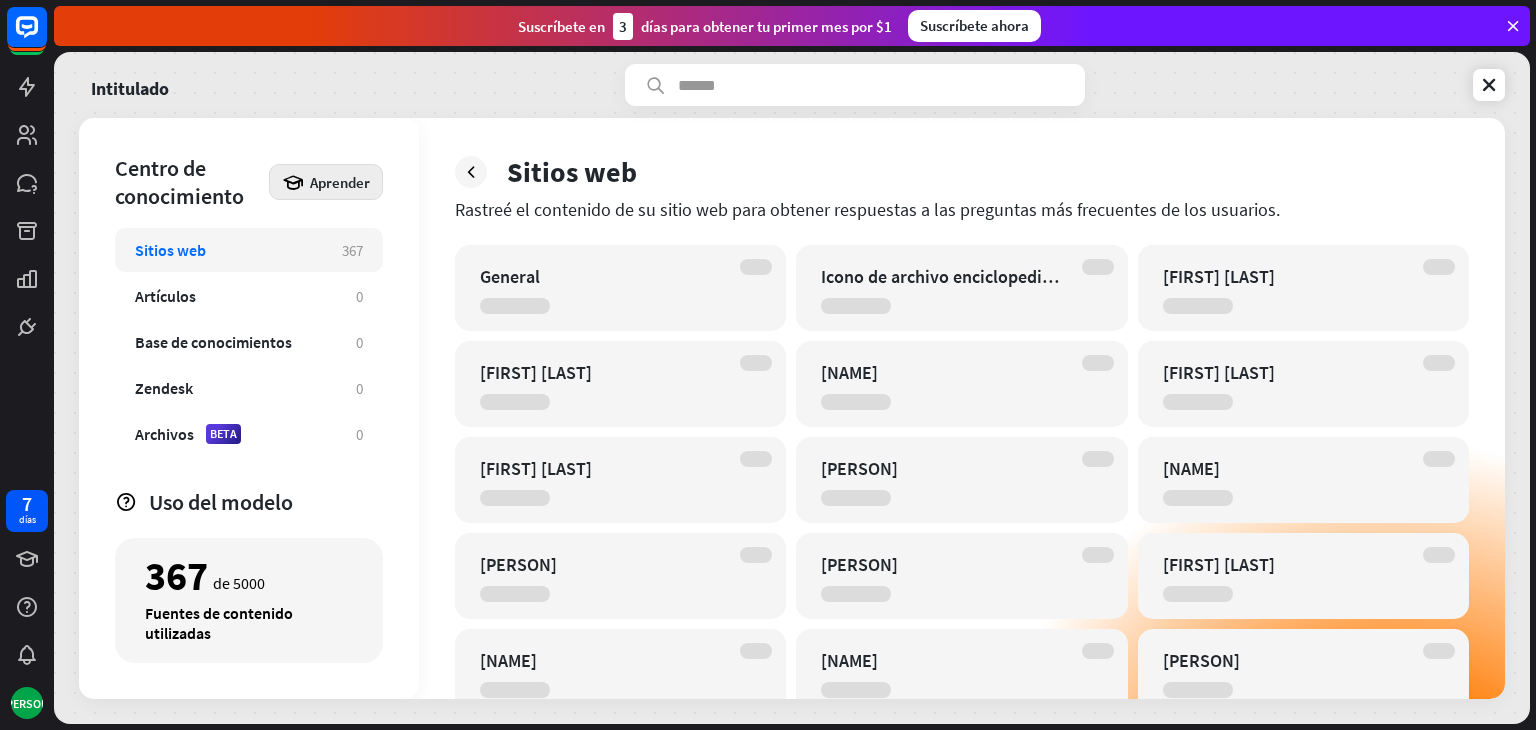 click on "Aprender" at bounding box center [340, 182] 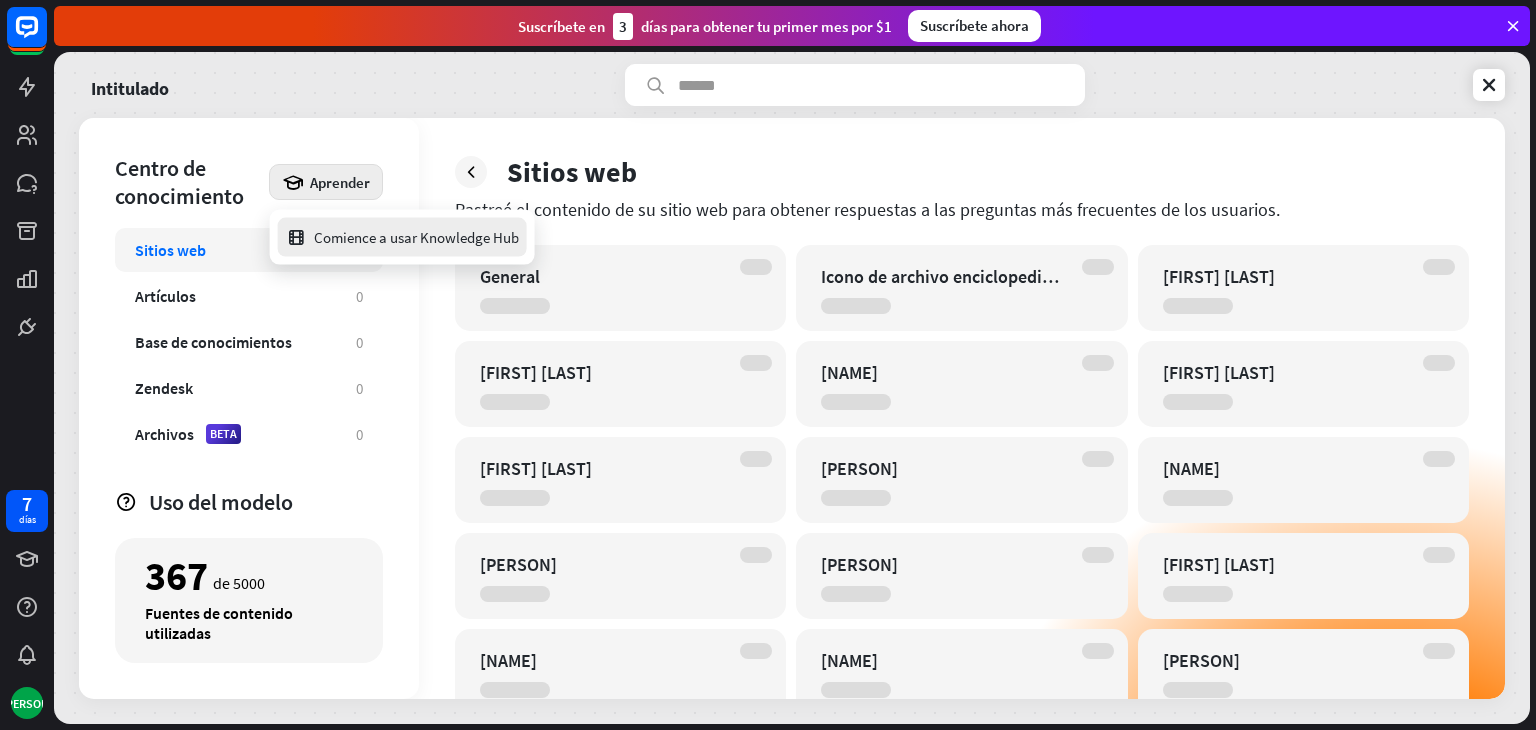 click on "Comience a usar Knowledge Hub" at bounding box center [416, 237] 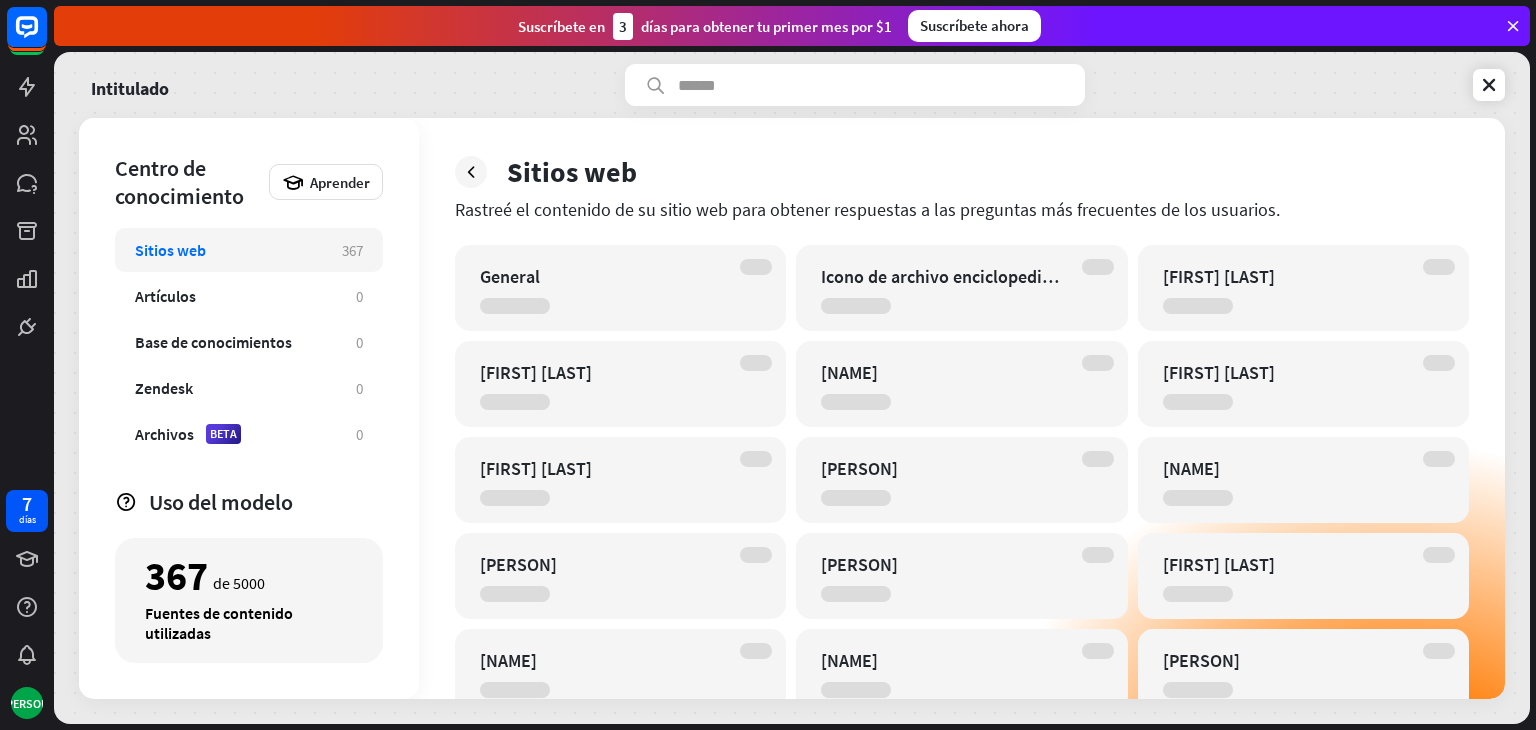 click on "cerca" at bounding box center [768, 365] 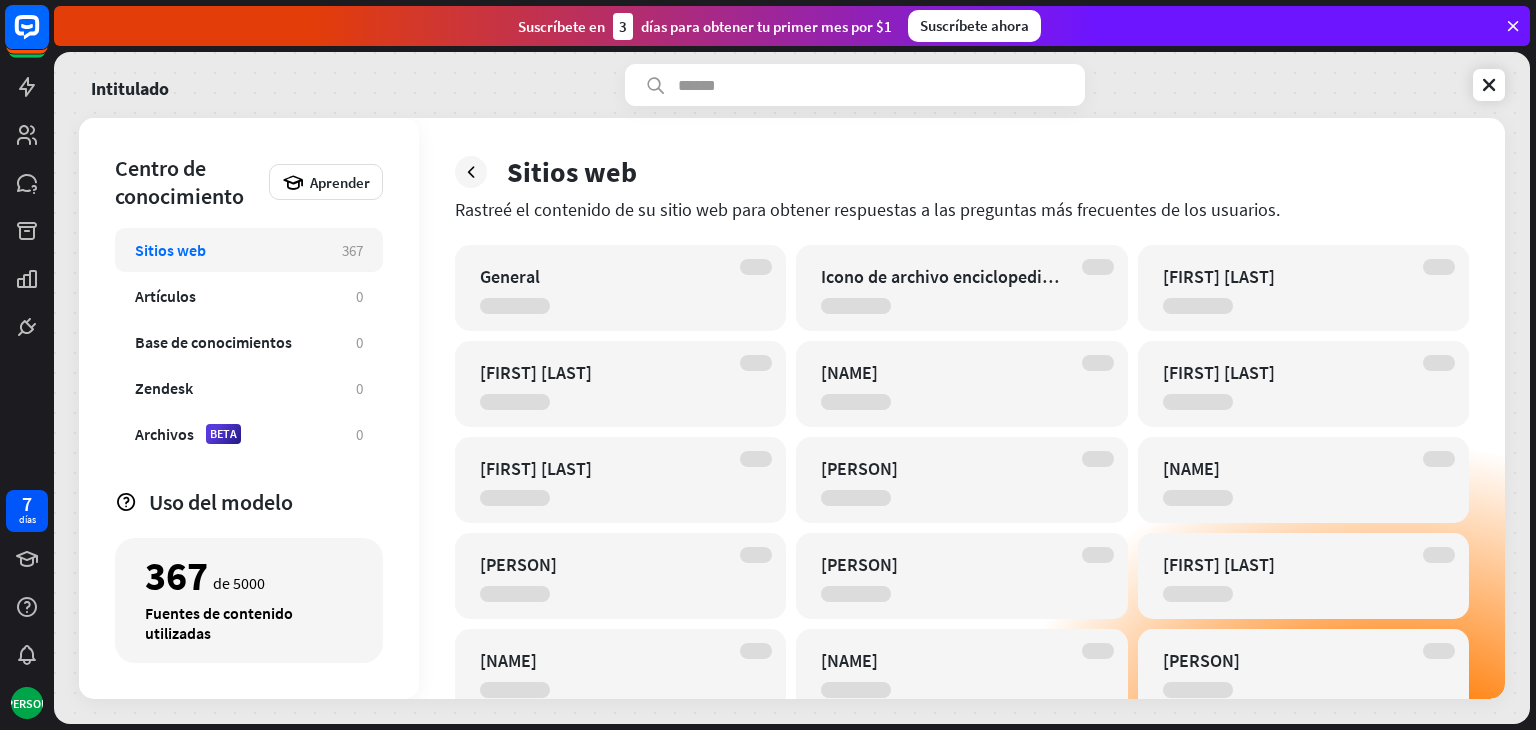 click 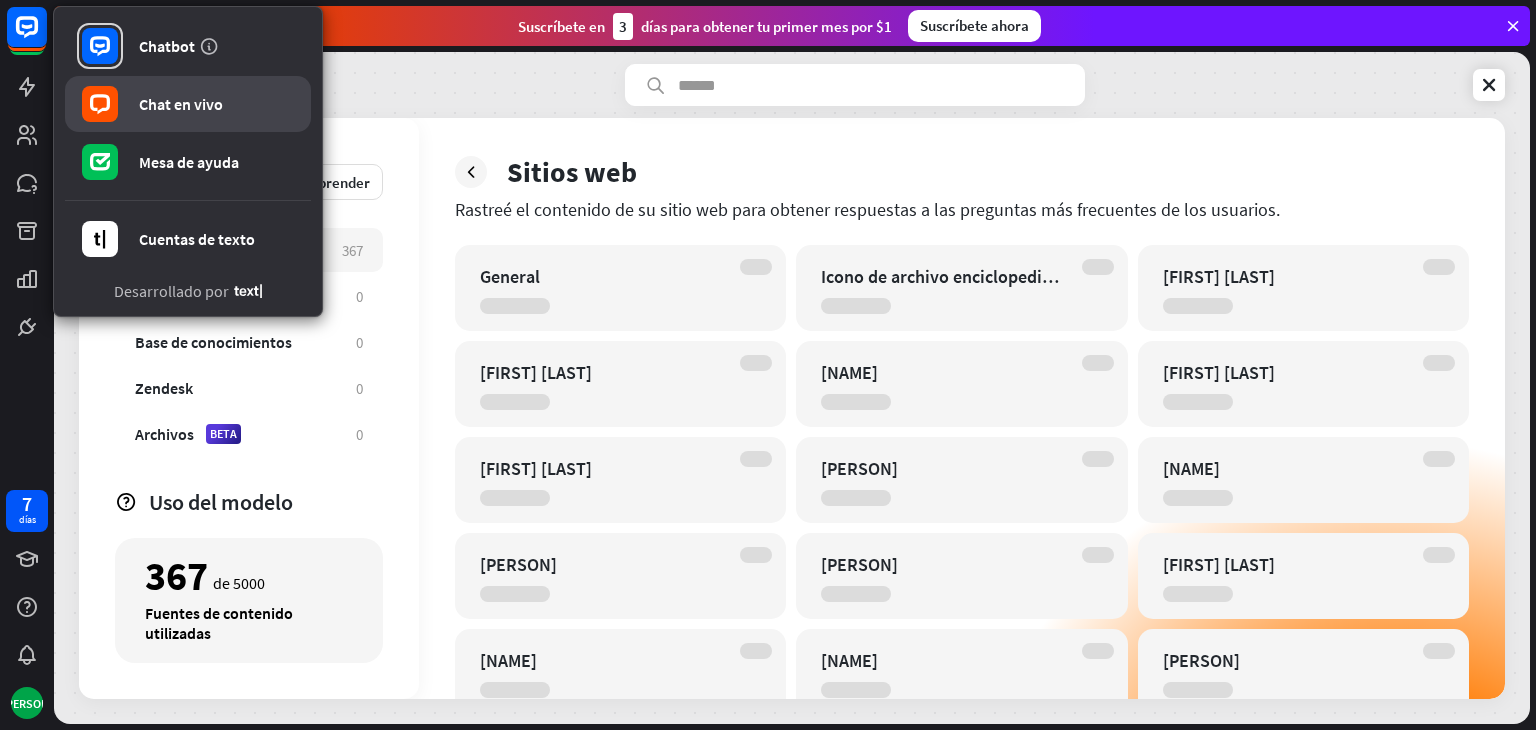click on "Chat en vivo" at bounding box center [188, 104] 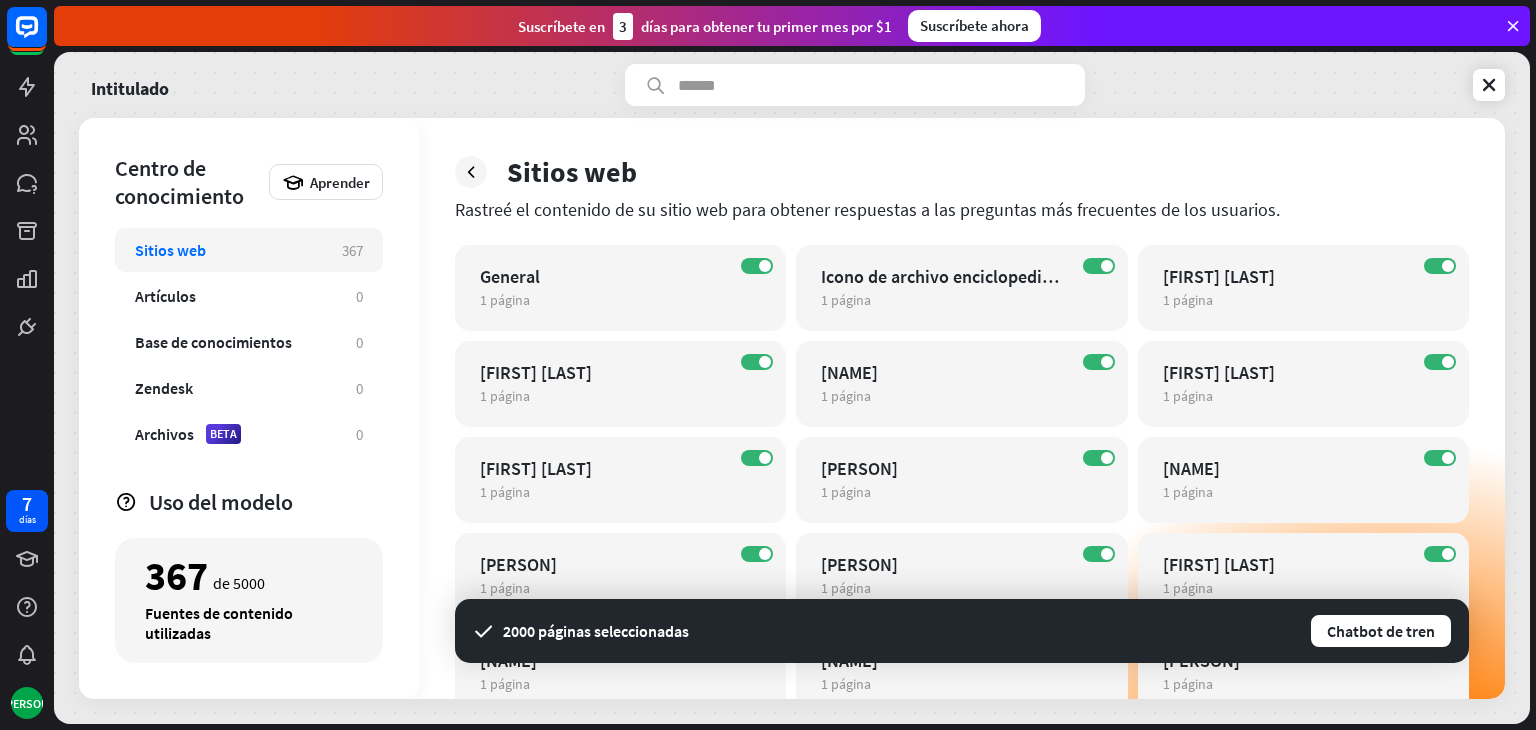 click on "Intitulado
Centro de conocimiento     Aprender     Sitios web     367 Artículos     0 Base de conocimientos     0 Zendesk     0 Archivos
BETA
0     Uso del modelo     367
de 5000
Fuentes de contenido utilizadas         Sitios web
Rastreé el contenido de su sitio web para obtener respuestas a las preguntas más frecuentes de los usuarios.
EN
General   1 página   editar
EN
Icono de archivo enciclopedia SVG   1 página   editar
EN
Muhammad Ali   1 página   editar
EN
Lance Armstrong   1 página   editar
EN
Usain Bolt   1 página   editar
EN
Nadia Comăneci   1 página   editar
EN
Wayne Gretzky   1 página   editar
EN
Tony Hawk   1 página   editar
EN
Michael Jordan   1 página   editar
EN" at bounding box center (795, 391) 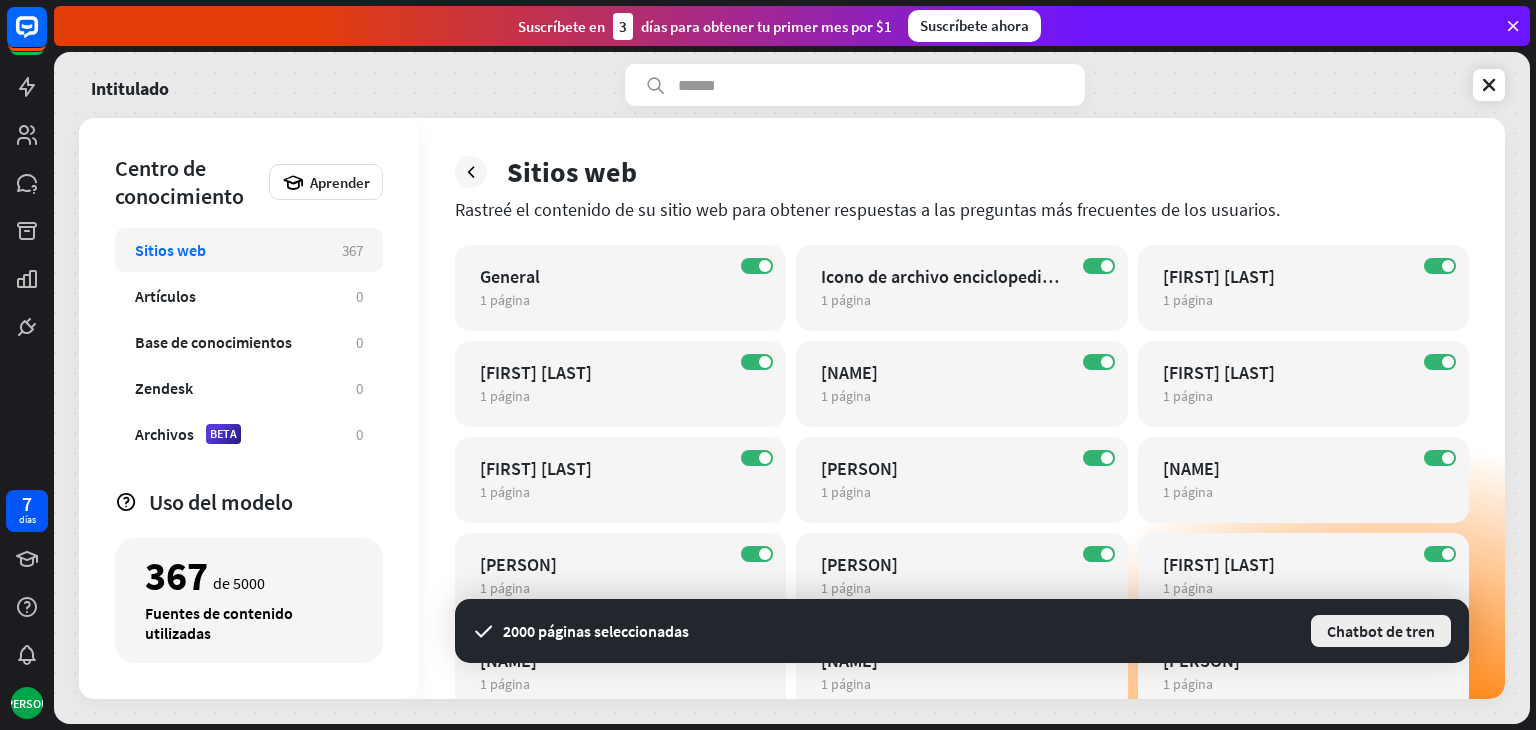 click on "Chatbot de tren" at bounding box center (1381, 631) 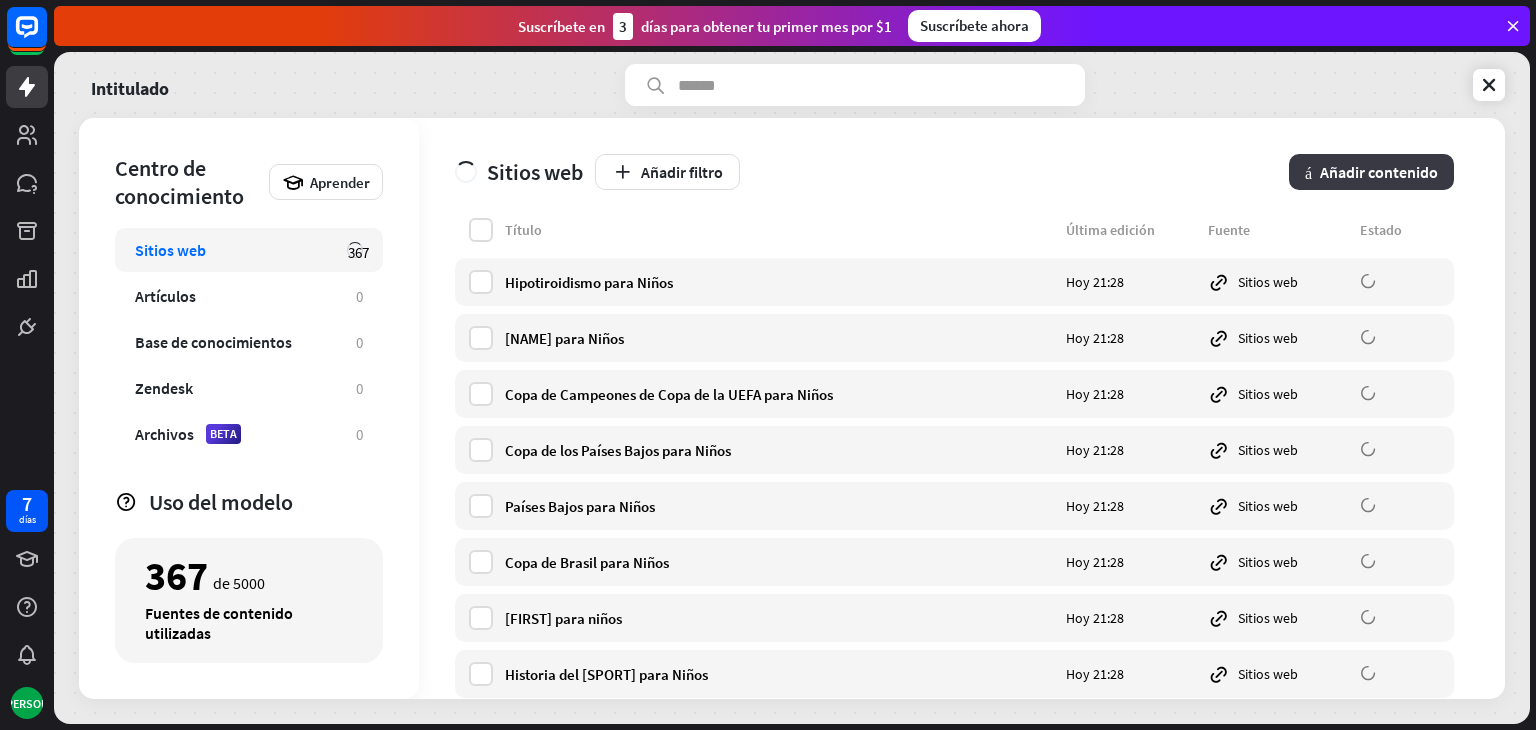 click on "más
Añadir contenido" at bounding box center [1371, 172] 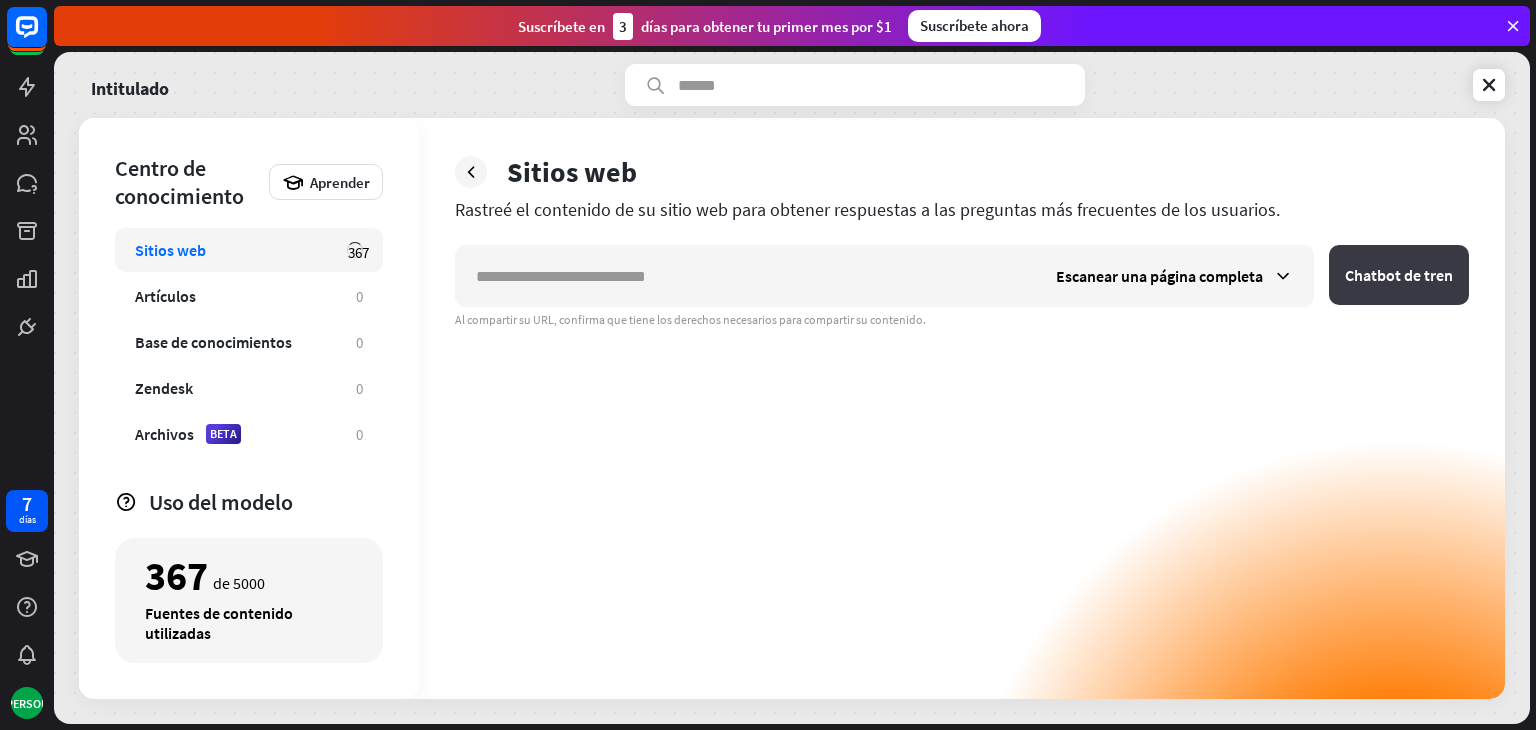 click on "Chatbot de tren" at bounding box center [1399, 275] 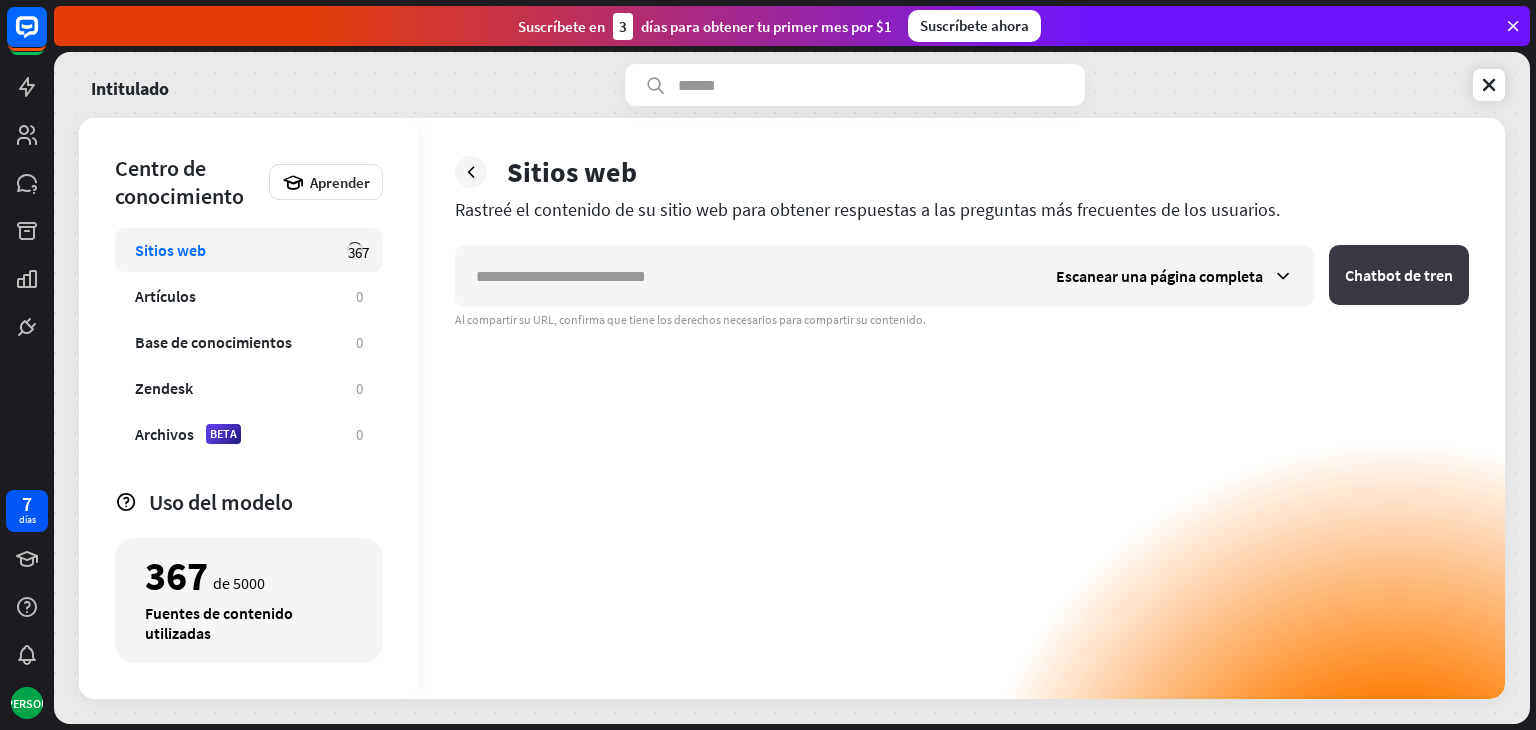 click on "Chatbot de tren" at bounding box center [1399, 275] 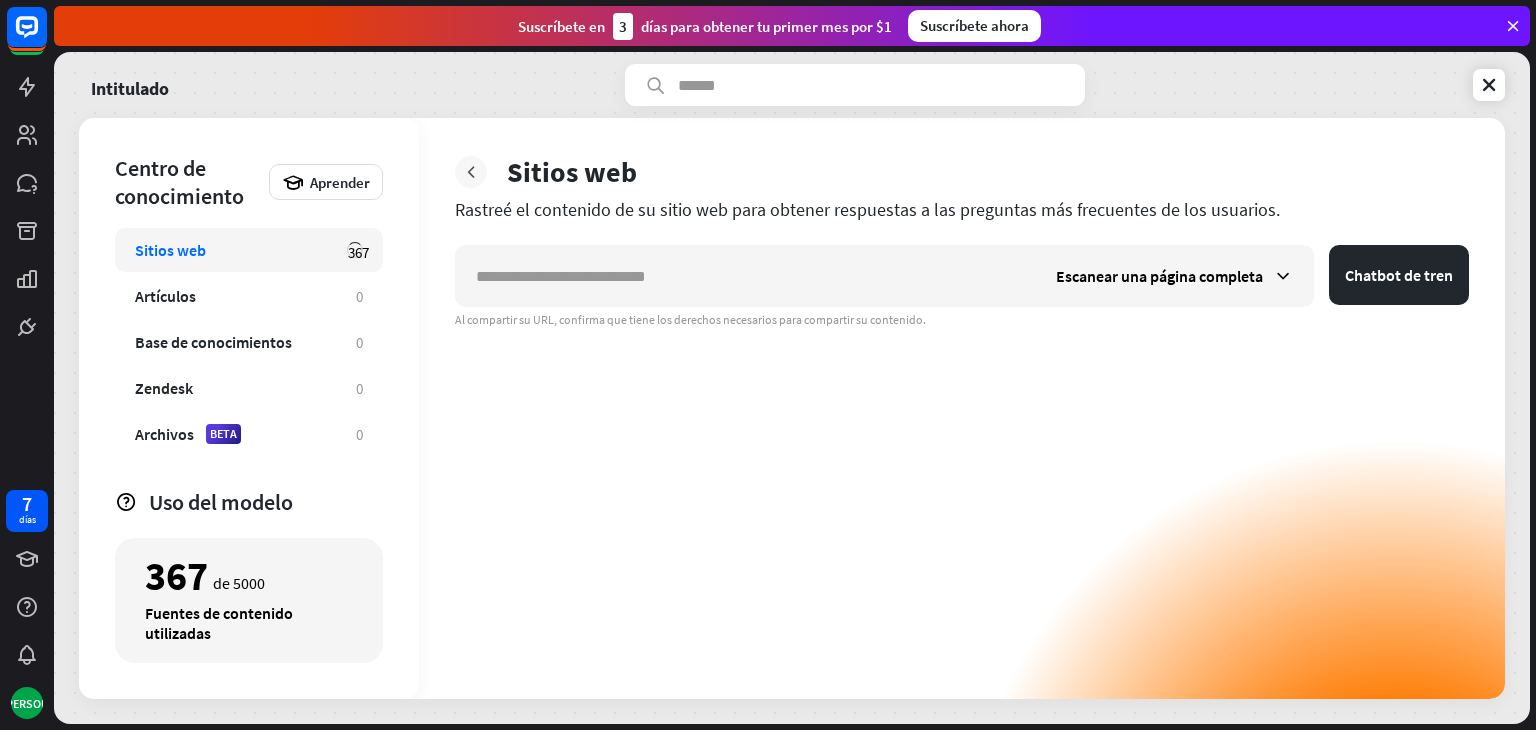 click at bounding box center (471, 172) 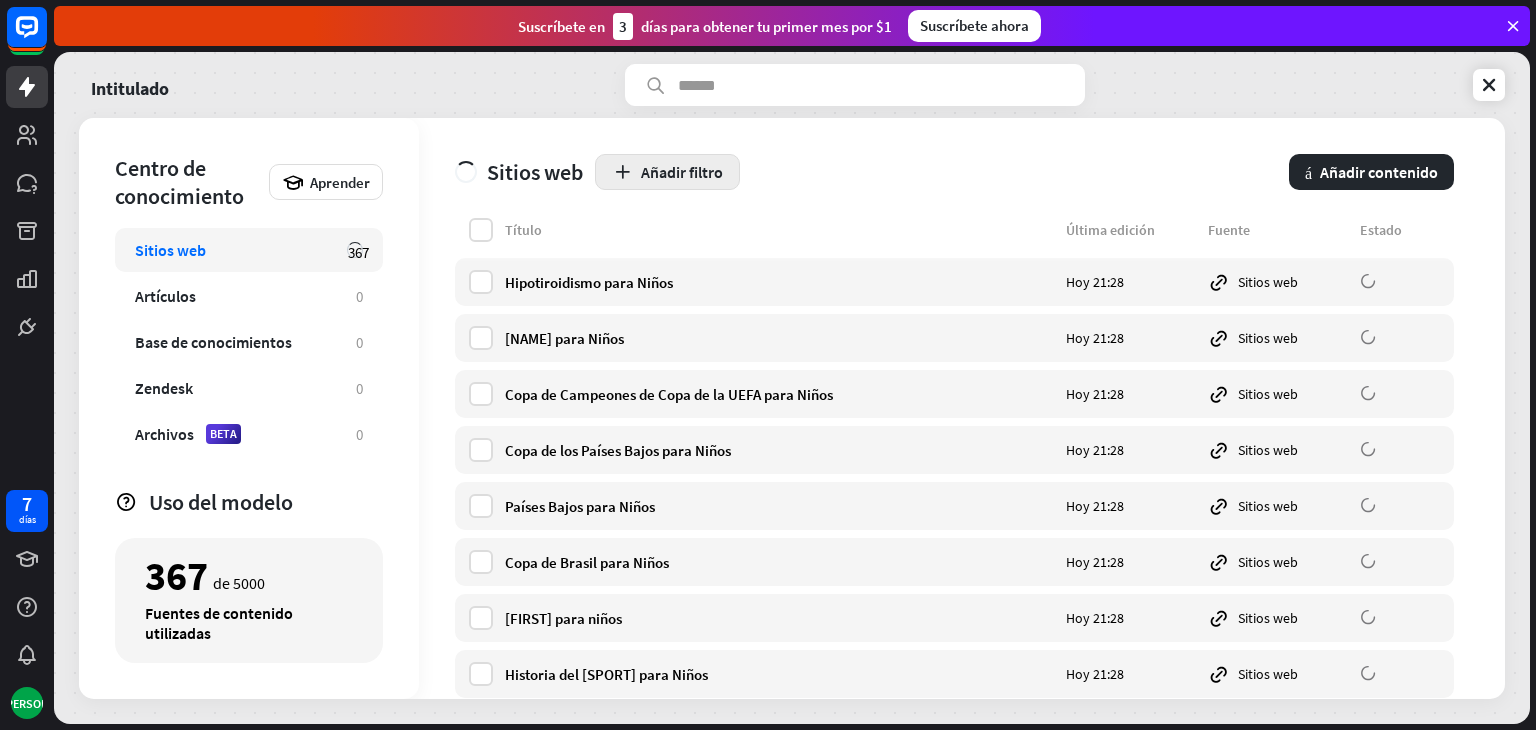 click on "Añadir filtro" at bounding box center [682, 172] 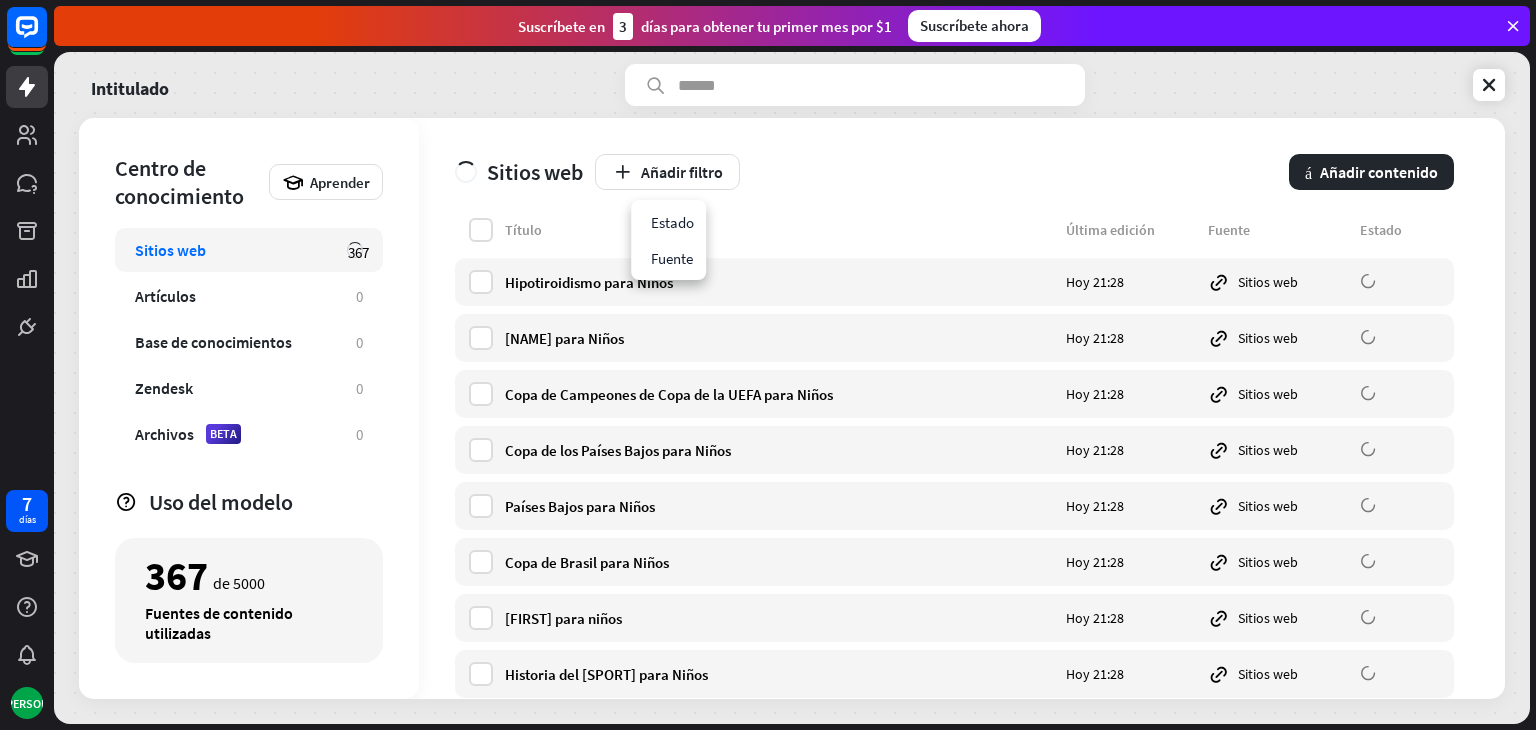 click on "Añadir filtro" at bounding box center [936, 172] 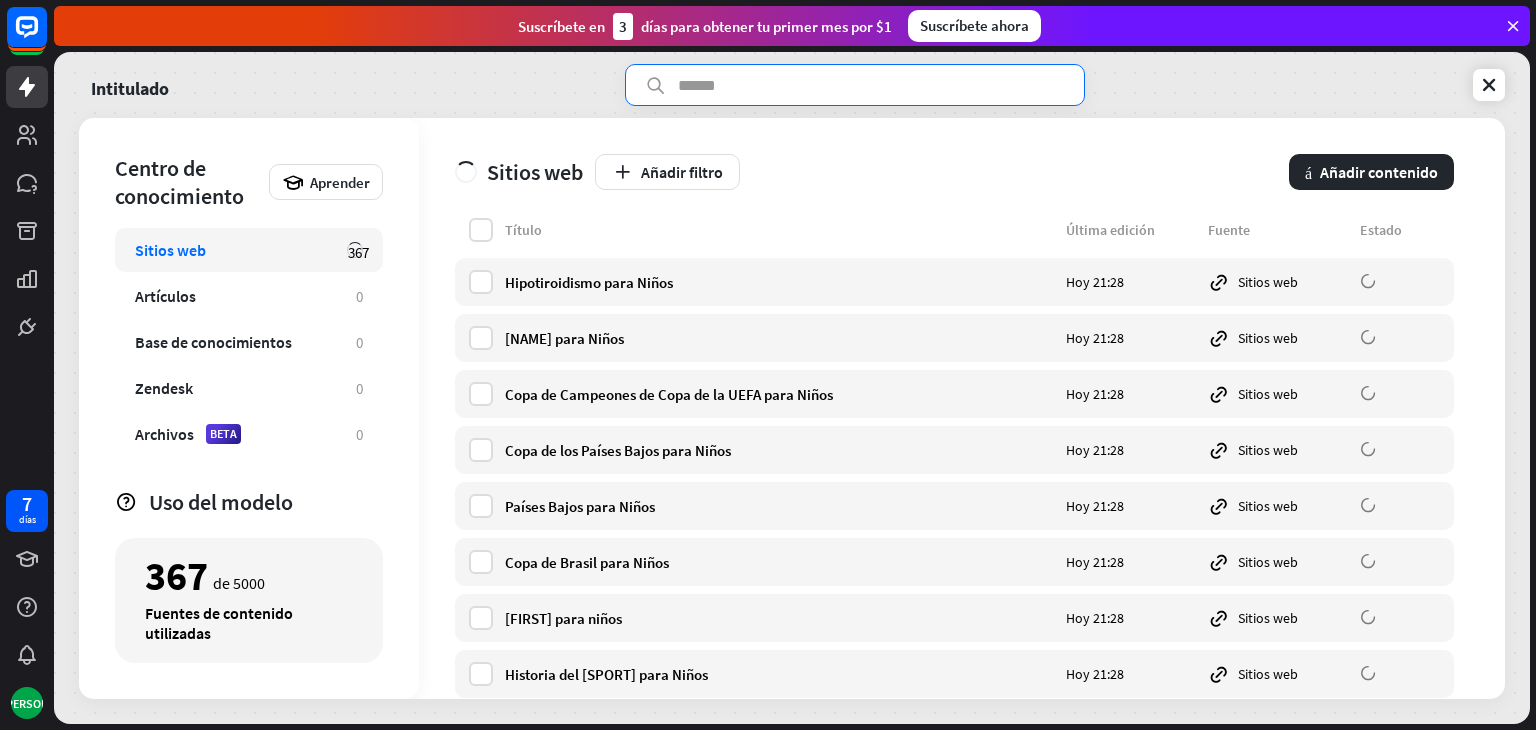 click at bounding box center (855, 85) 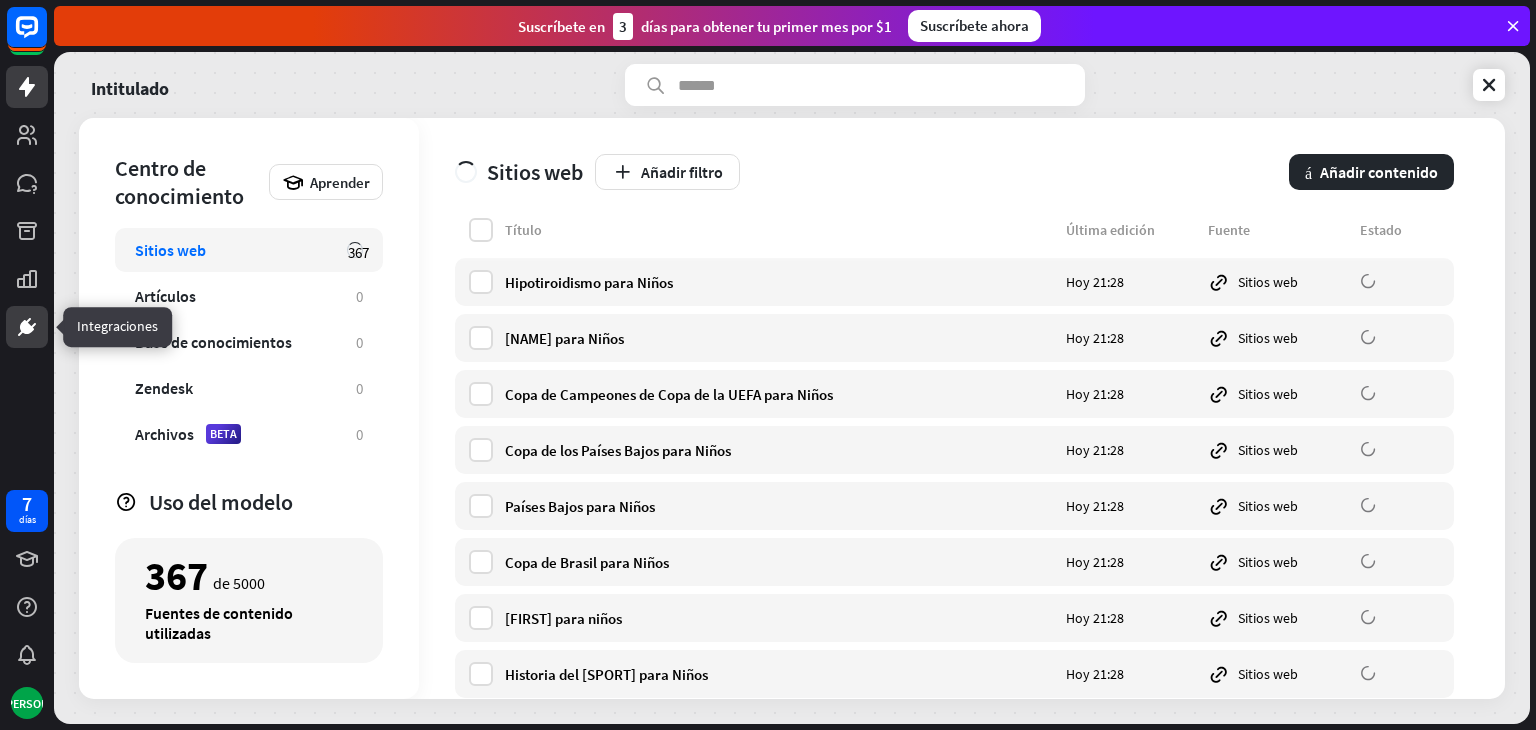 click 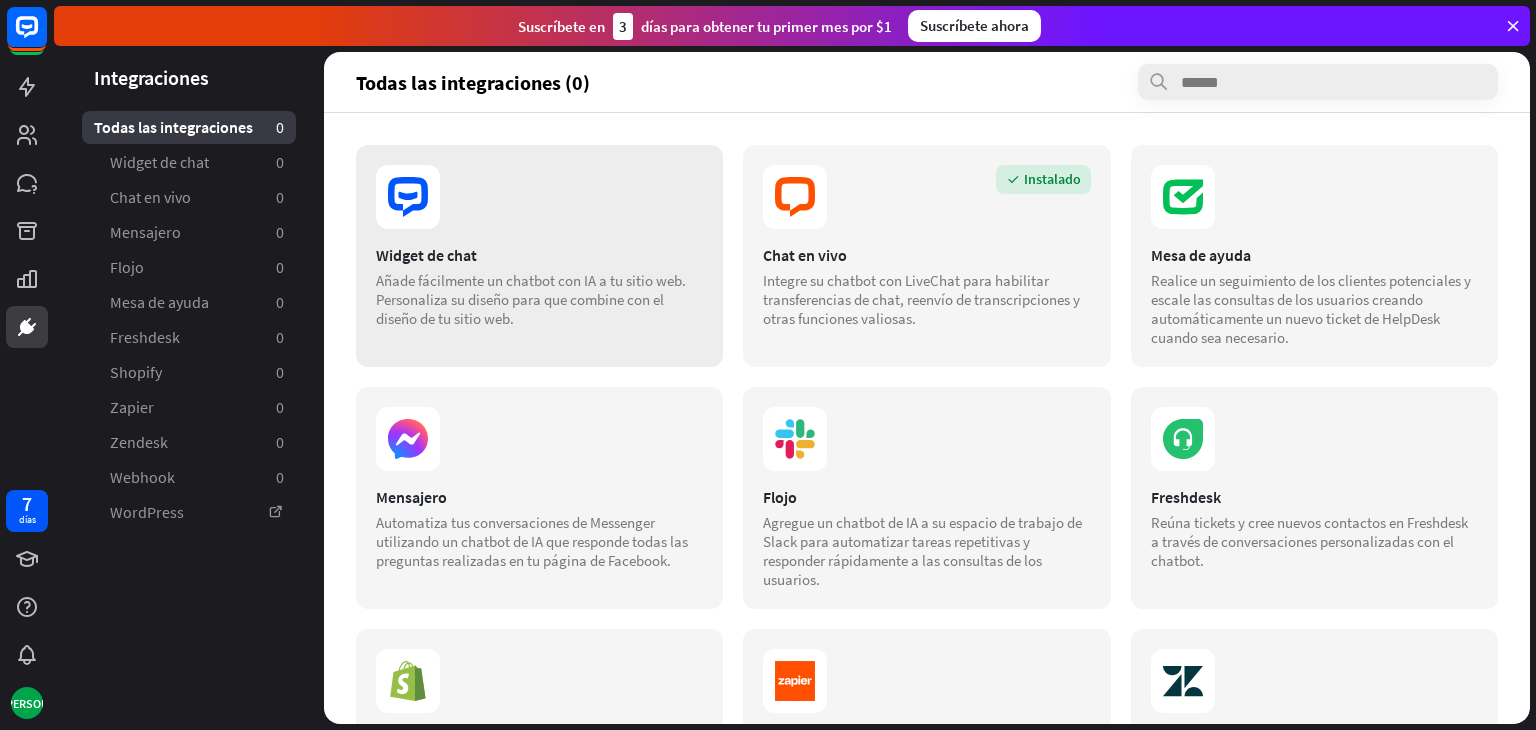 click 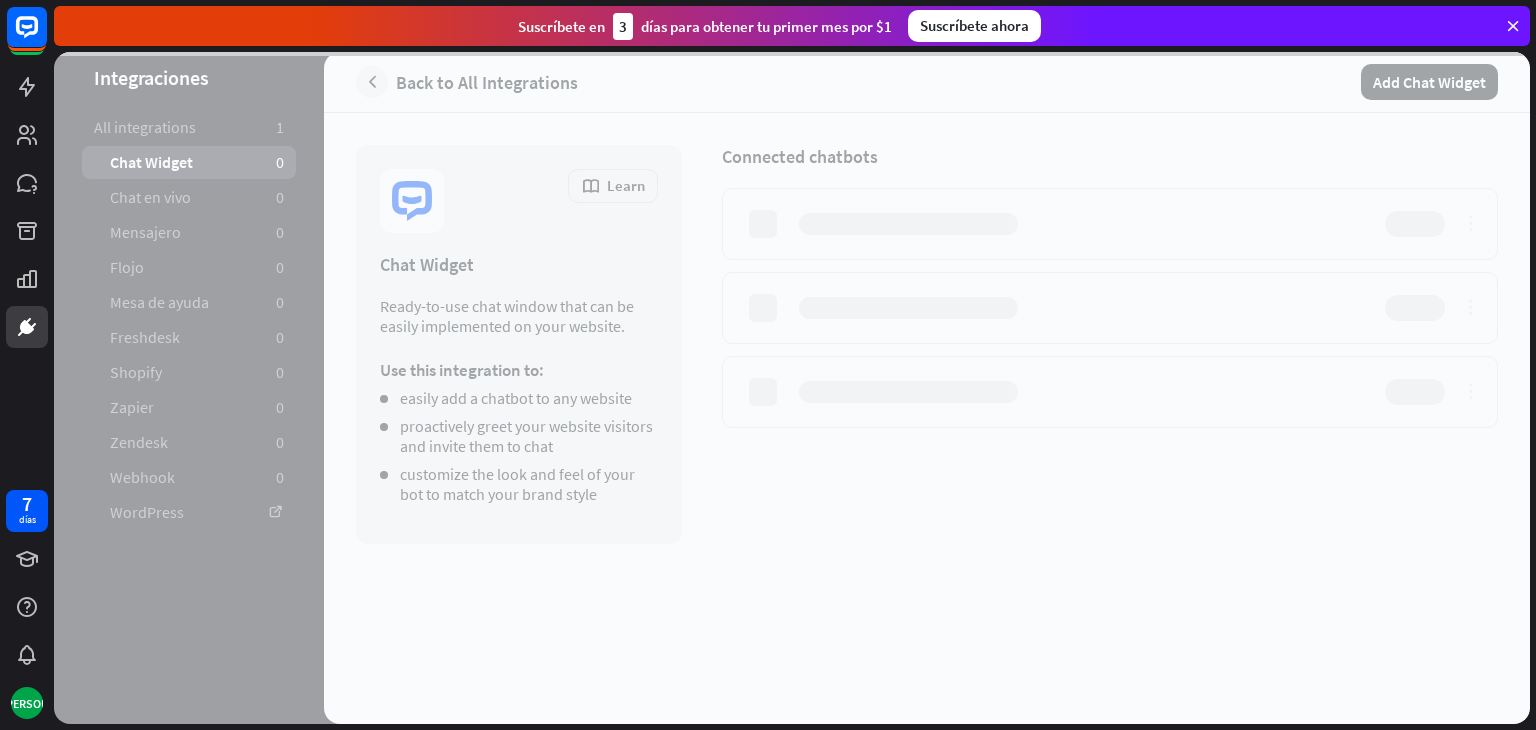 click at bounding box center [792, 388] 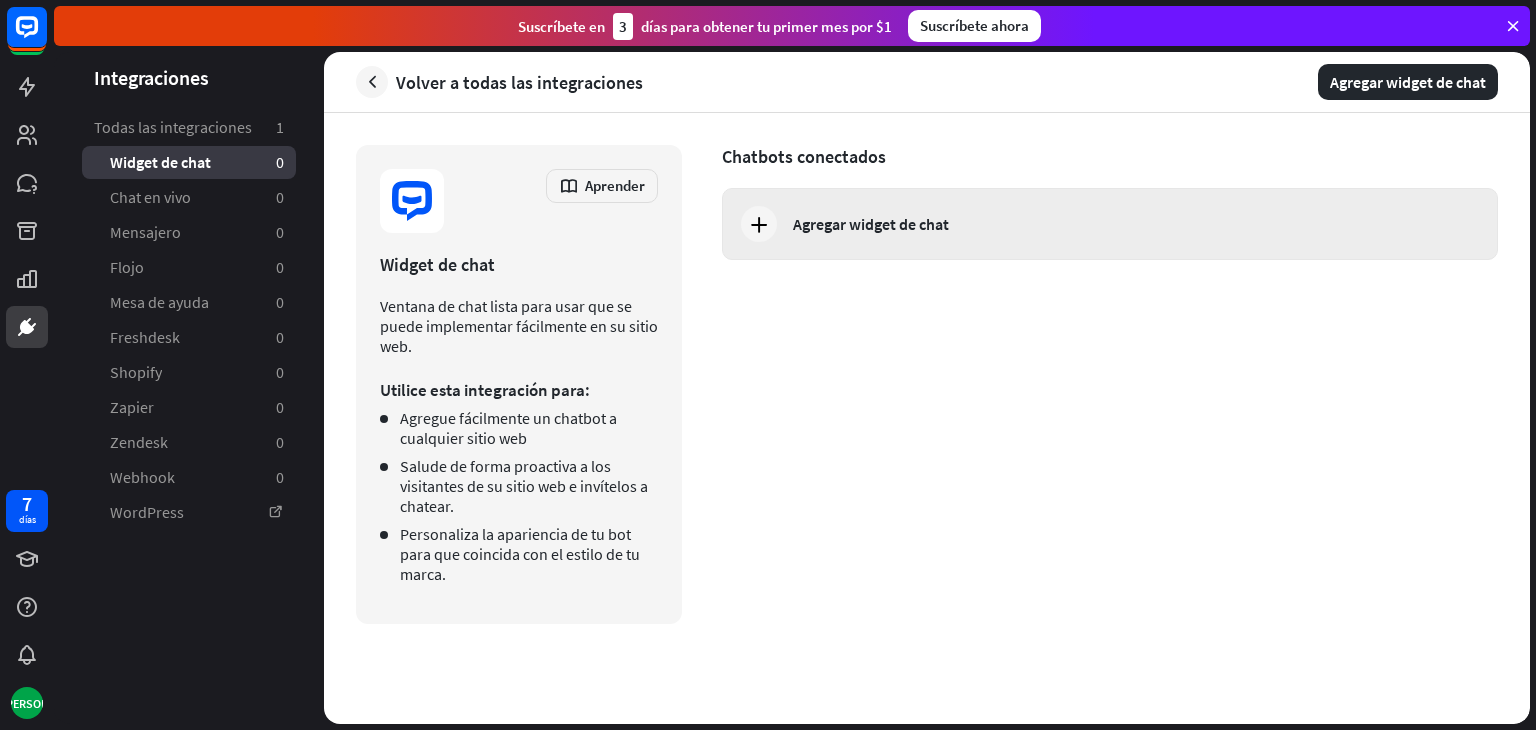 click on "Agregar widget de chat" at bounding box center (1110, 224) 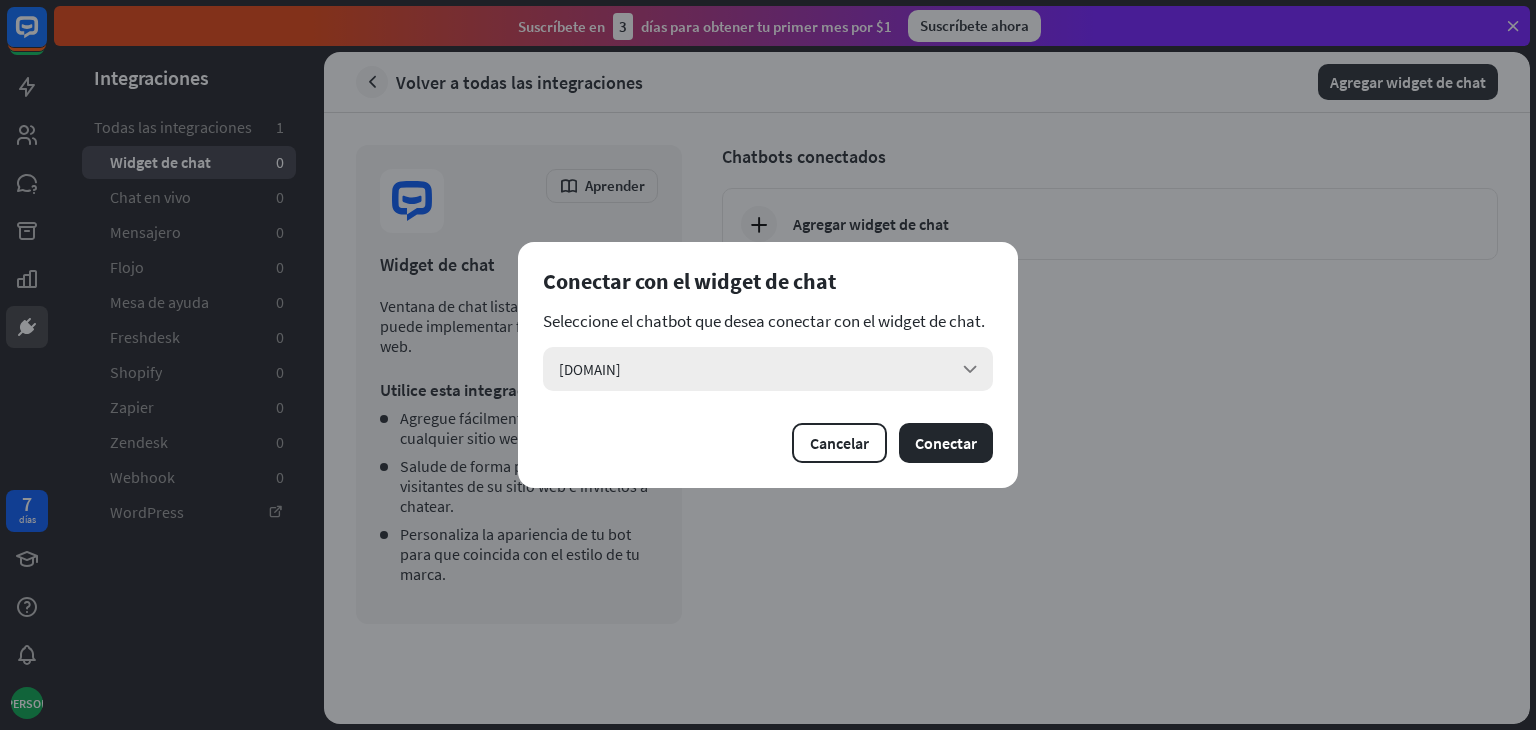 click on "unsa.edu.pe
flecha_abajo" at bounding box center [768, 369] 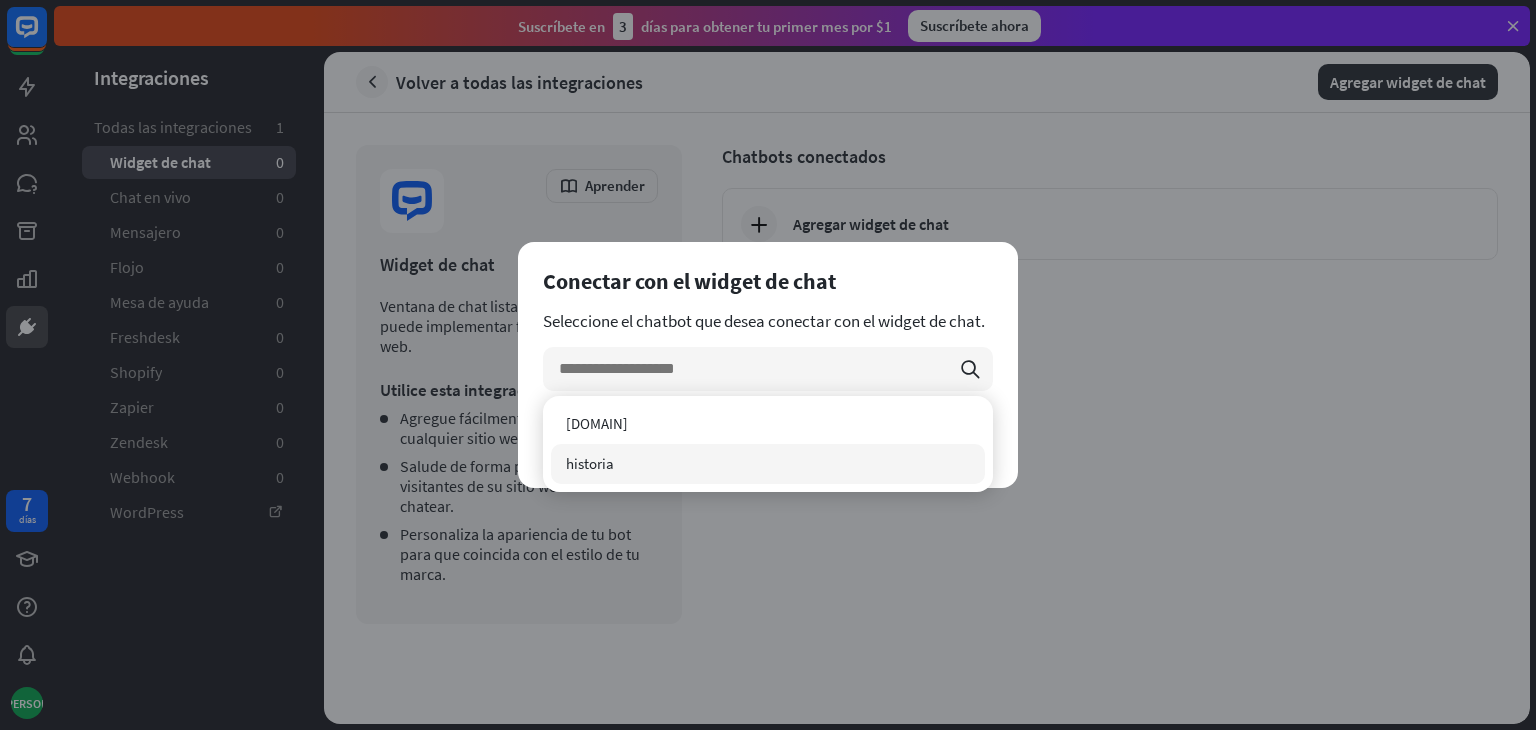 click on "historia" at bounding box center [768, 464] 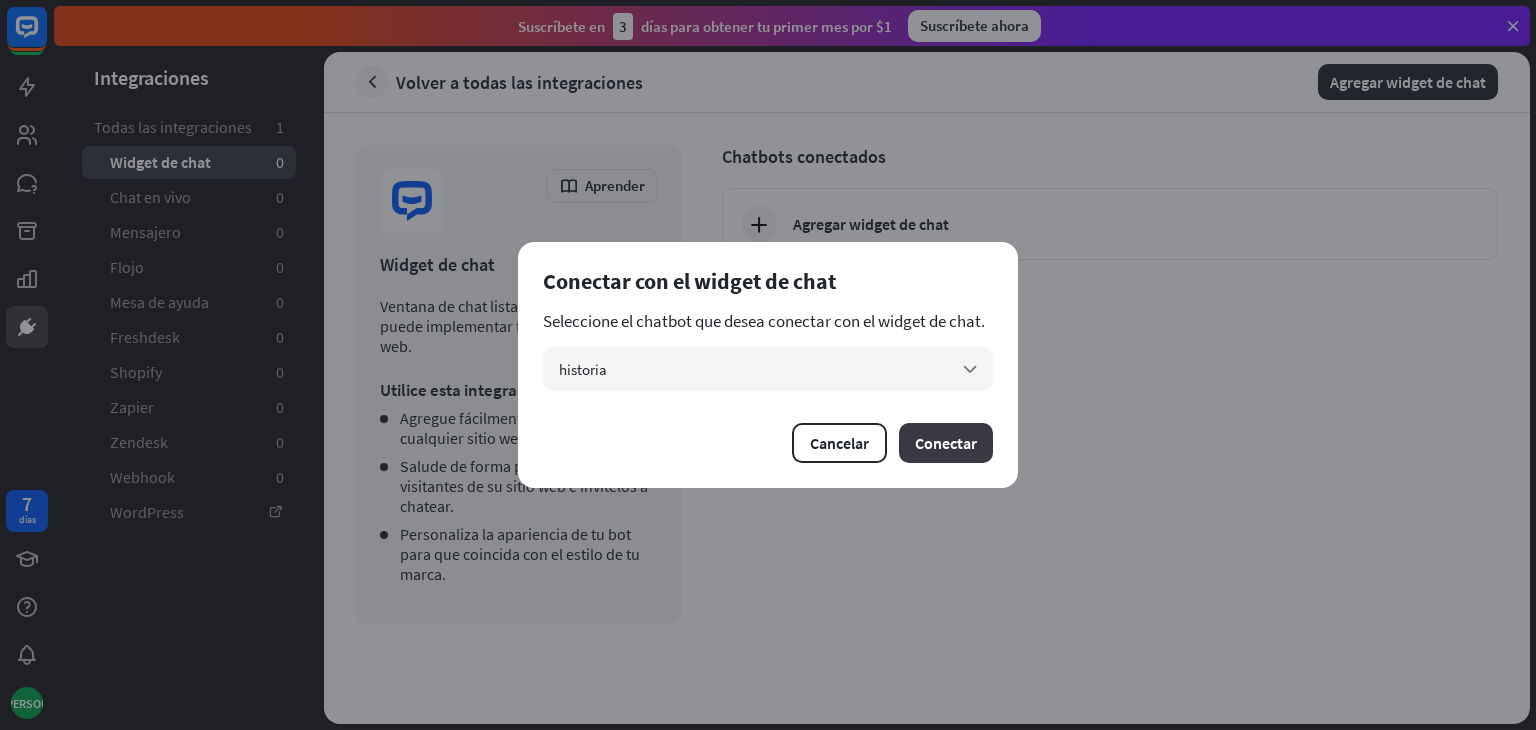 click on "Conectar" at bounding box center (946, 443) 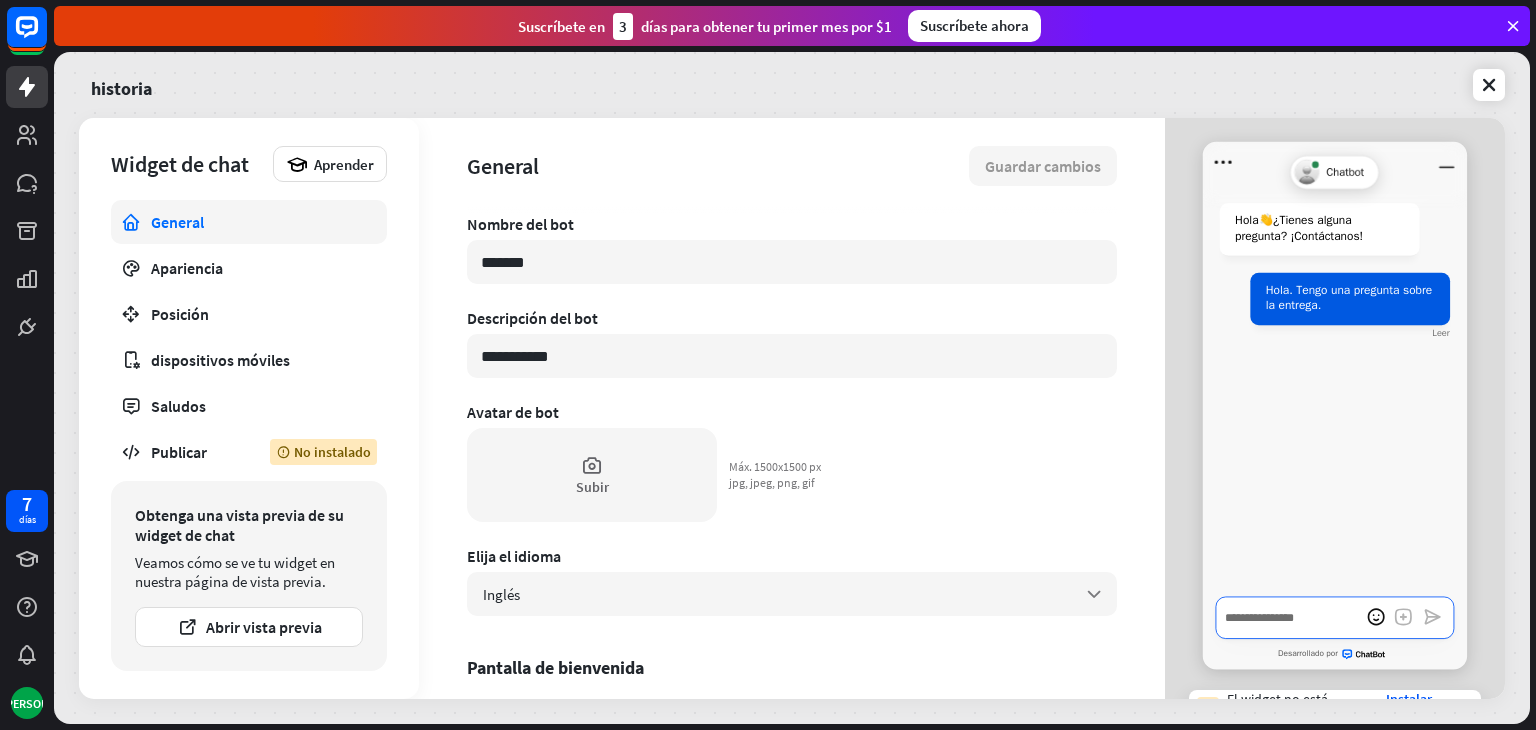 click at bounding box center (1335, 617) 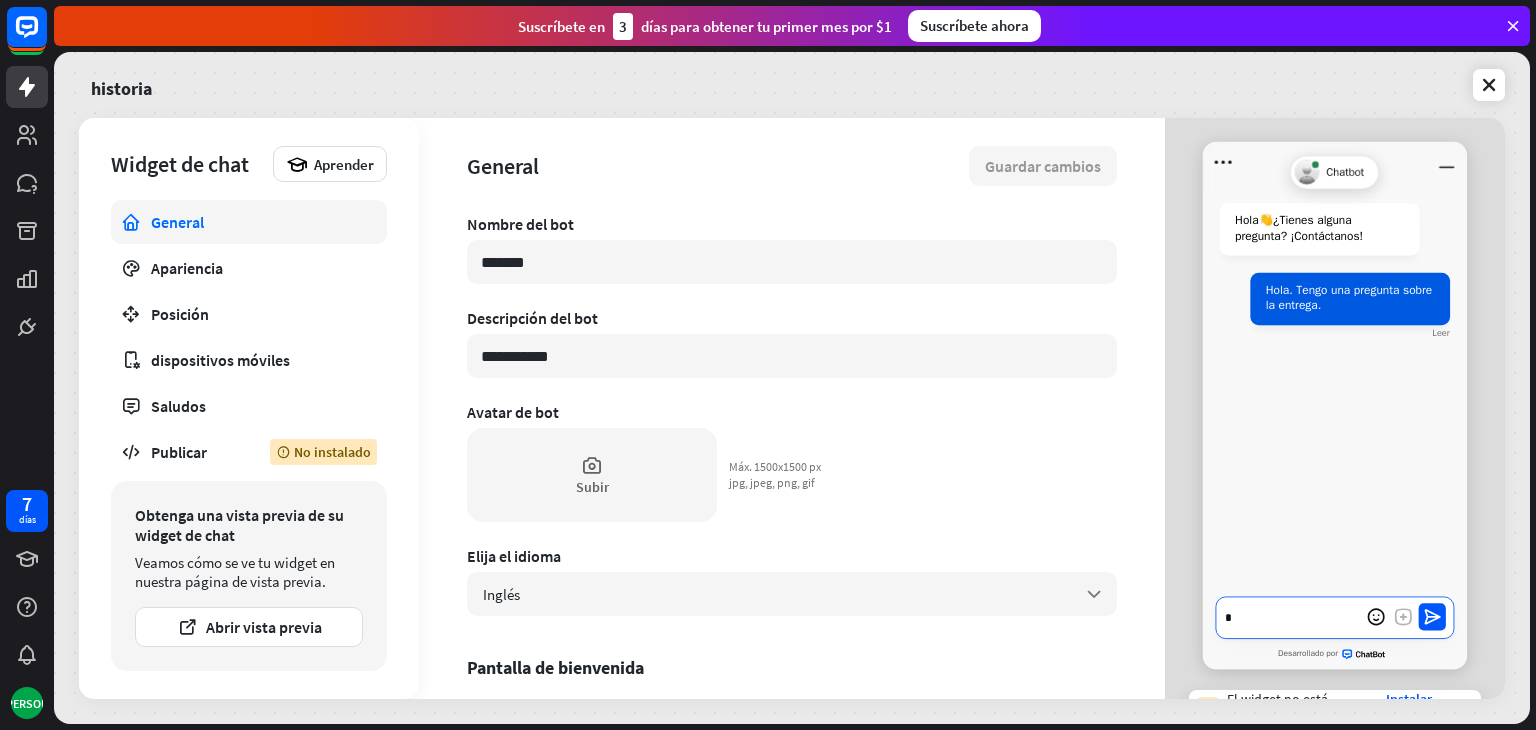 type on "*" 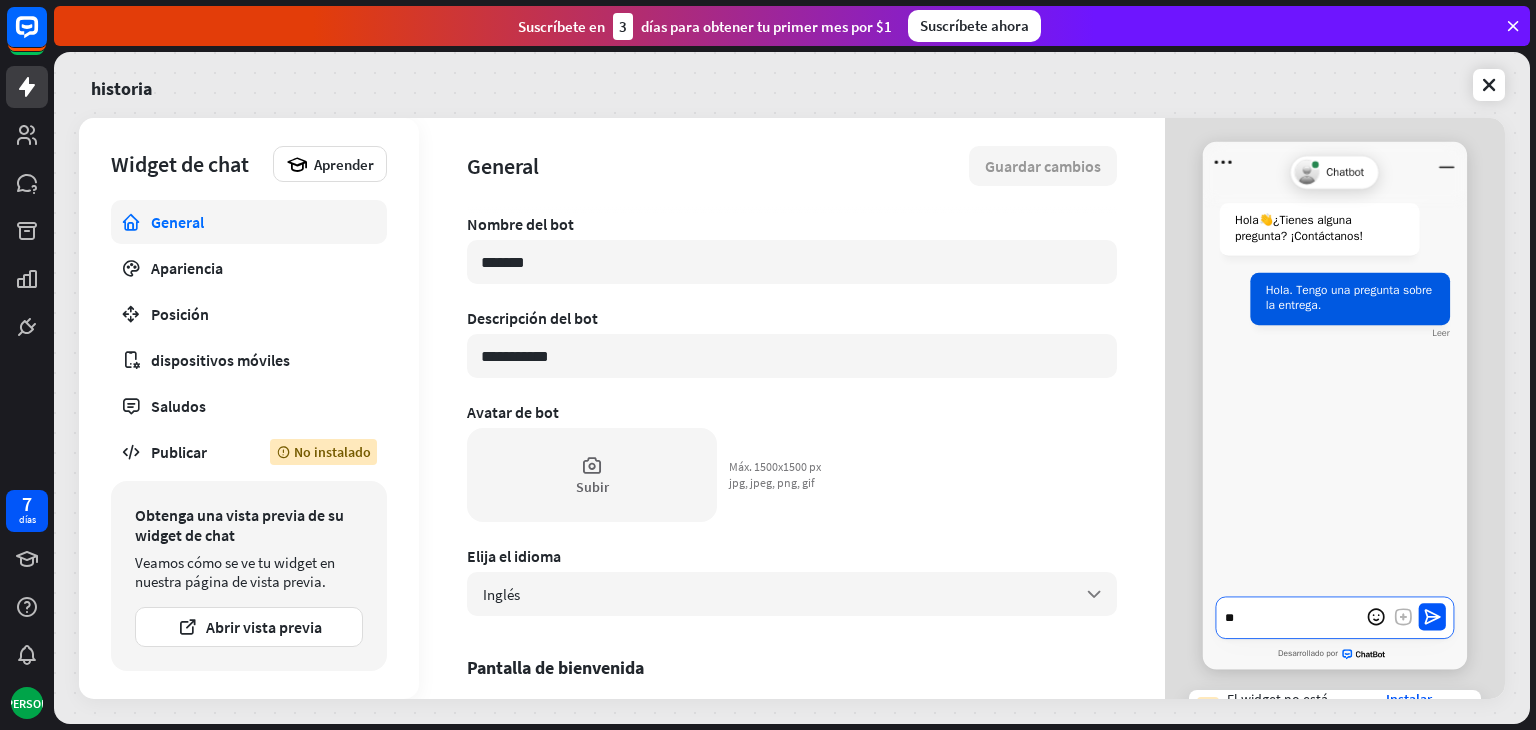 type on "*" 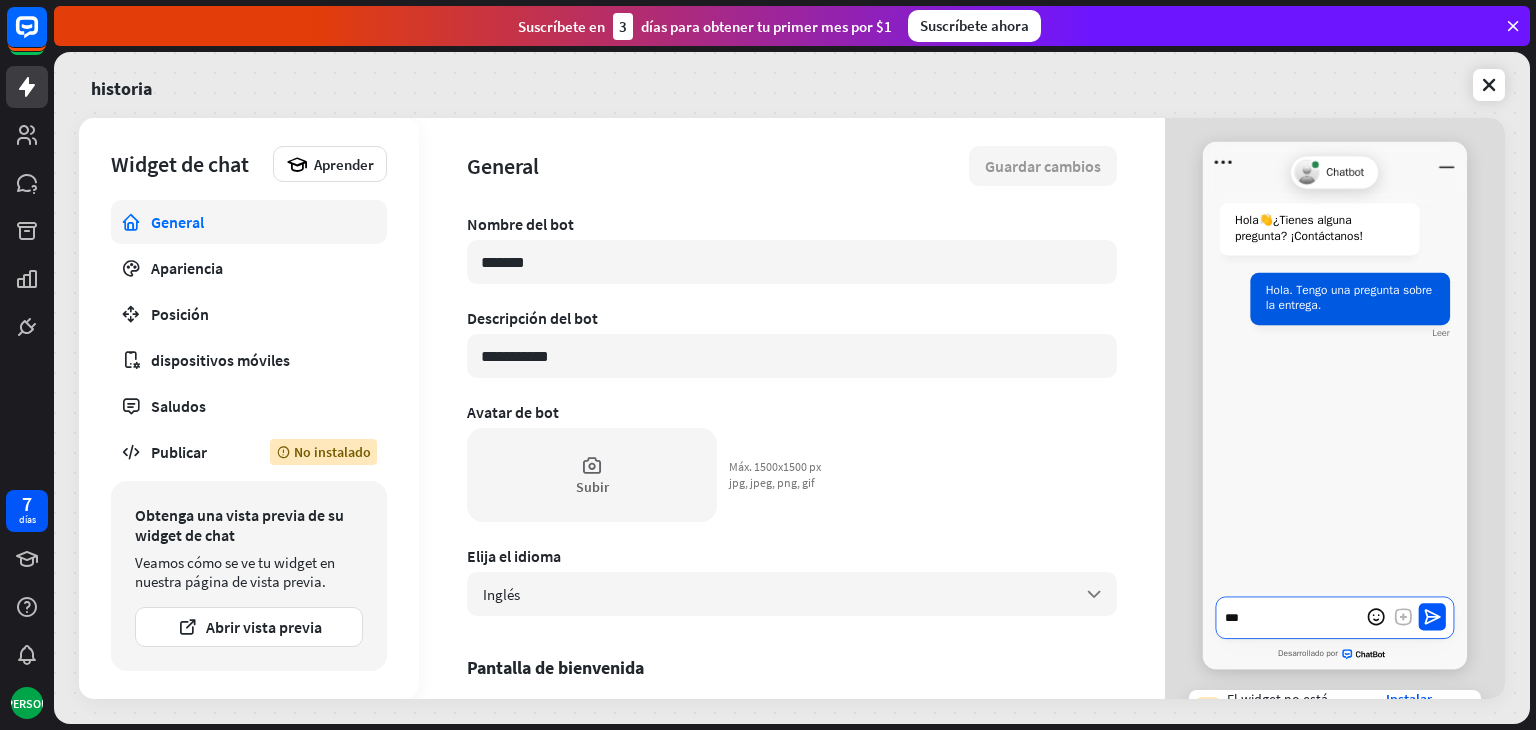 type on "*" 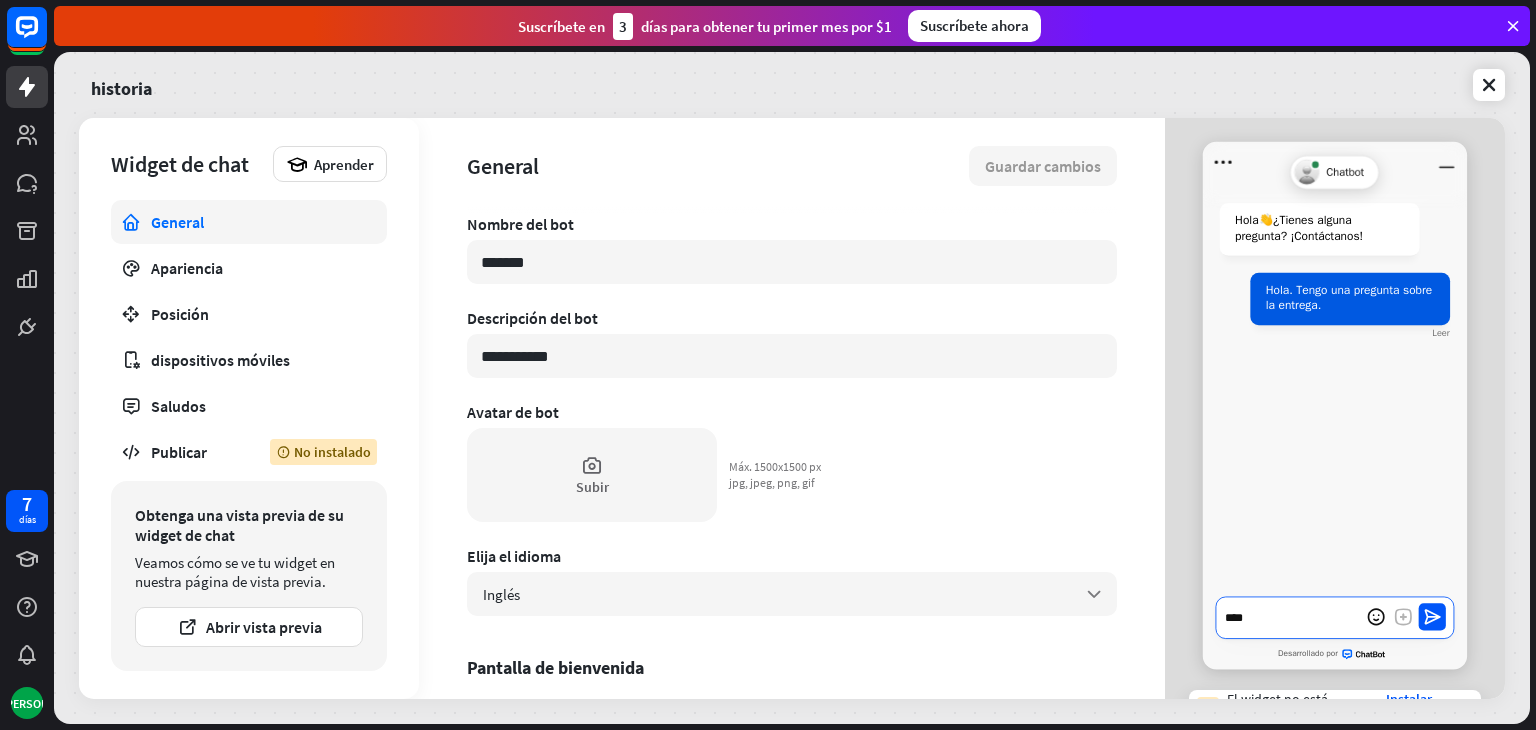 type on "*" 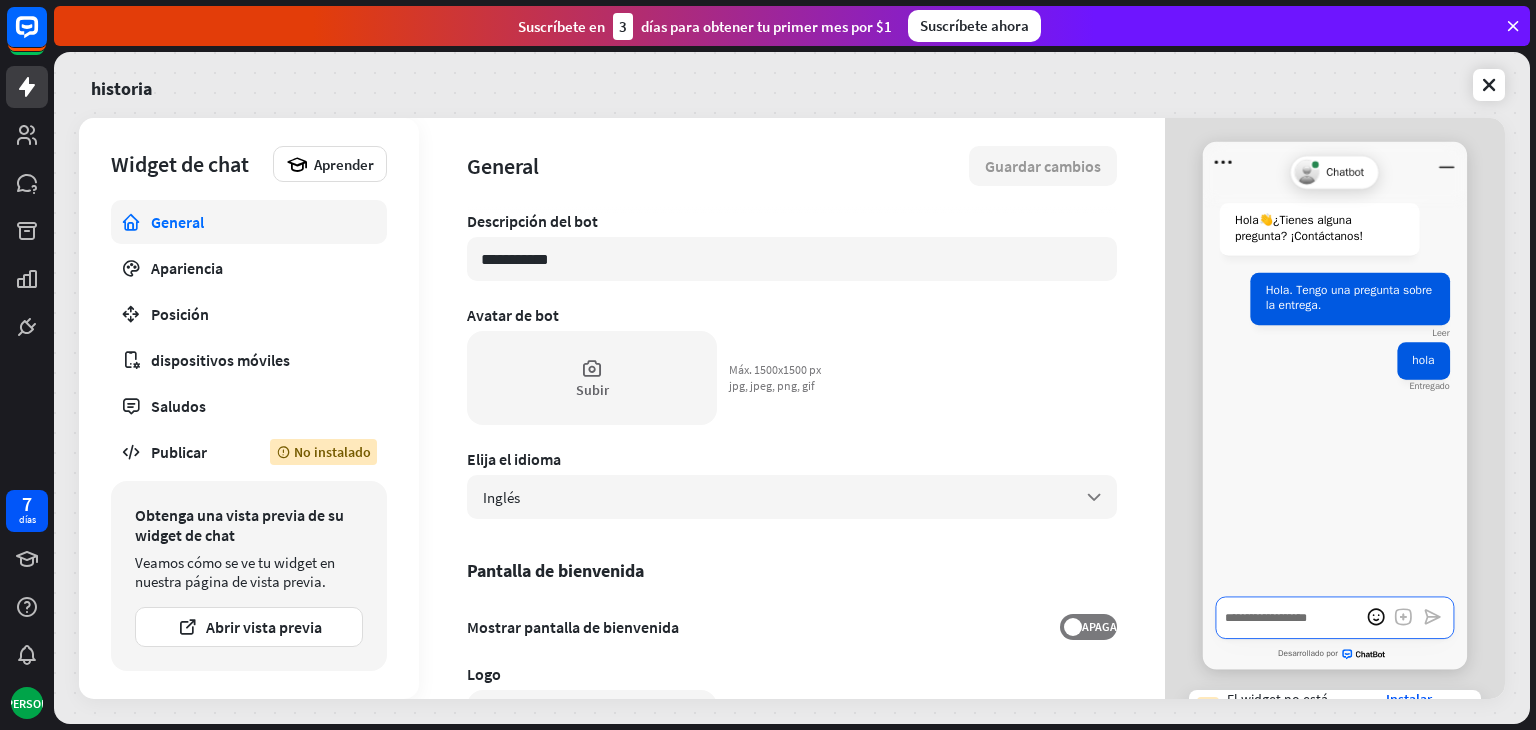 scroll, scrollTop: 0, scrollLeft: 0, axis: both 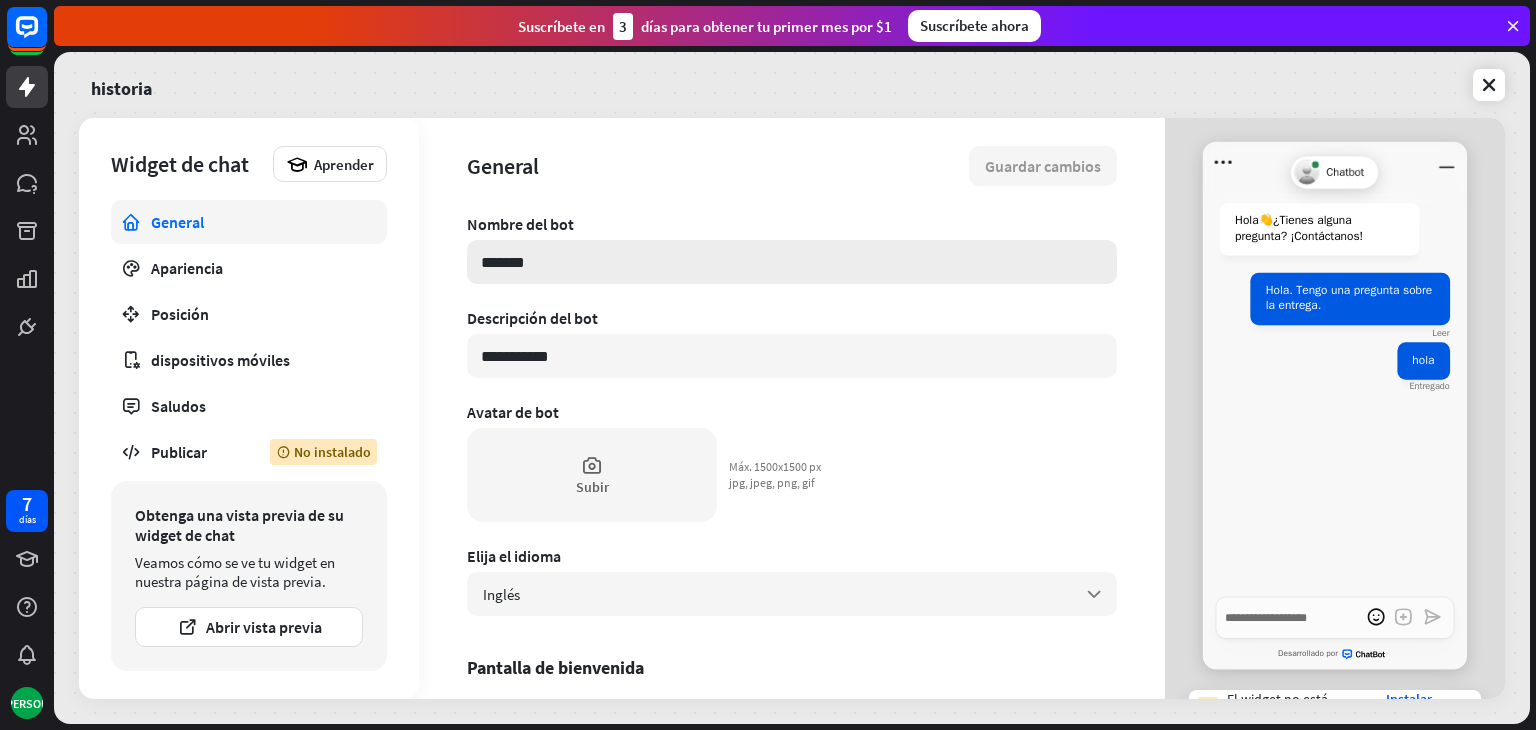 click on "*******" at bounding box center [792, 262] 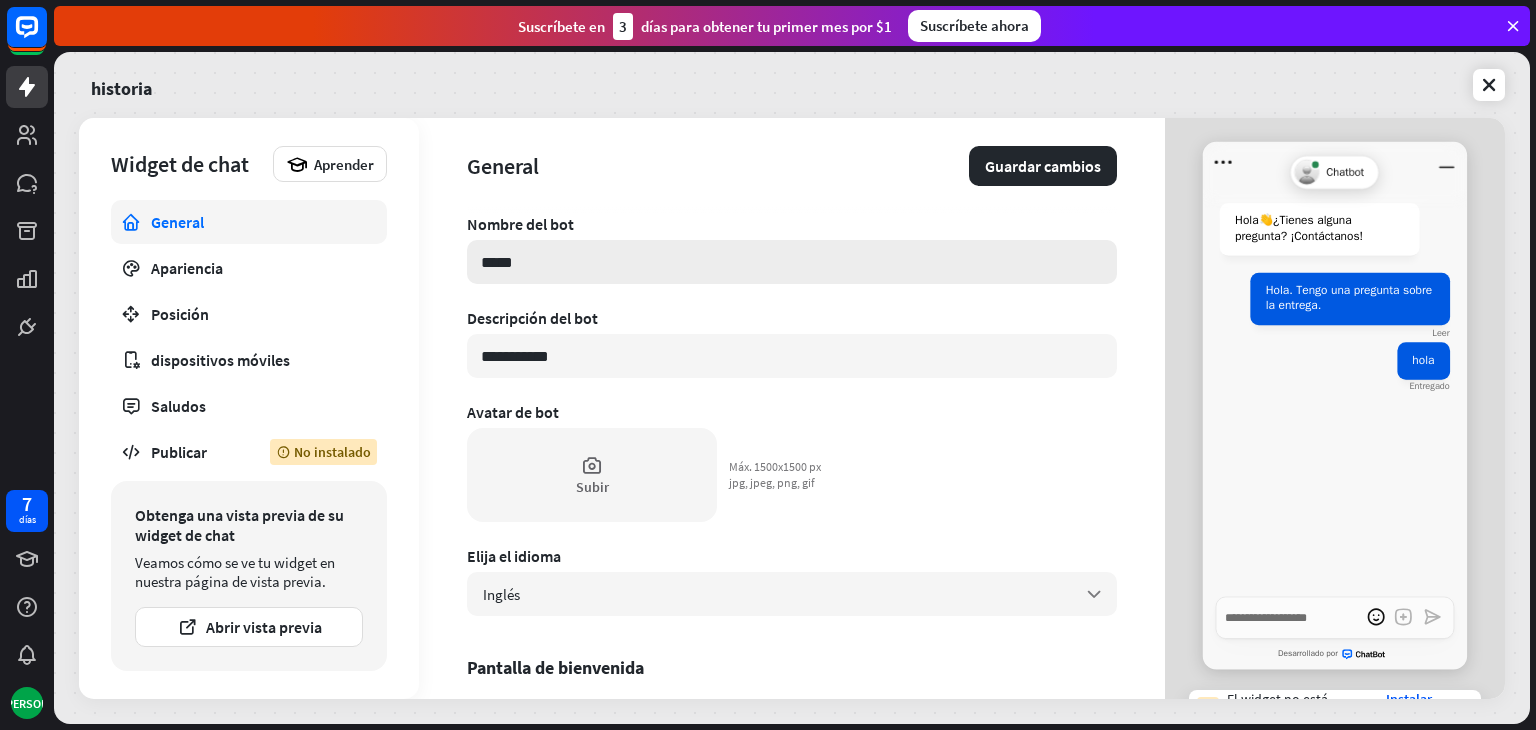 type on "****" 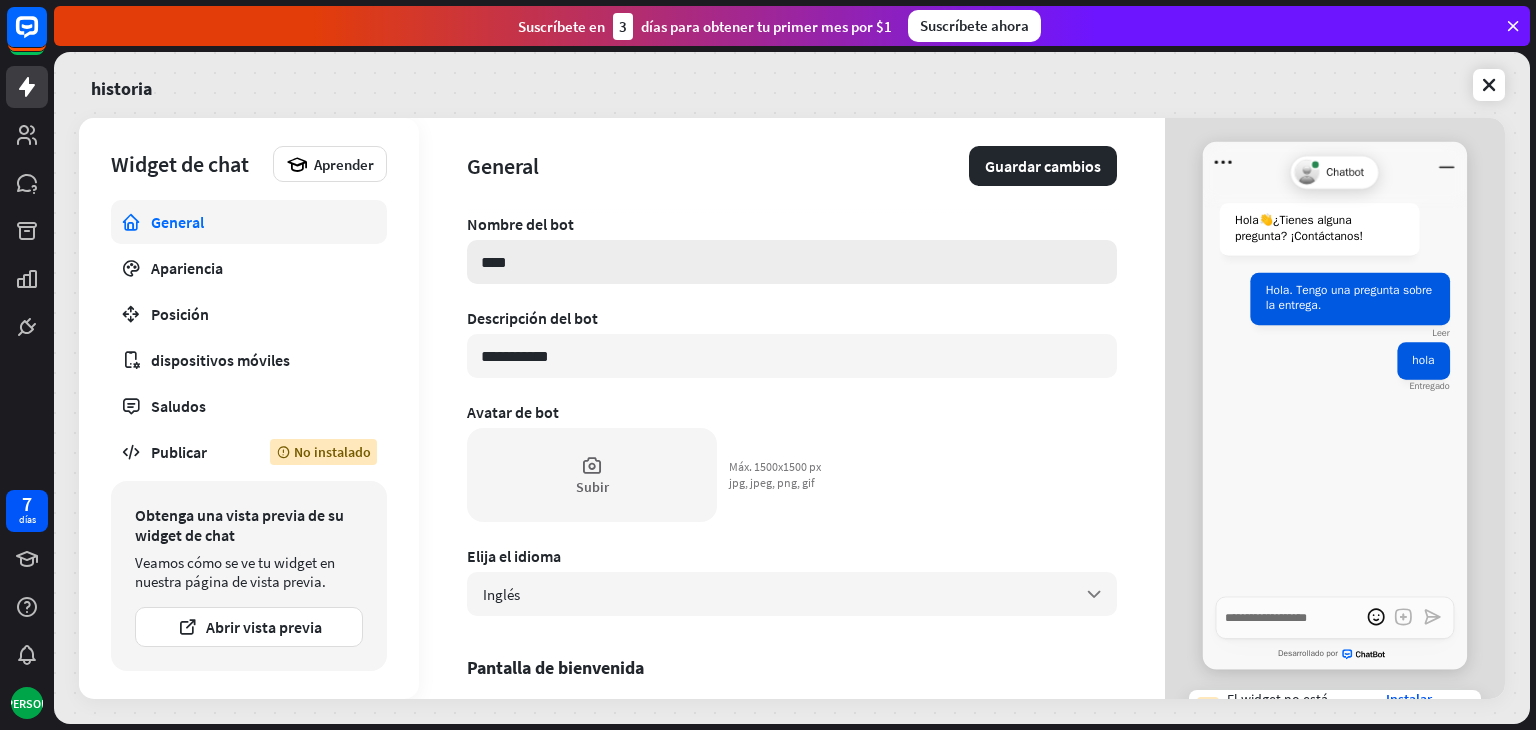 type on "*" 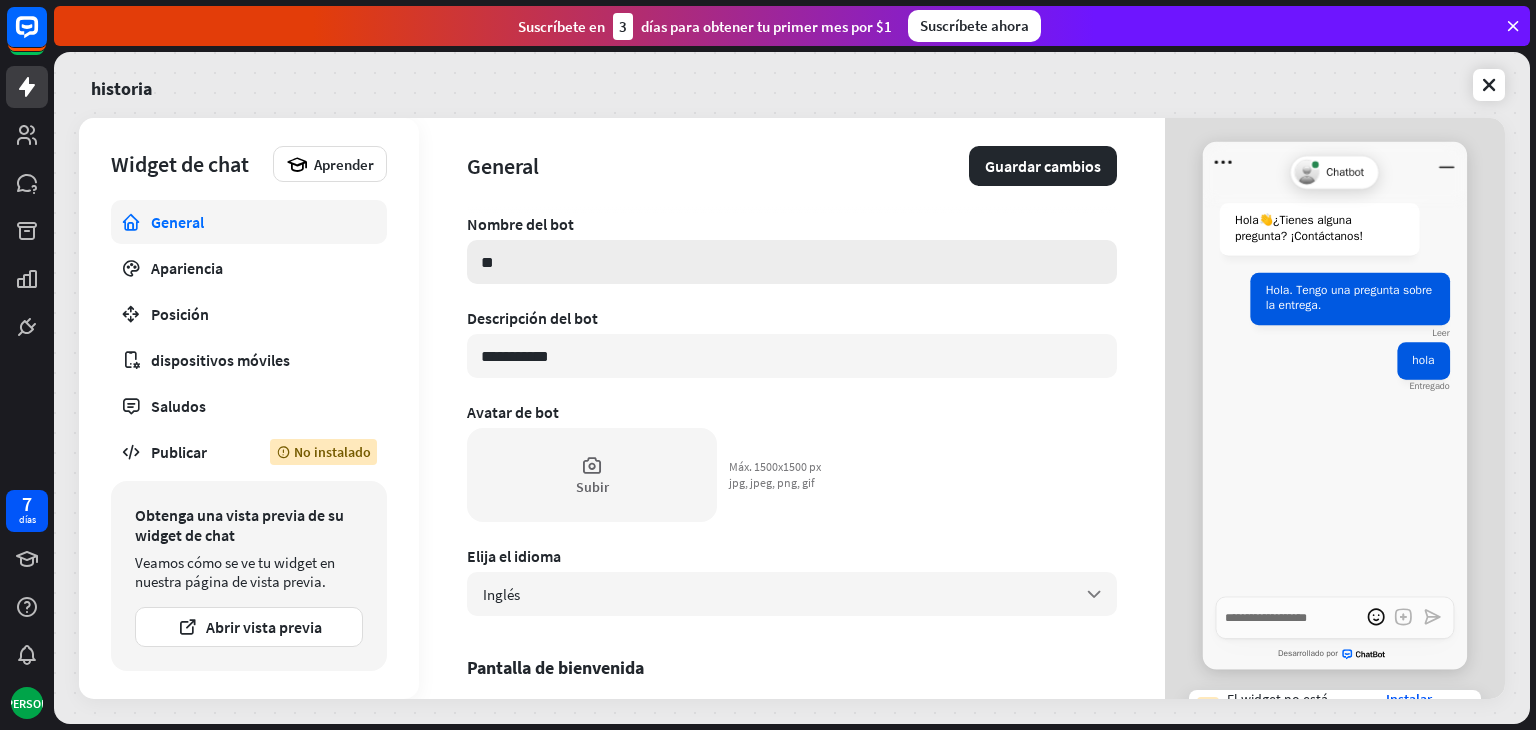 type on "*" 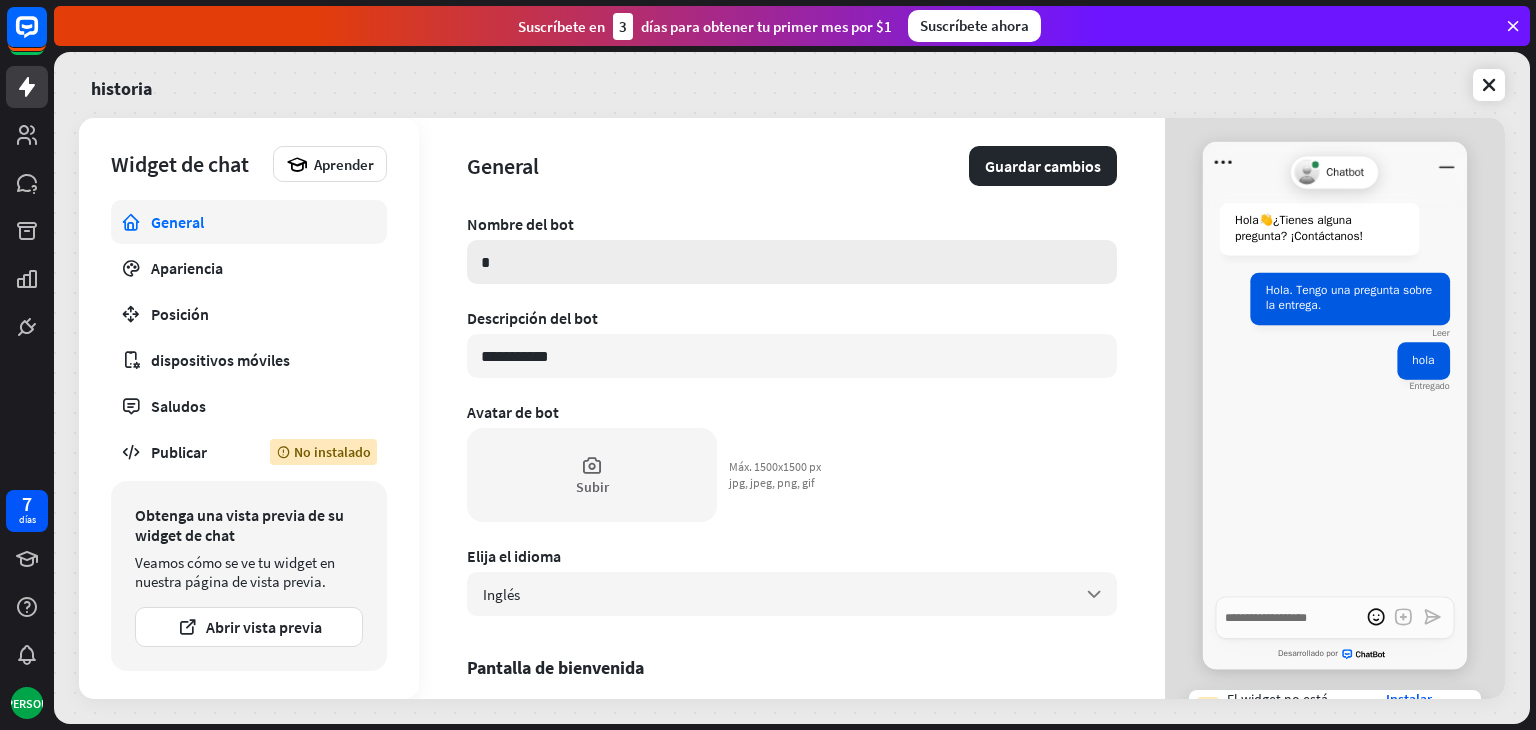 type 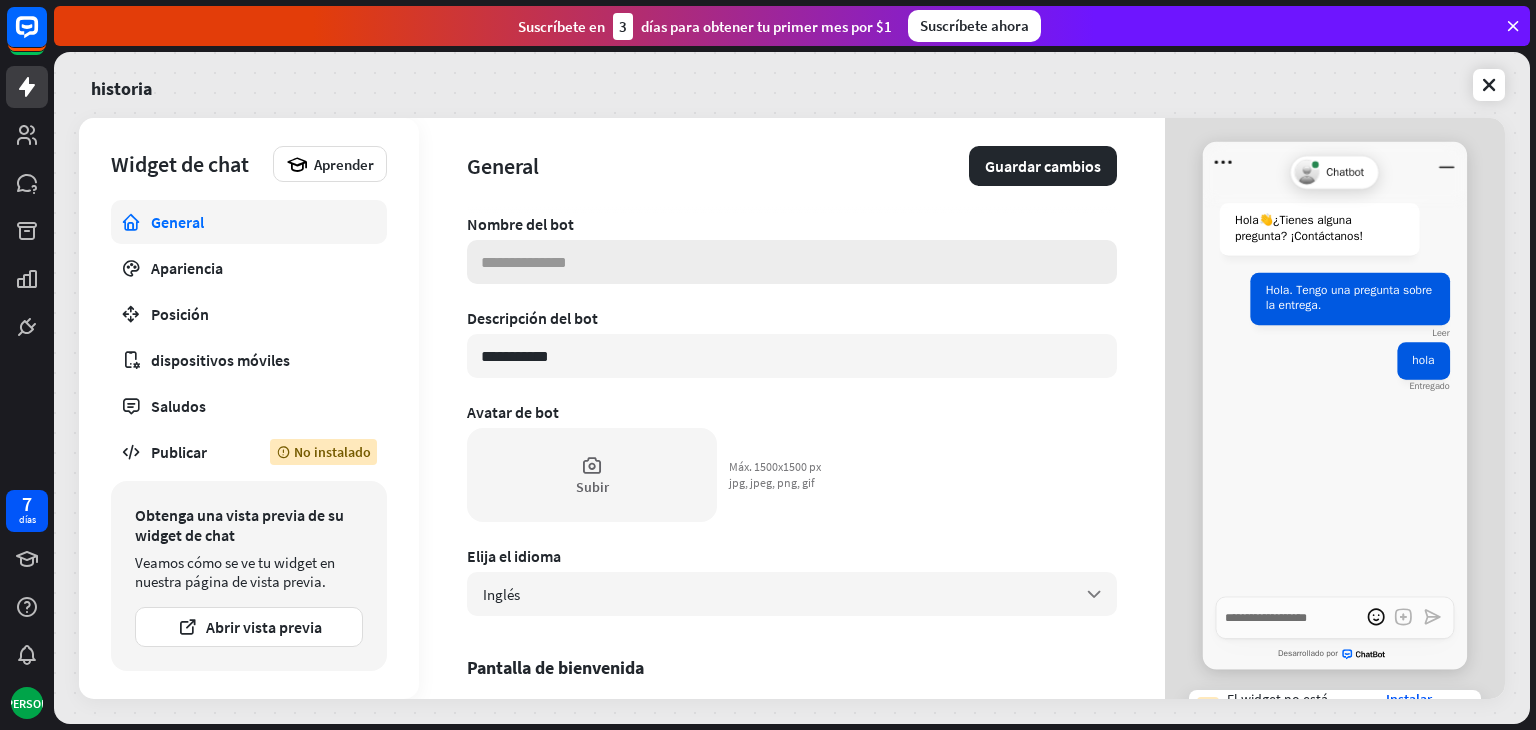 type on "*" 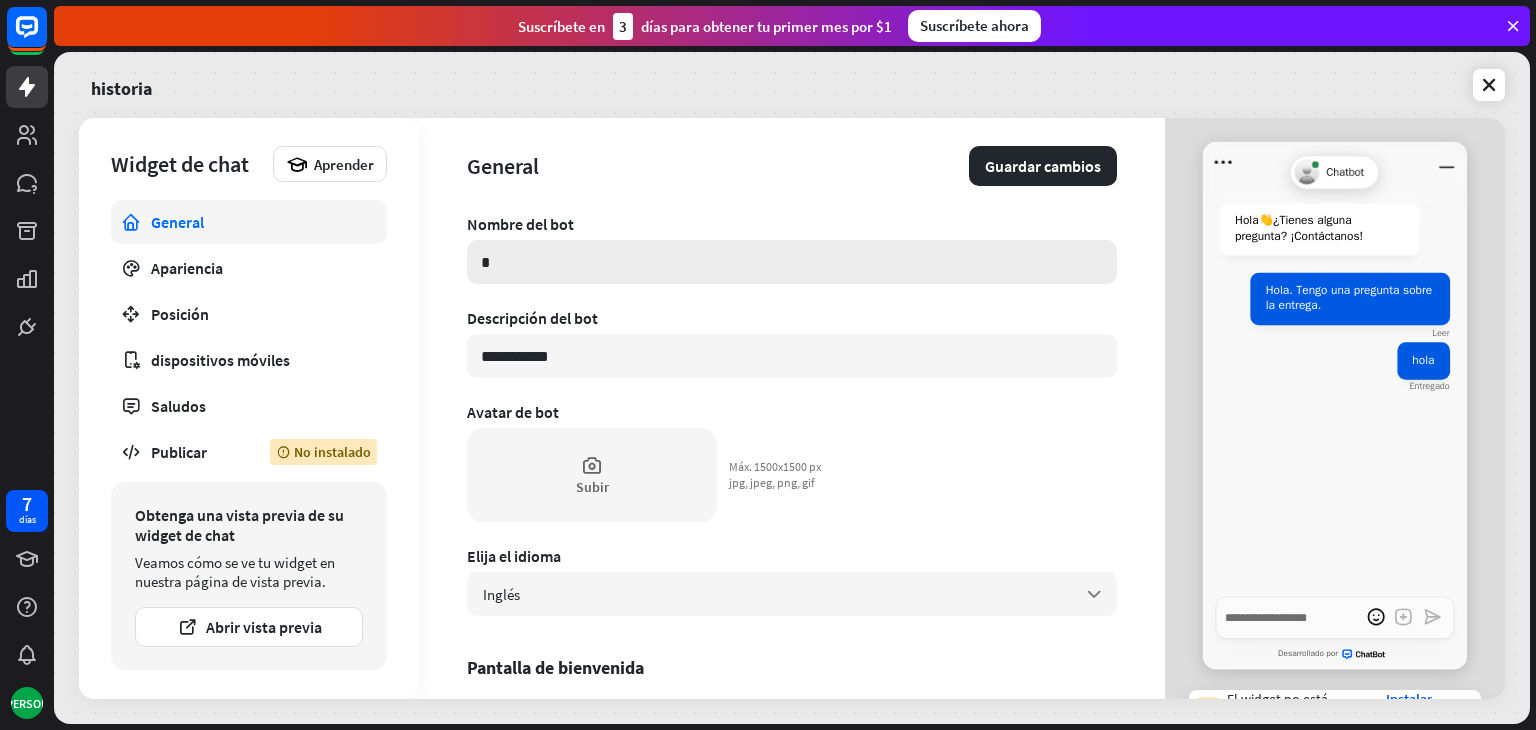 type on "*" 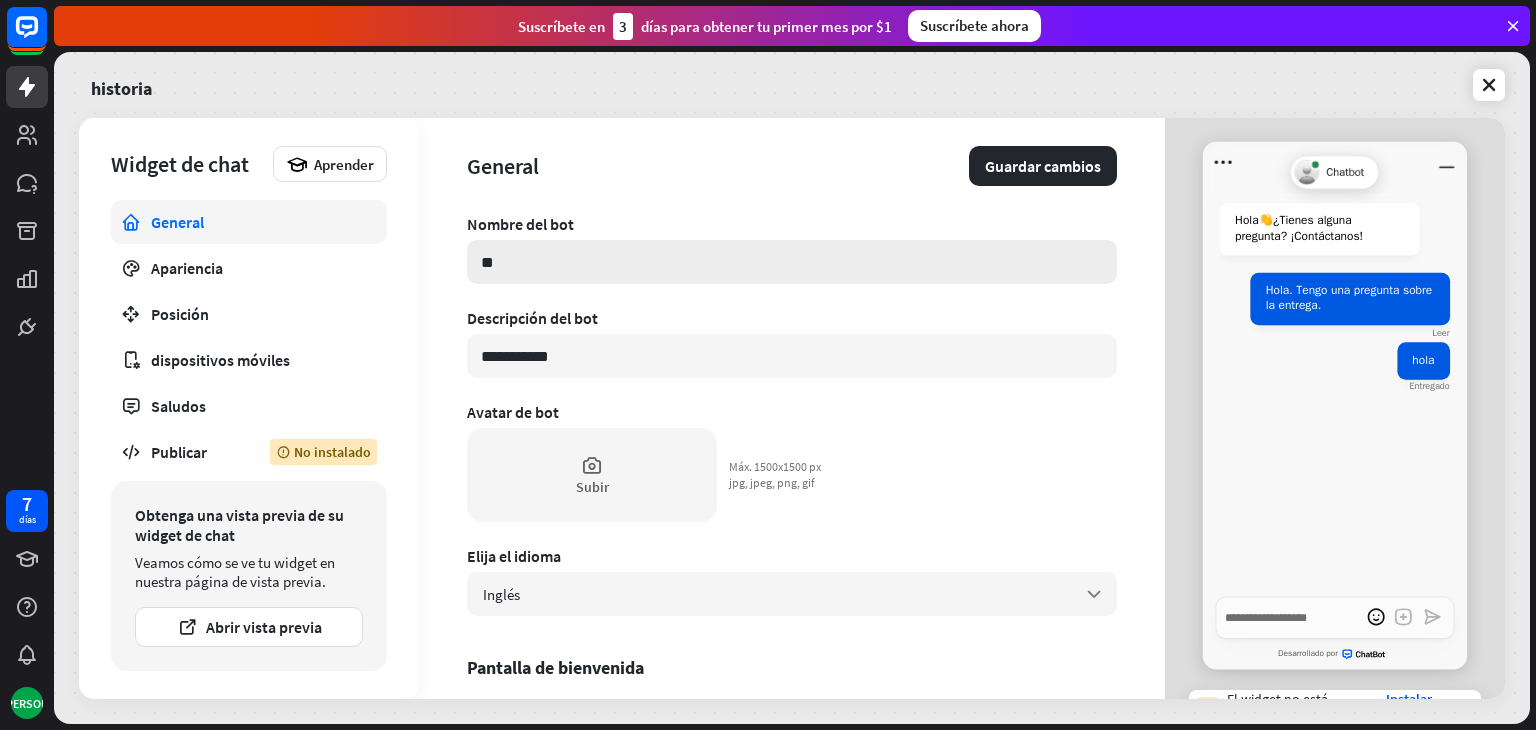 type on "*" 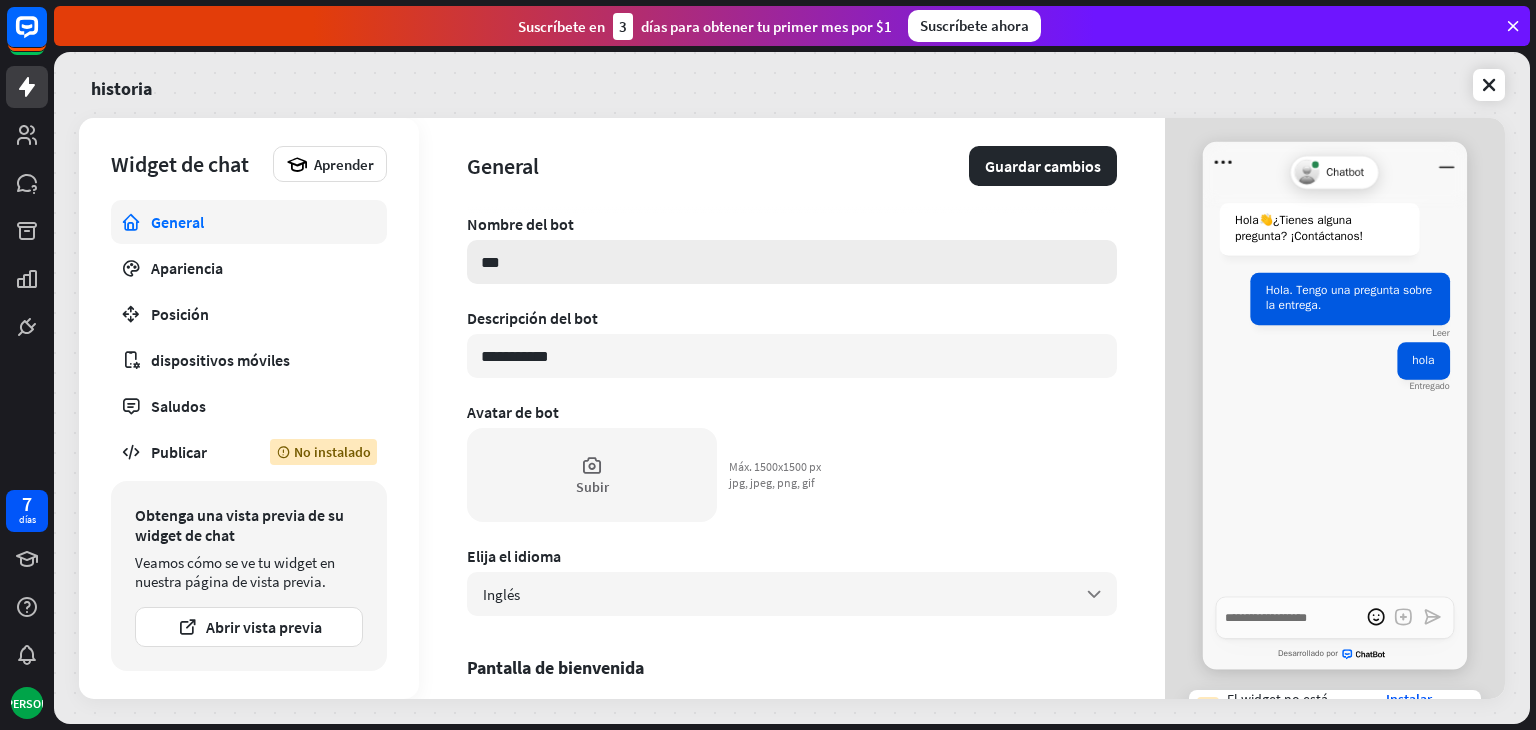 type on "*" 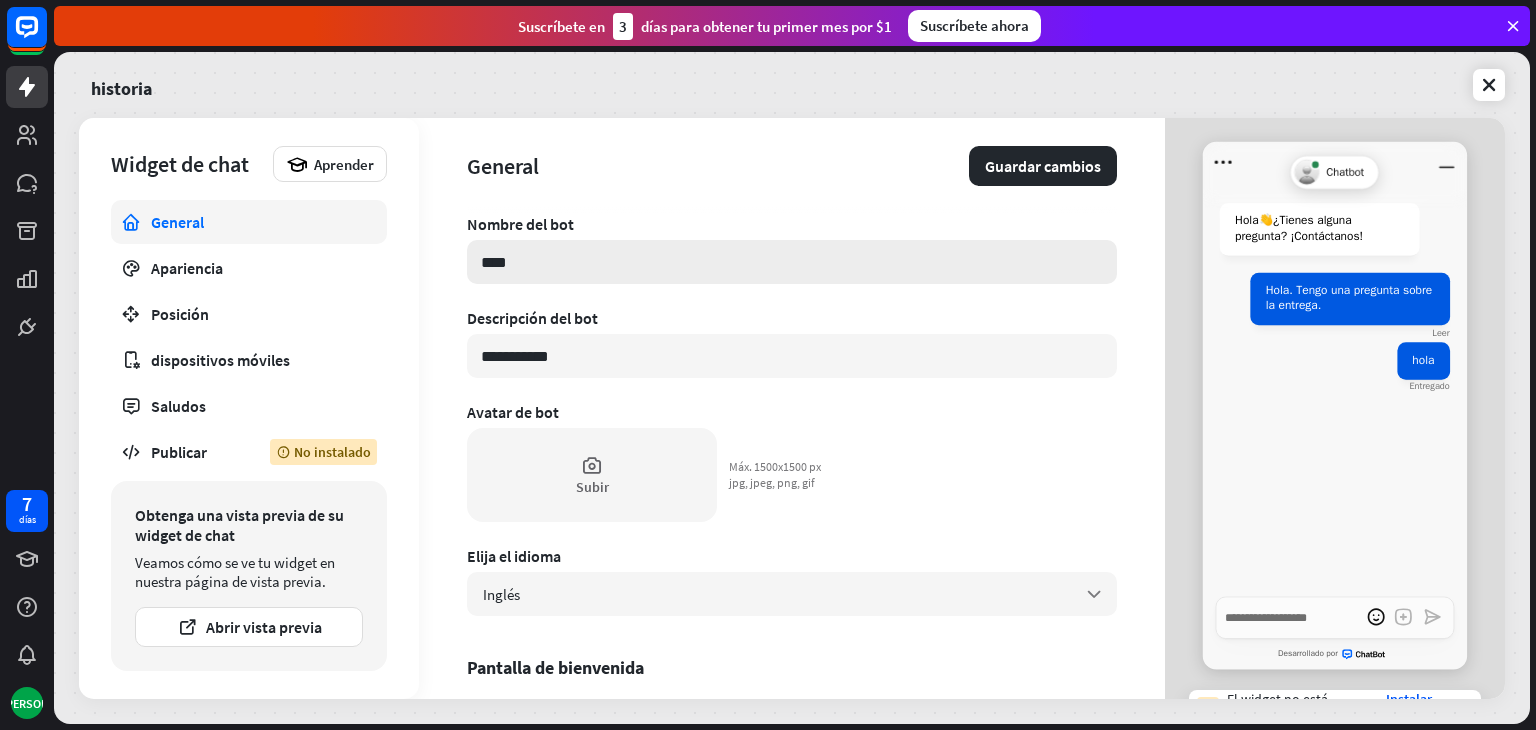 type on "*" 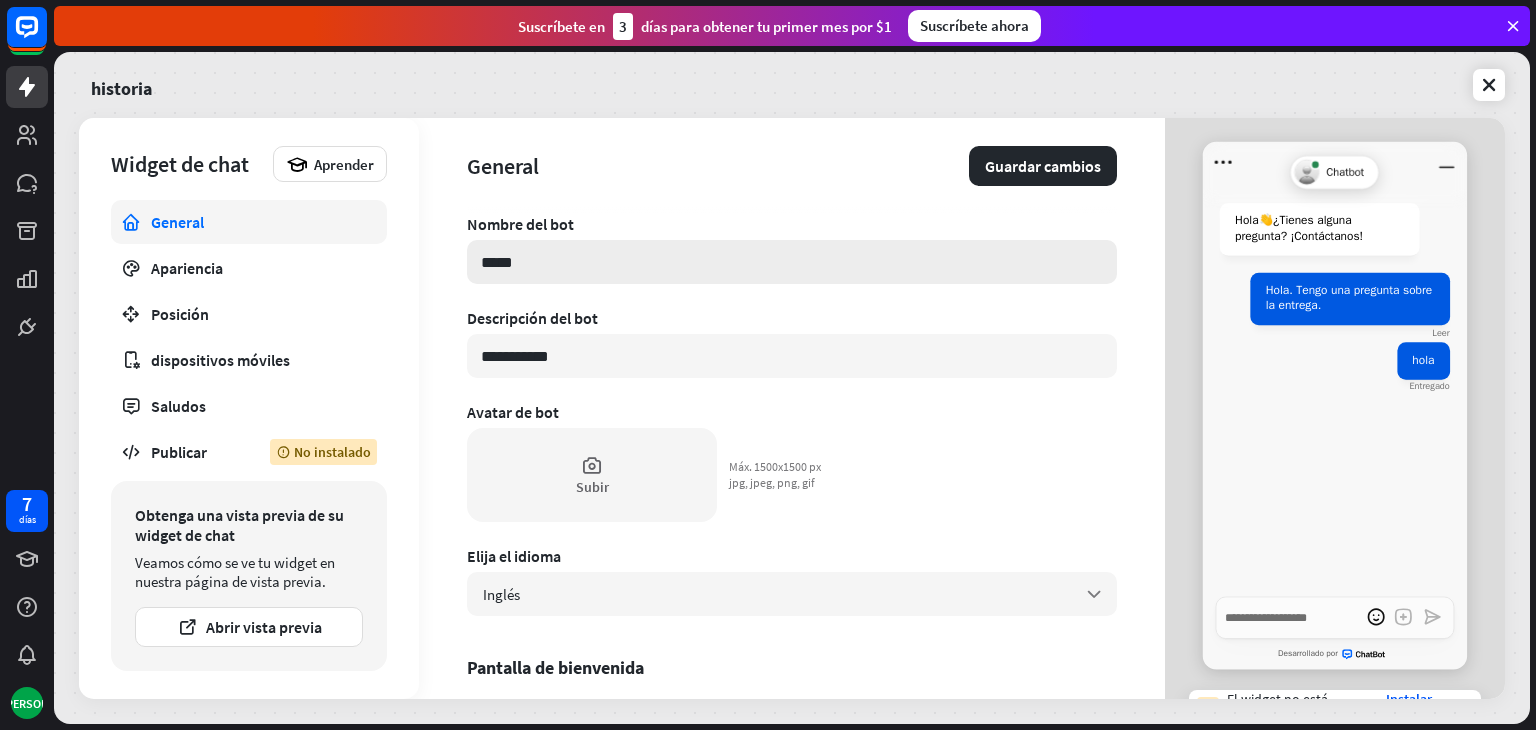 type on "*" 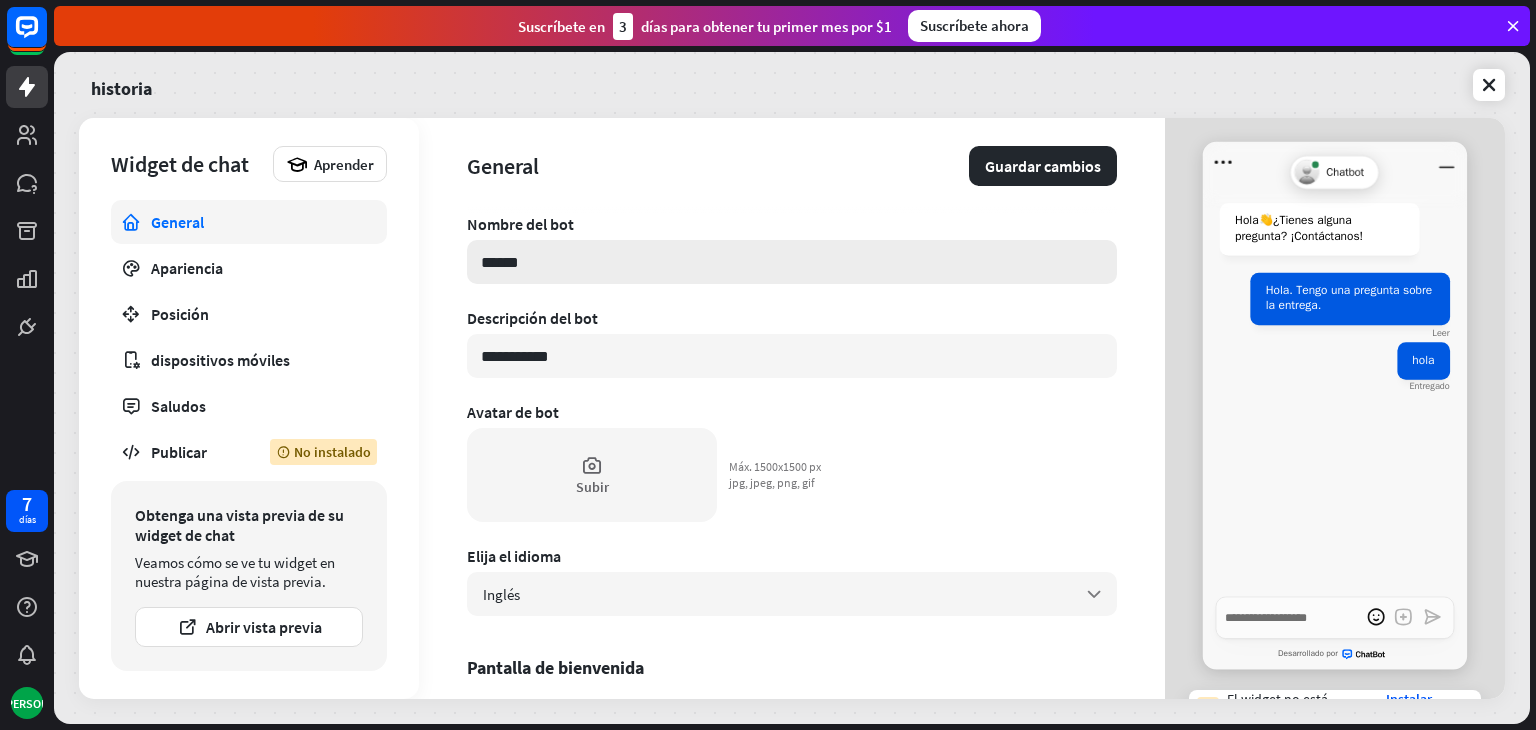 type on "*" 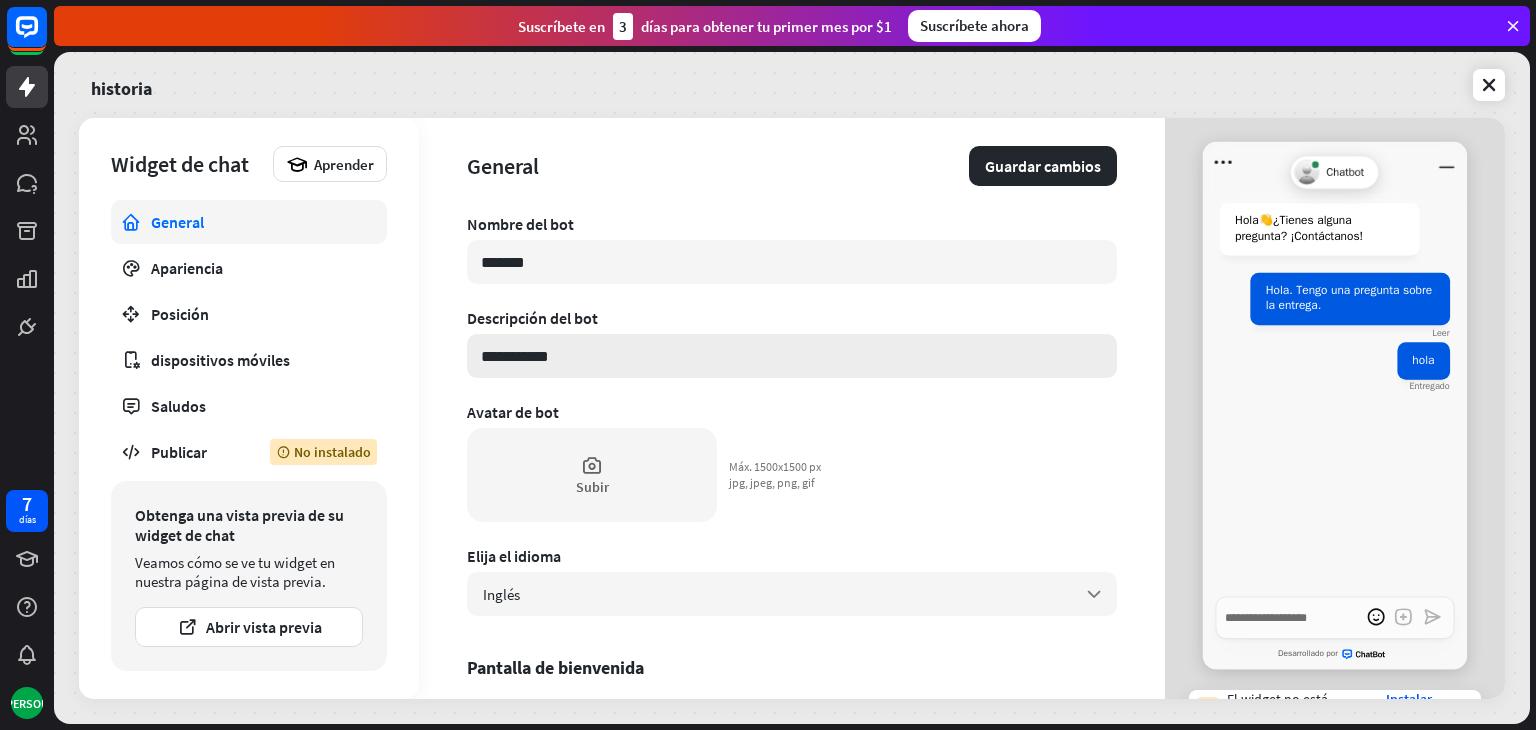 type on "*******" 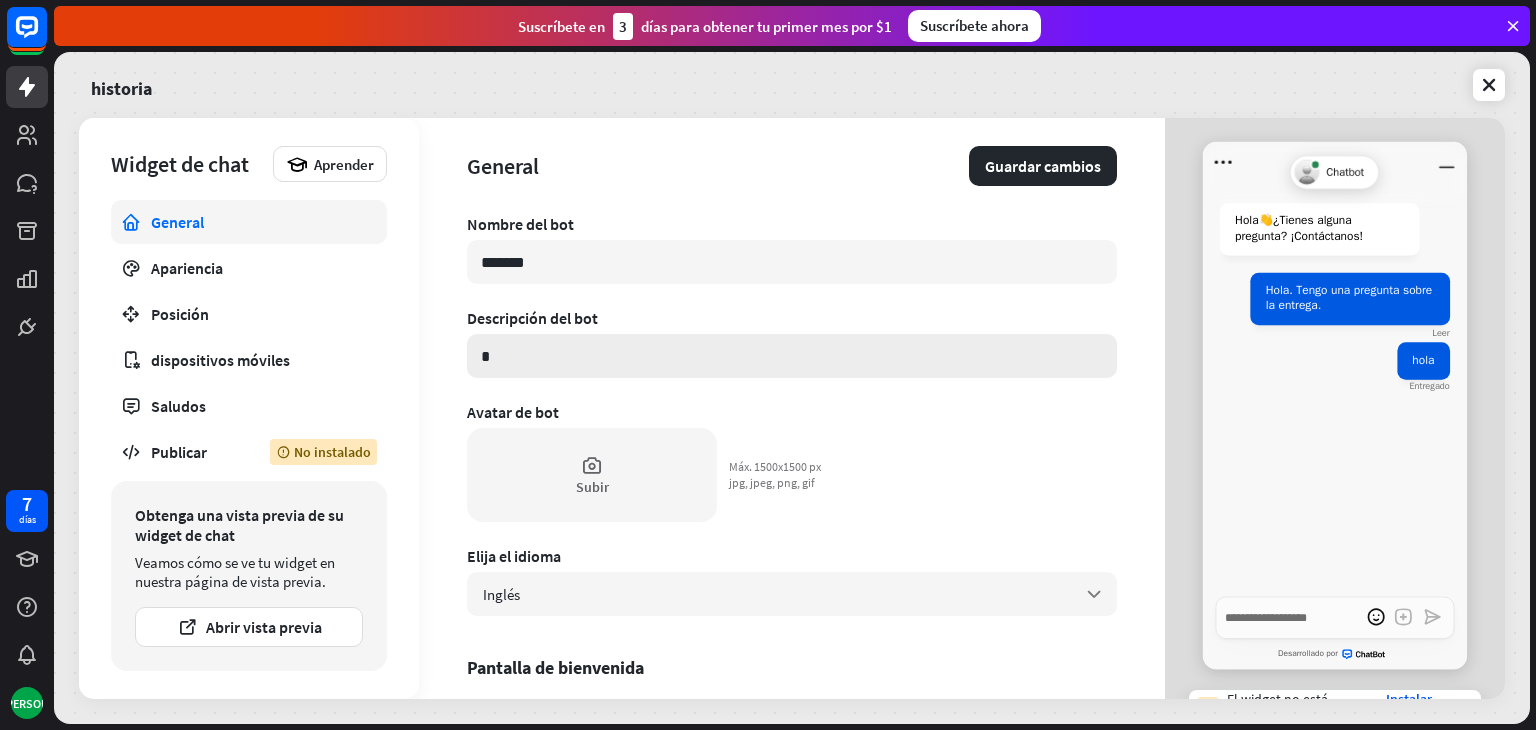 type on "*" 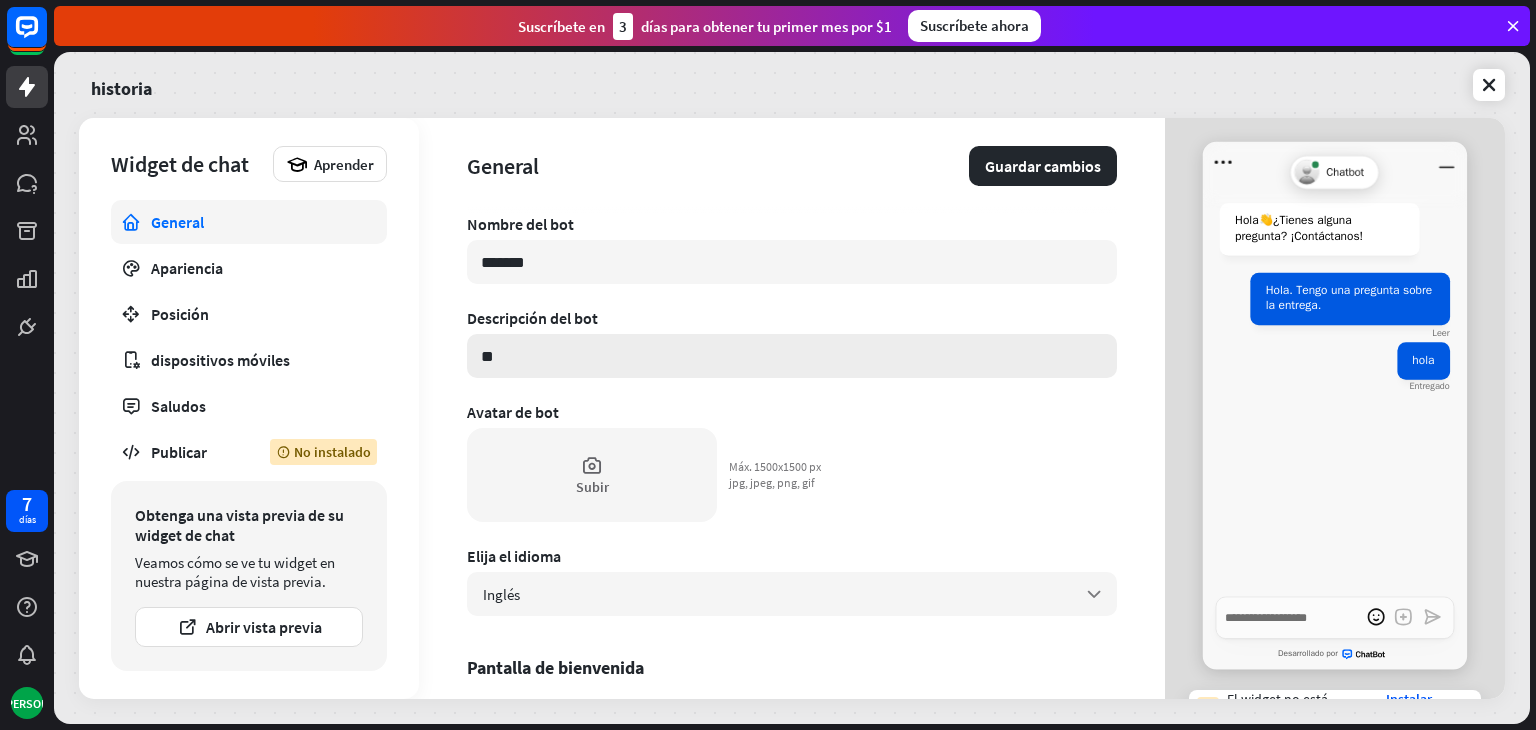 type on "*" 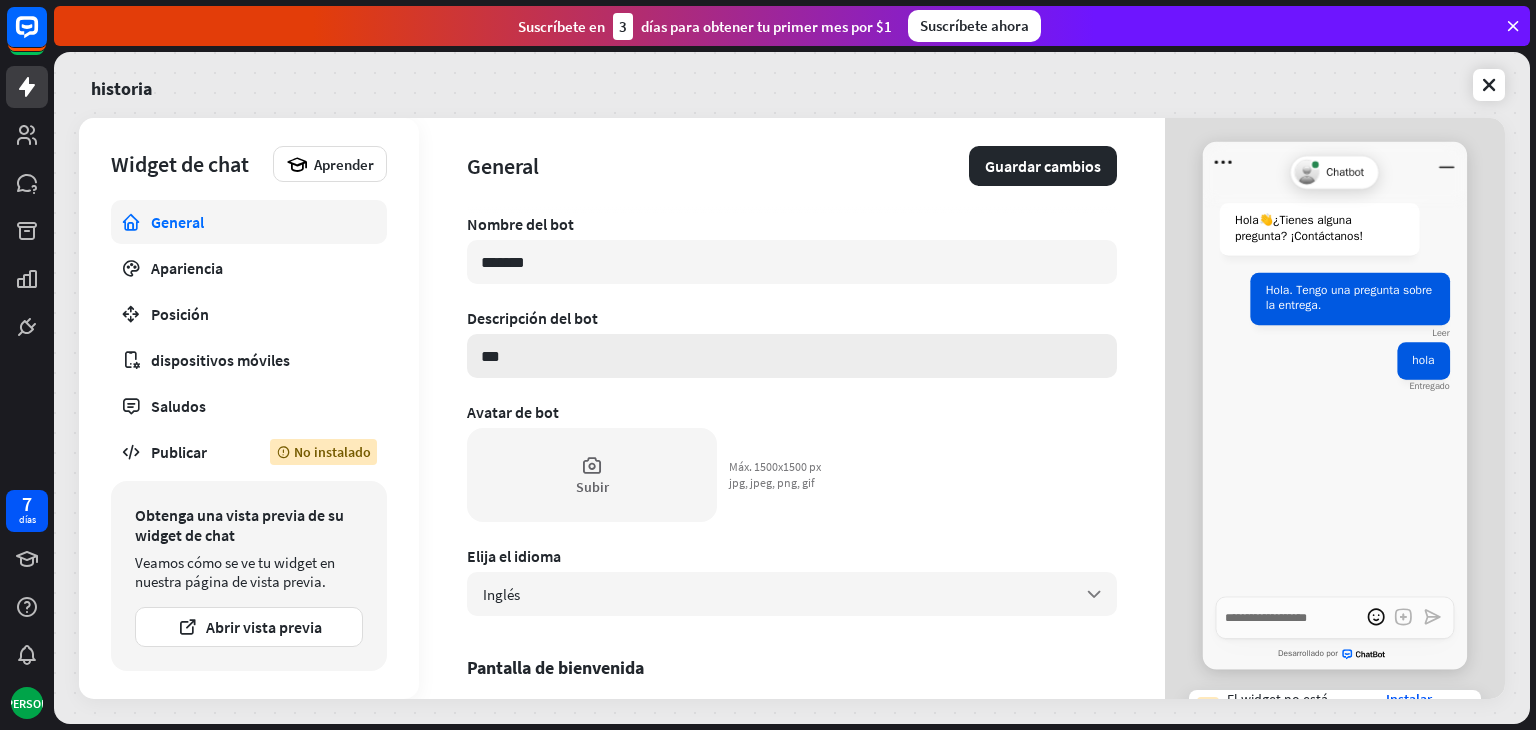 type on "*" 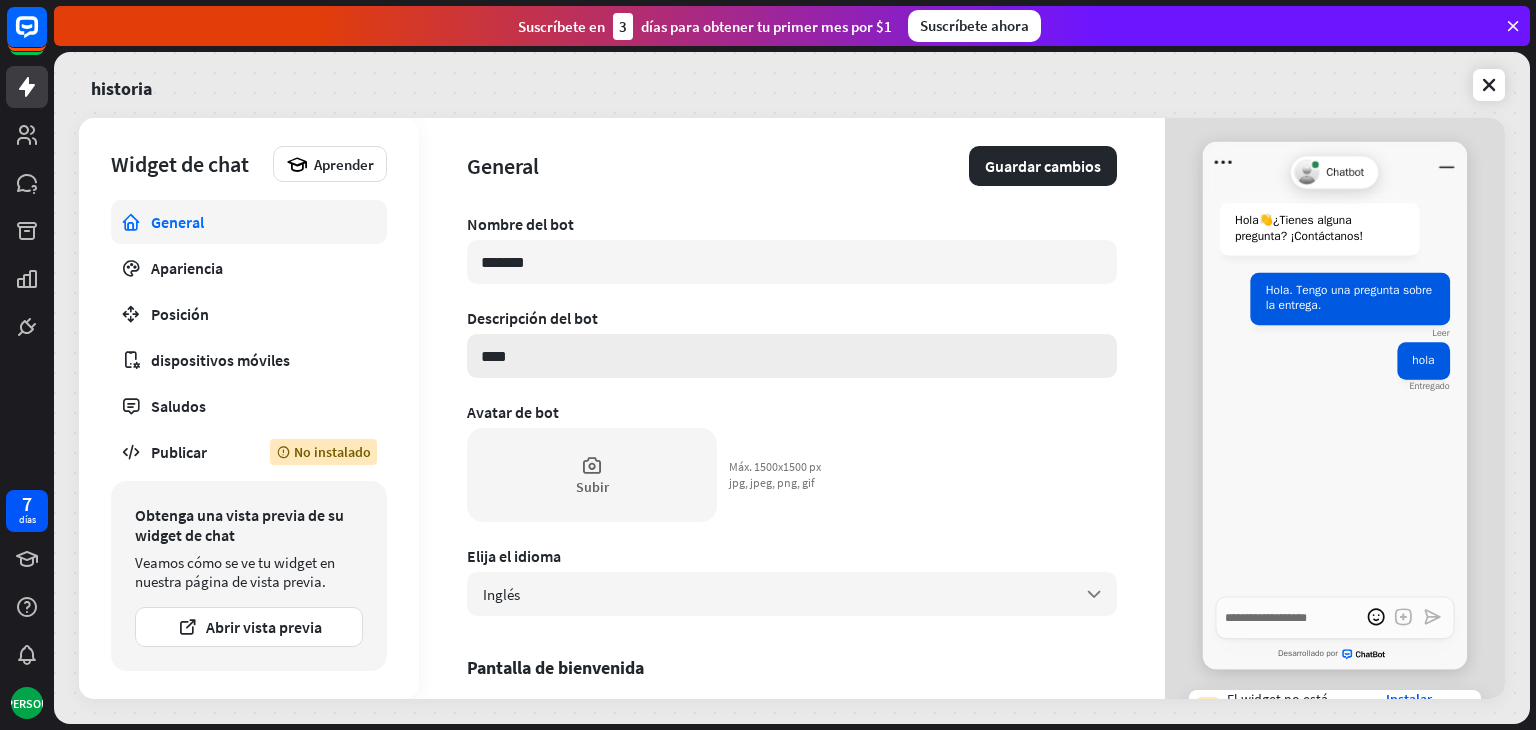 type on "*" 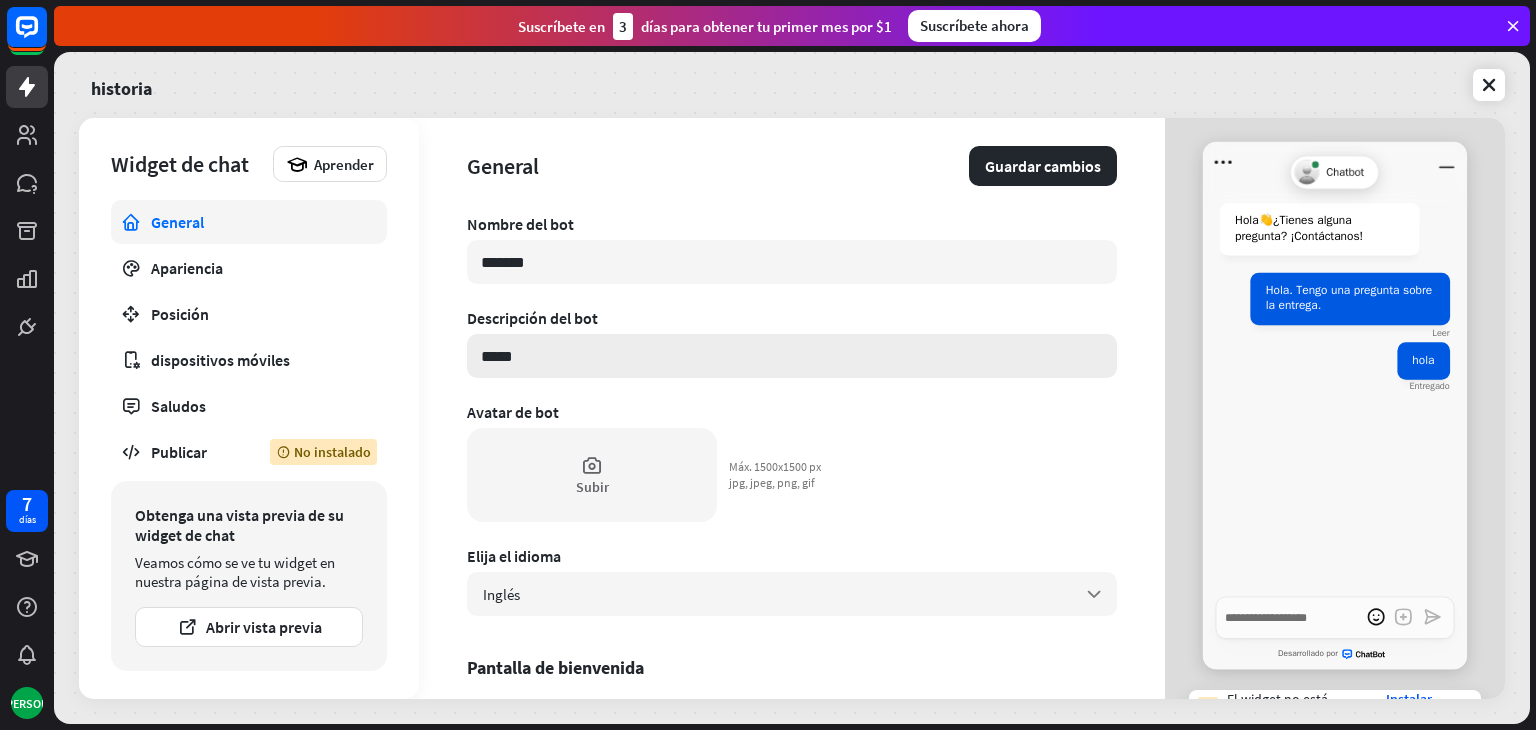 type on "*" 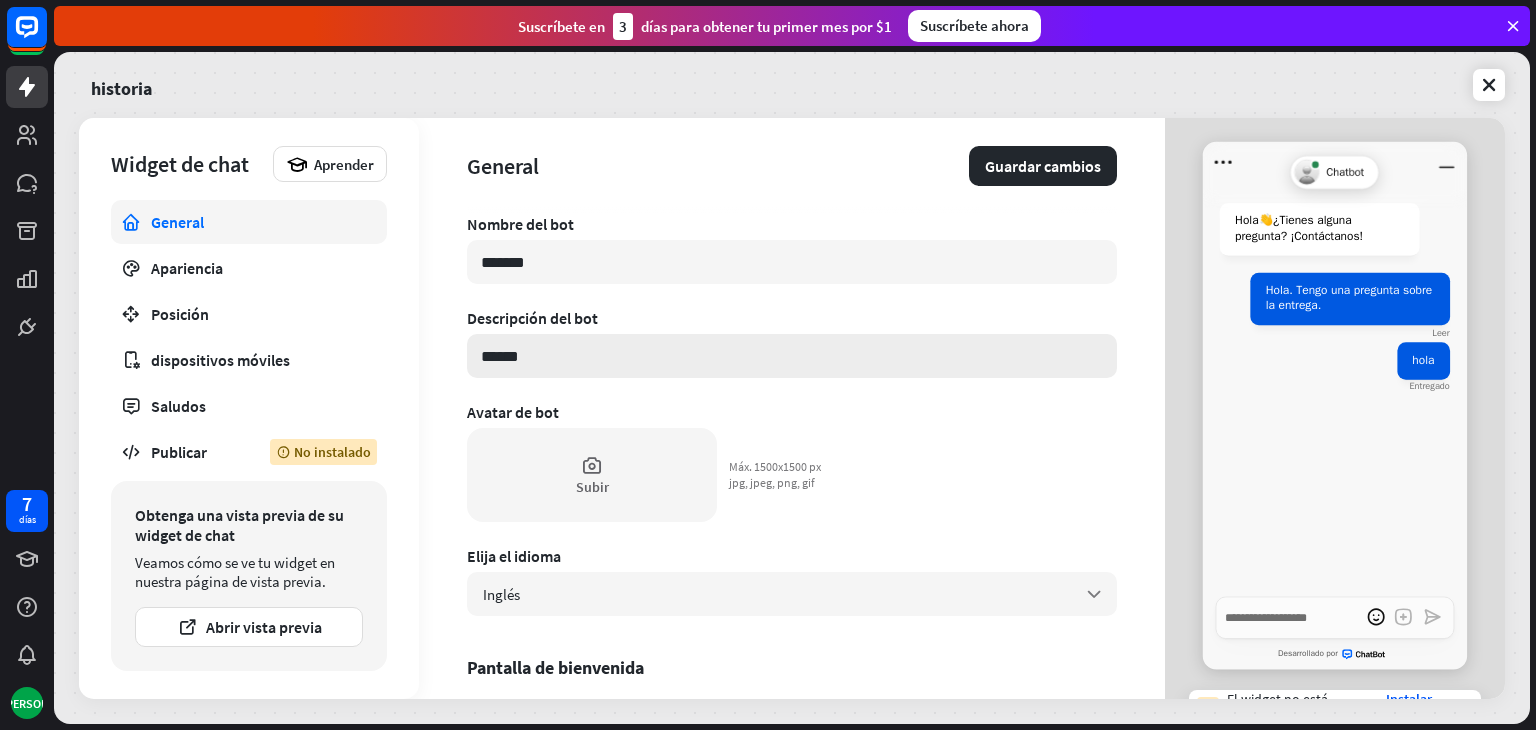 type on "*" 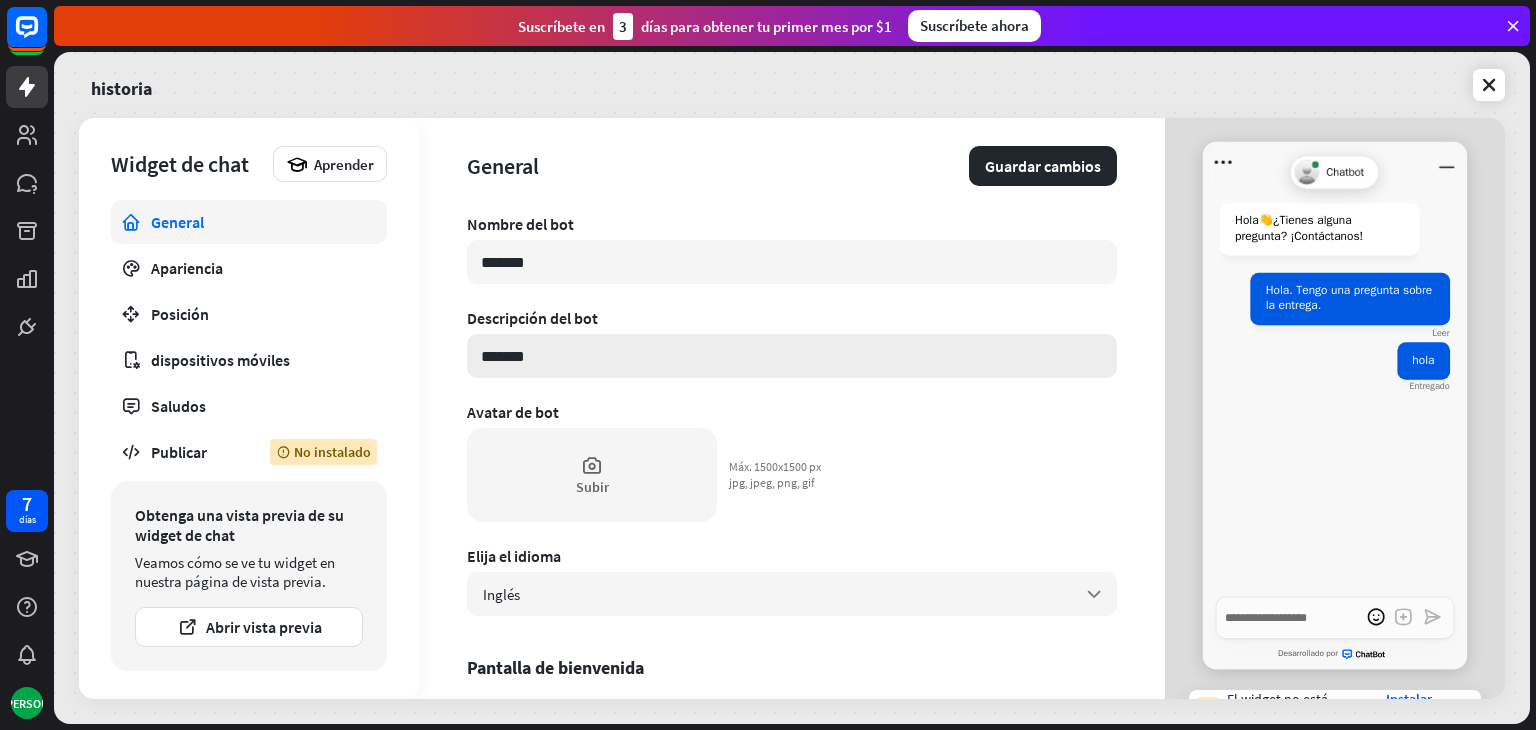 type on "*" 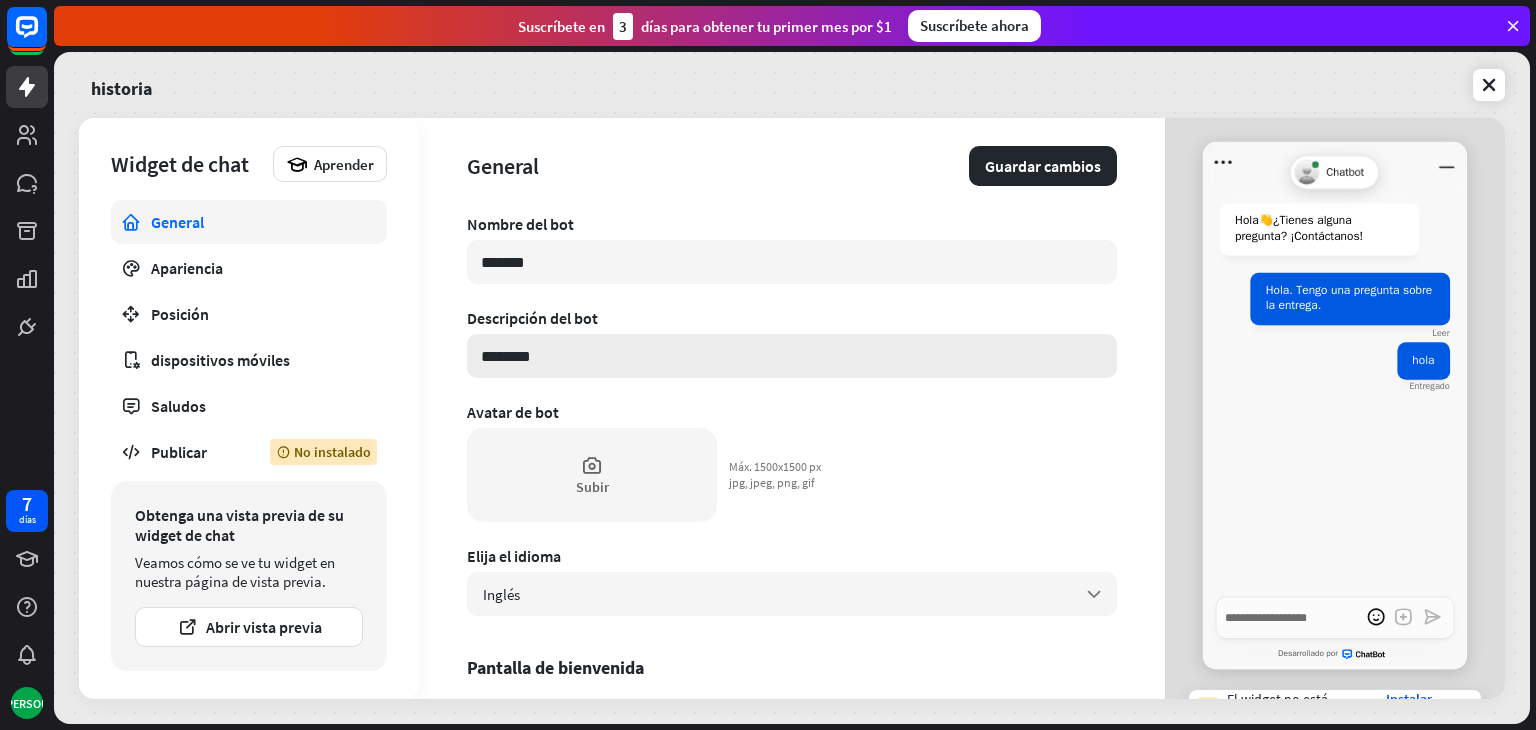 type on "*" 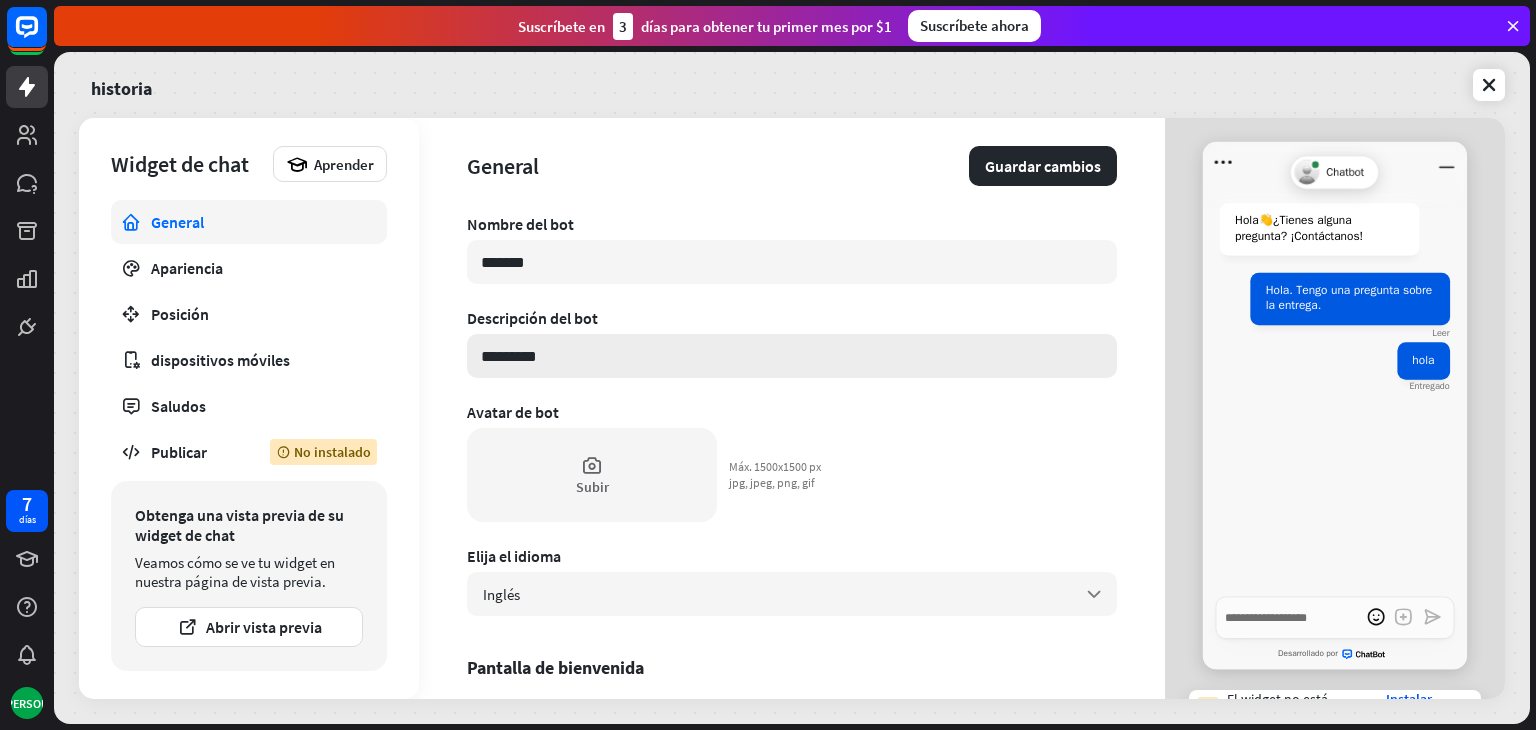type on "*" 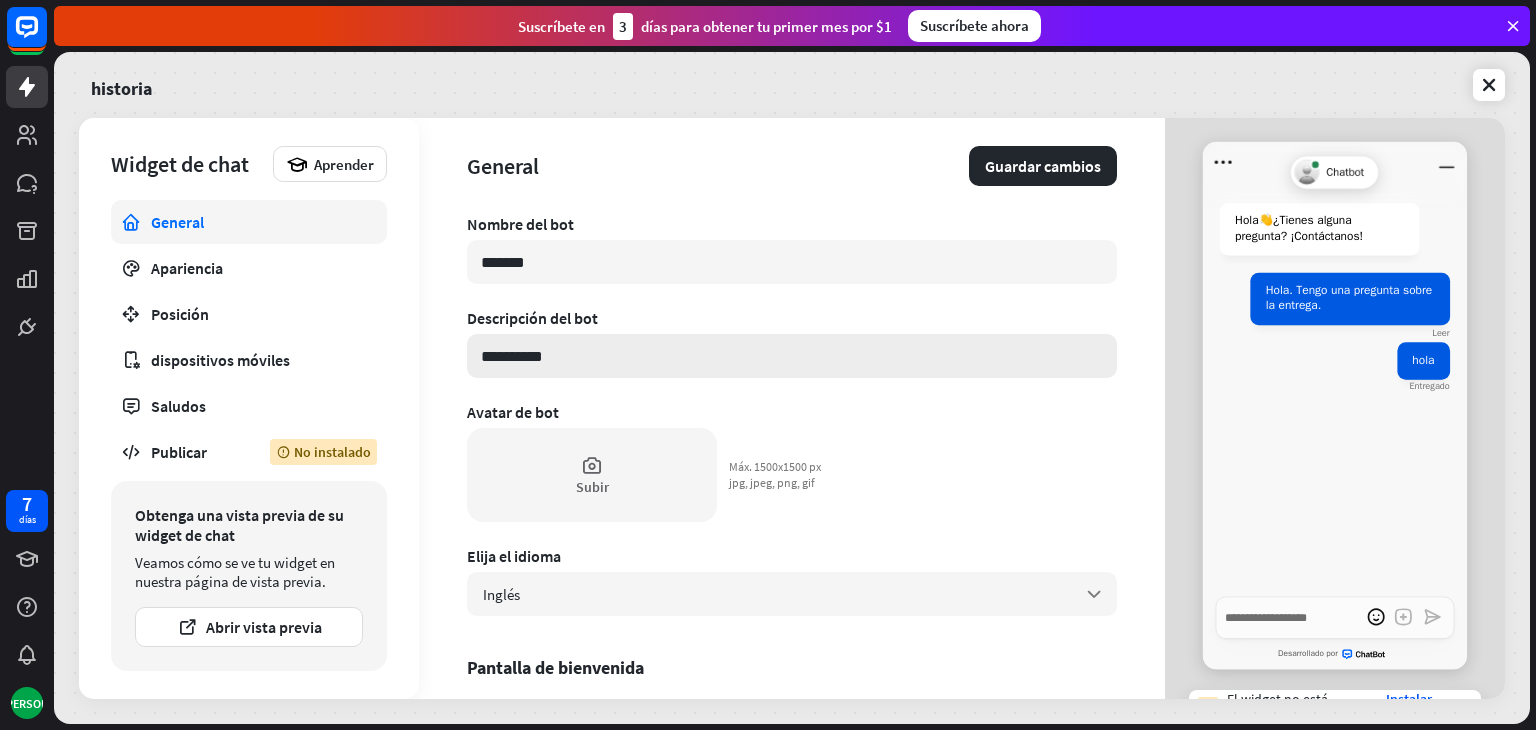 type on "*" 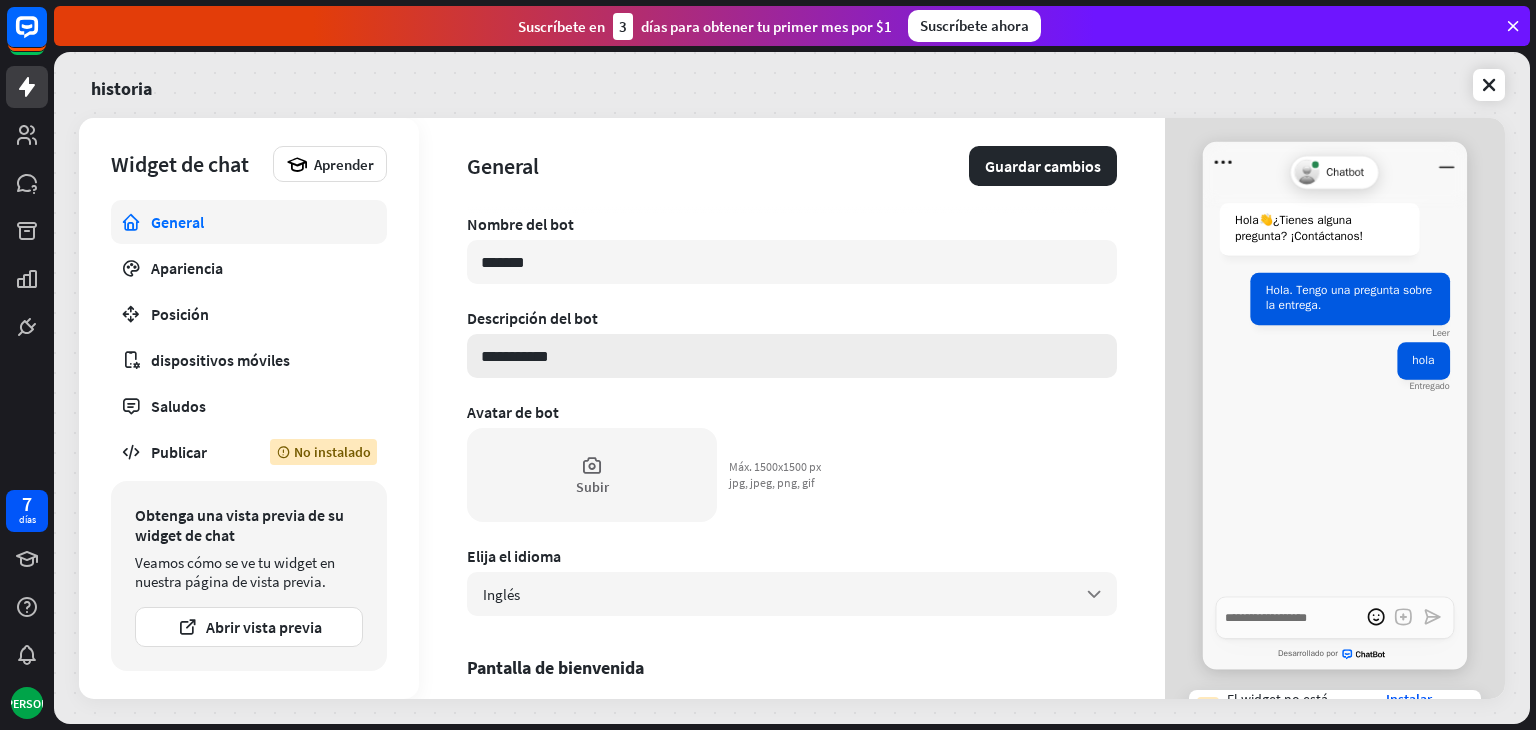 type on "*" 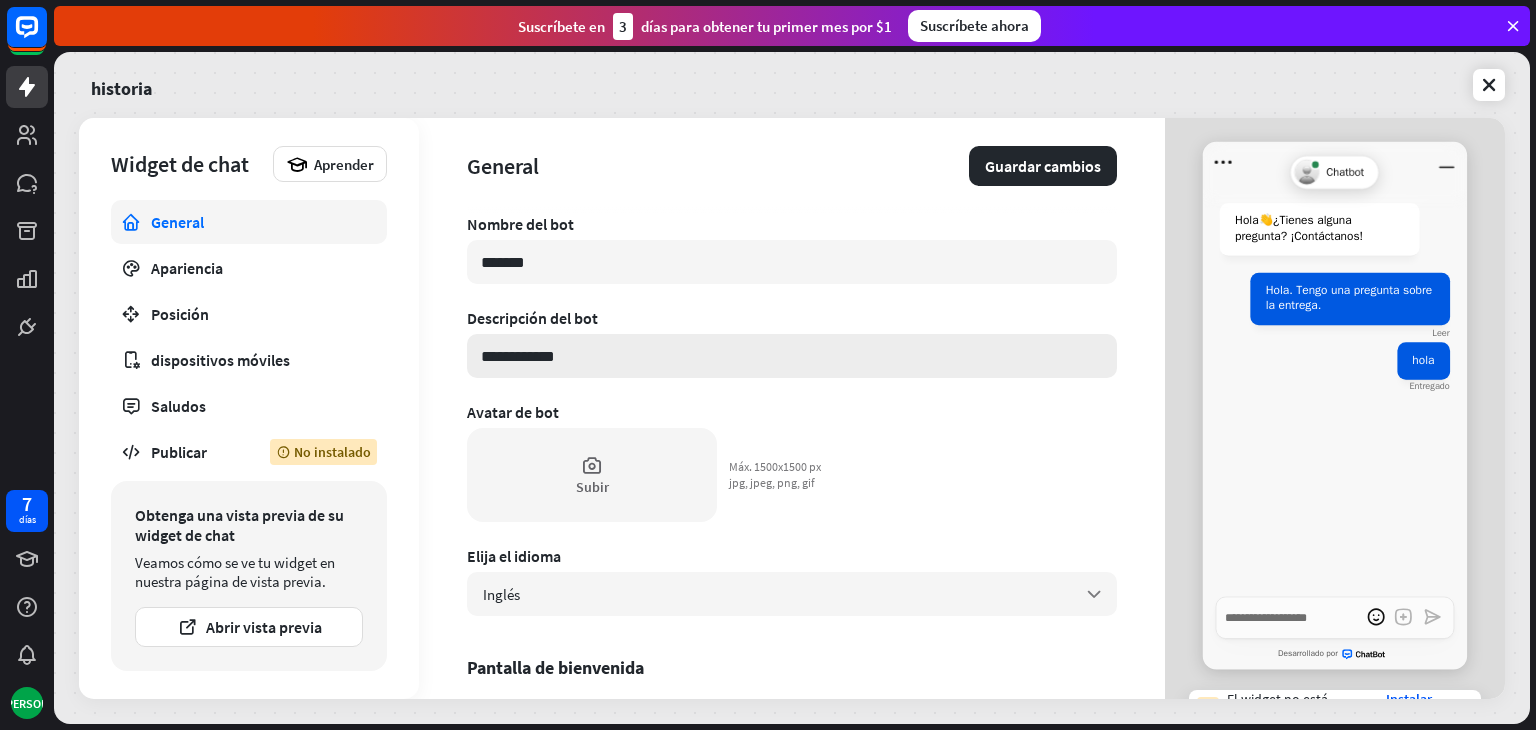 type on "*" 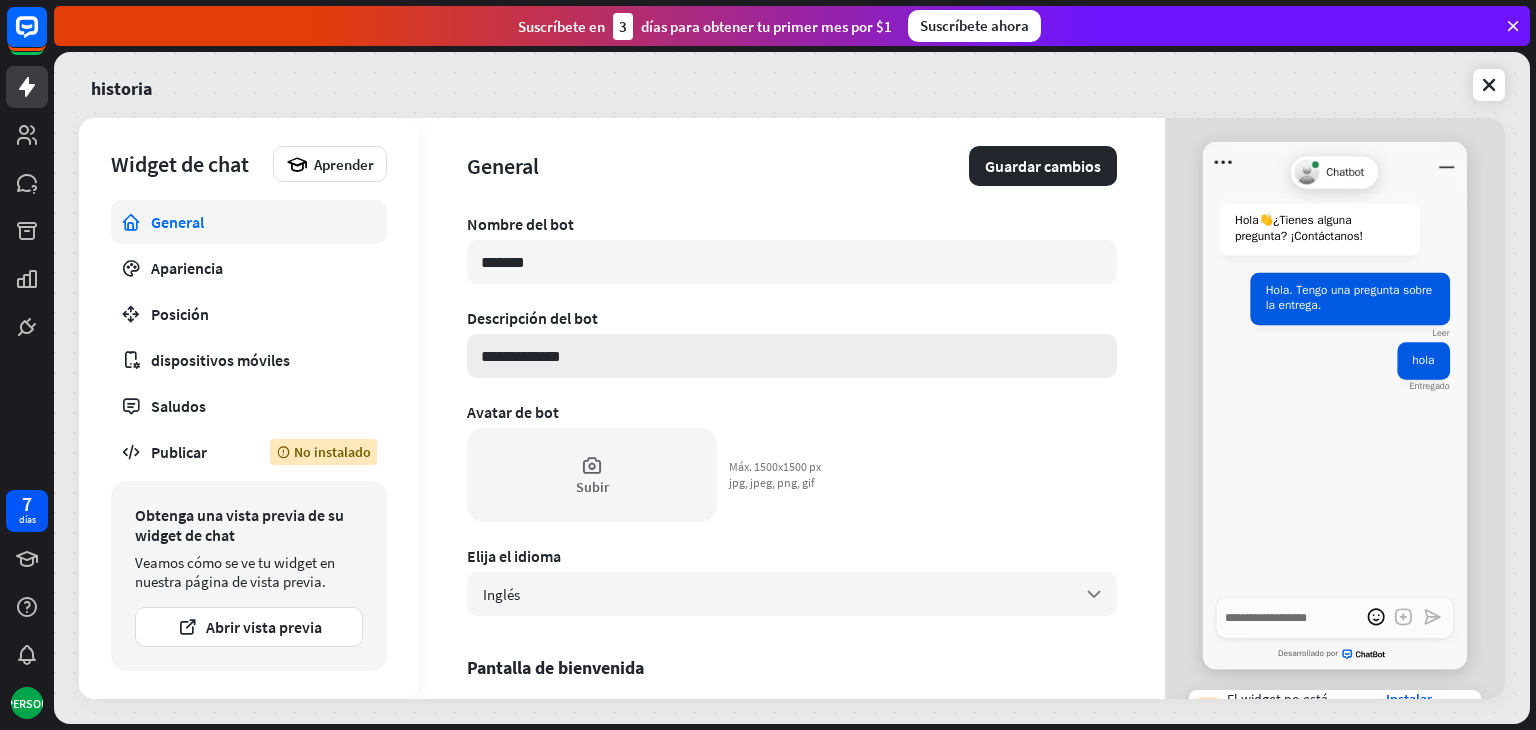 type on "*" 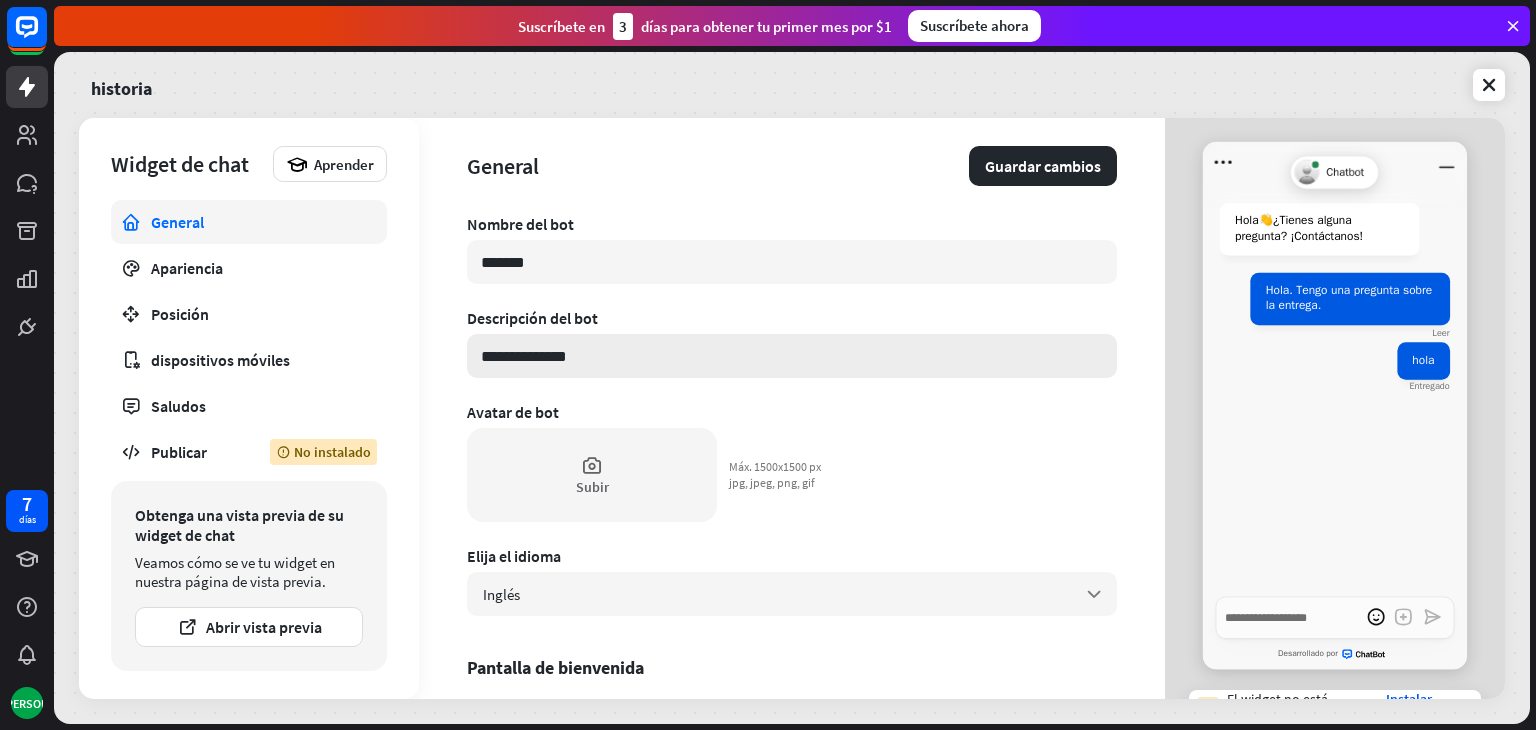 type on "*" 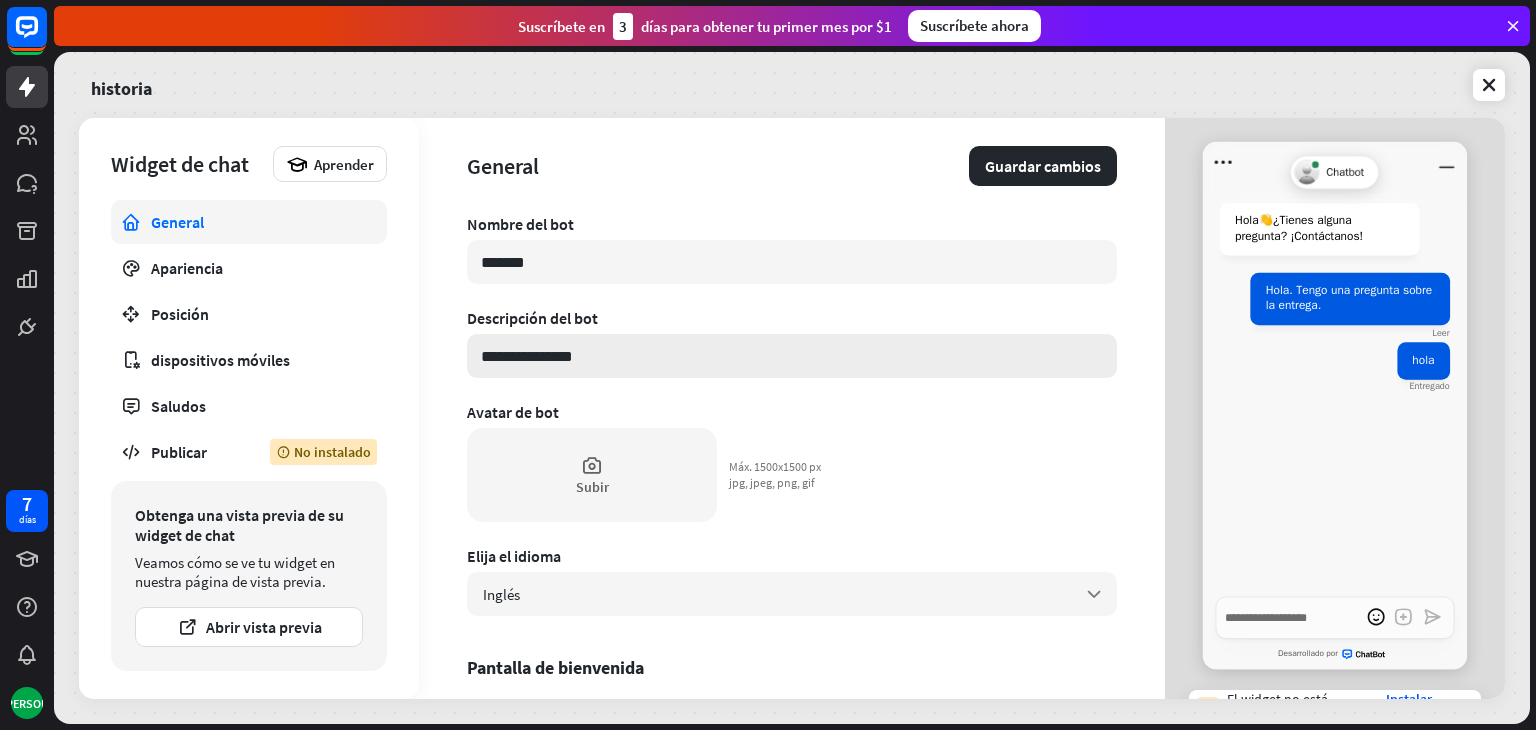 type on "*" 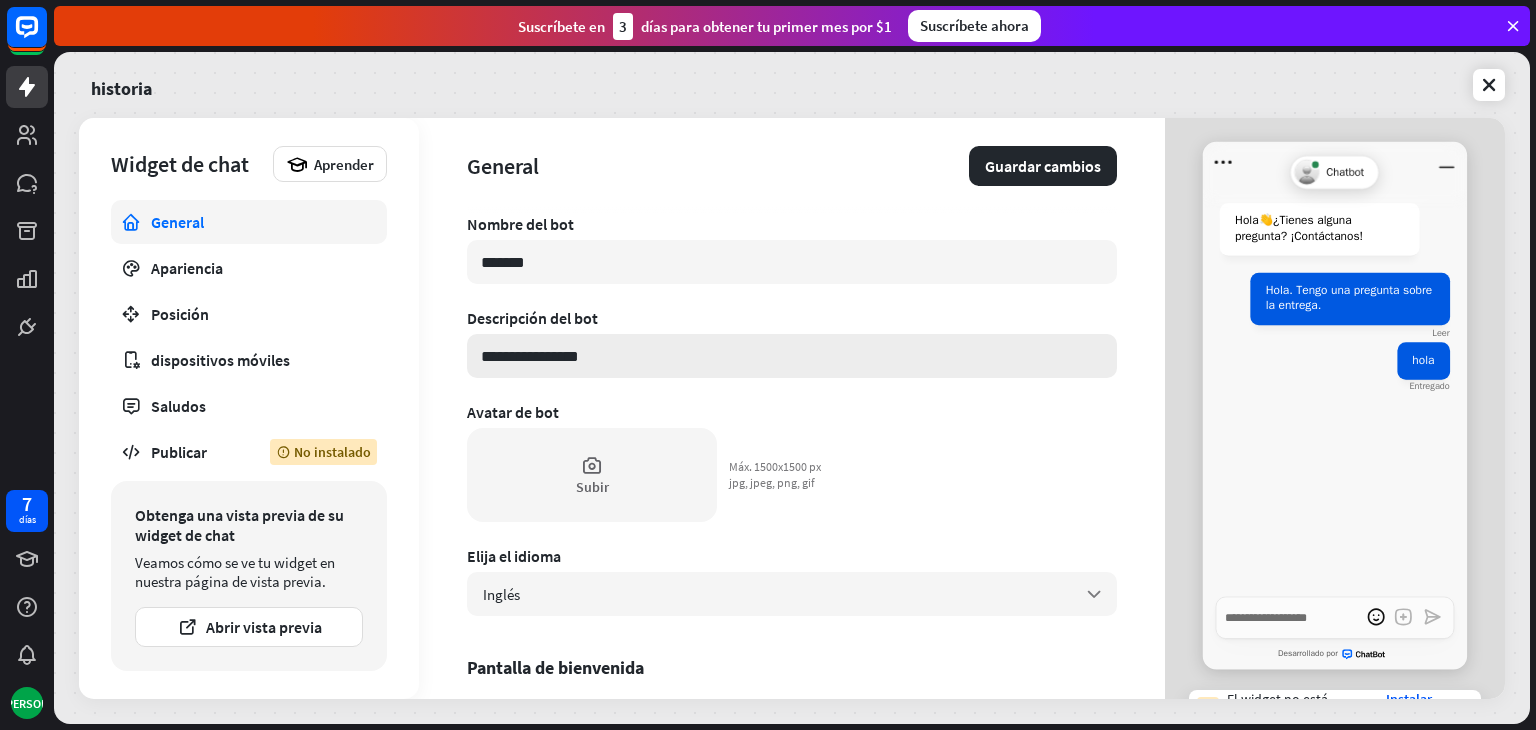 type on "*" 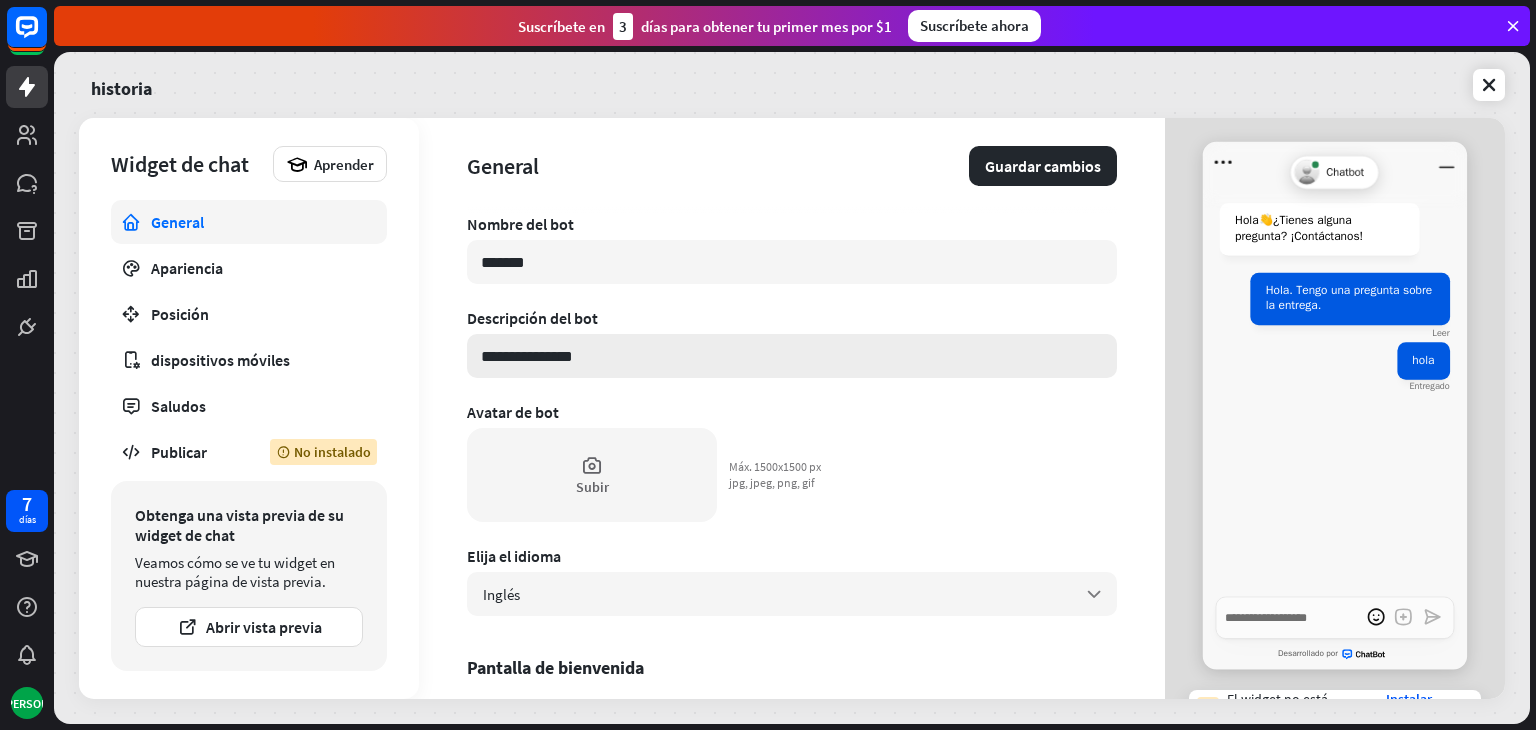 type on "*" 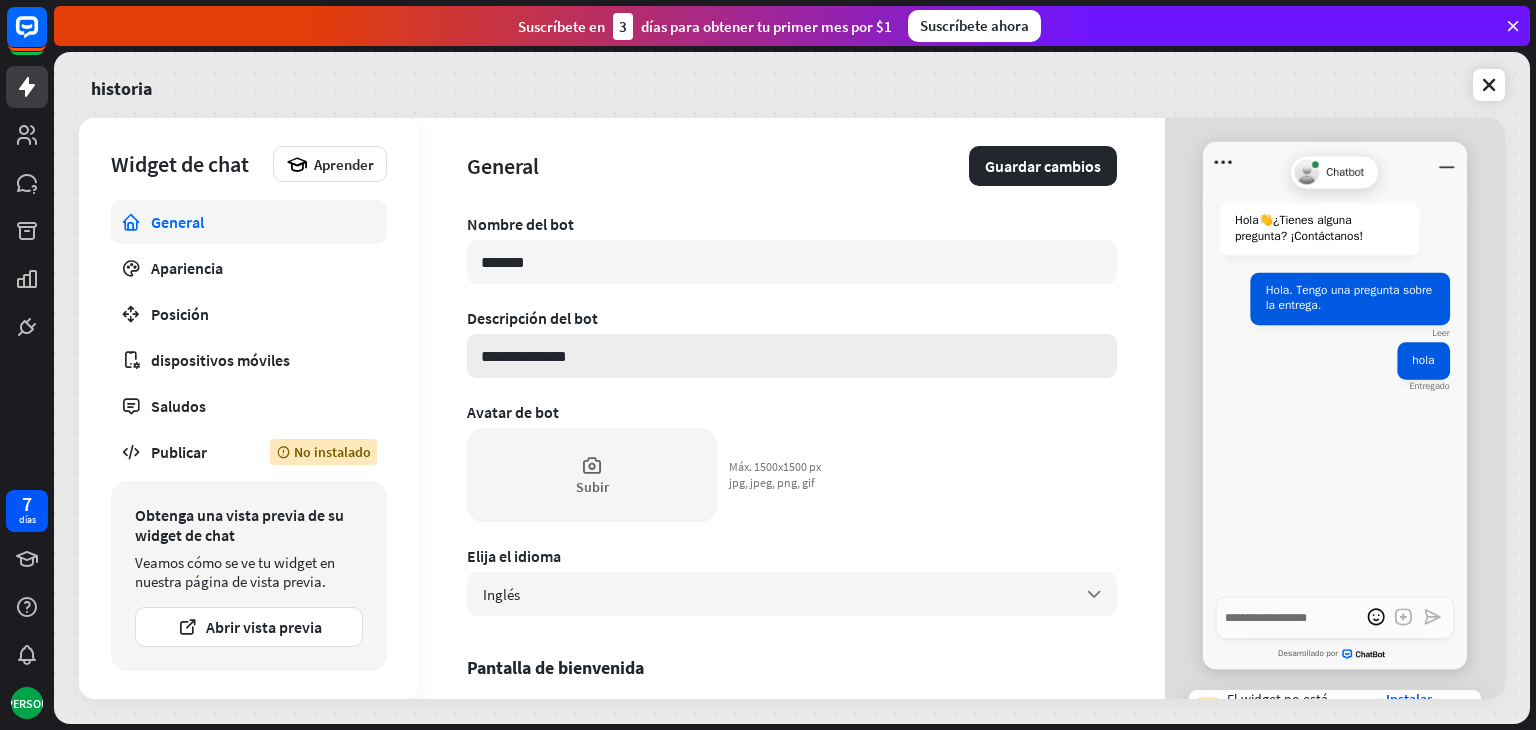 type on "*" 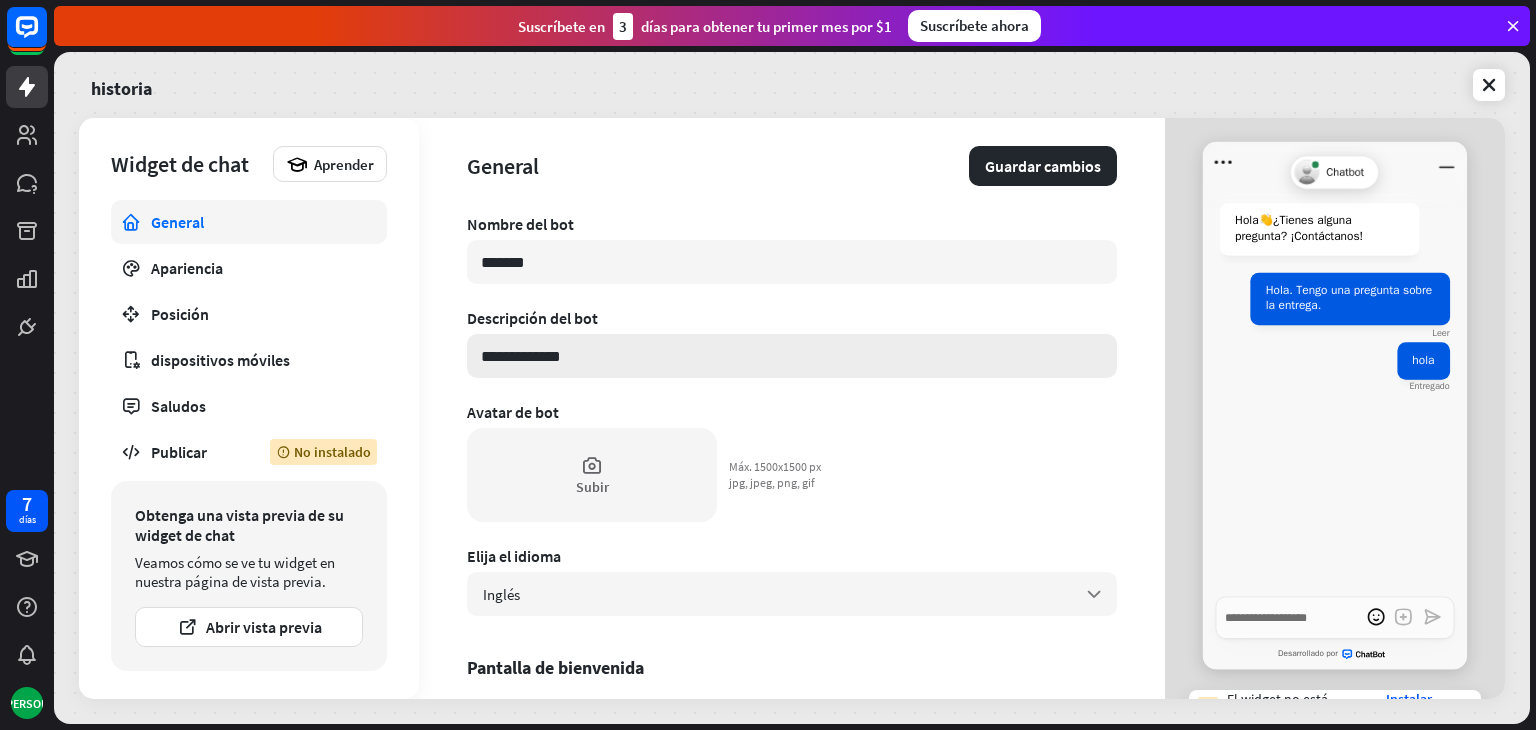 type on "*" 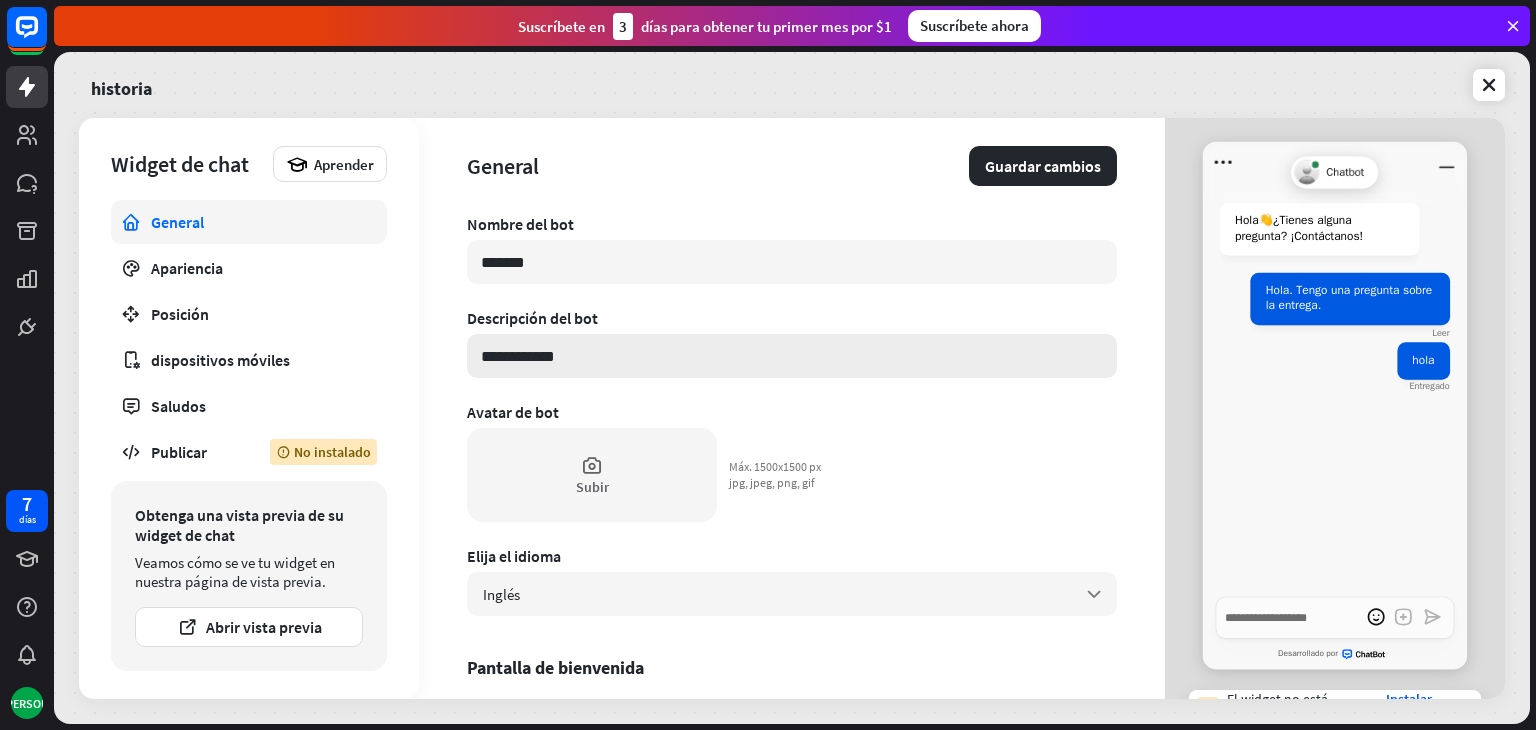 type on "*" 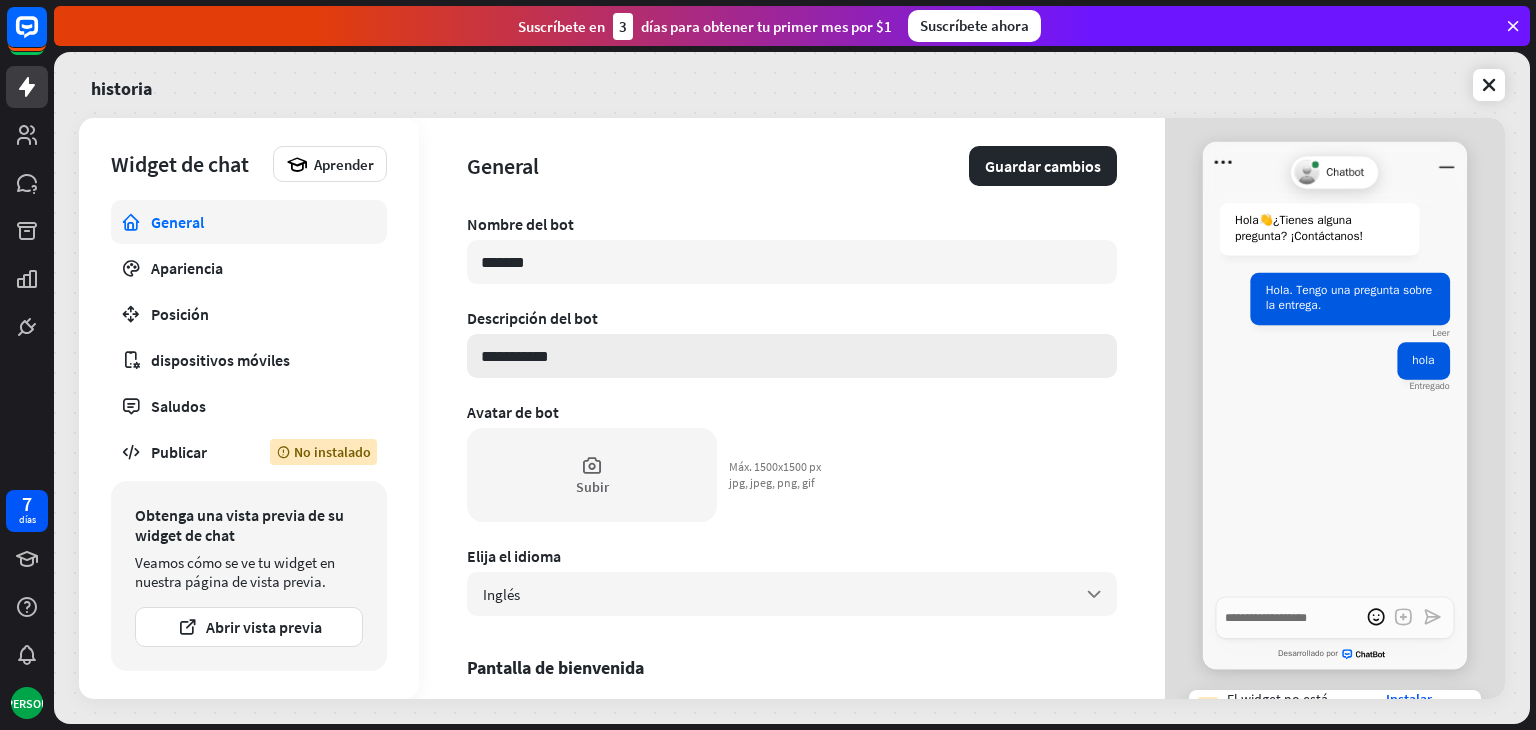 type on "*" 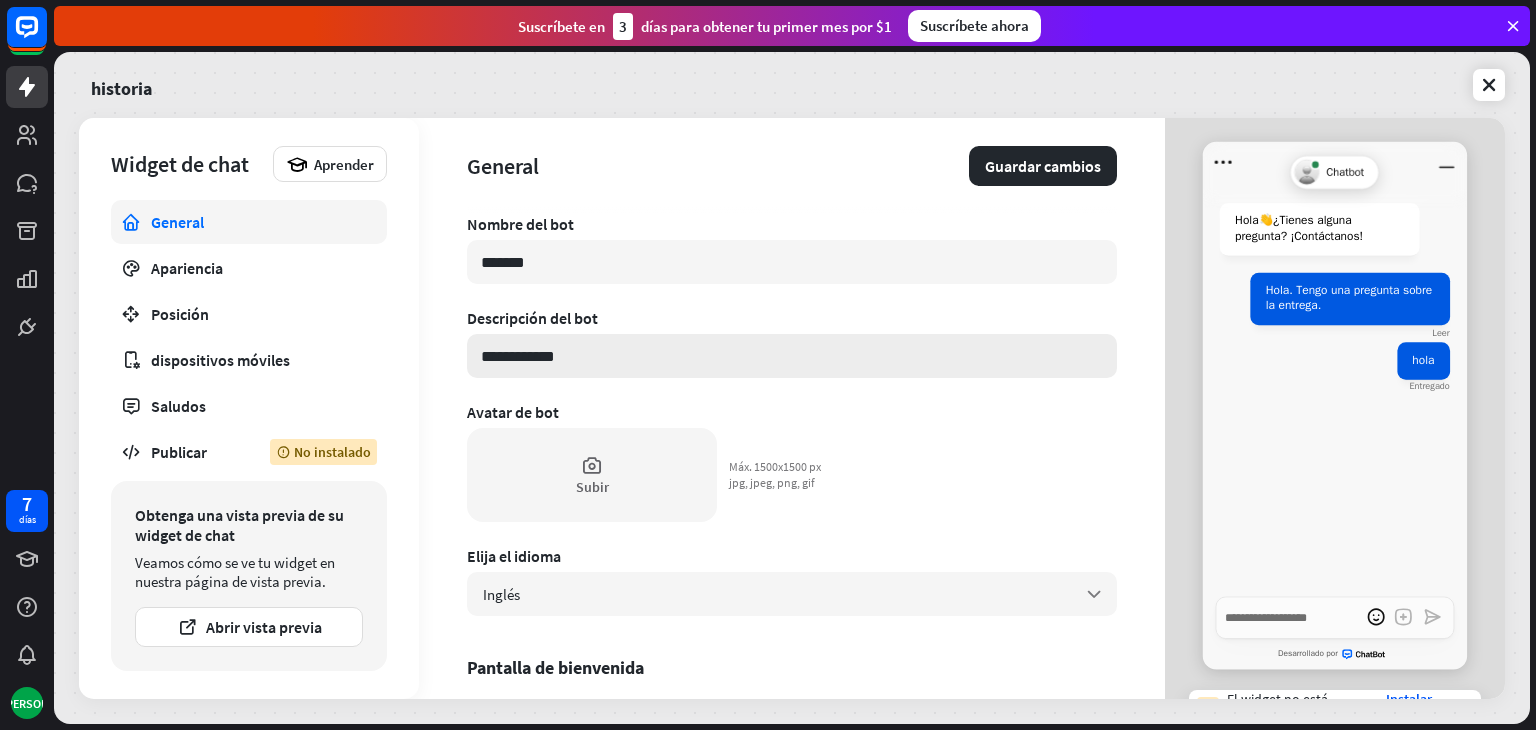 type on "*" 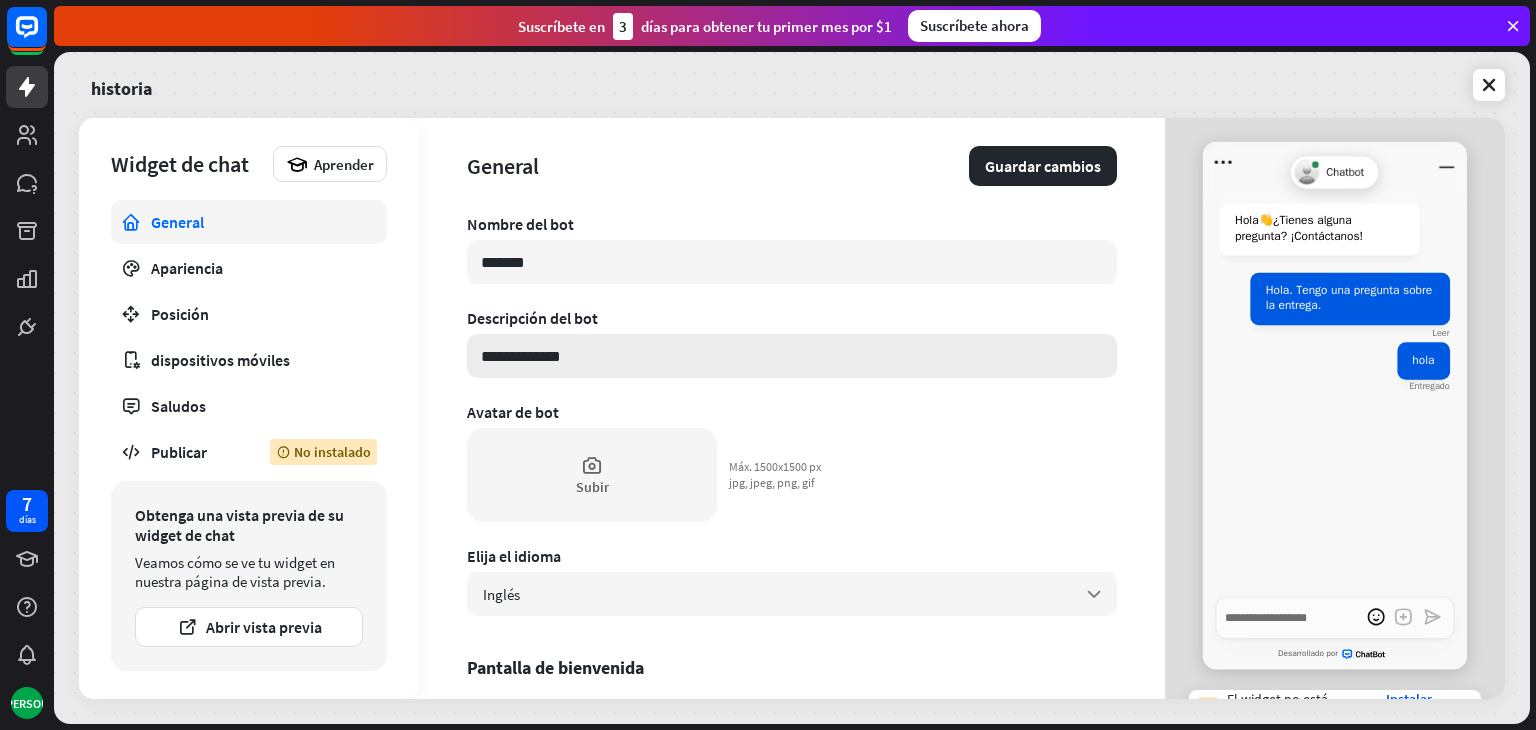 type on "*" 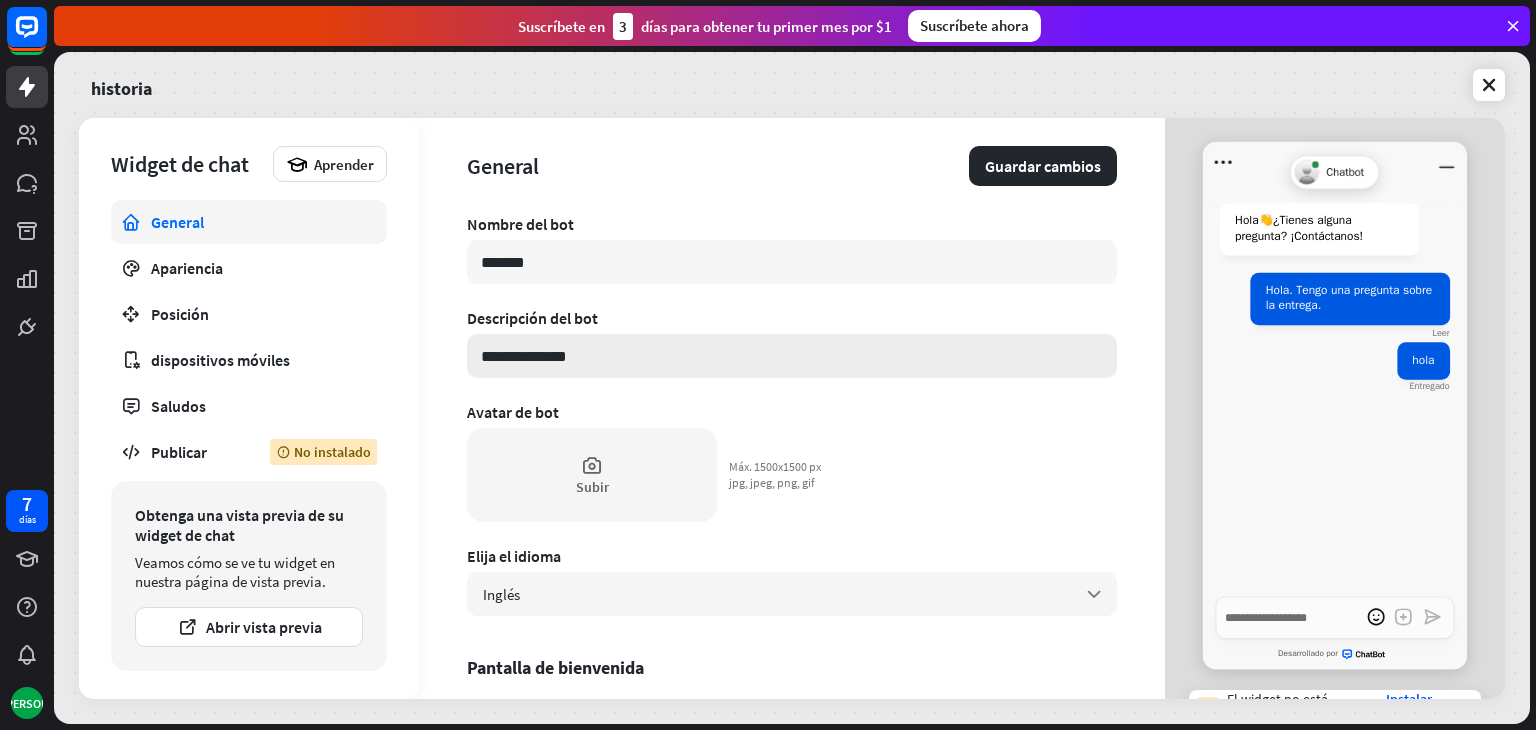 type on "*" 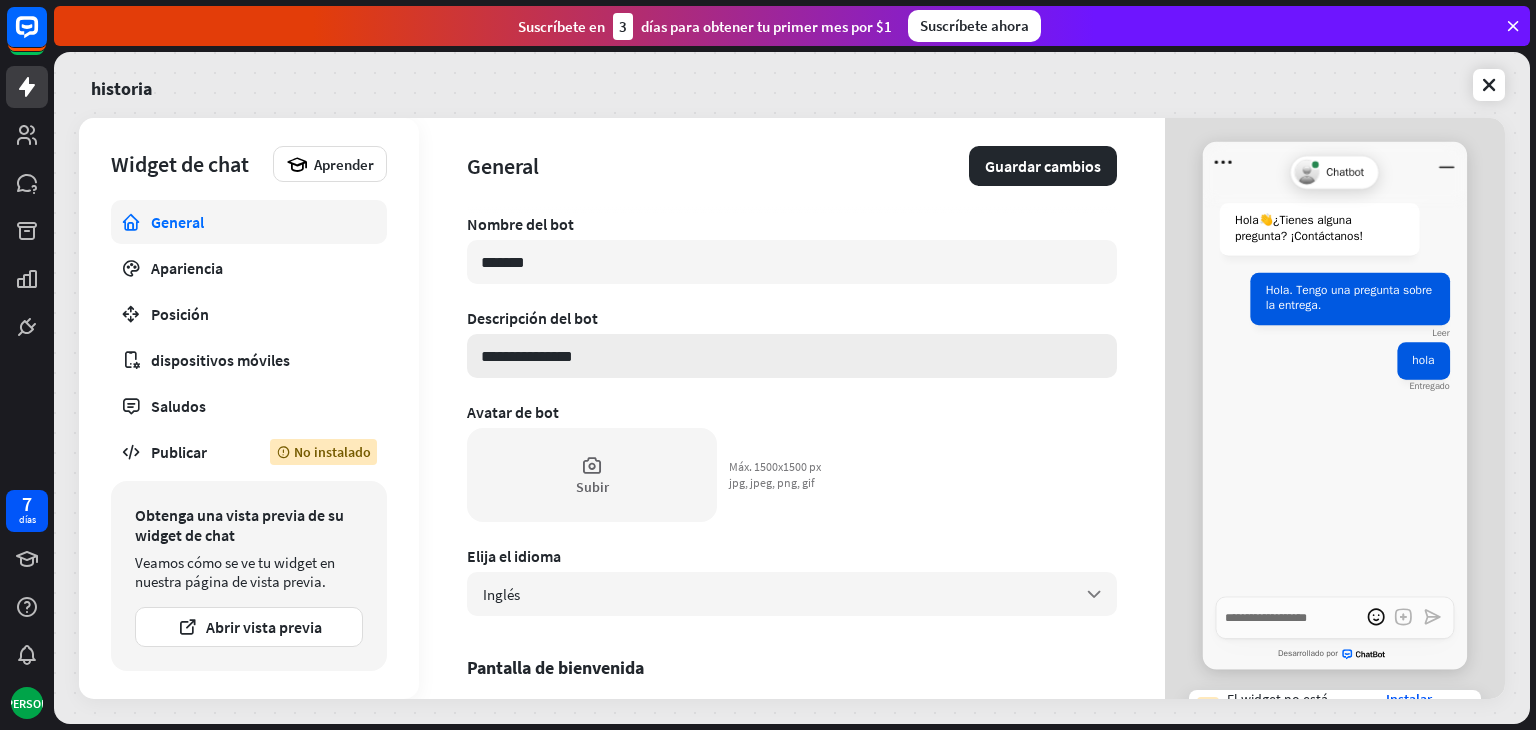 type on "*" 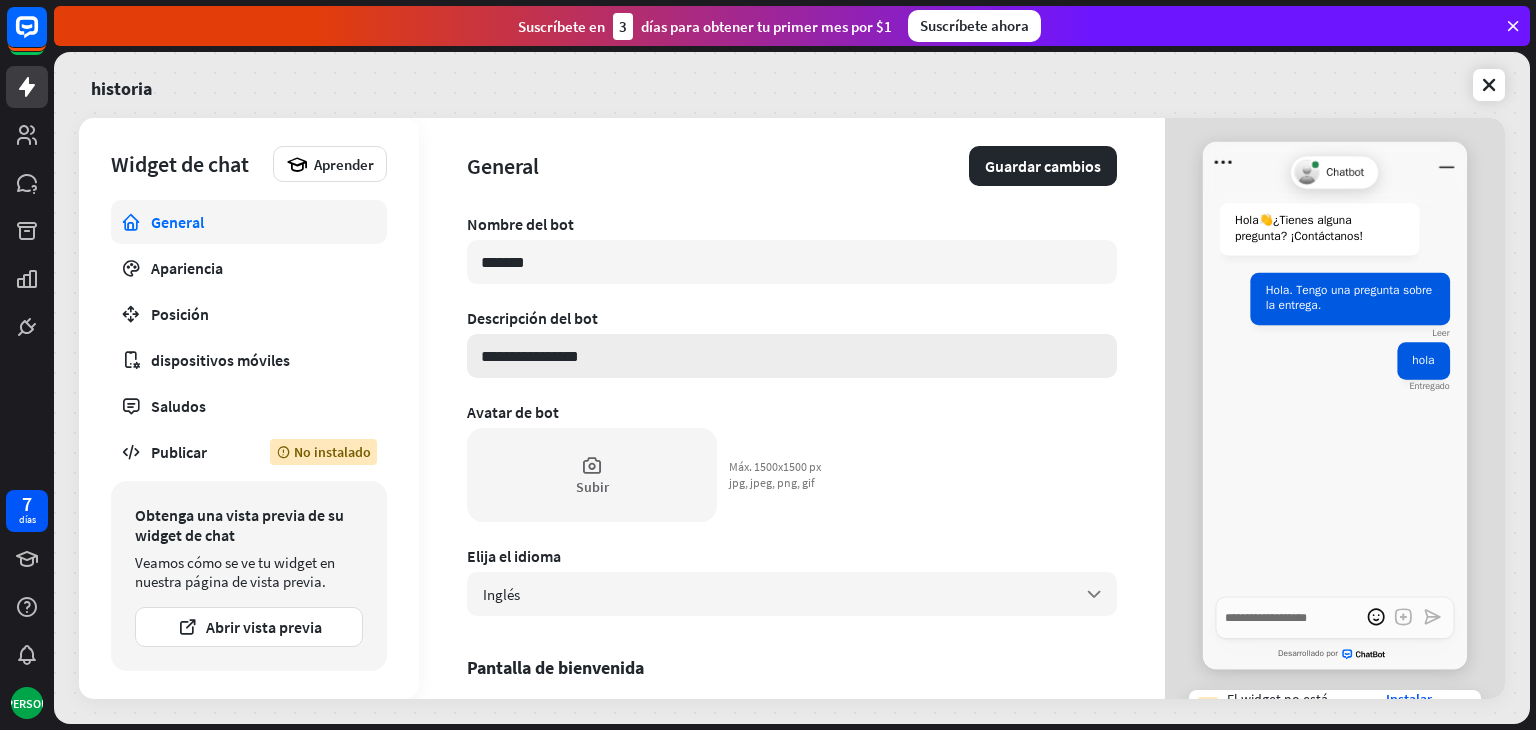 type on "*" 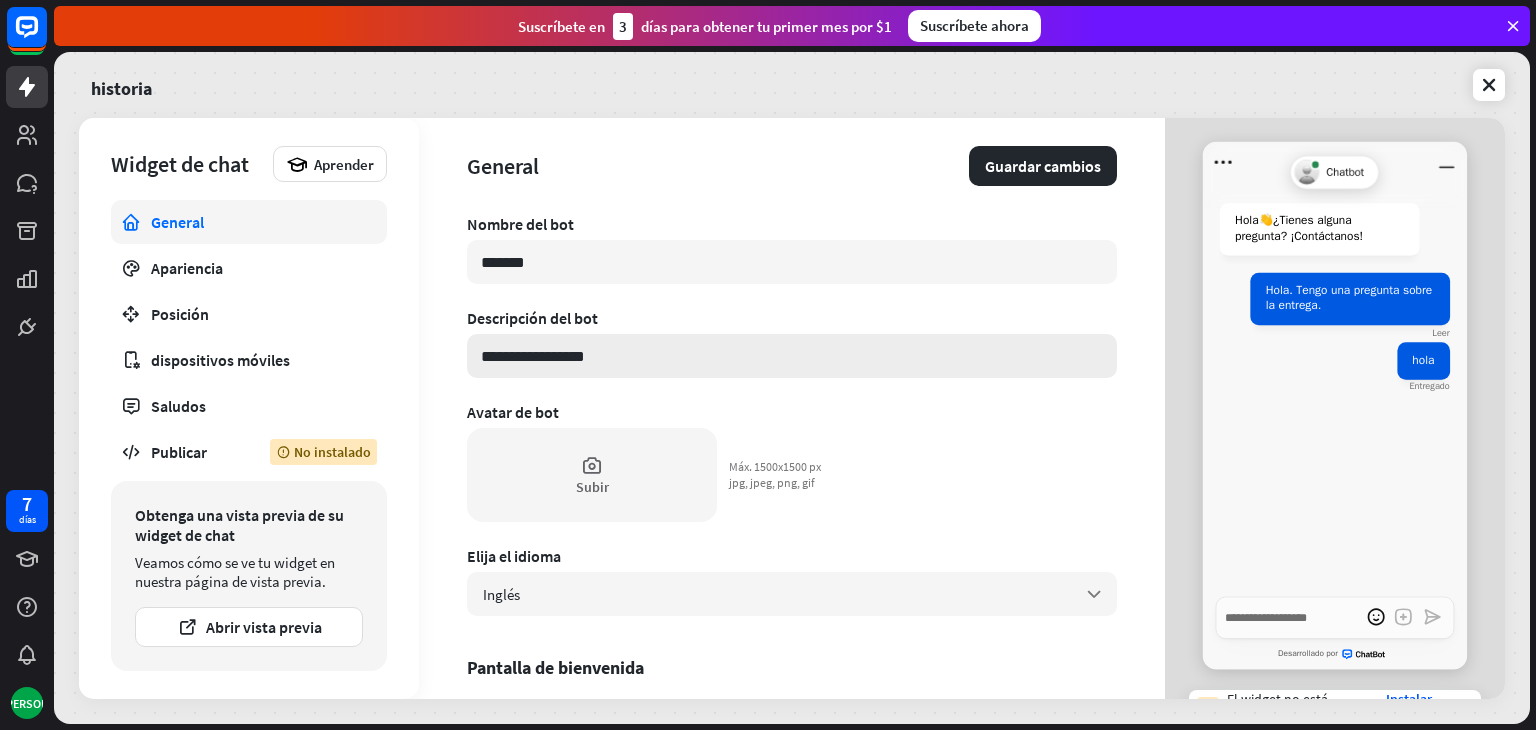 type on "*" 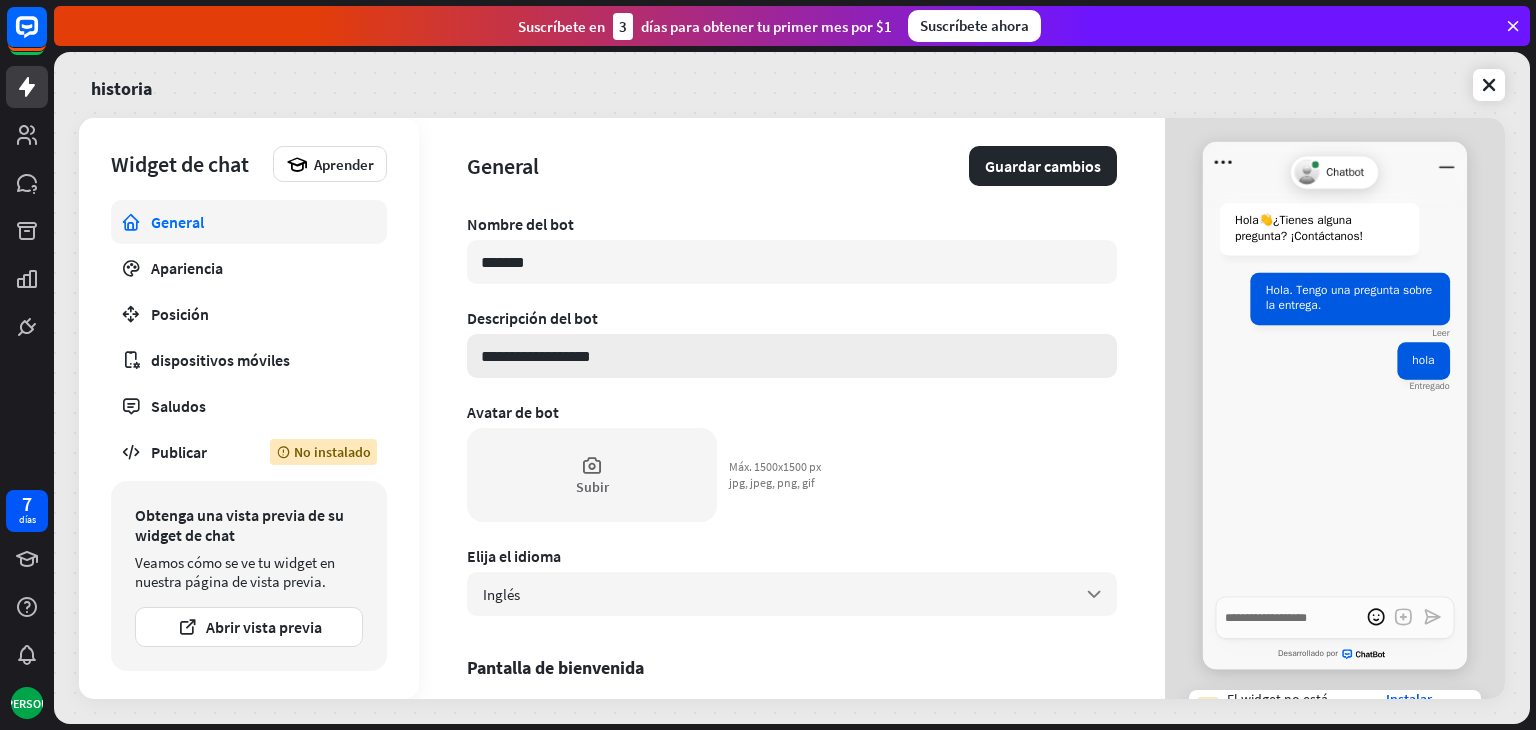 type on "*" 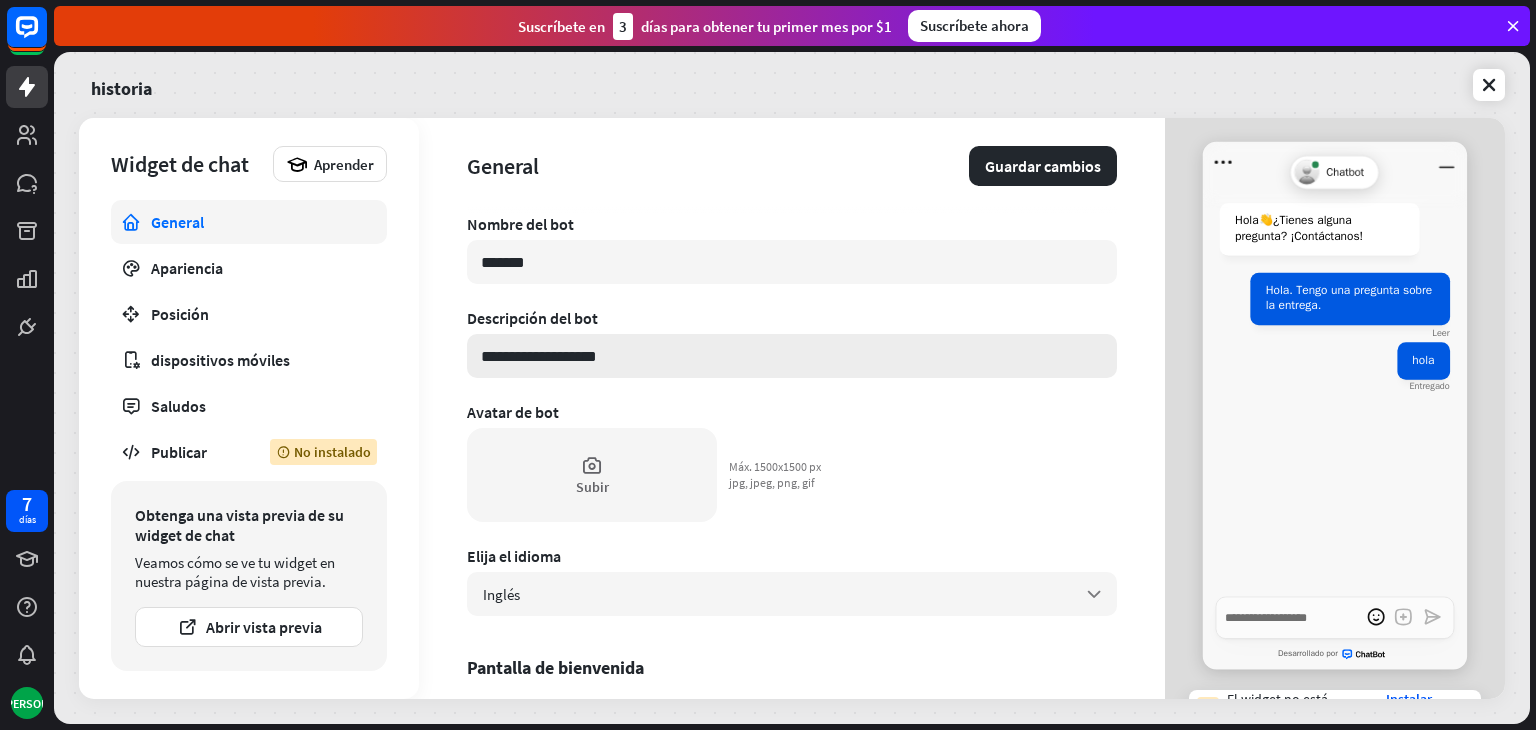 type on "*" 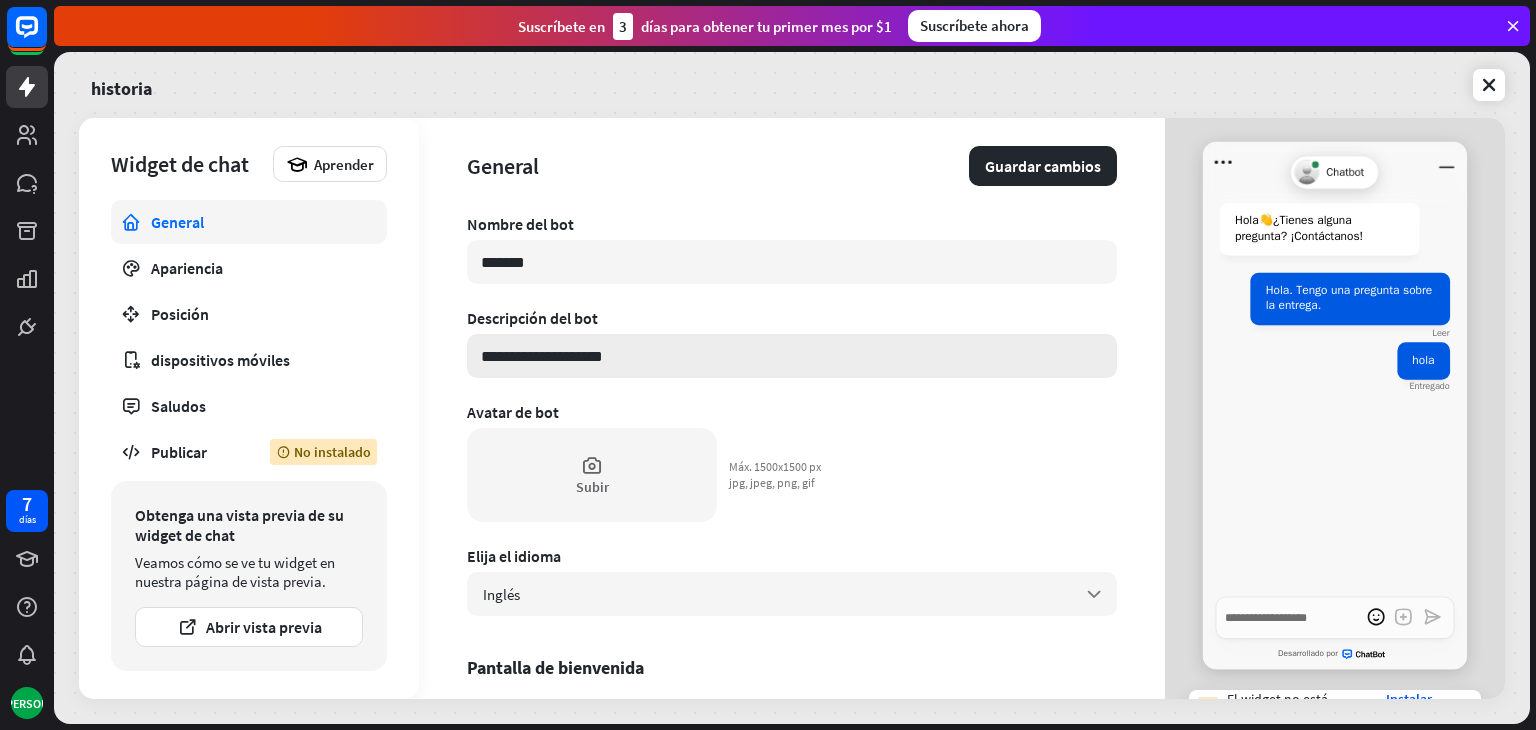type on "*" 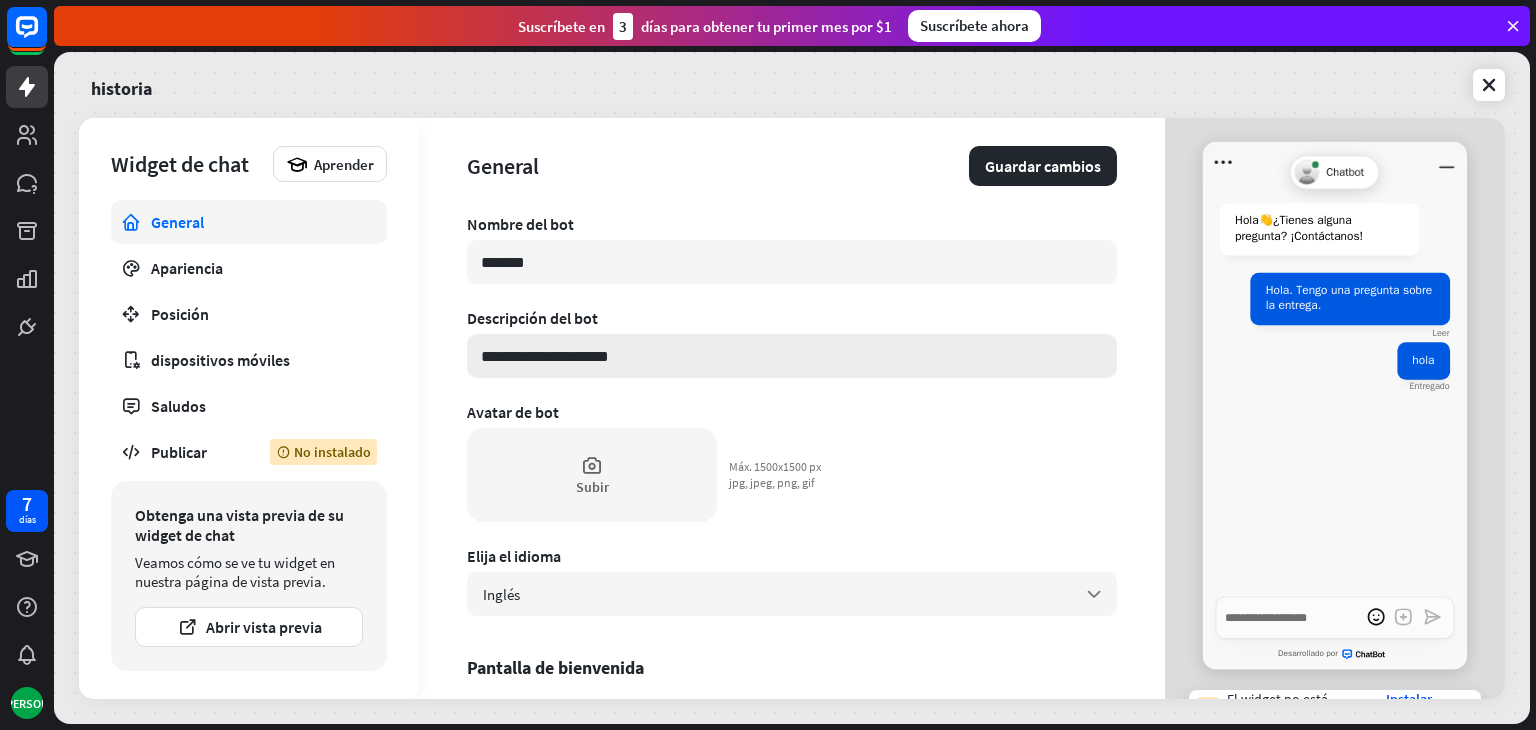 type on "*" 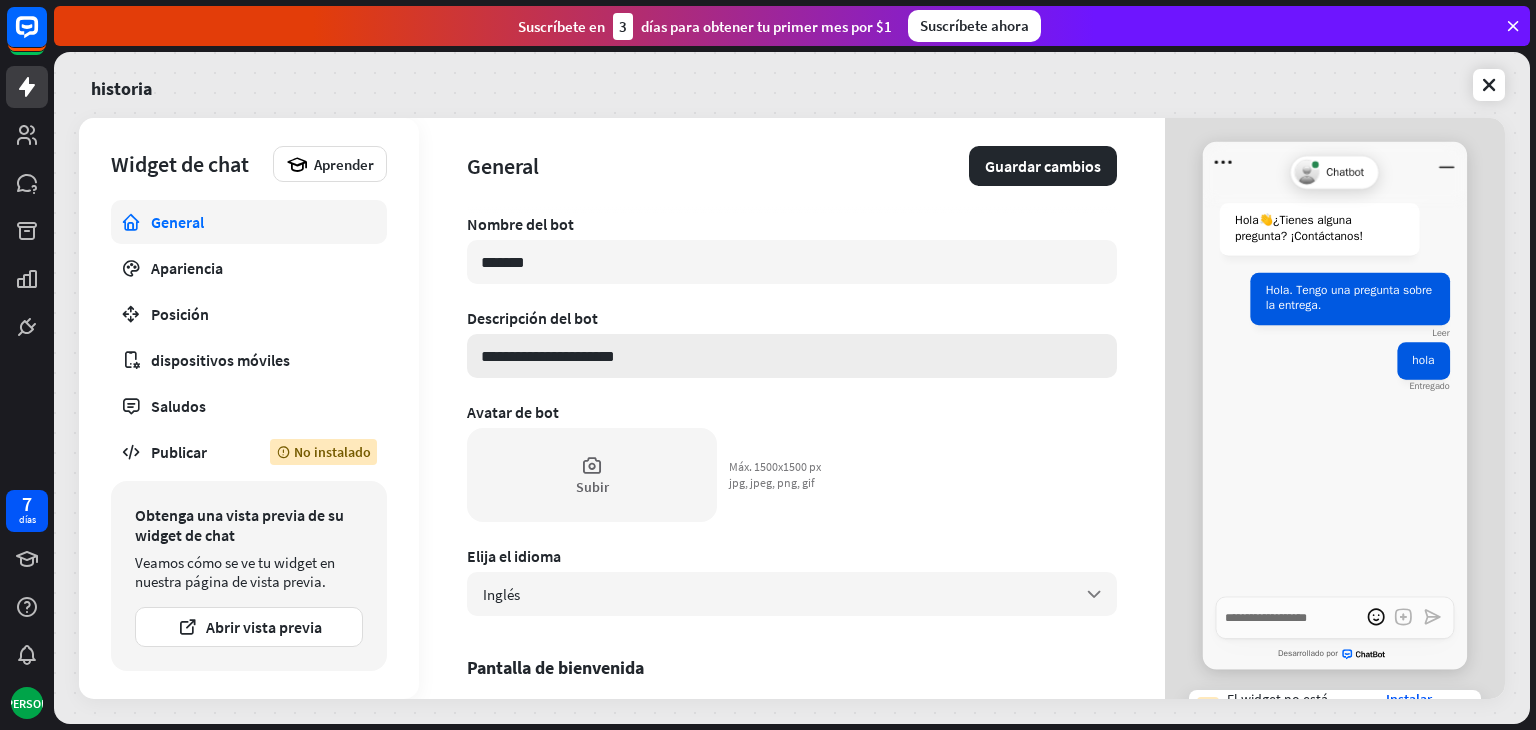 type on "*" 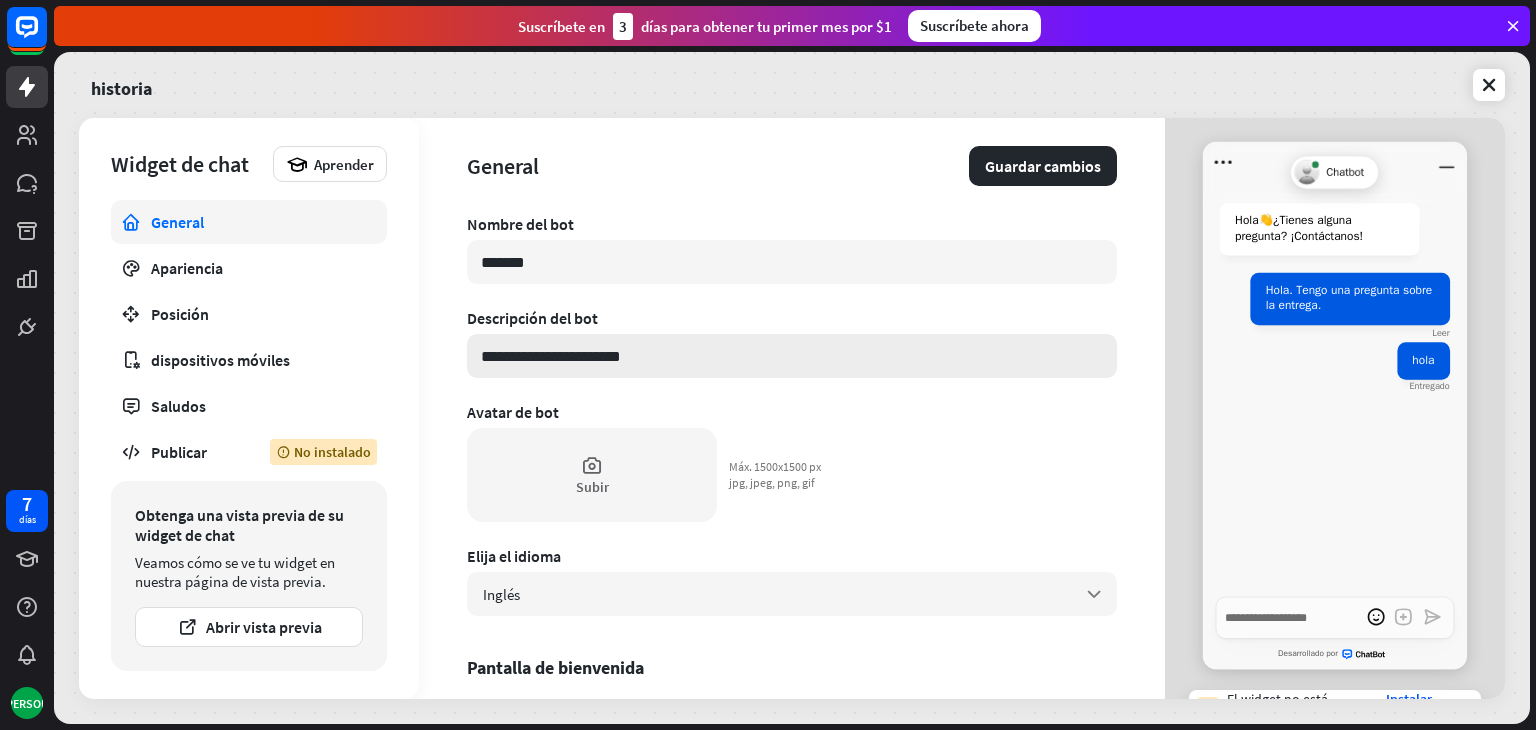 type on "*" 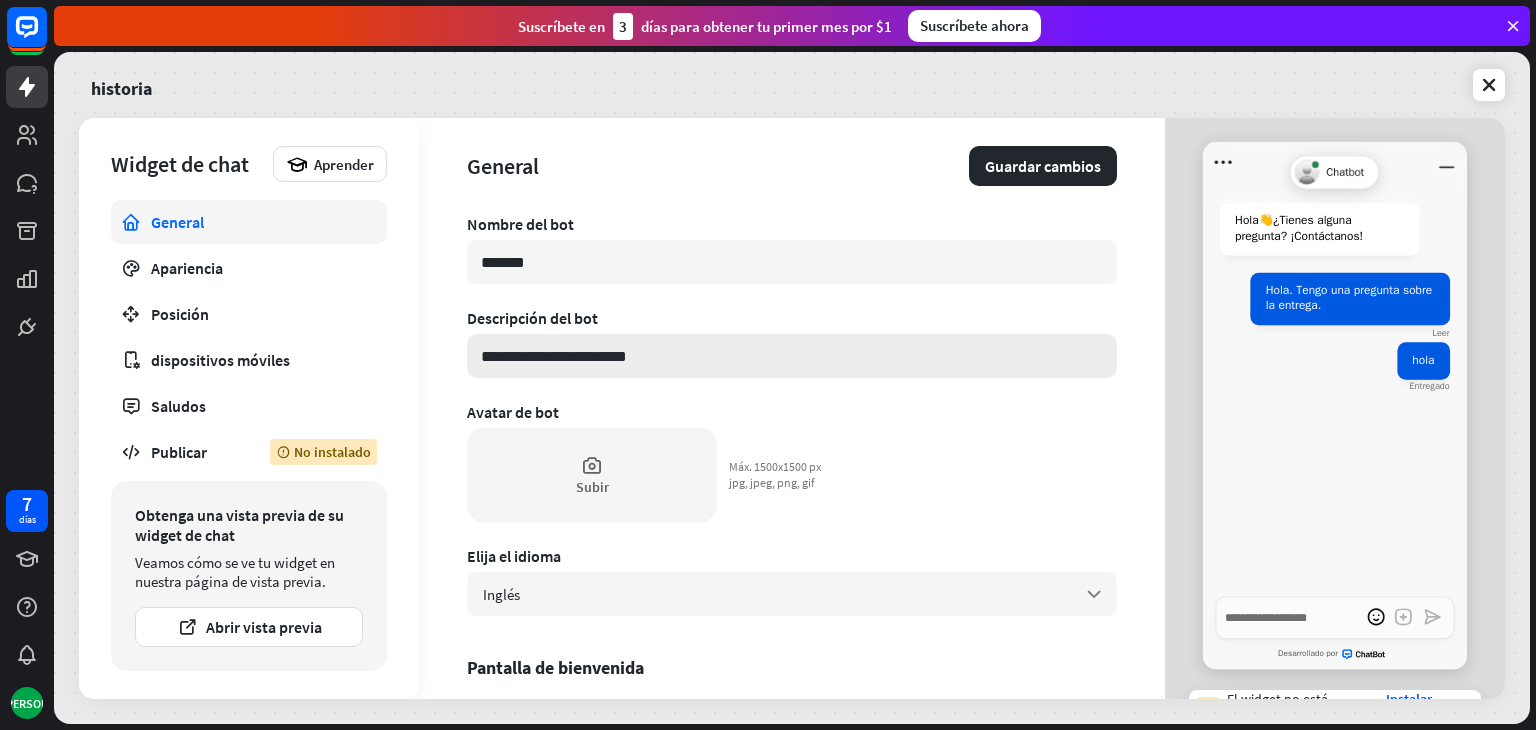 type on "*" 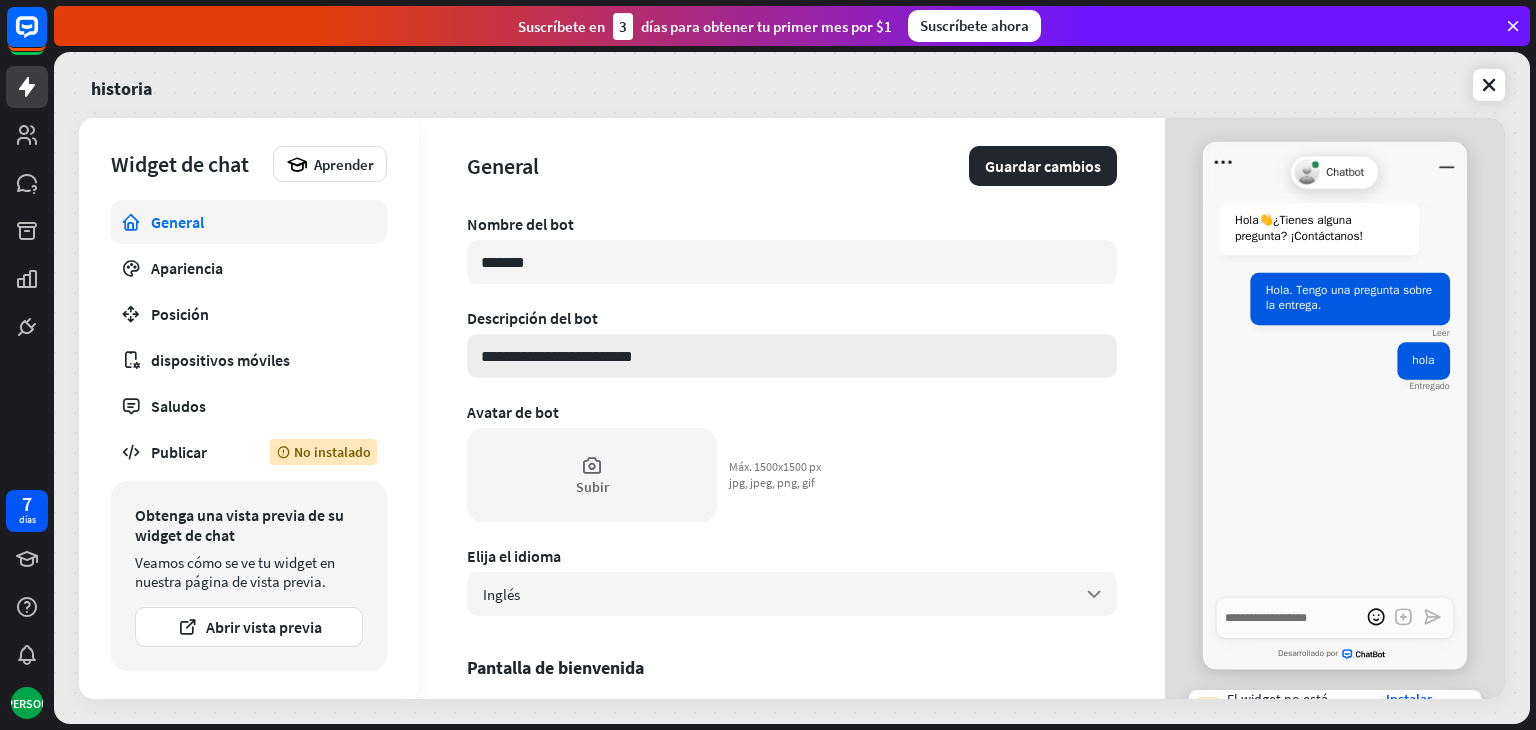 type on "*" 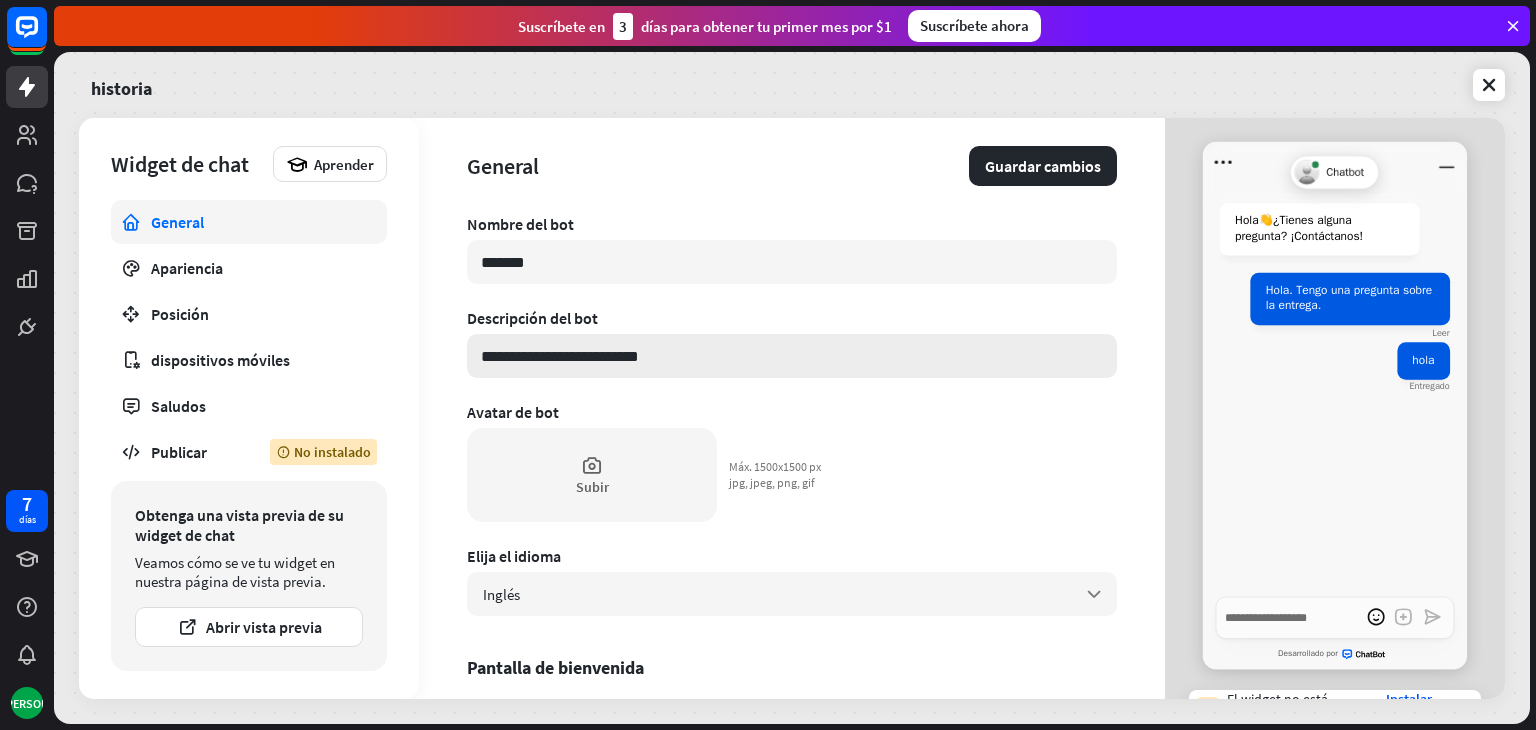 type on "*" 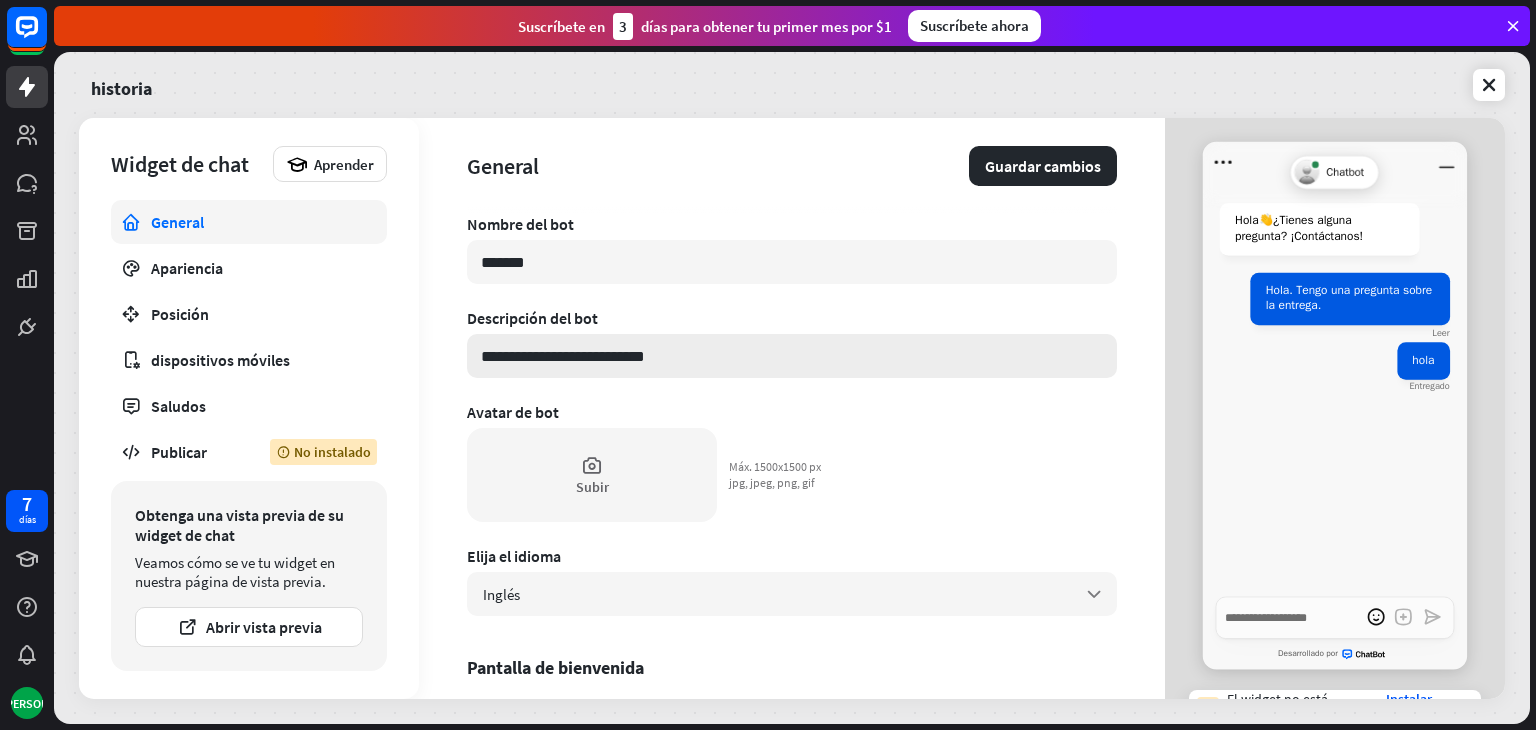 type on "*" 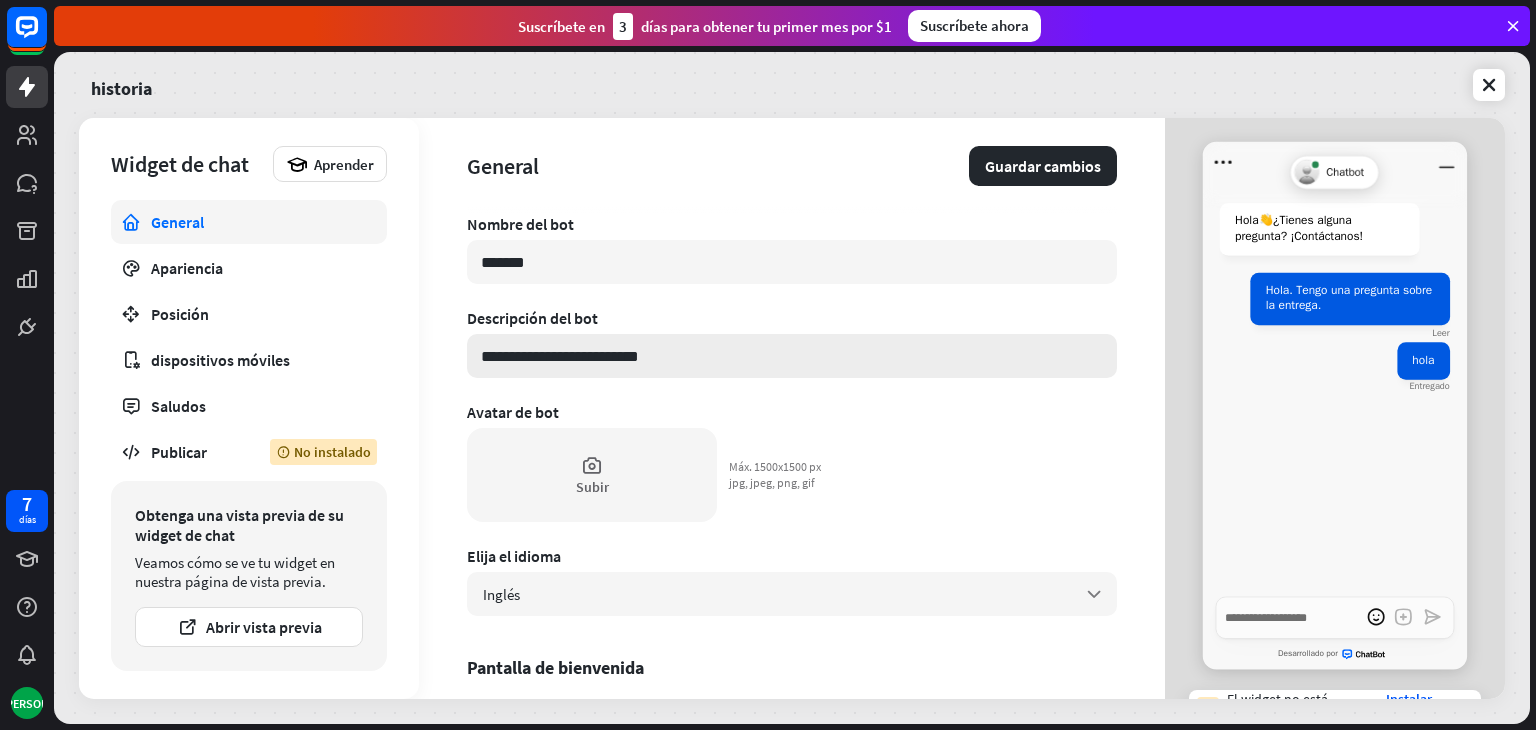 type on "*" 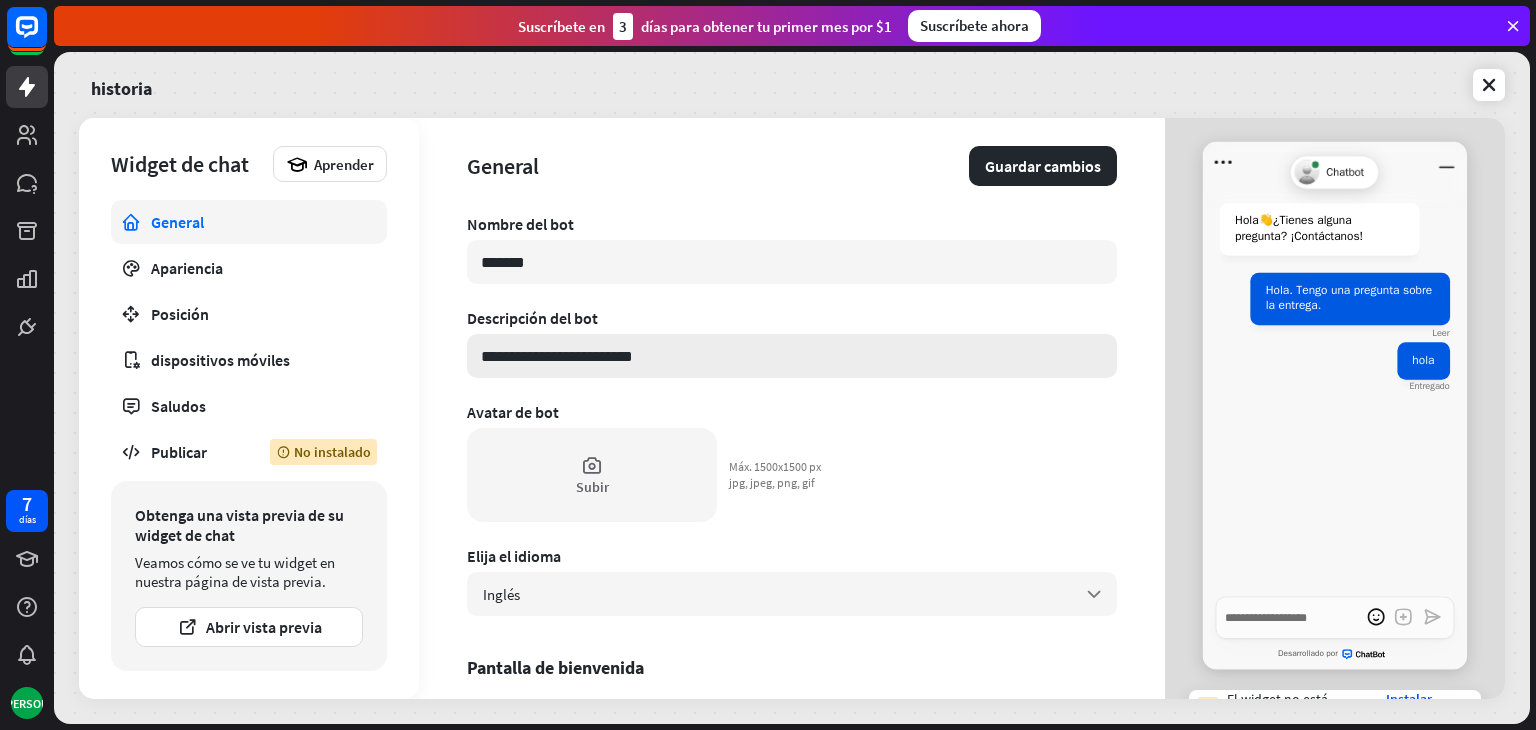 type on "*" 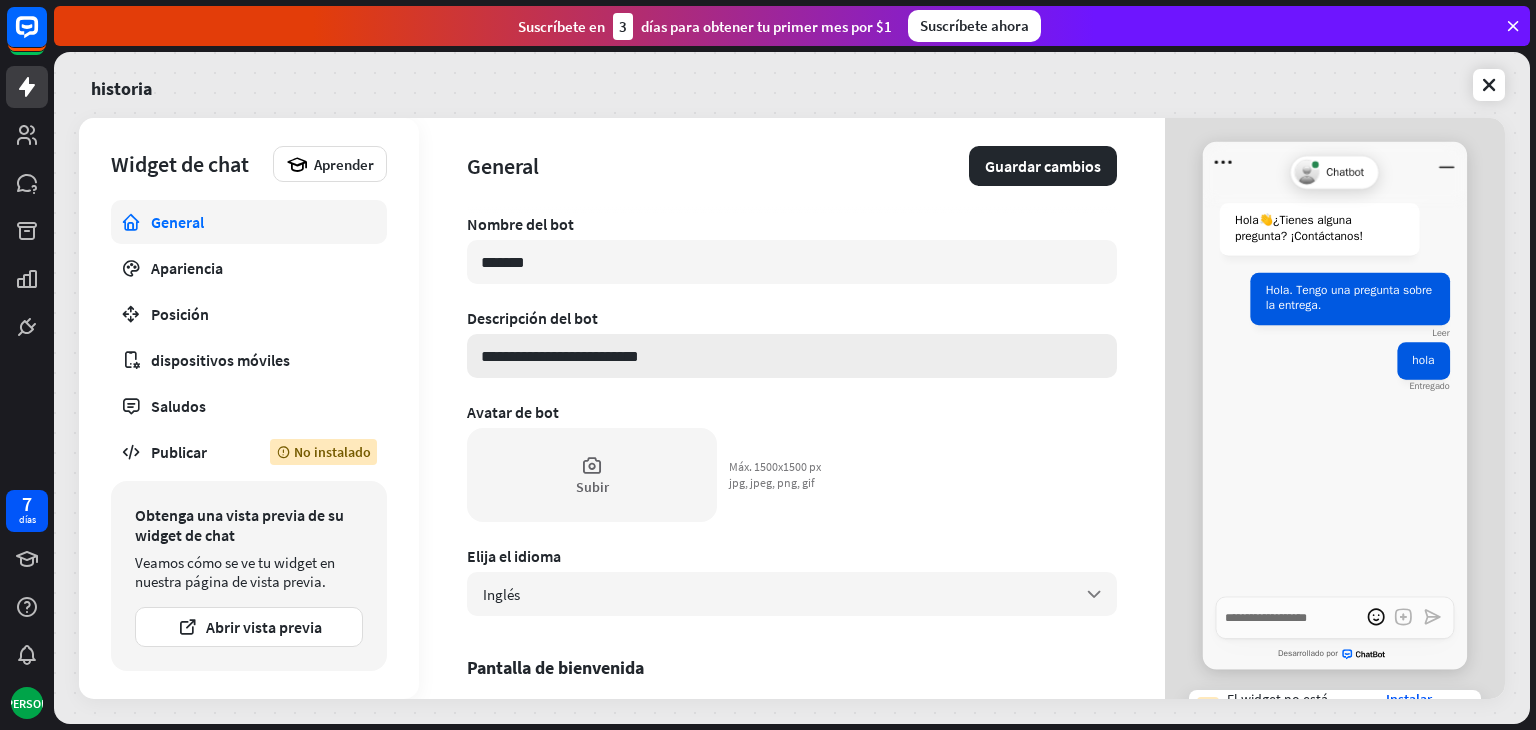 type on "*" 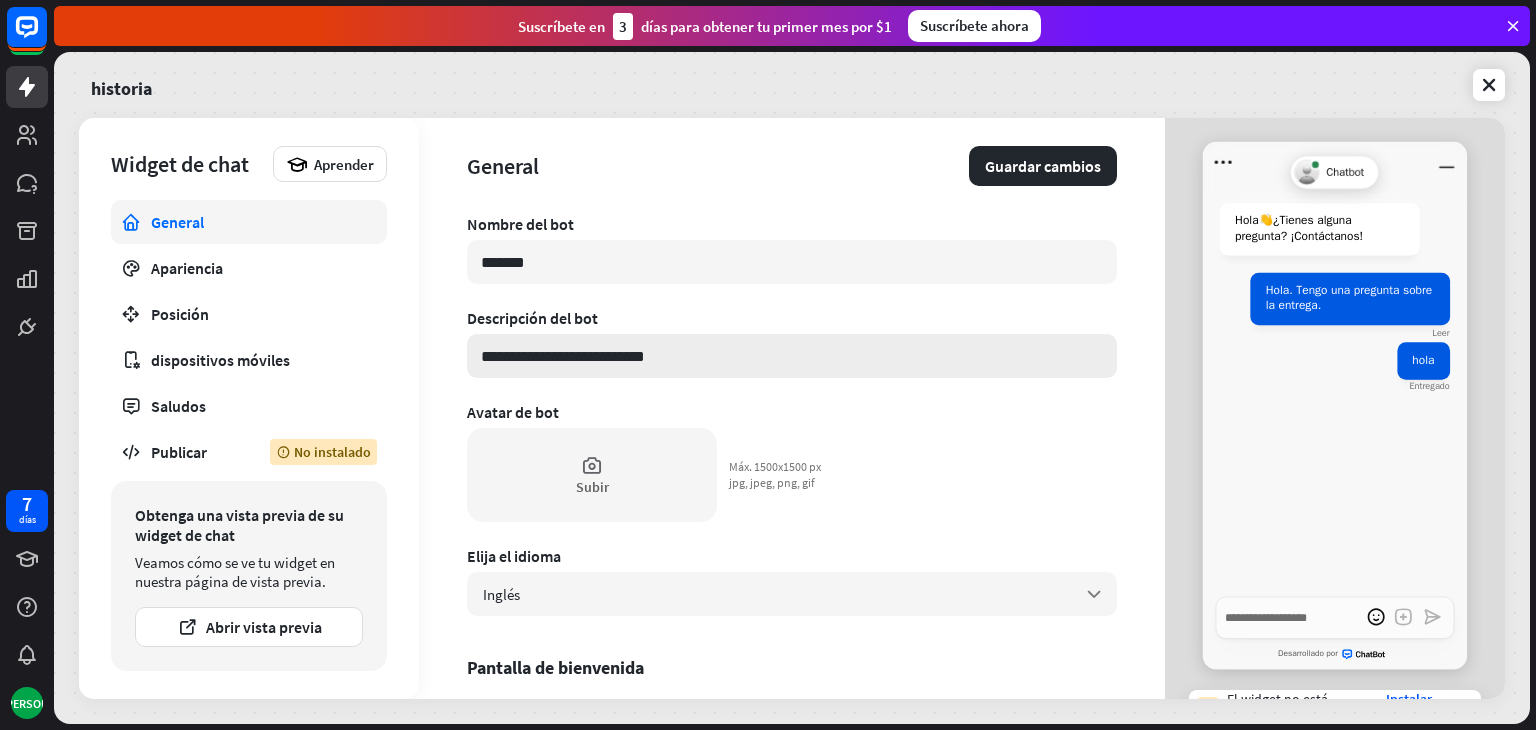 type on "*" 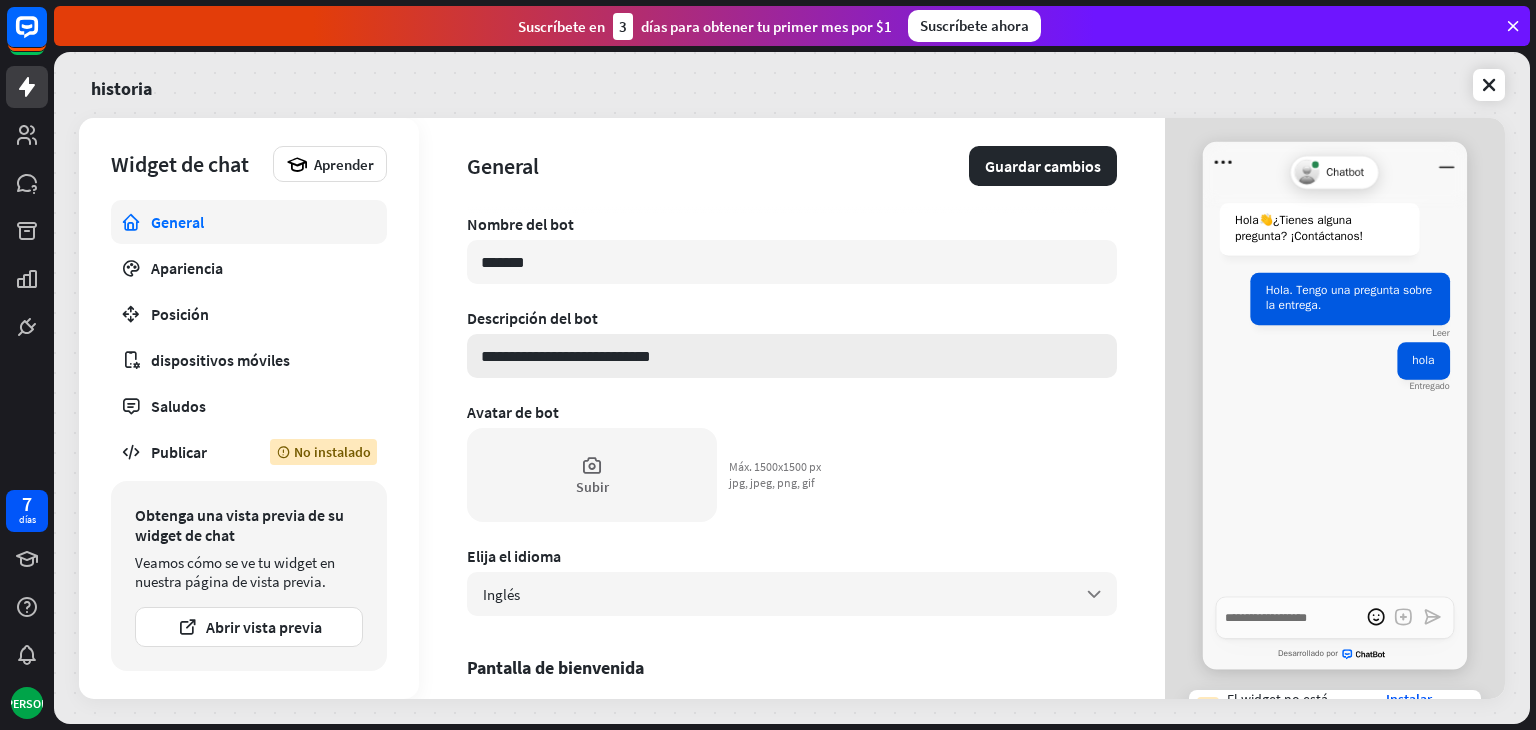 type on "*" 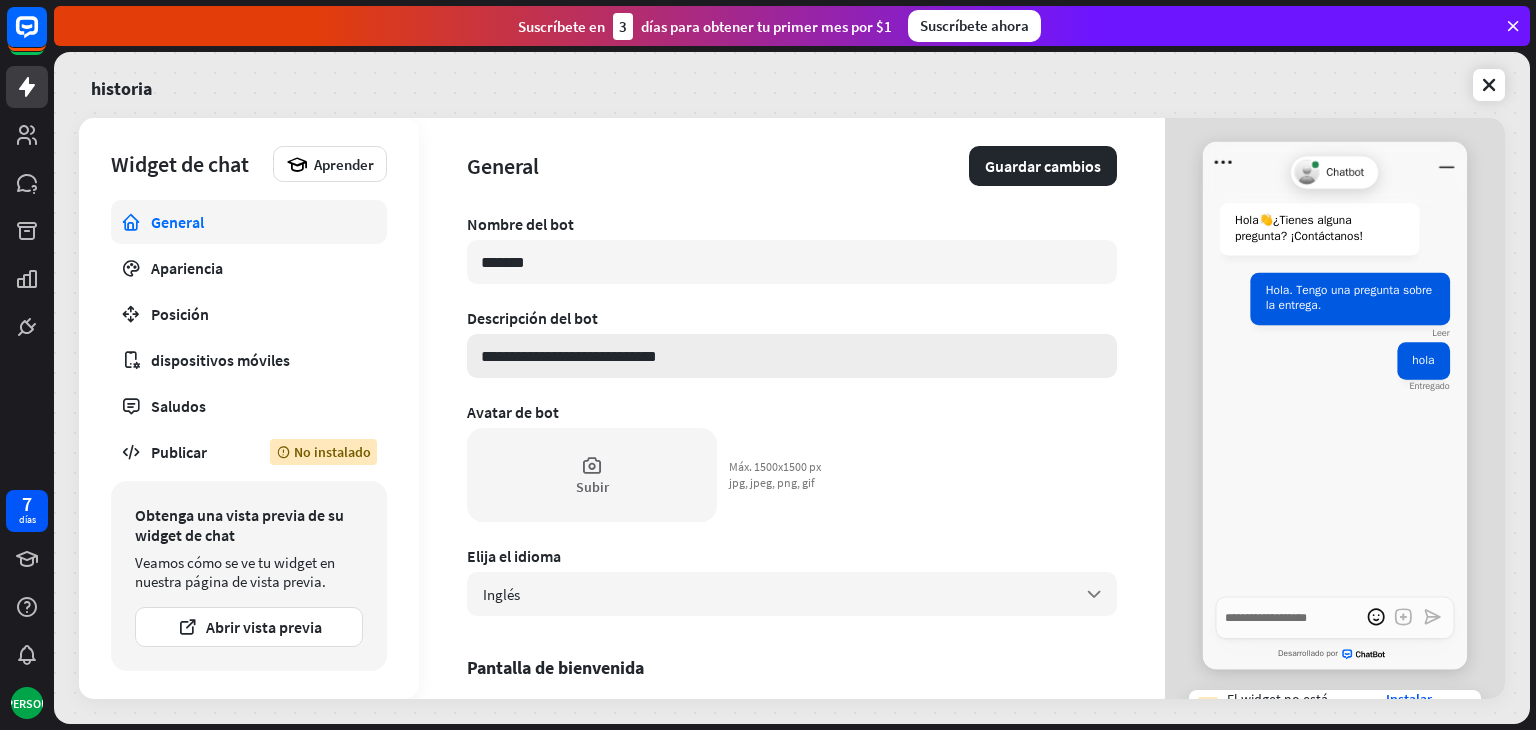 type on "*" 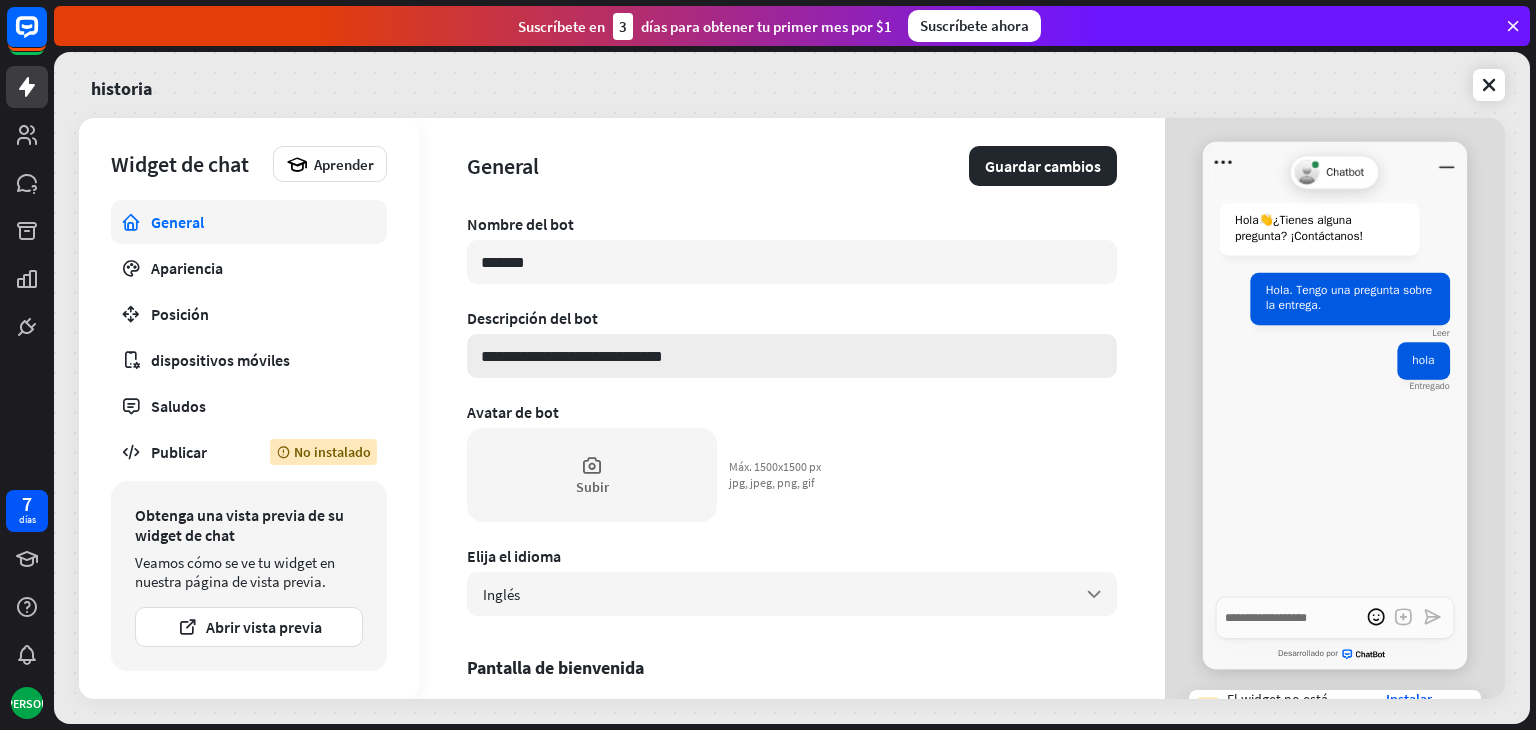 type on "*" 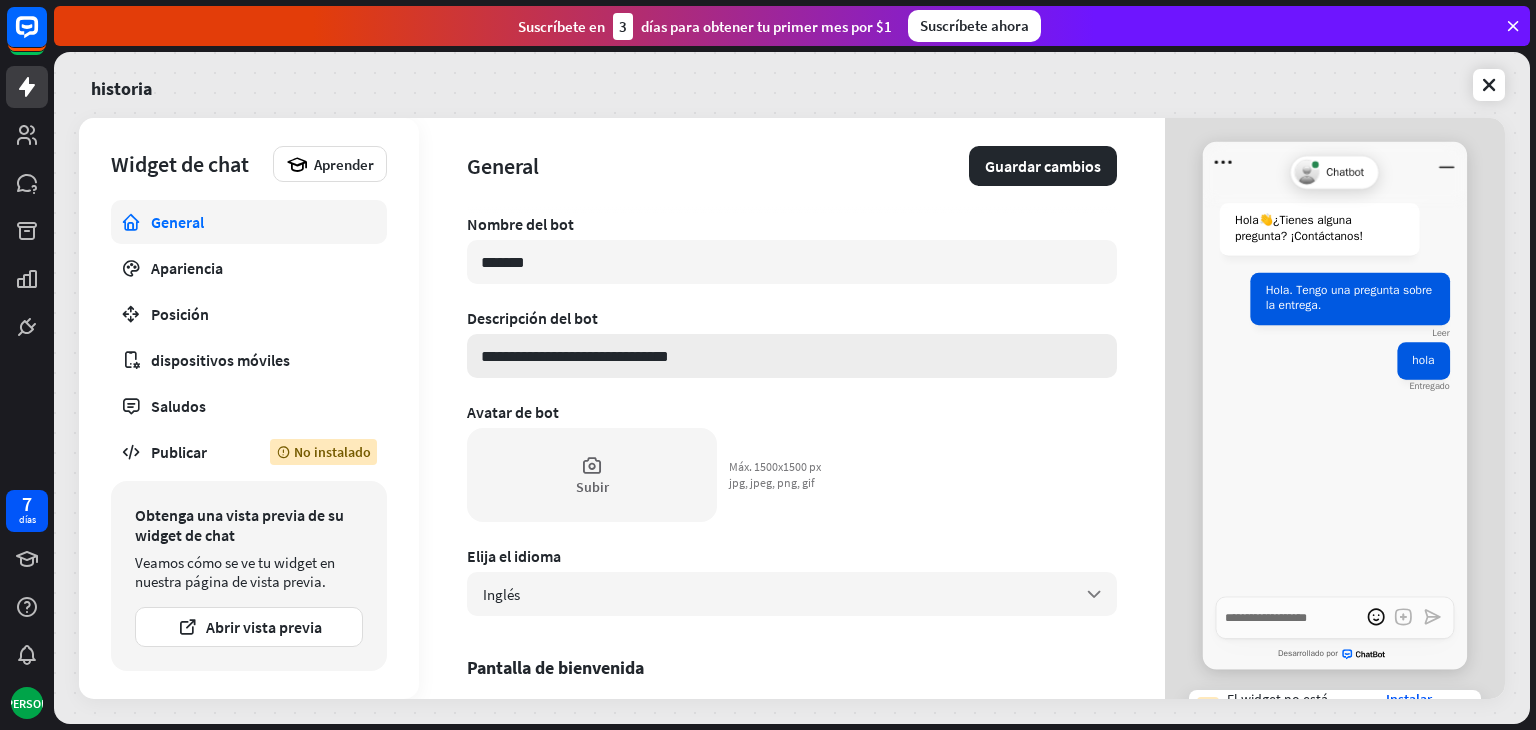 type on "*" 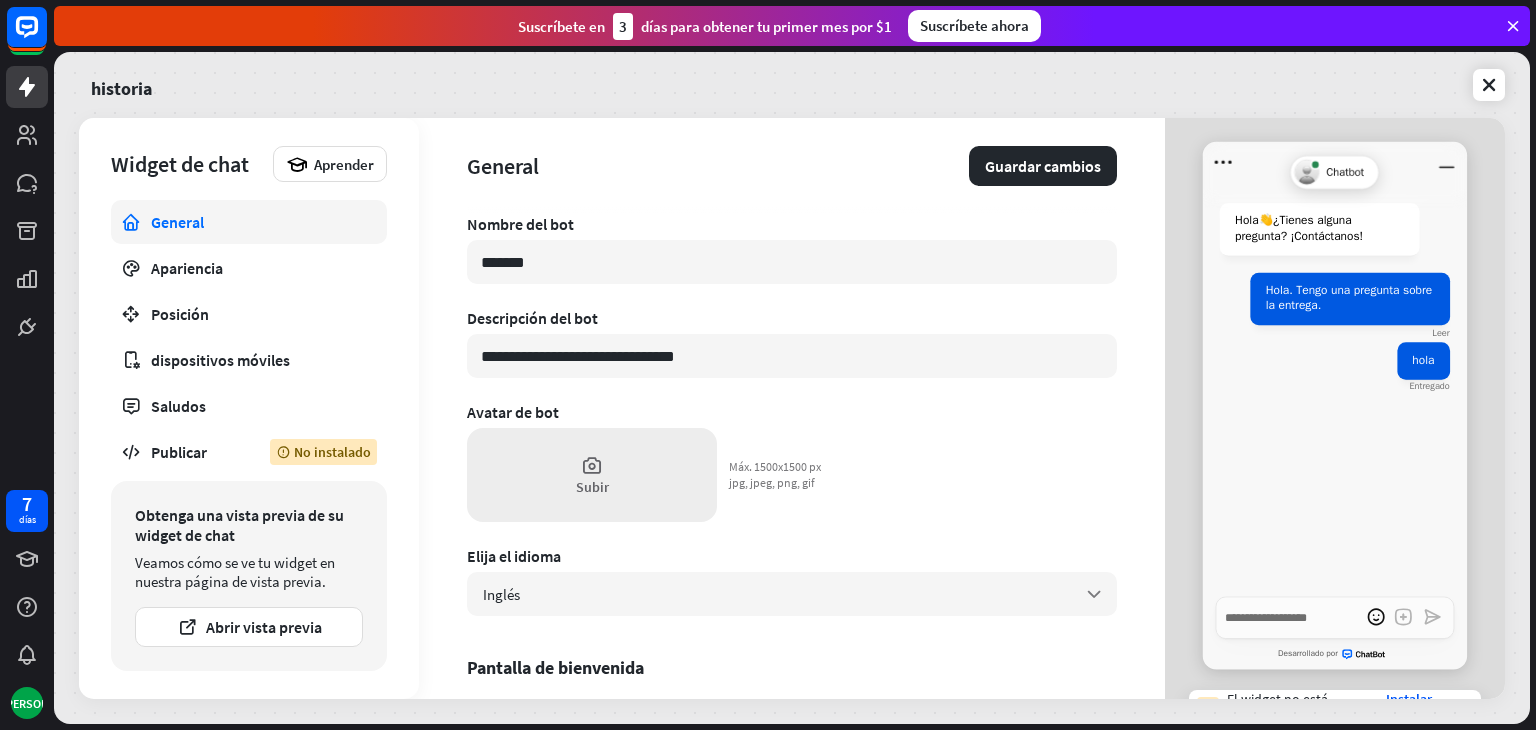 type on "**********" 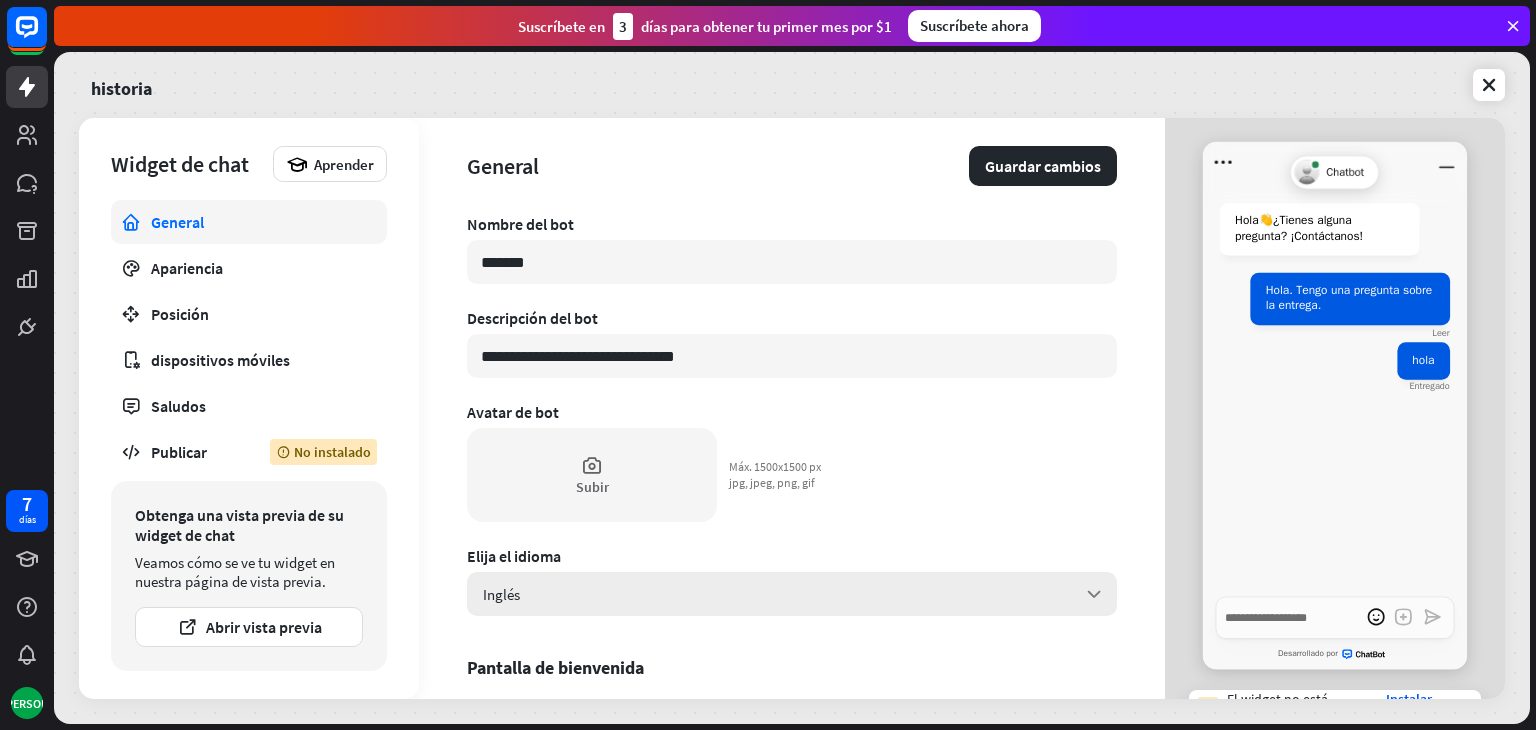 click on "[LANGUAGE] flecha_abajo" at bounding box center [792, 594] 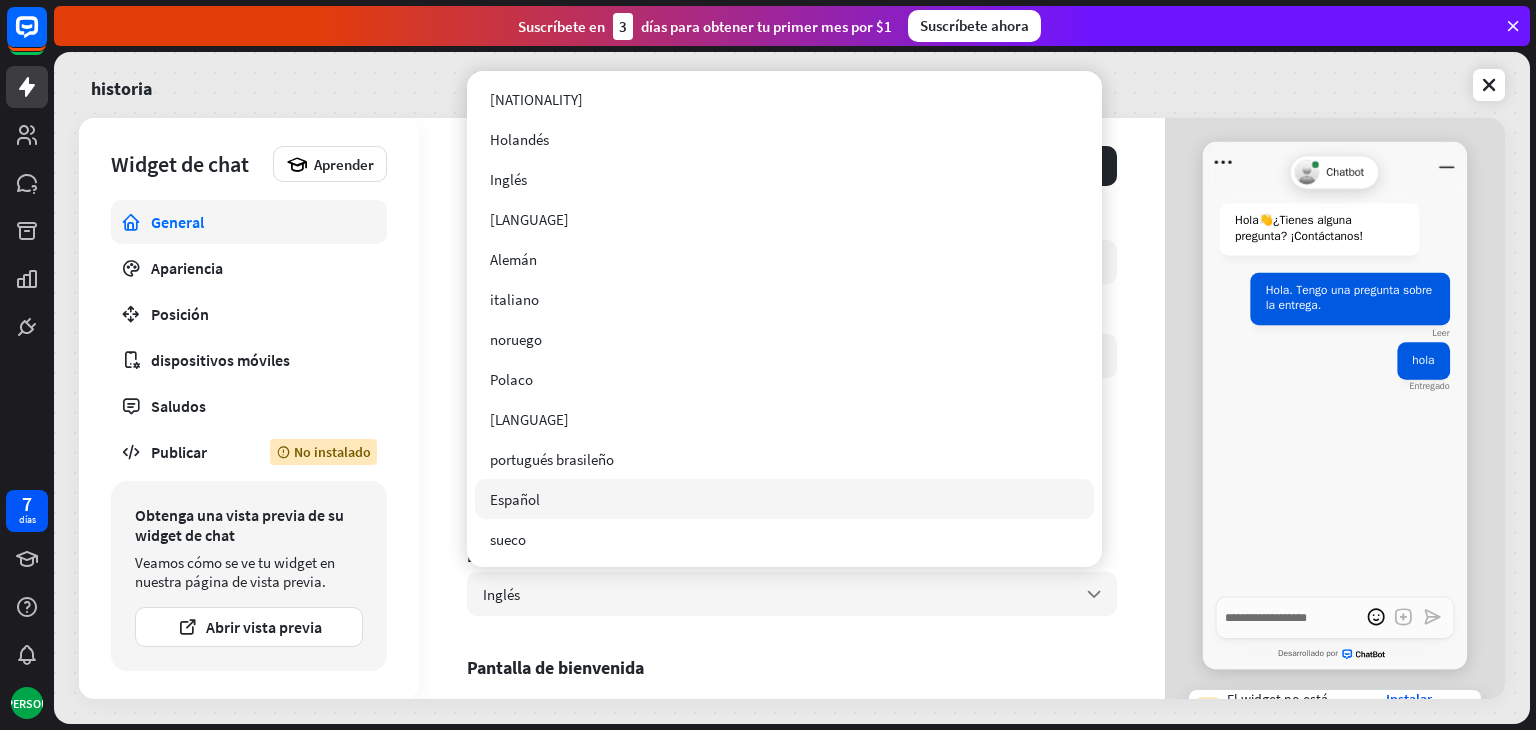 click on "Español" at bounding box center (784, 499) 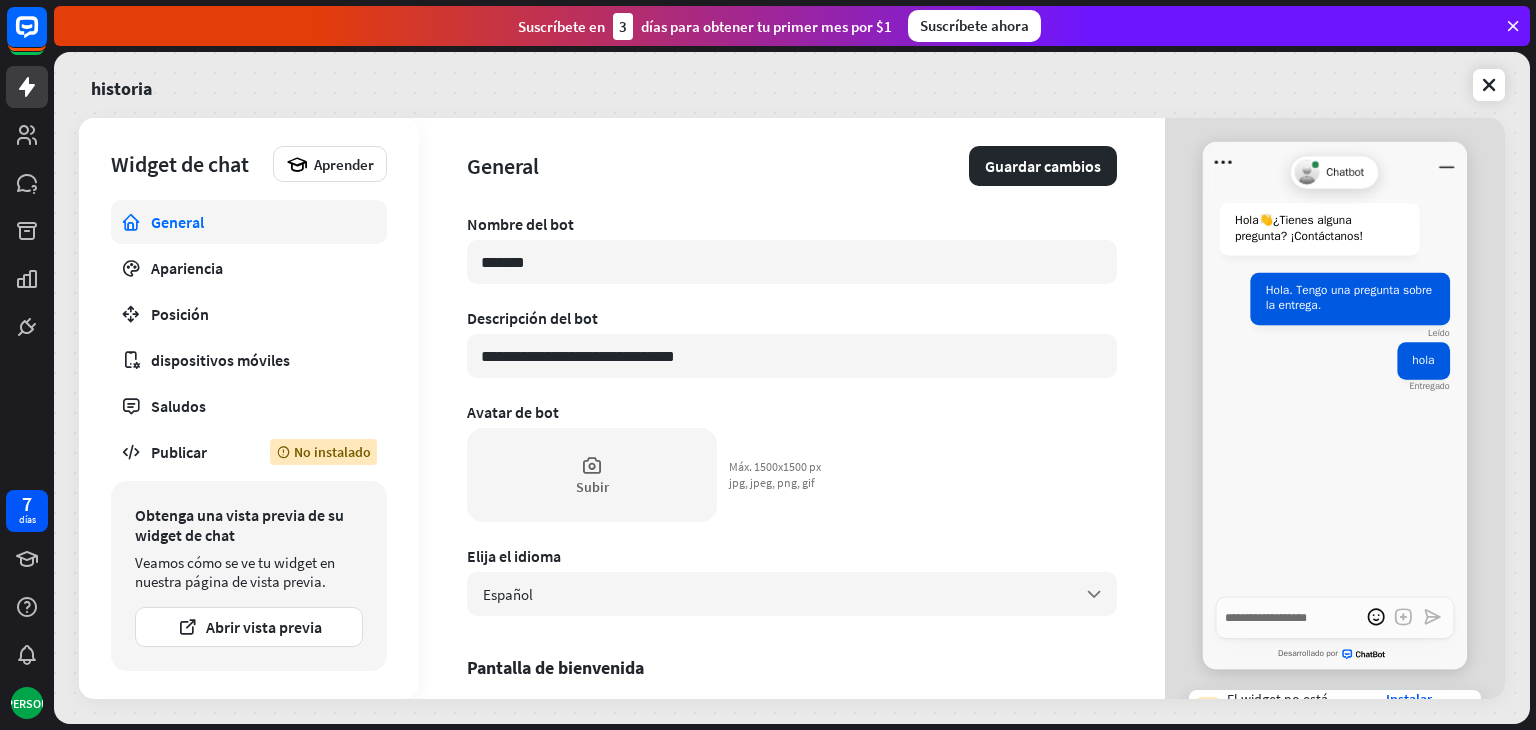 click on "**********" at bounding box center (792, 456) 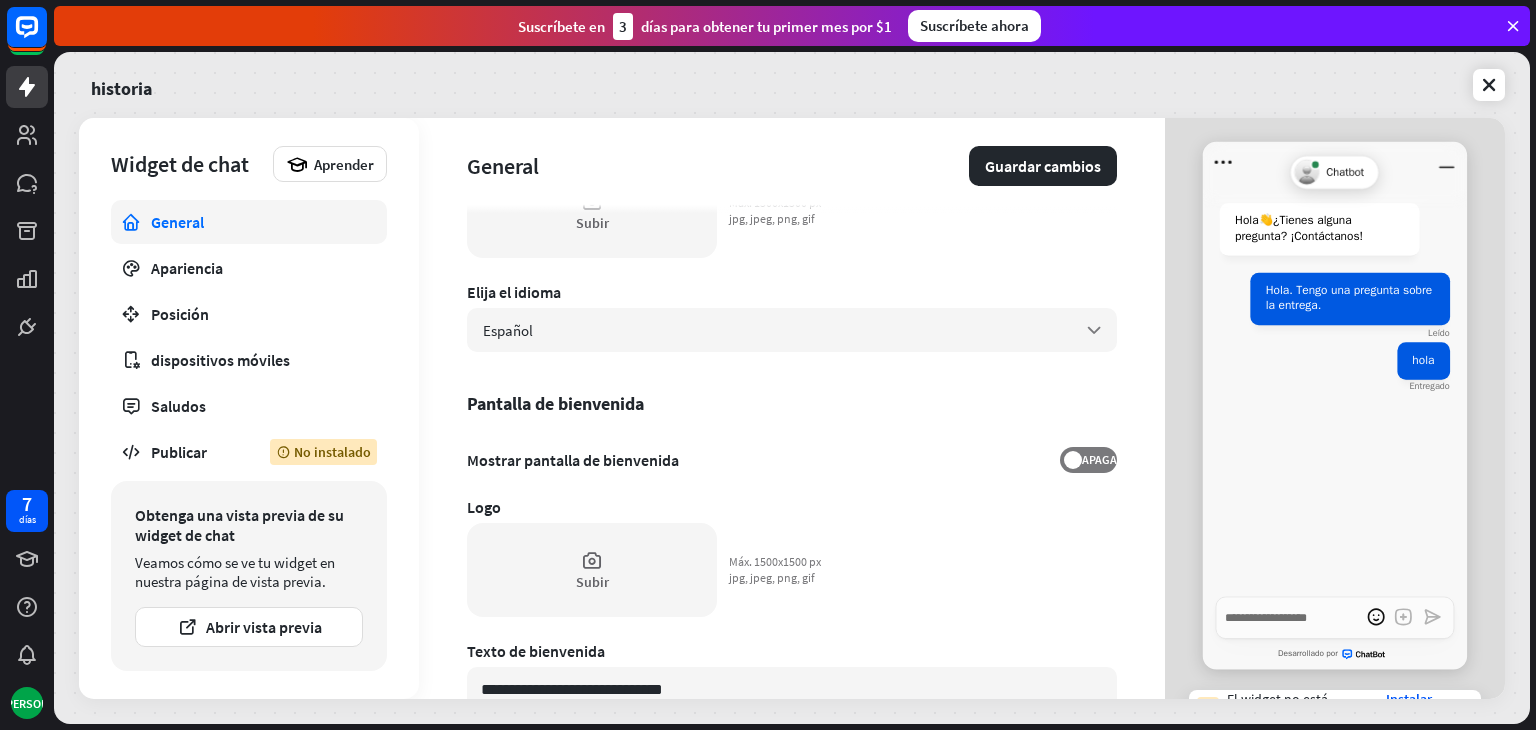 scroll, scrollTop: 440, scrollLeft: 0, axis: vertical 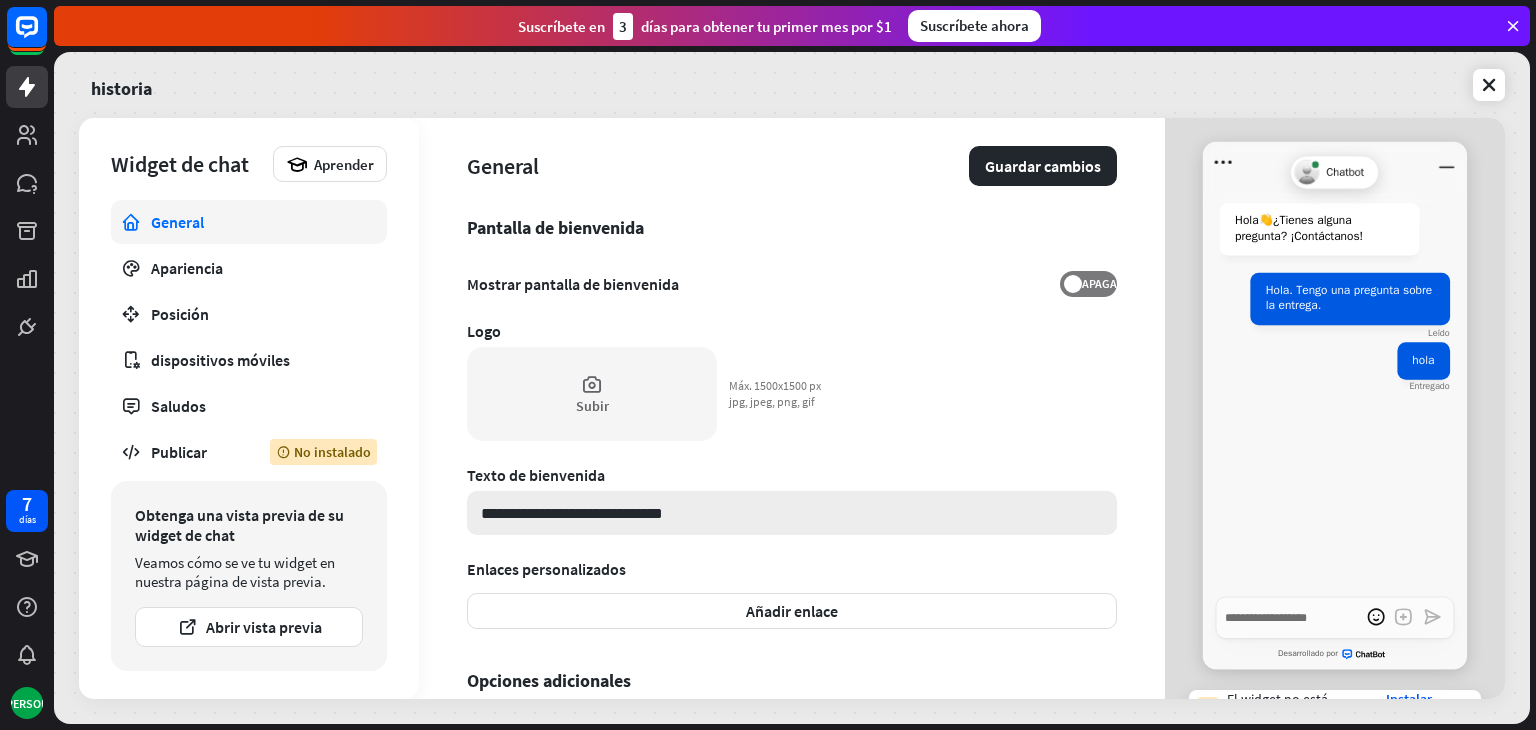 click on "**********" at bounding box center (792, 513) 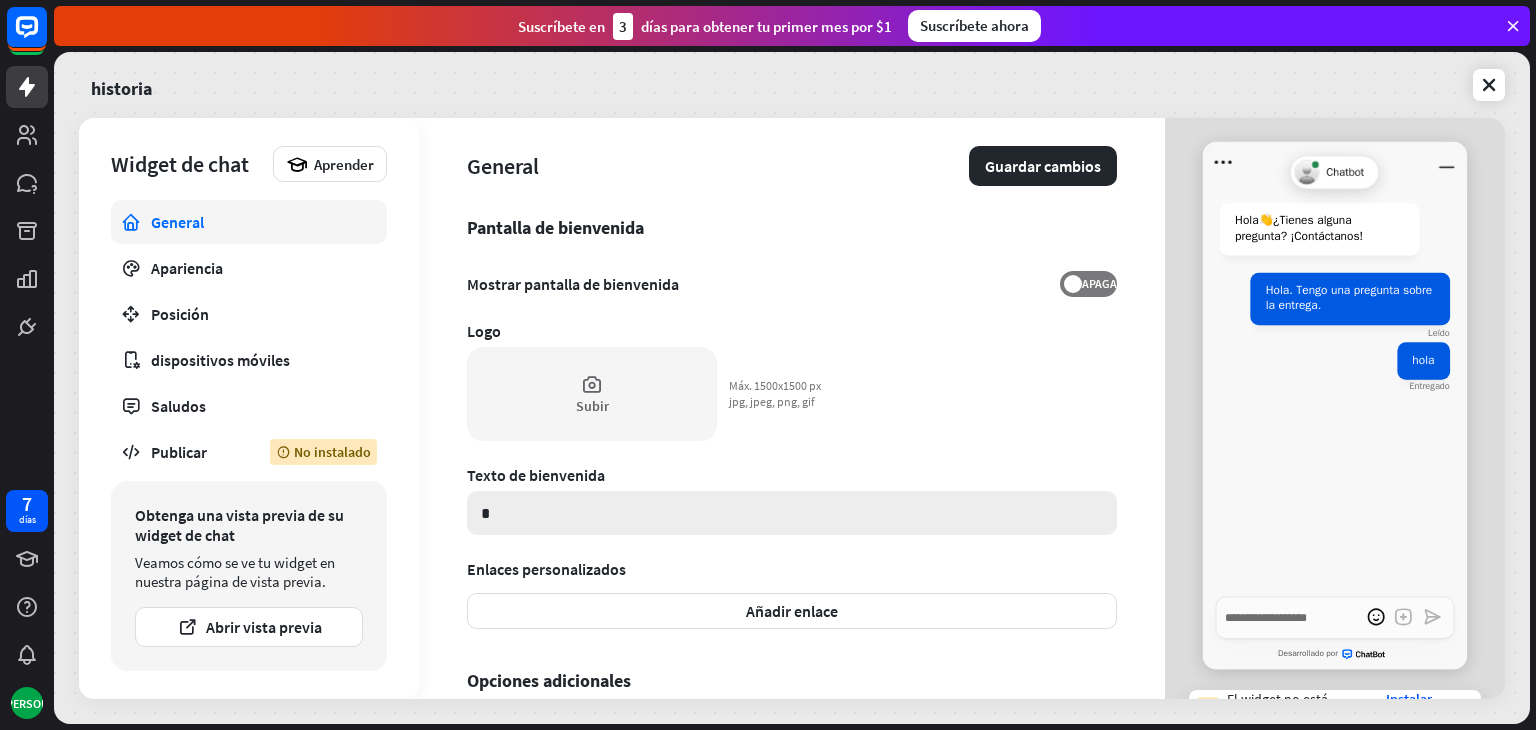 type on "*" 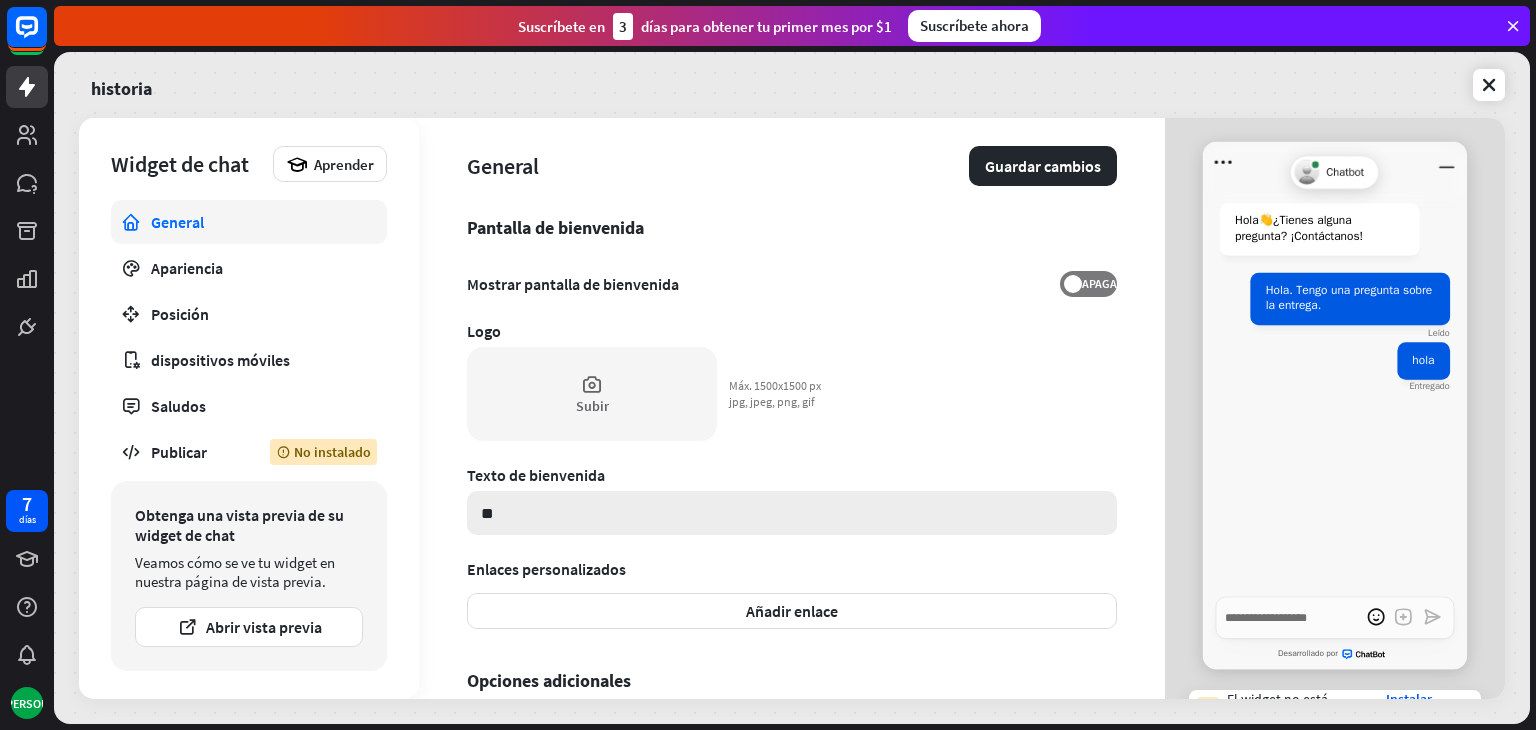 type on "*" 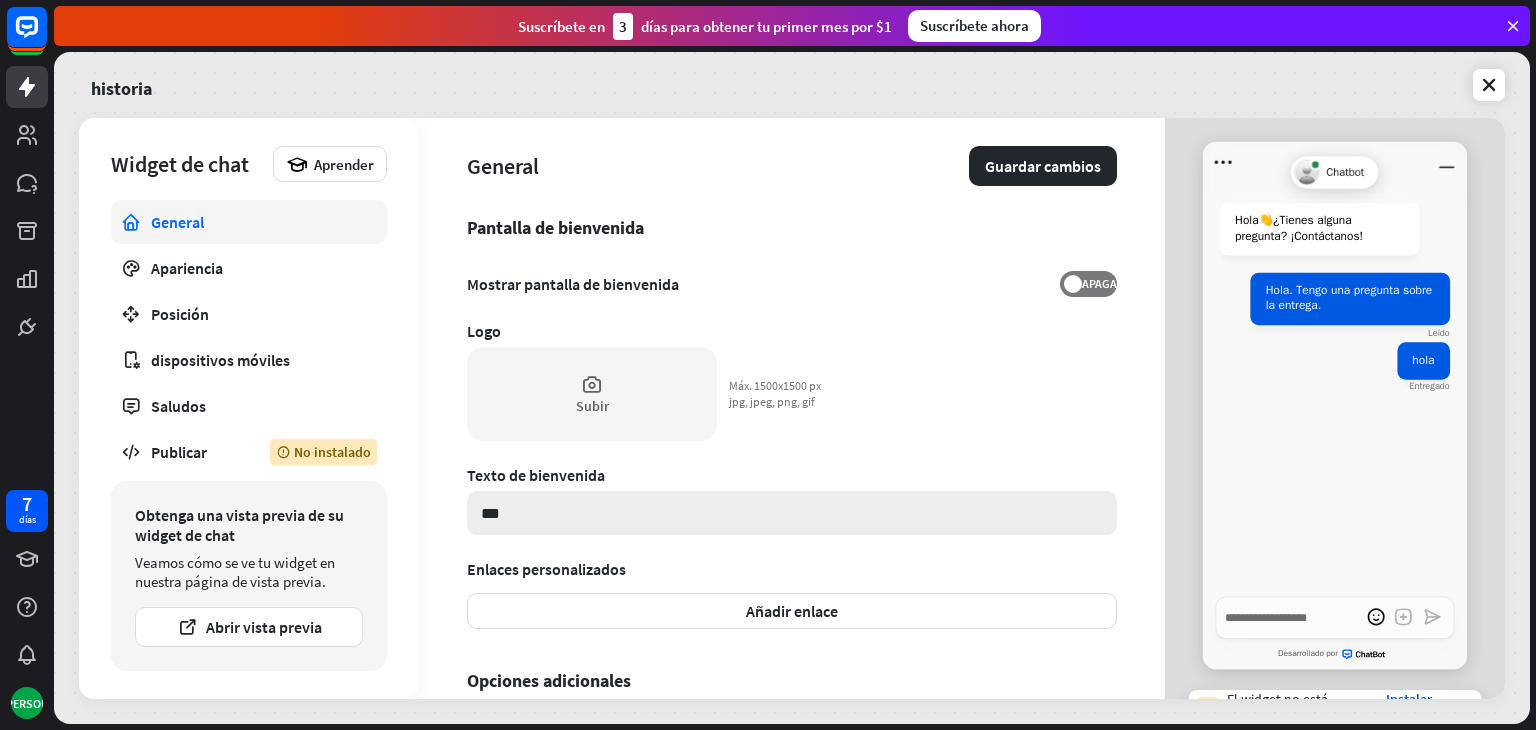 type on "*" 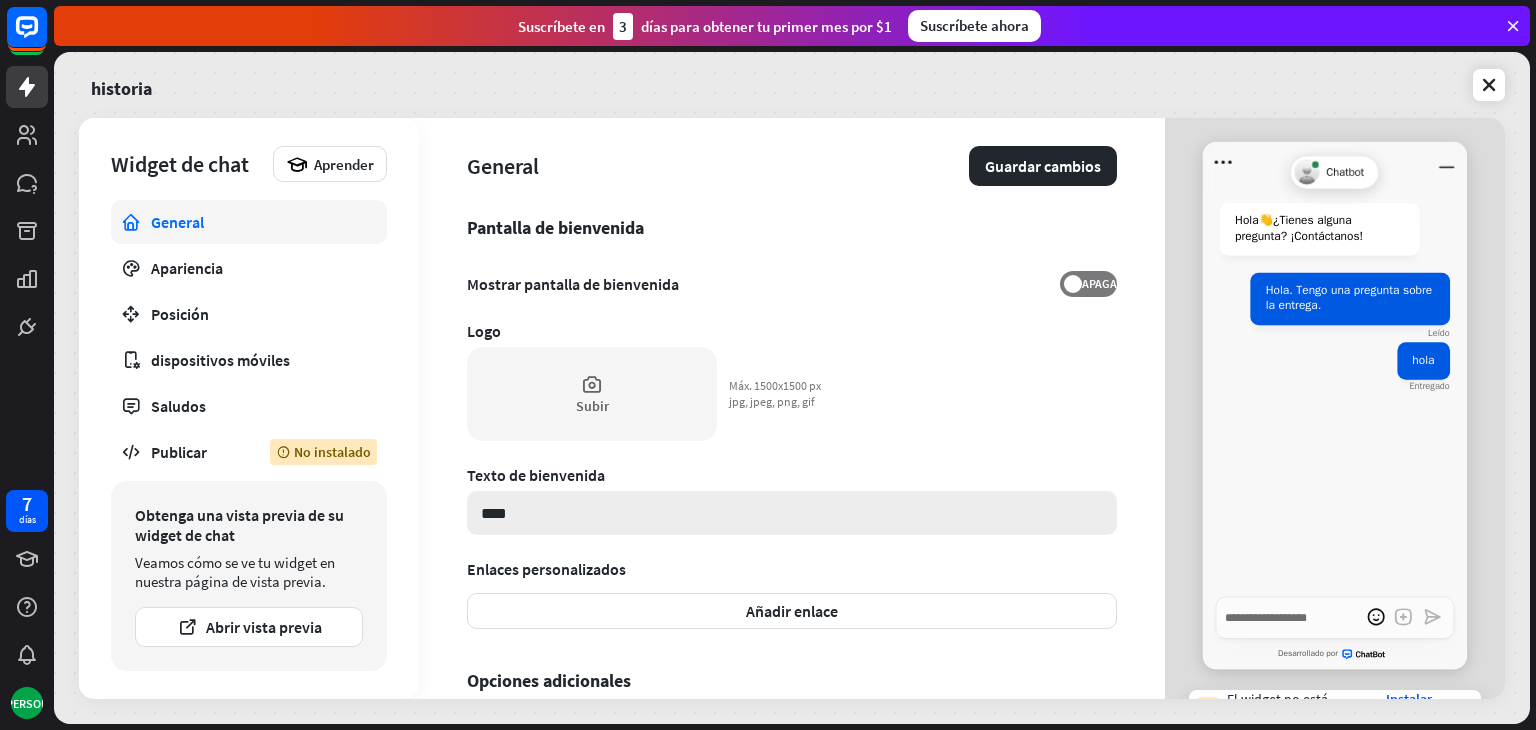 type on "*" 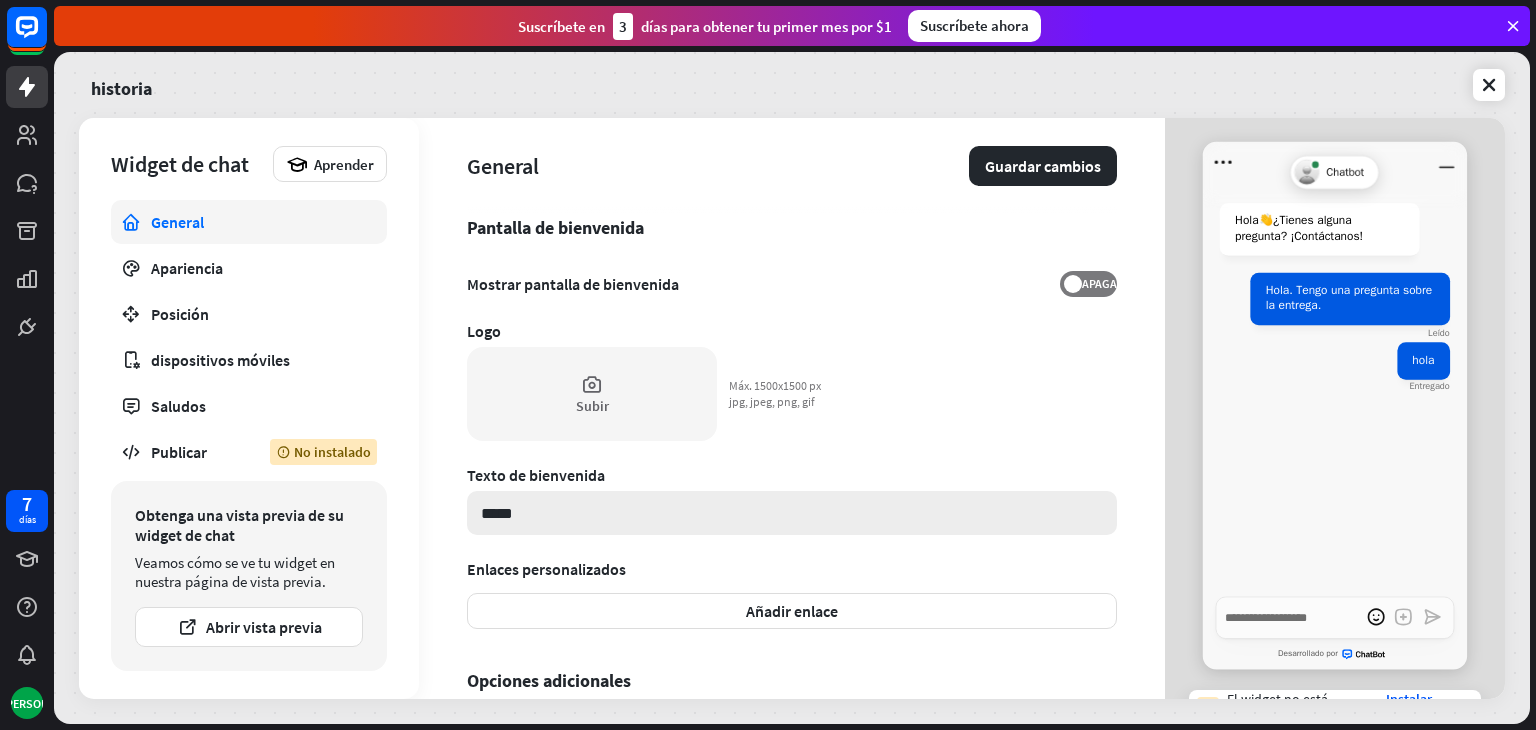type on "*" 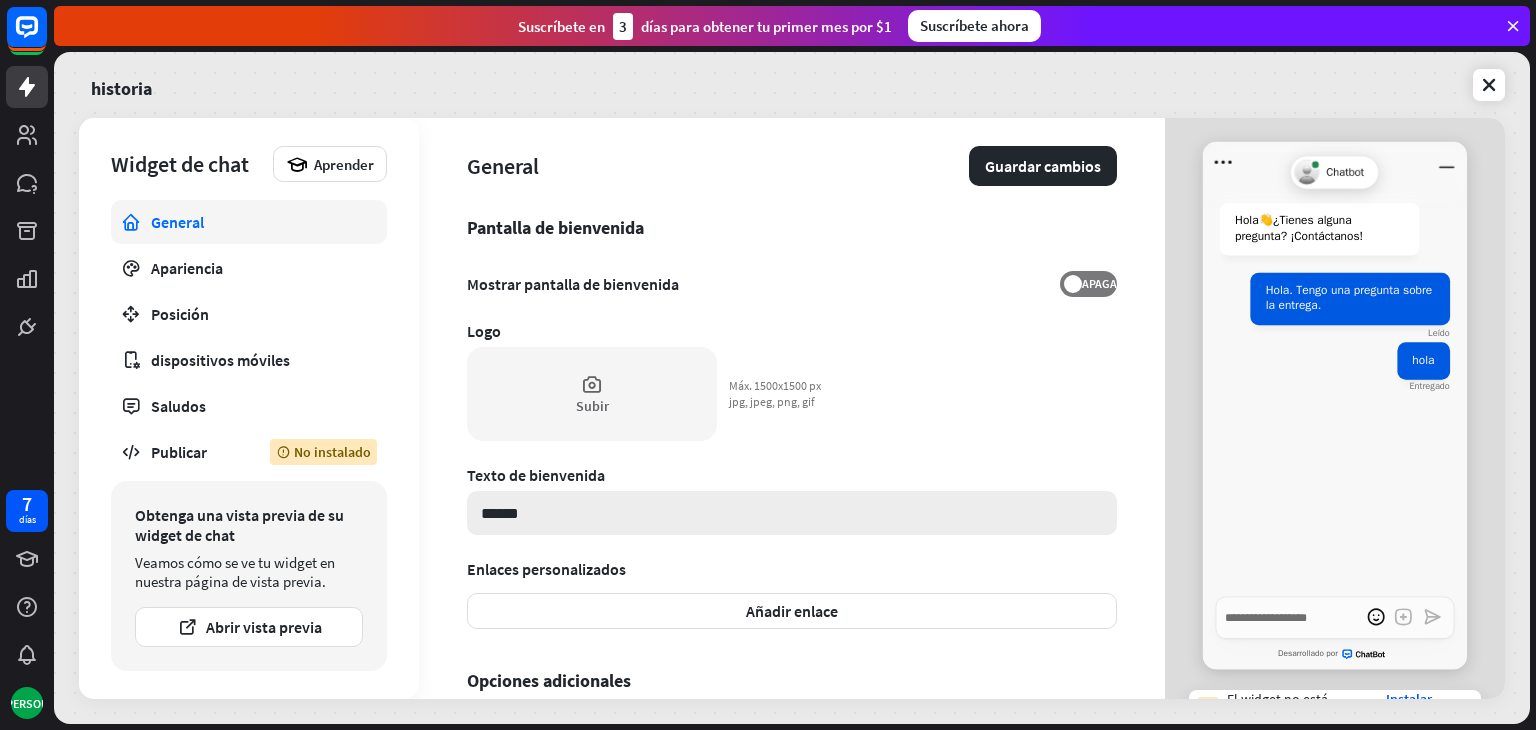 type on "*" 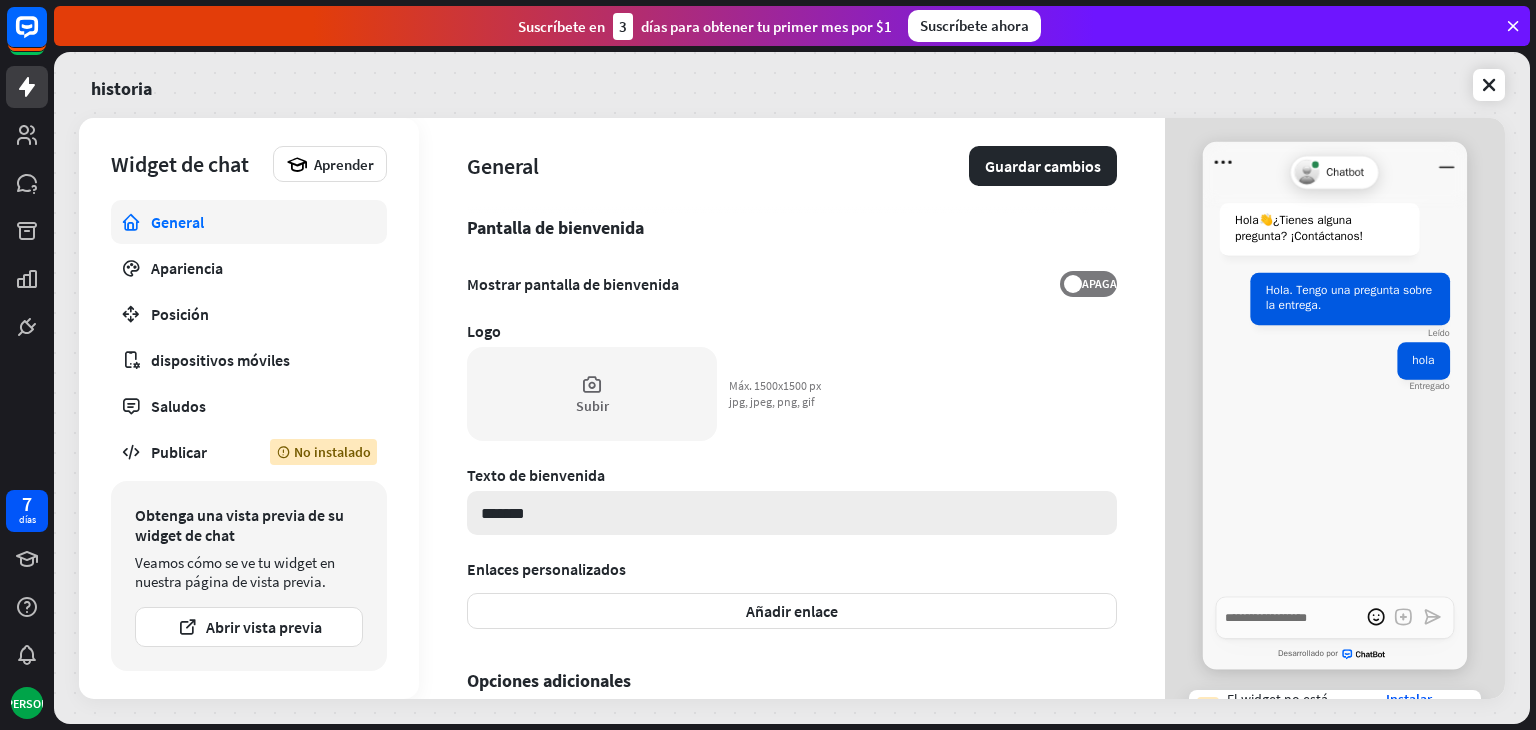 type on "*" 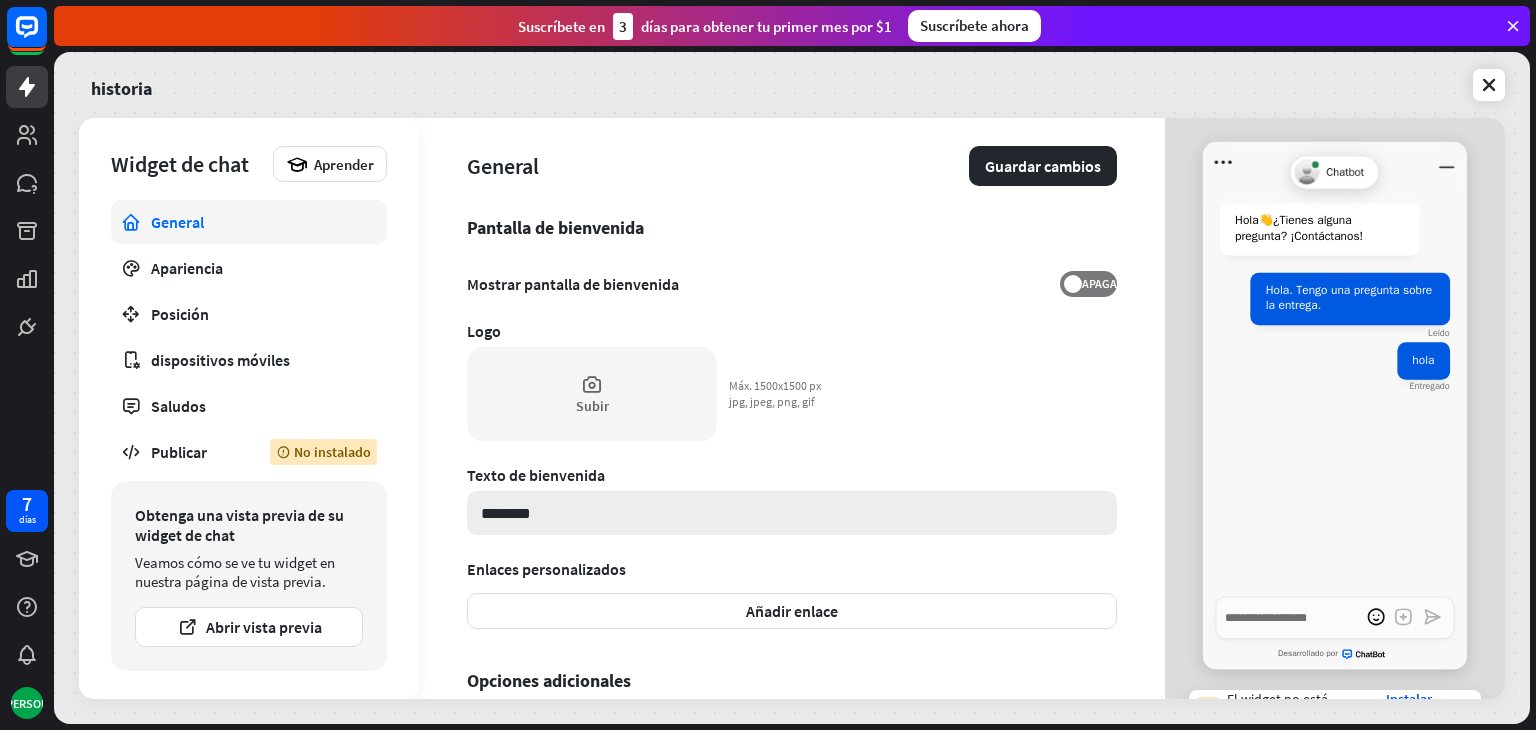 type on "*" 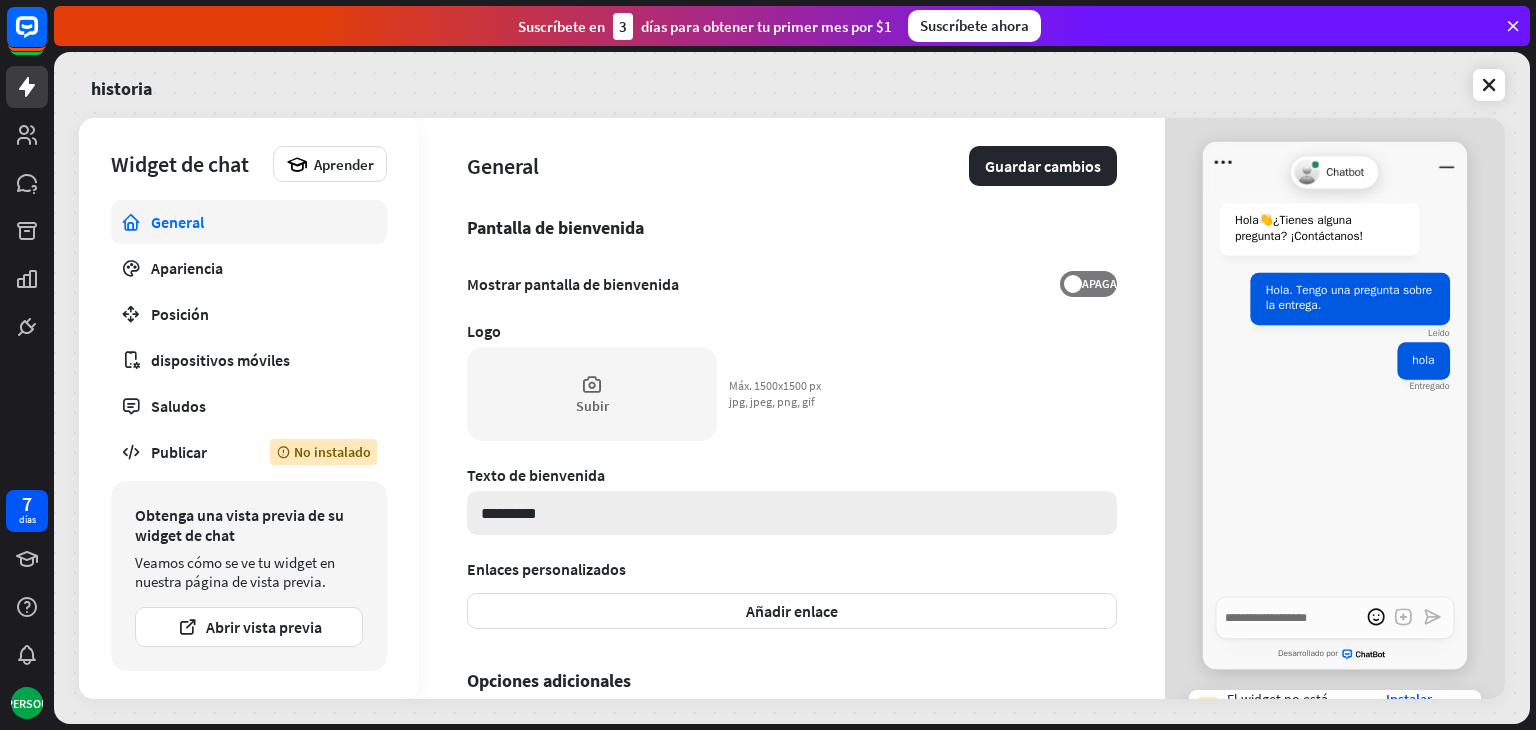 type on "*" 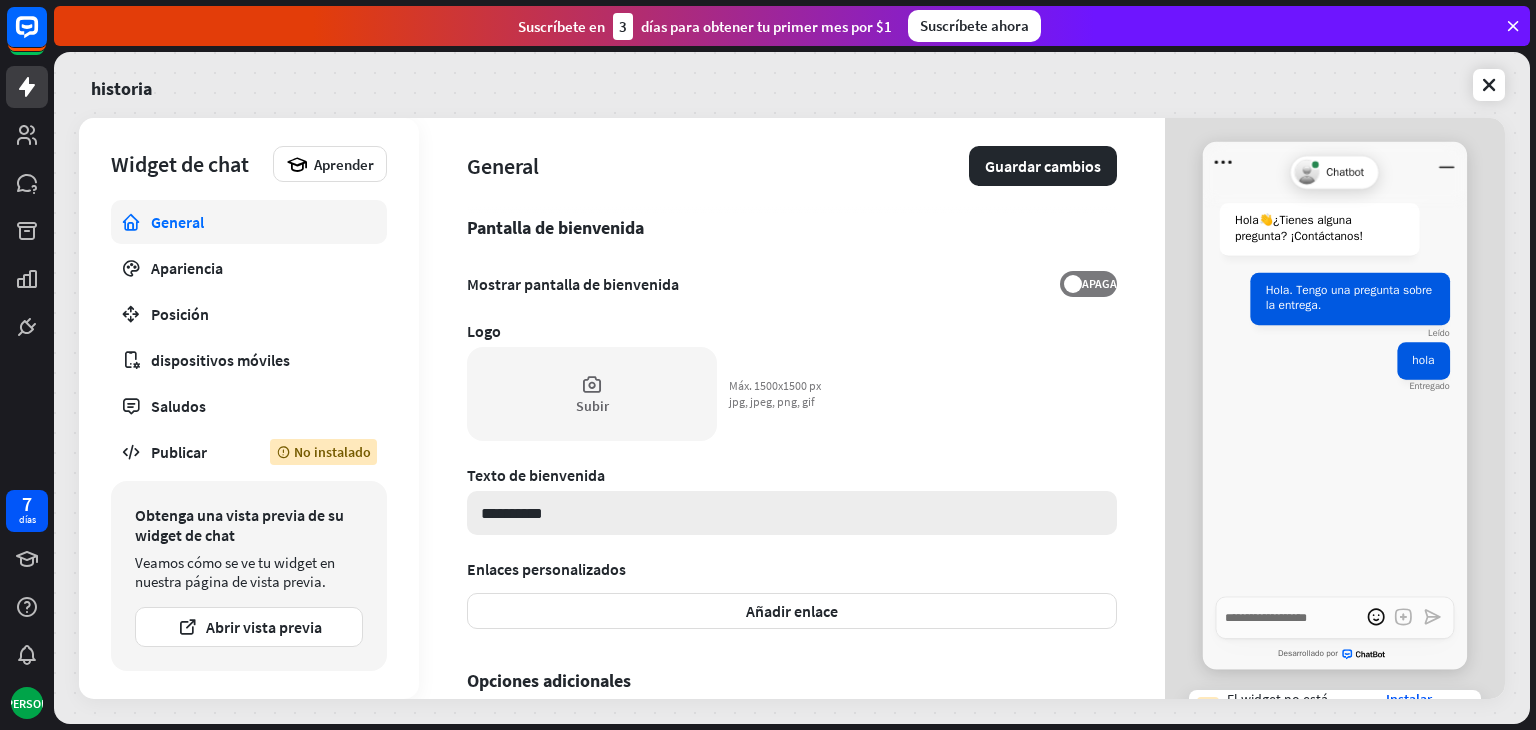 type on "*" 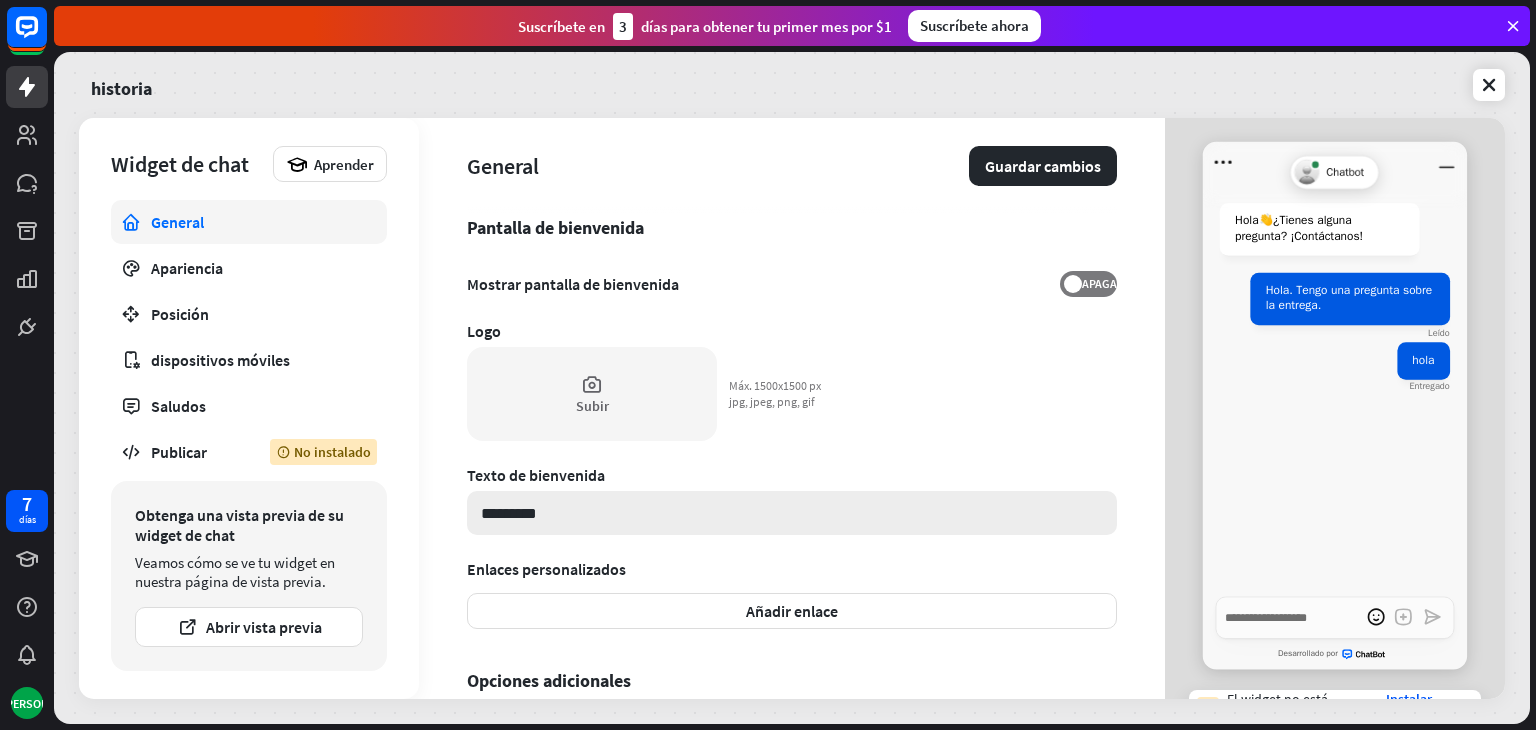 type on "*" 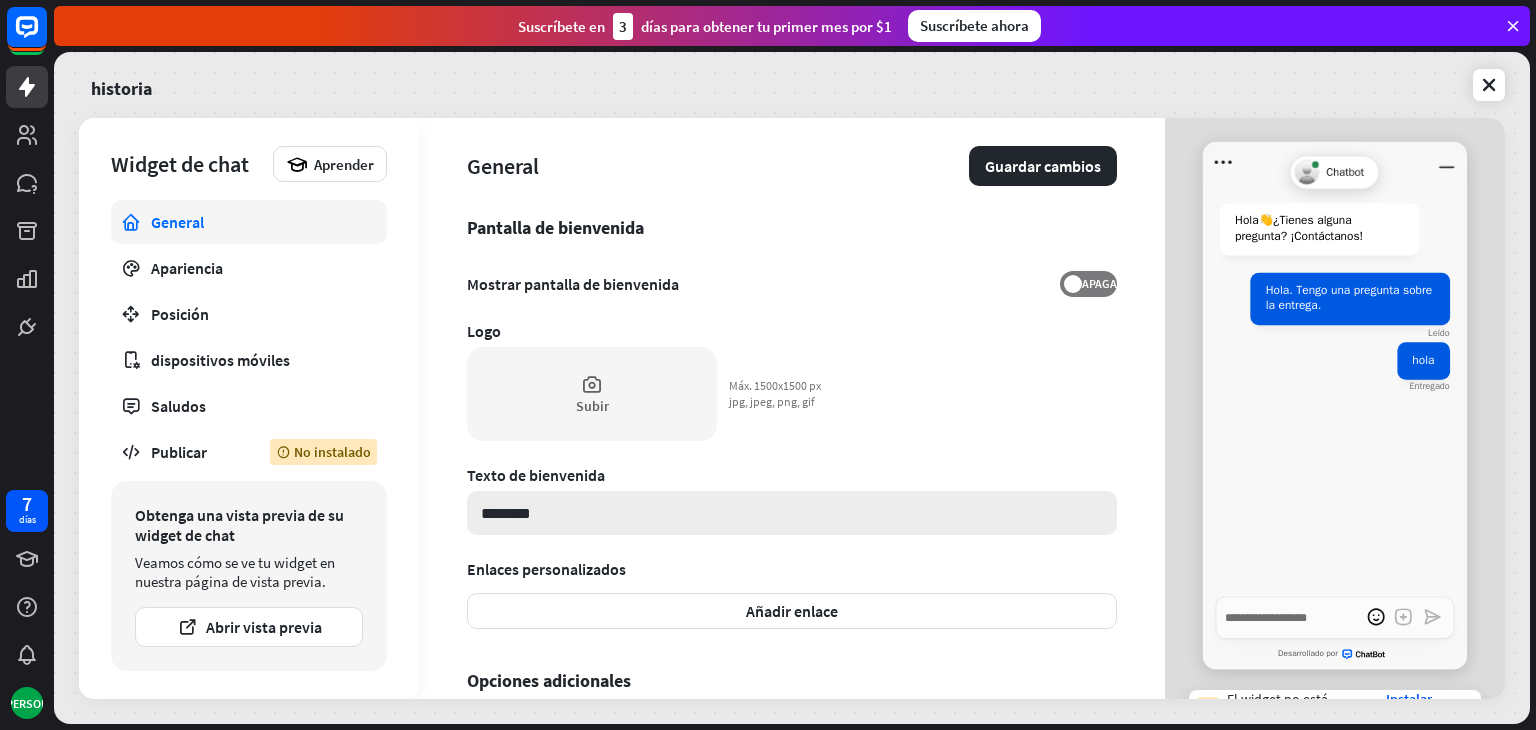 type on "*" 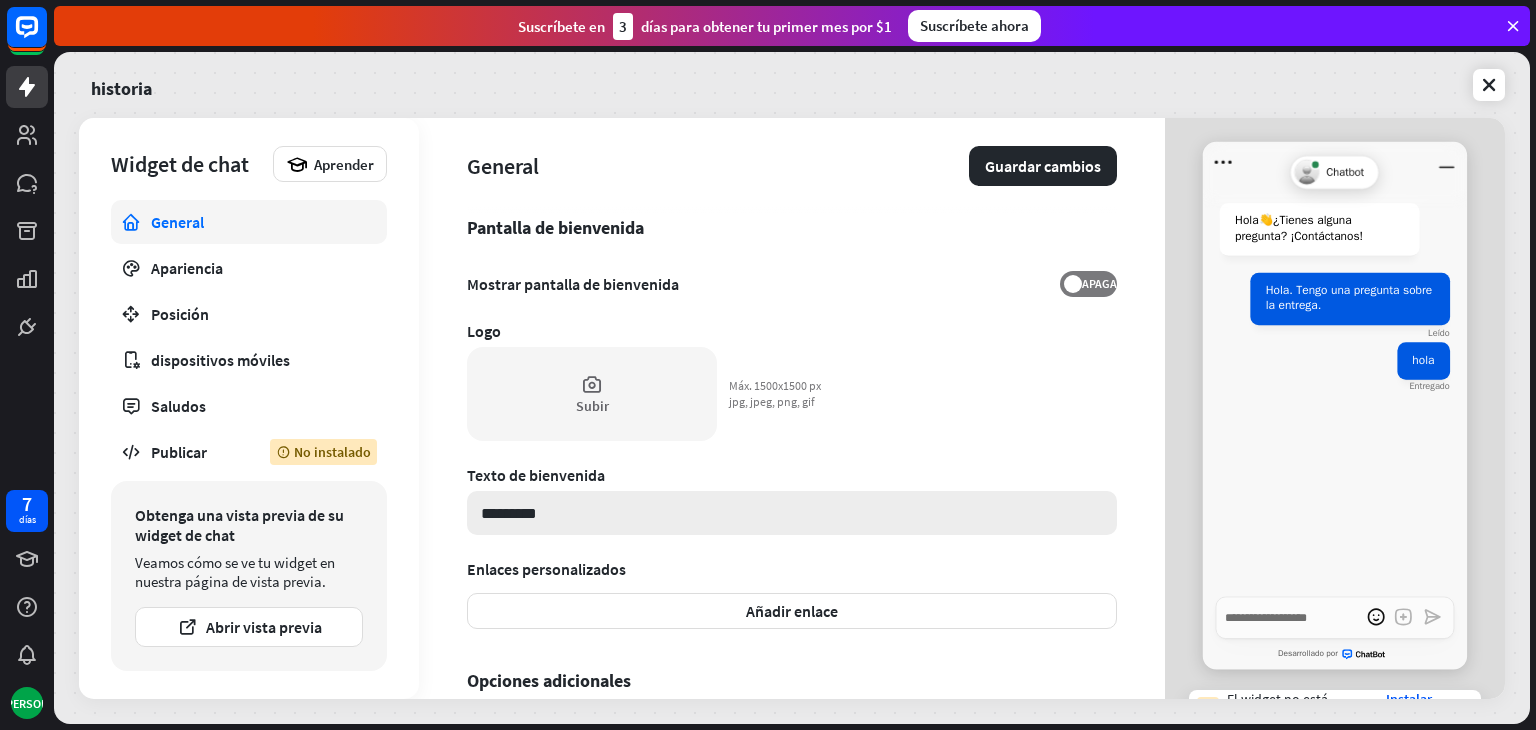 type on "*" 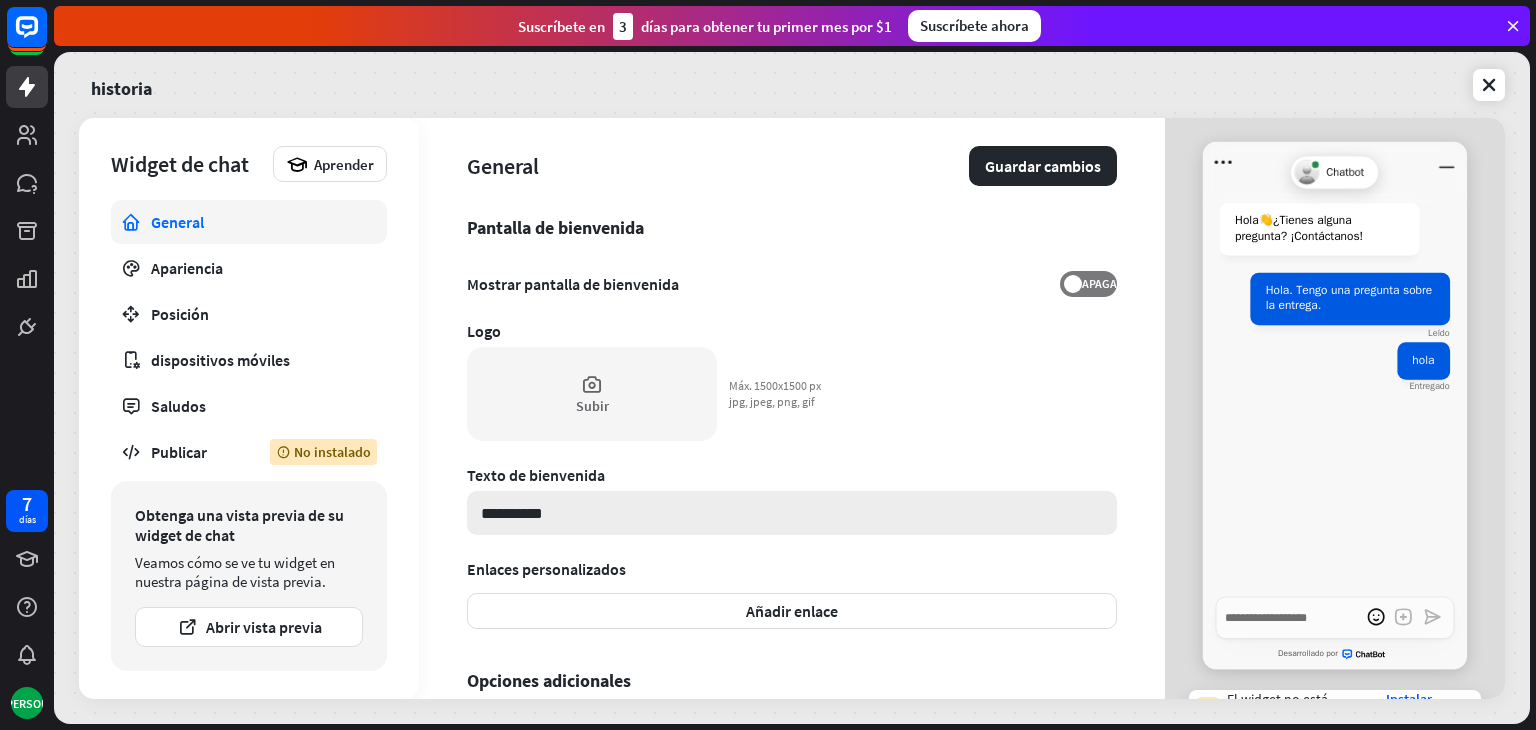 type on "*" 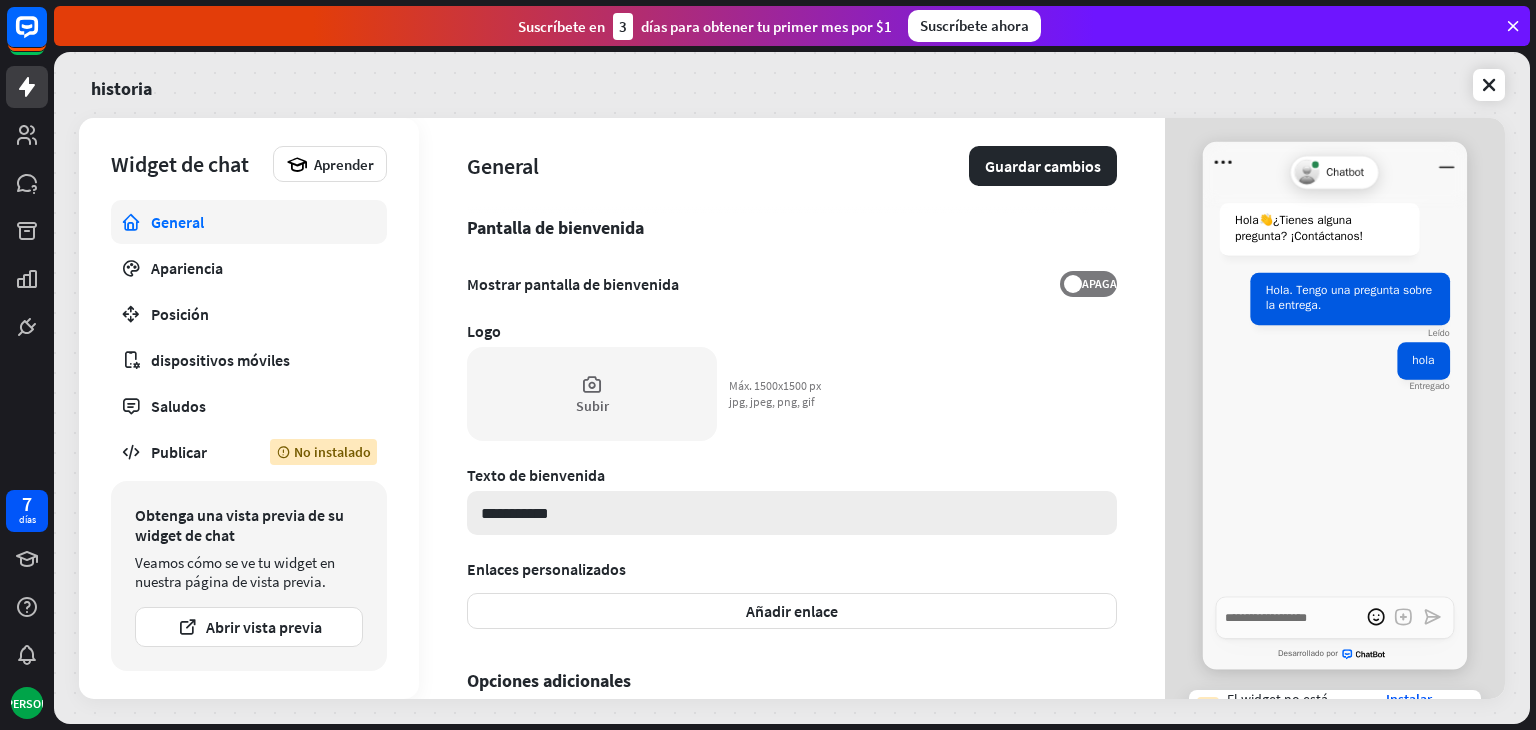 type on "*" 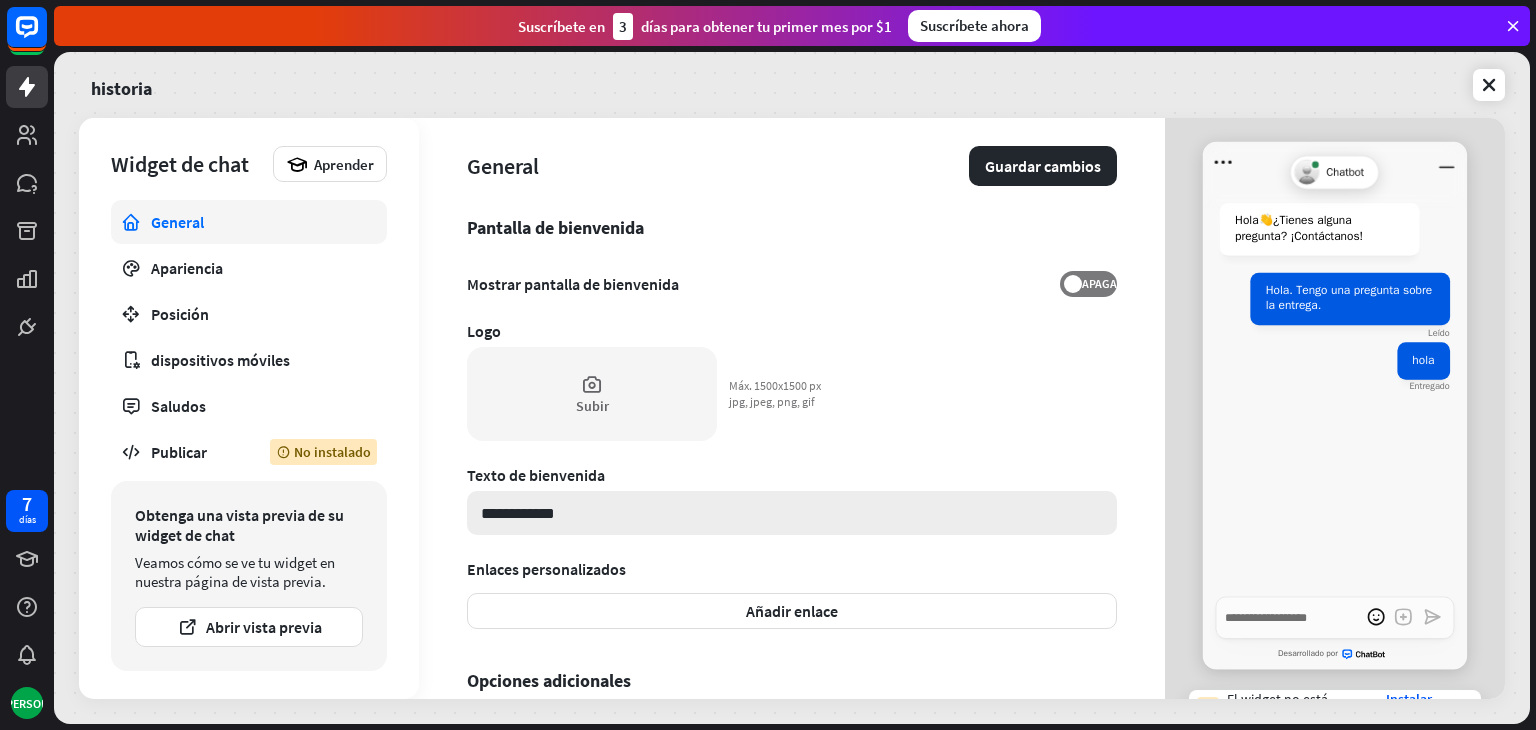 type on "*" 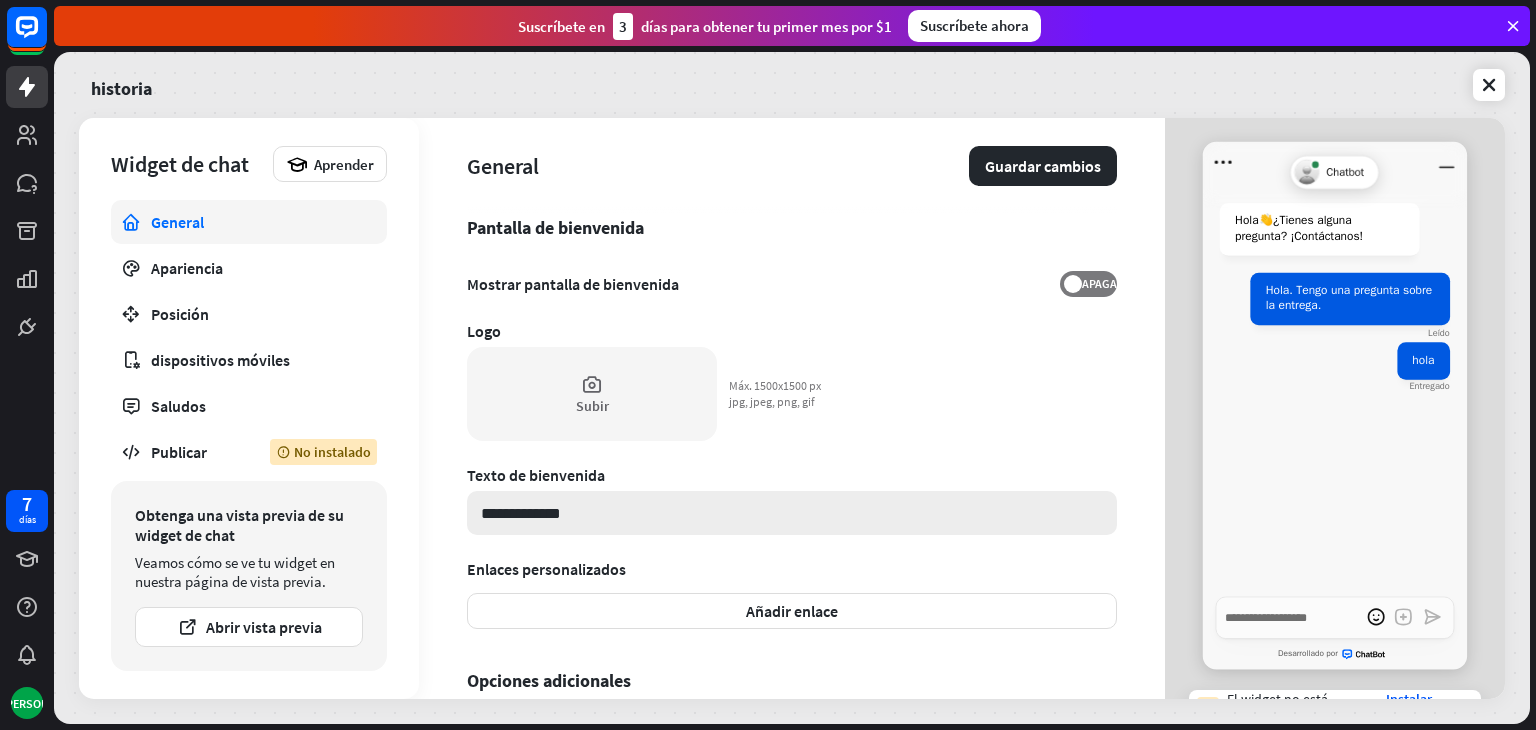 type on "*" 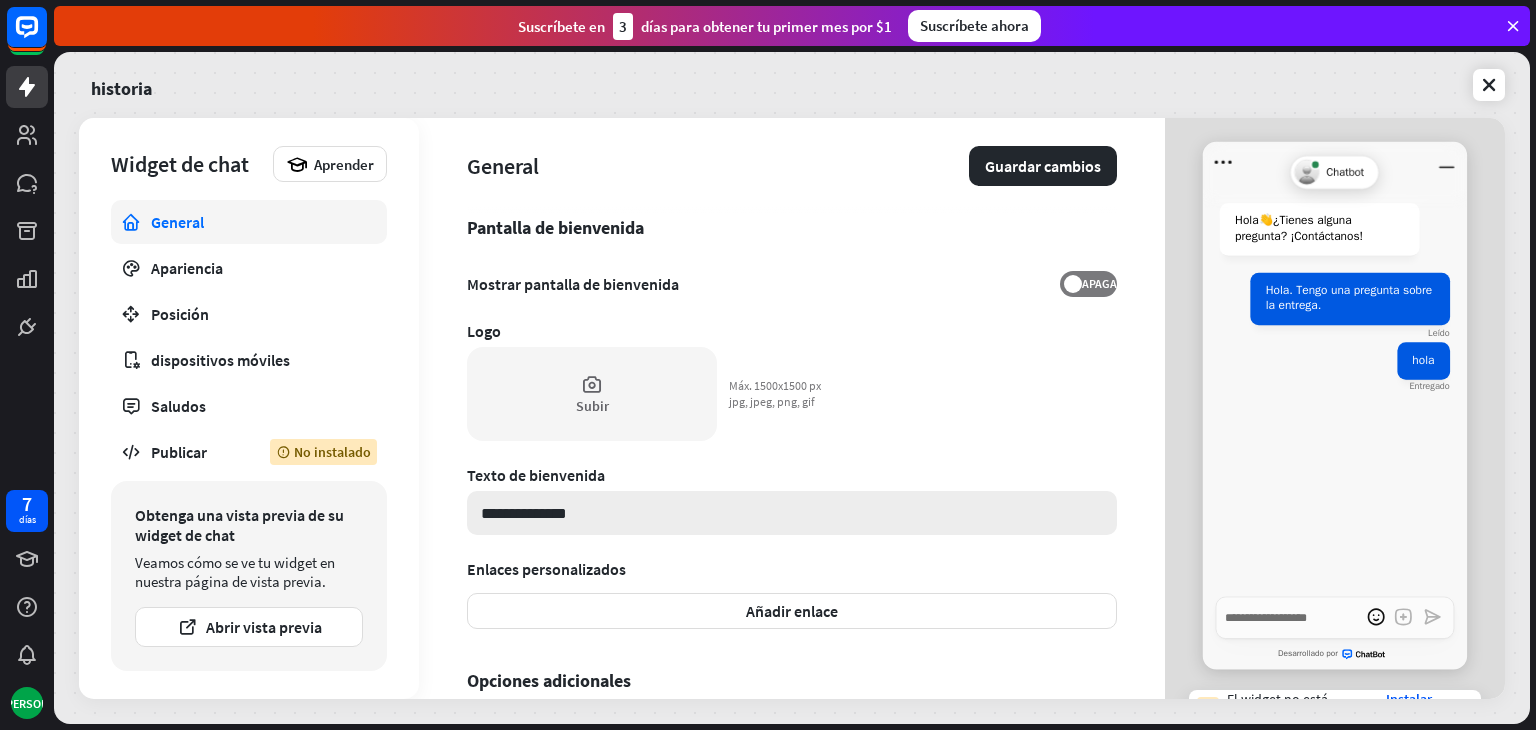type on "*" 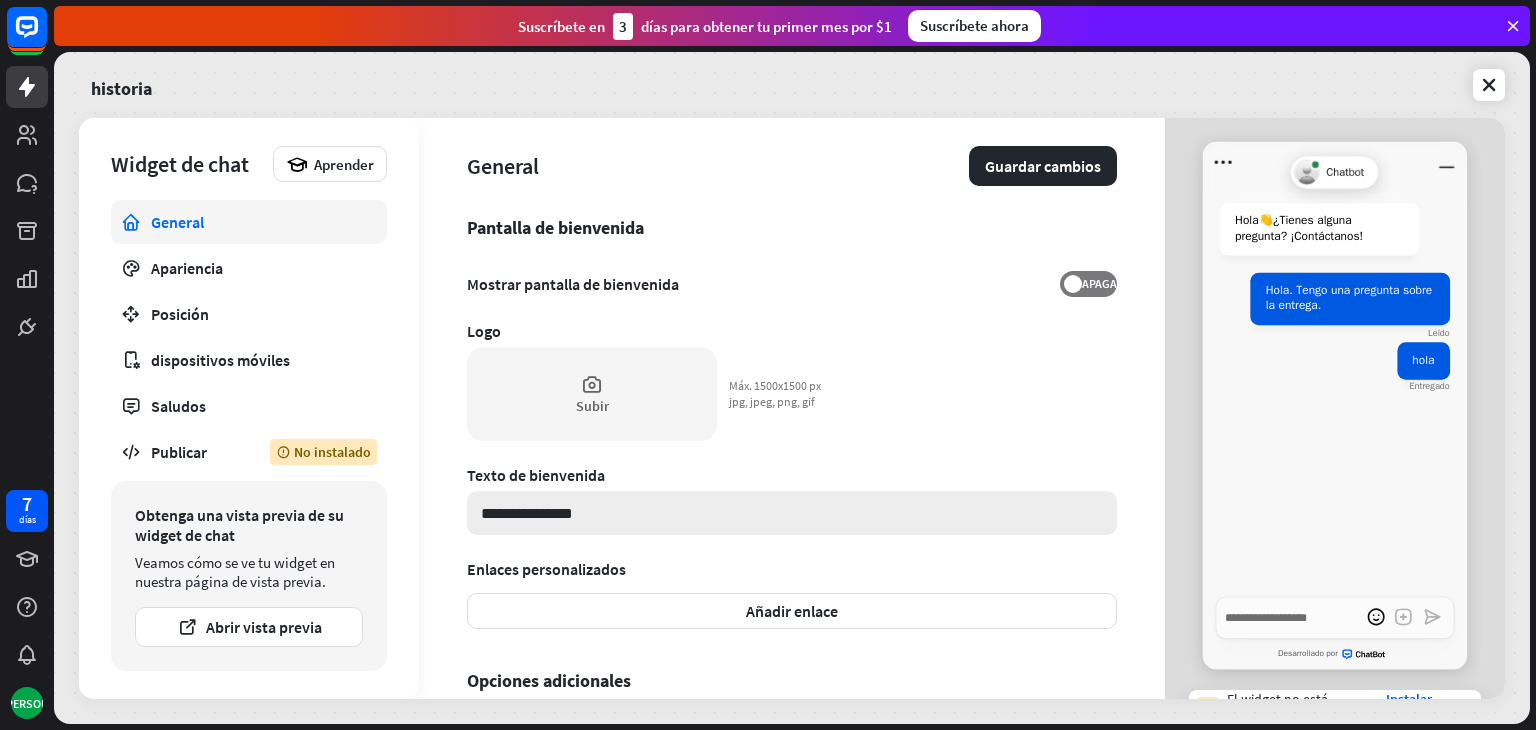 type on "*" 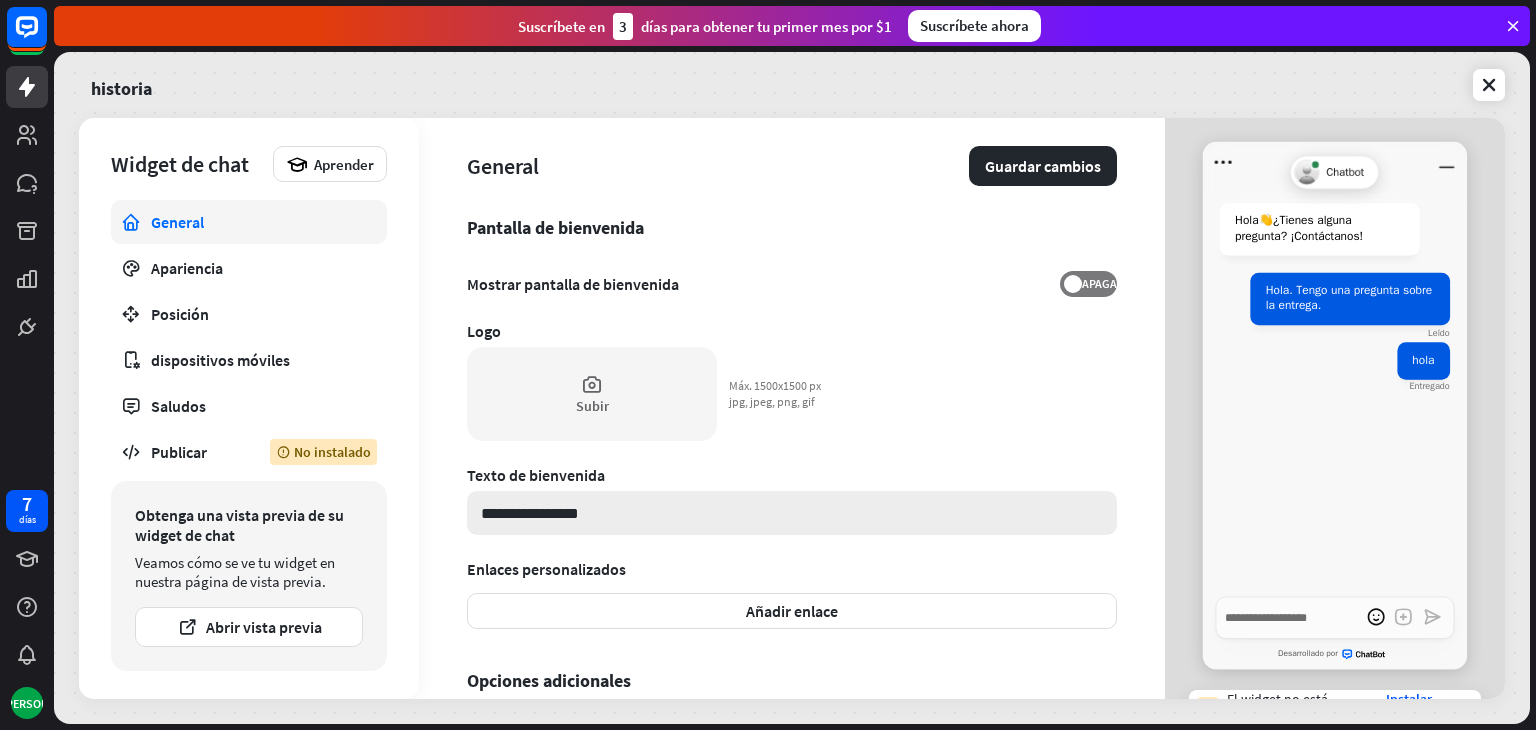 type on "*" 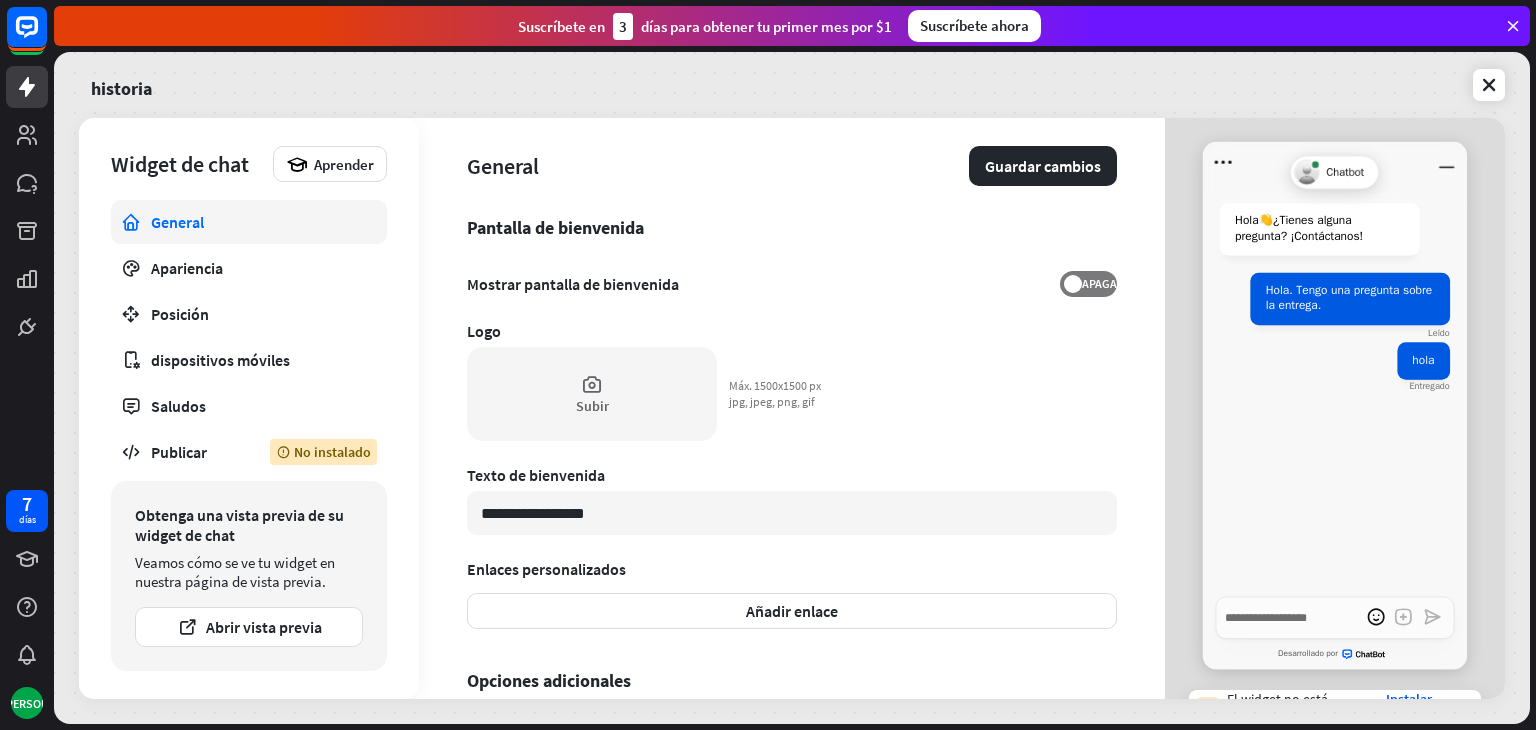 type on "**********" 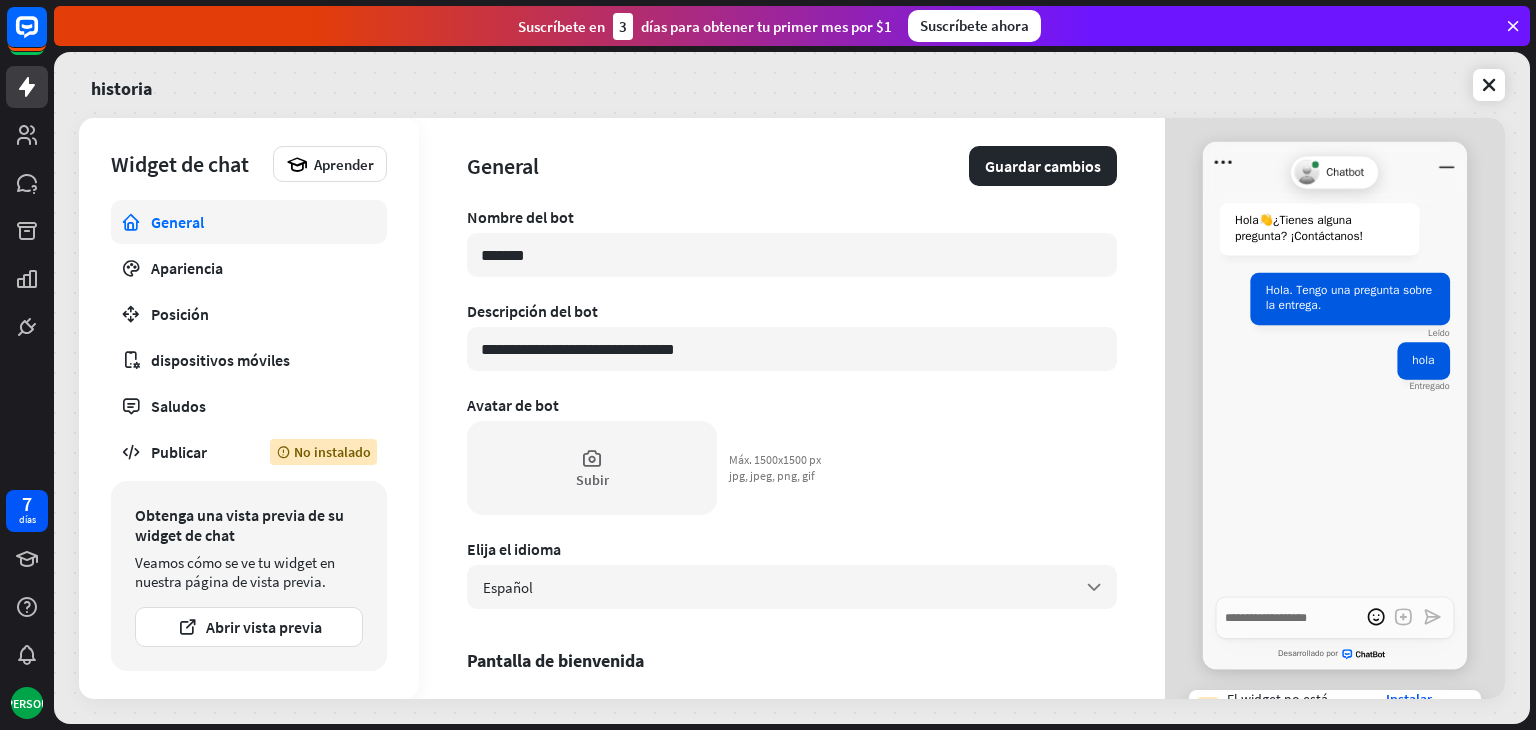 scroll, scrollTop: 0, scrollLeft: 0, axis: both 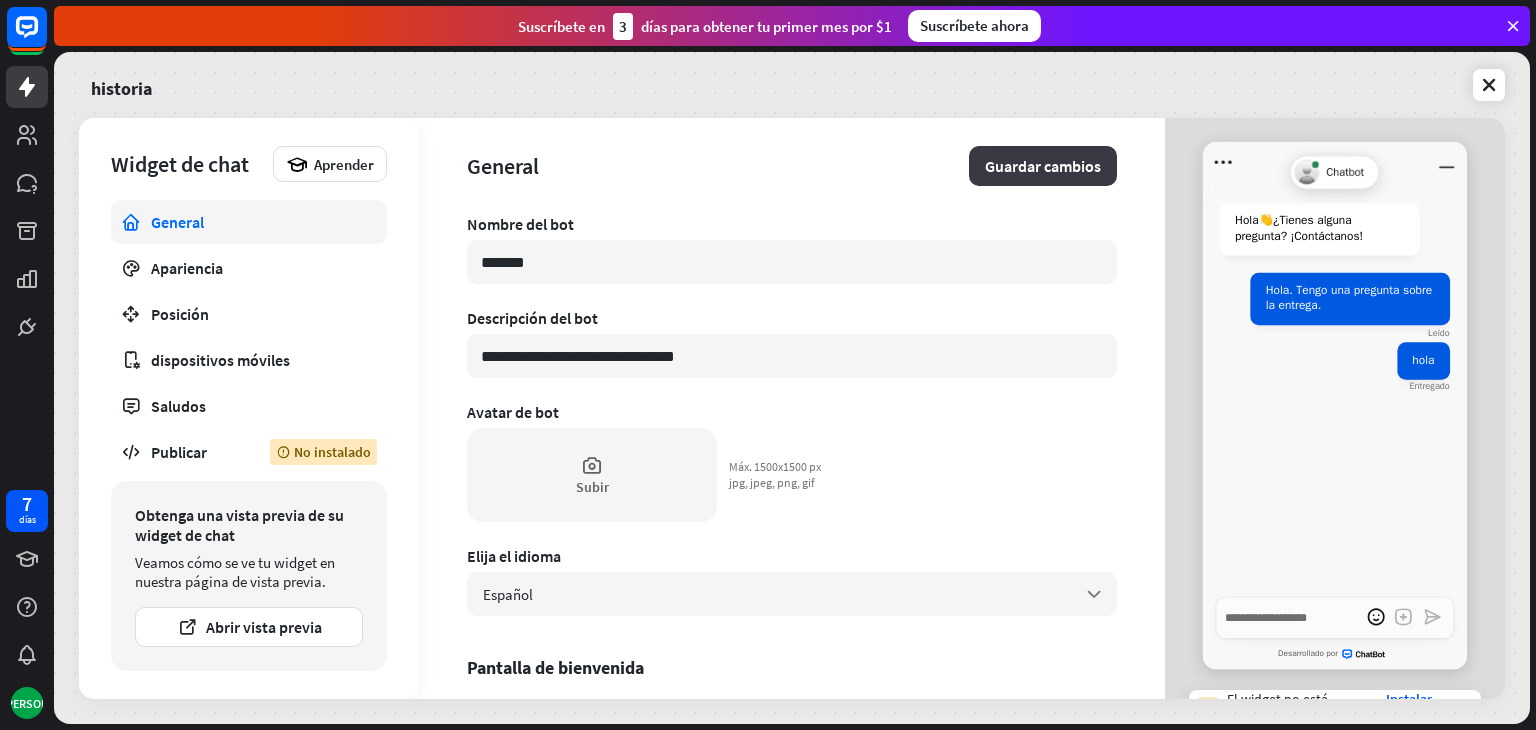 click on "Guardar cambios" at bounding box center [1043, 166] 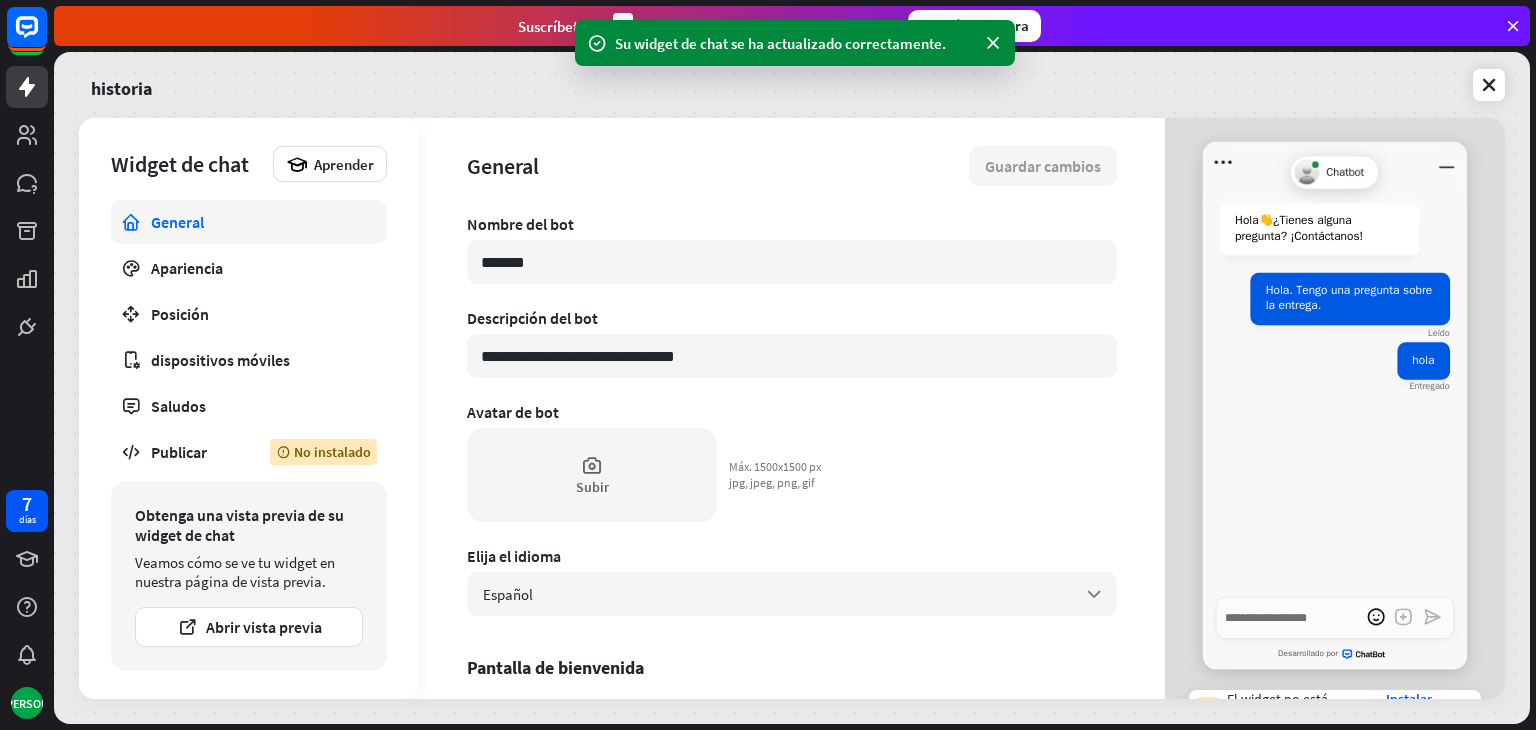 click on "Hola 👋 ¿Tienes alguna pregunta? ¡Contáctanos!" at bounding box center [1335, 231] 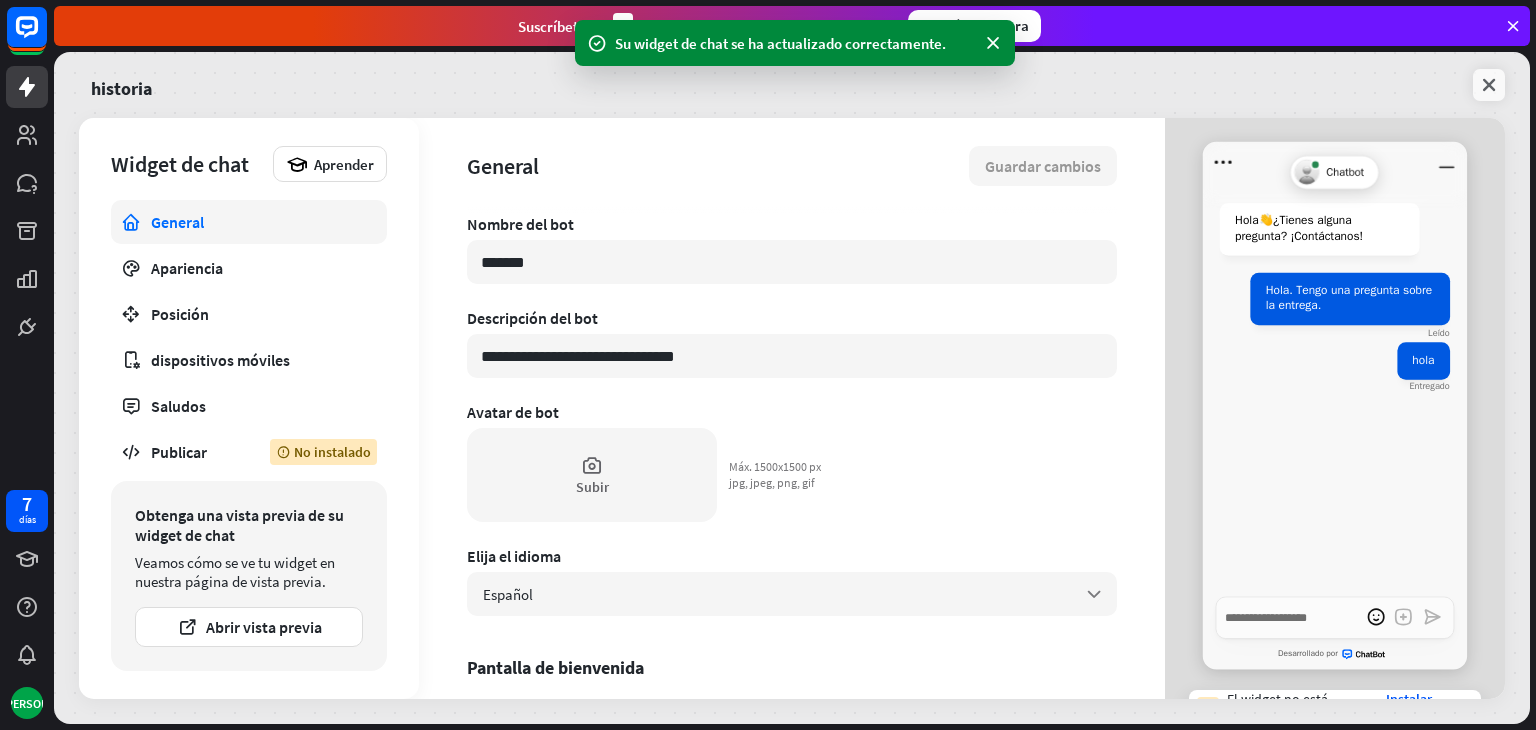 click at bounding box center [1489, 85] 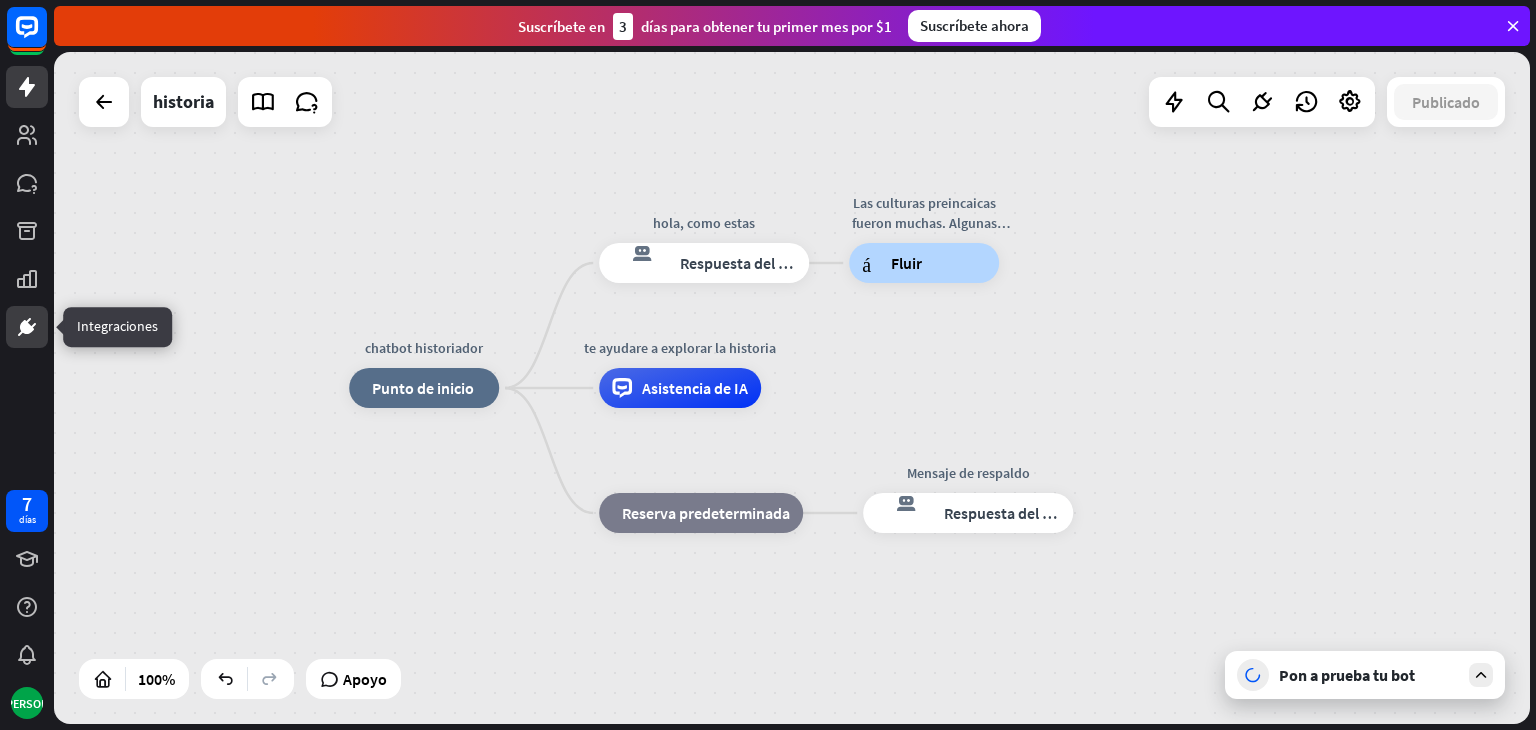 click at bounding box center [27, 327] 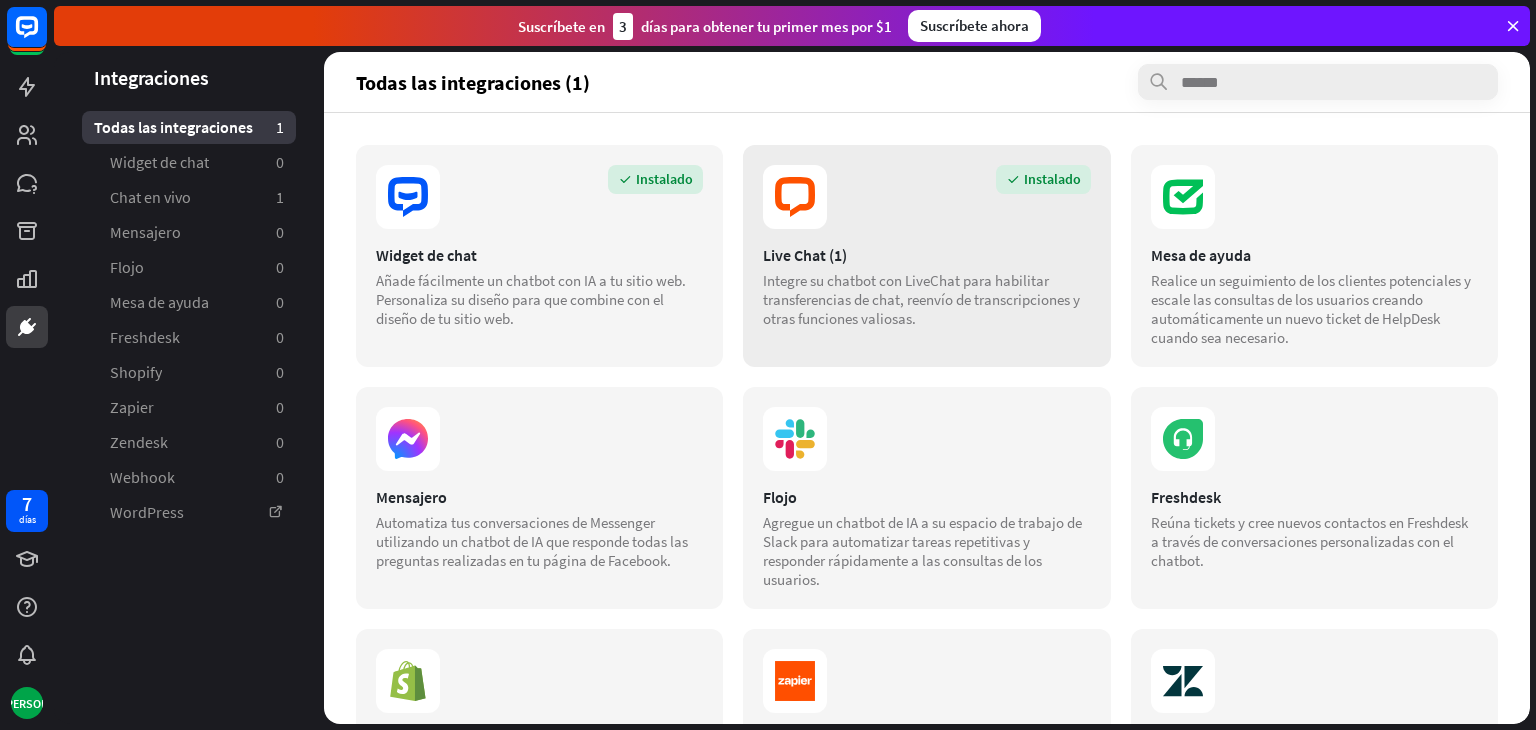 click on "Instalado flecha_abajo Chat en vivo (1) Integre su chatbot con LiveChat para habilitar transferencias de chat, reenvío de transcripciones y otras funciones valiosas." at bounding box center [926, 256] 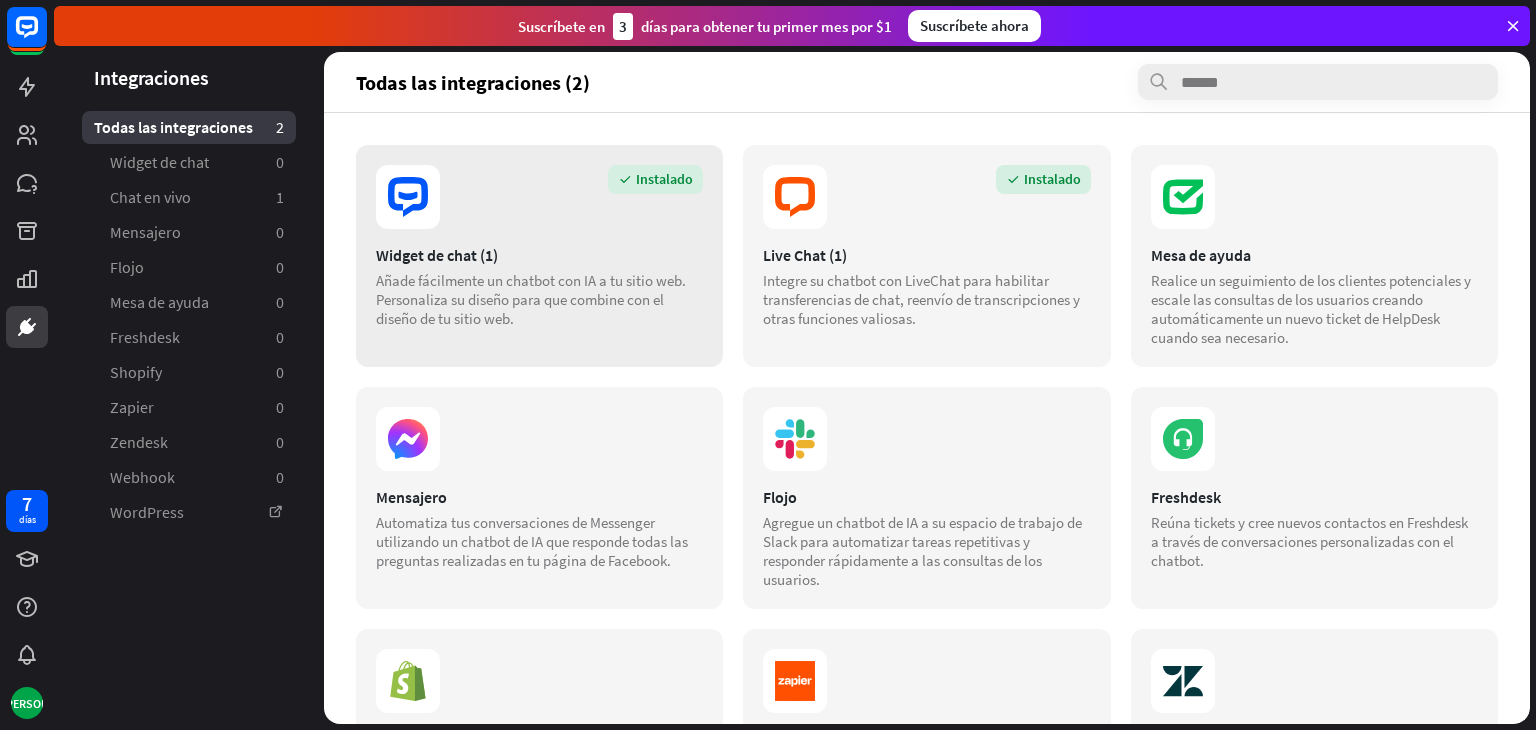 click on "Añade fácilmente un chatbot con IA a tu sitio web. Personaliza su diseño para que combine con el diseño de tu sitio web." at bounding box center (531, 299) 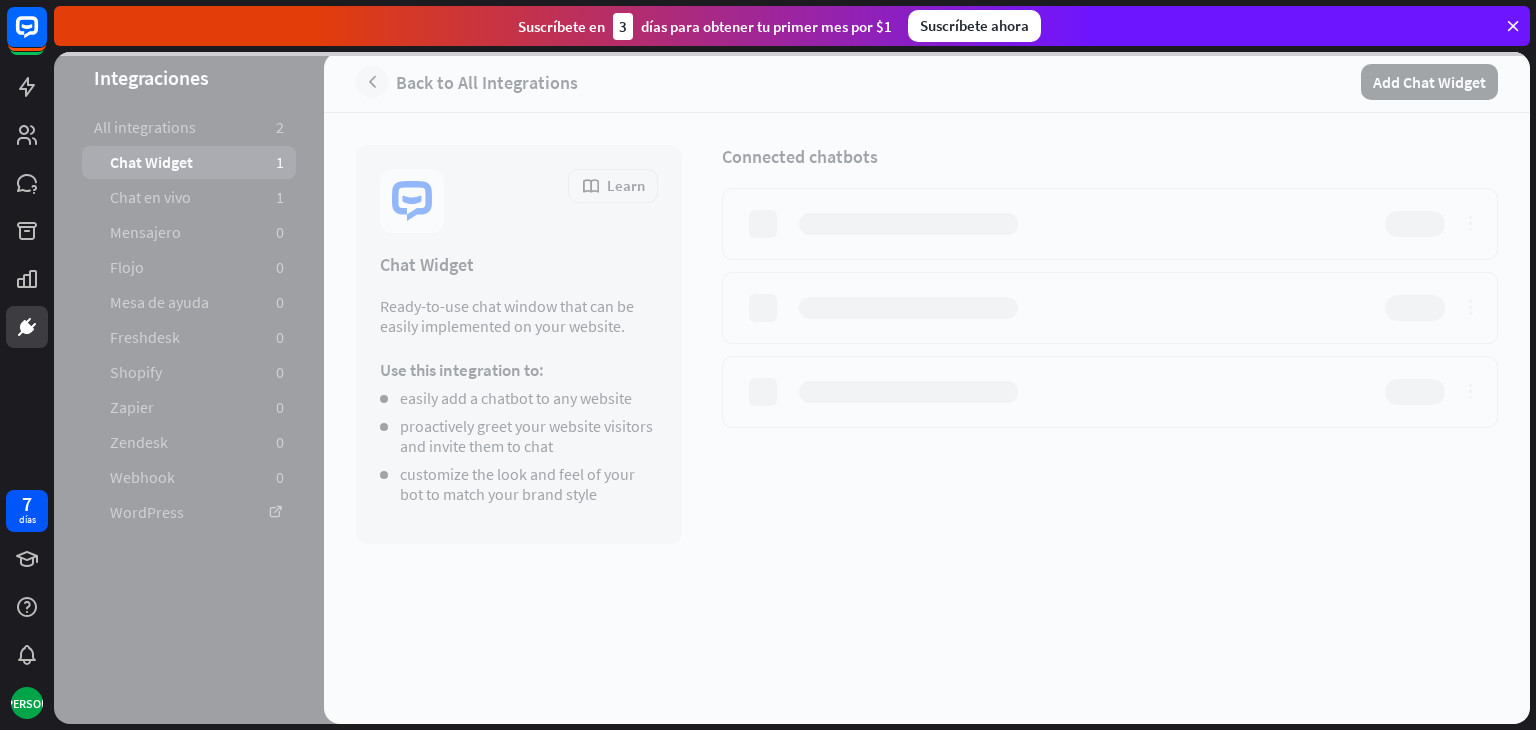 click at bounding box center (792, 388) 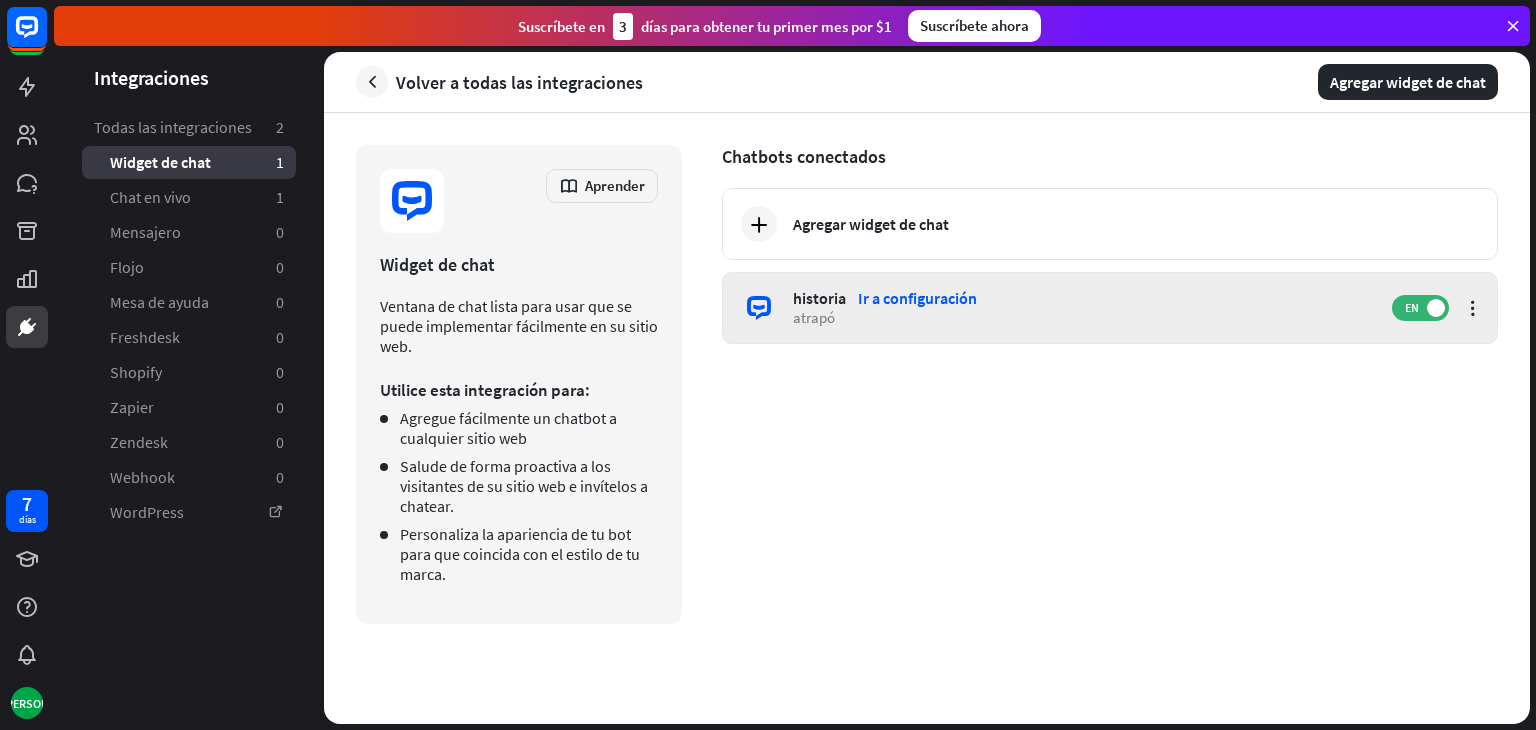 click on "atrapó" at bounding box center (1082, 317) 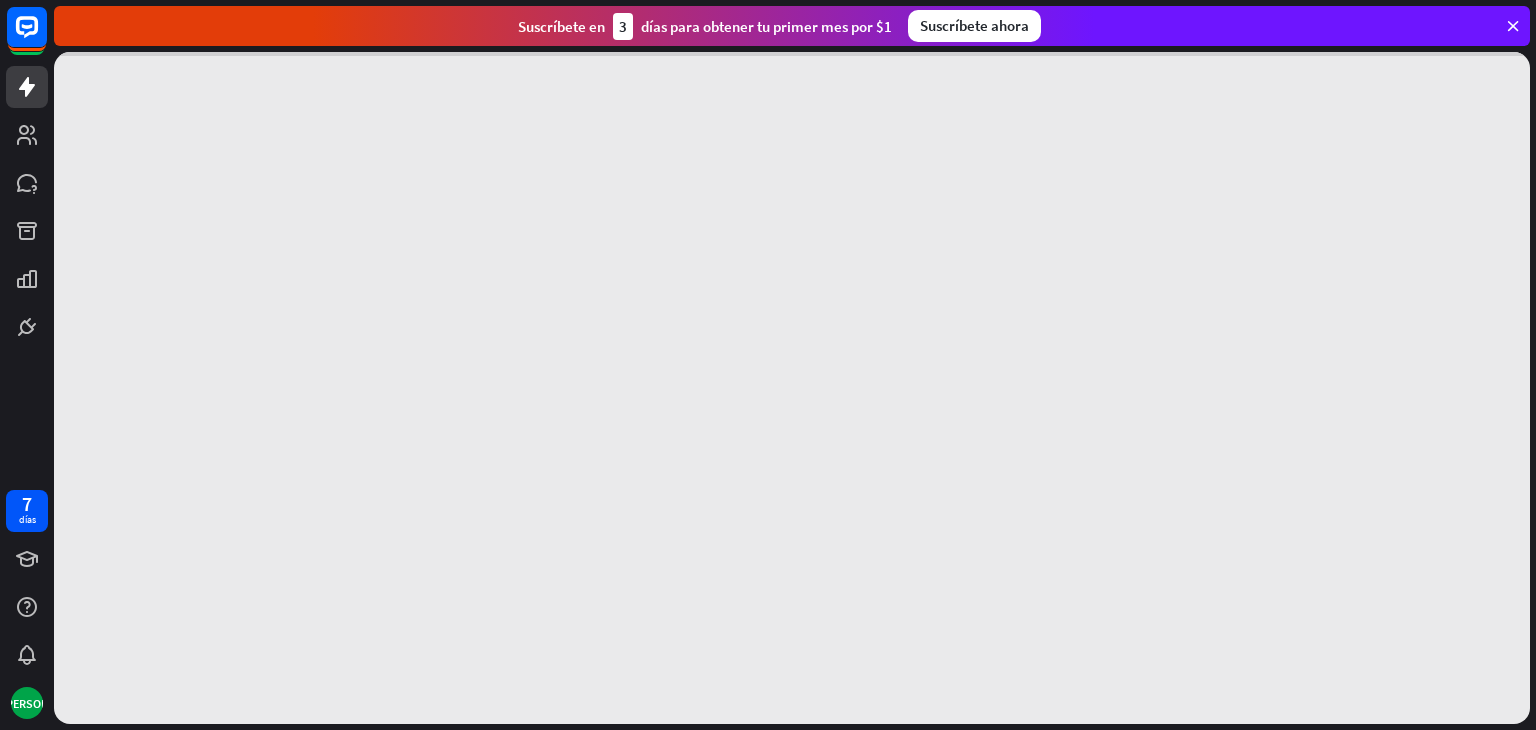 click at bounding box center (792, 388) 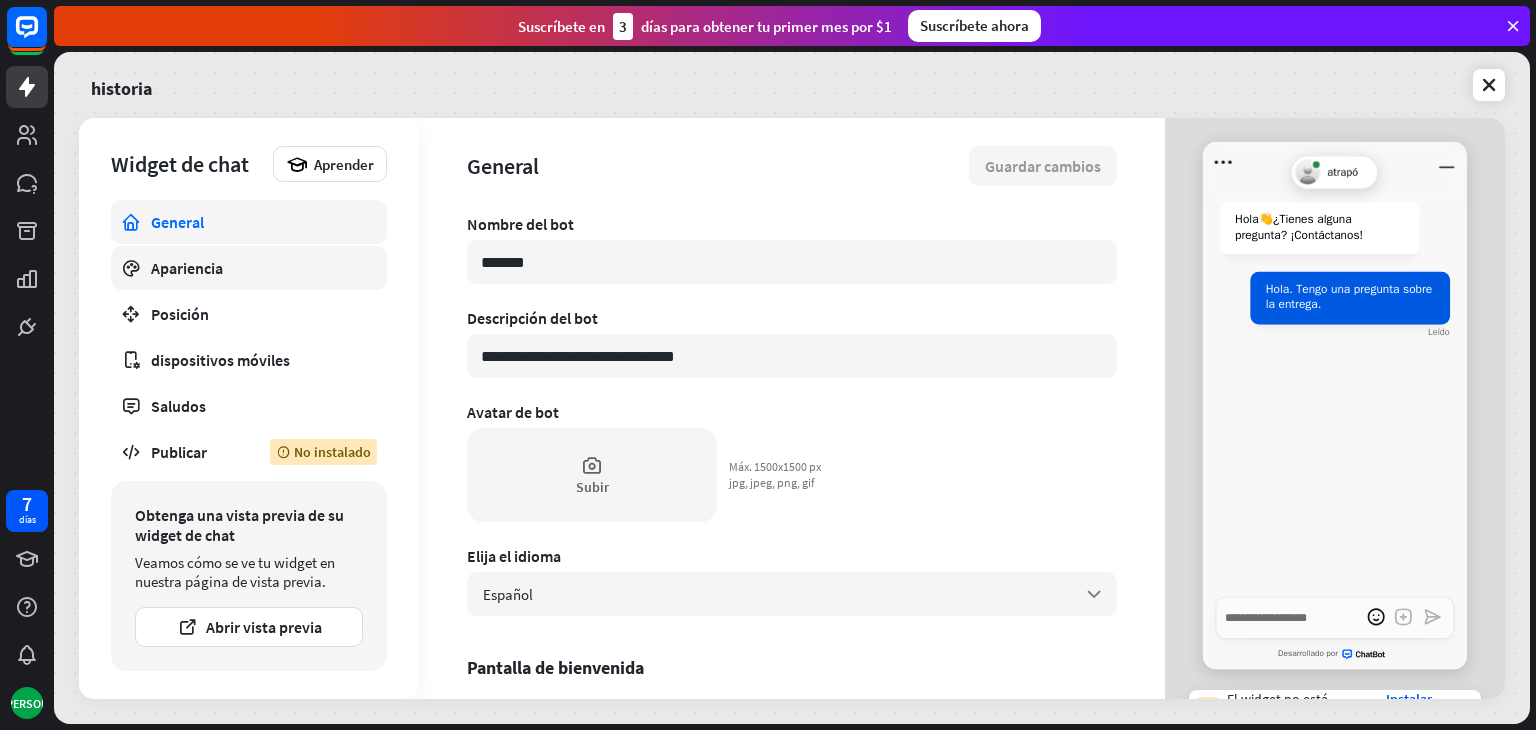 click on "Apariencia" at bounding box center (249, 268) 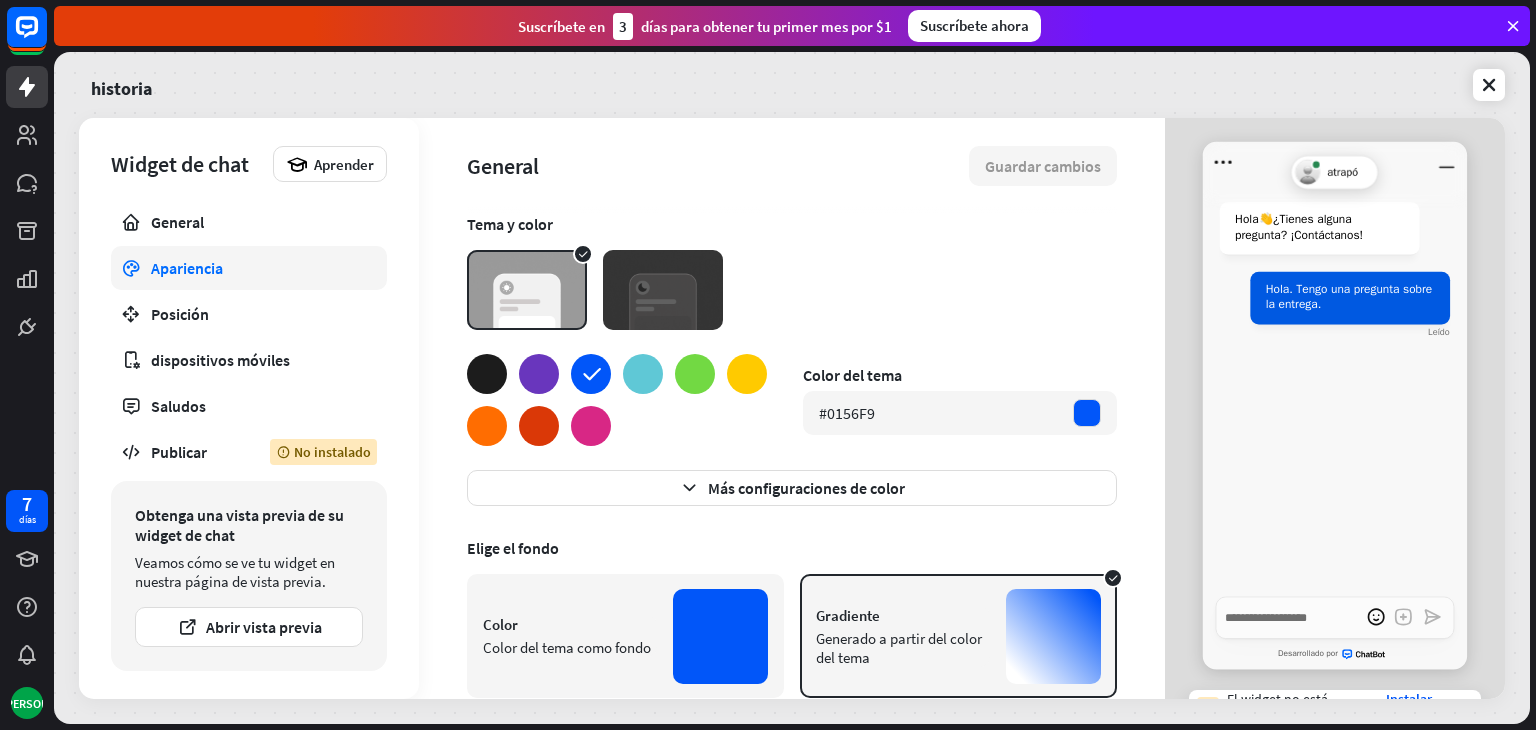 click at bounding box center [539, 374] 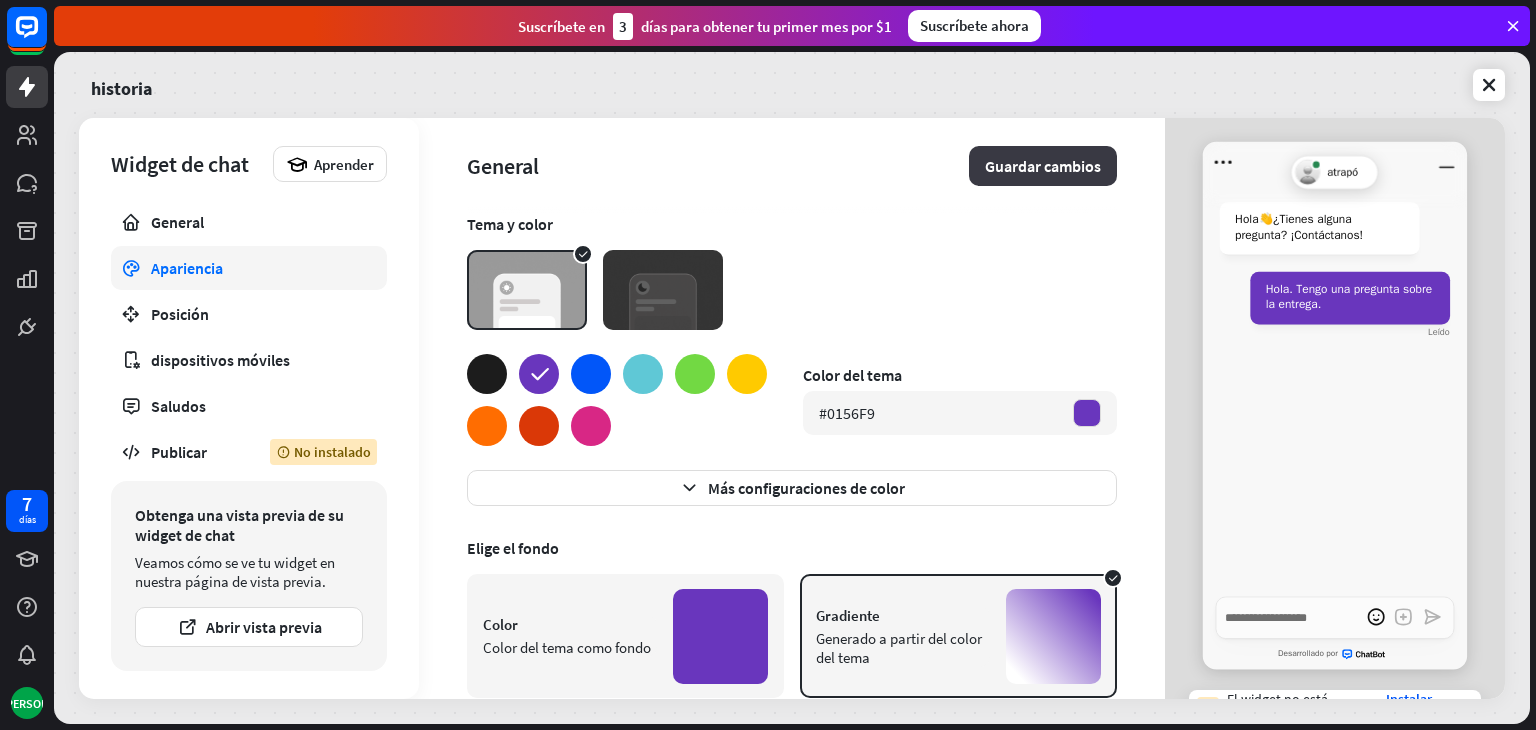 click on "Guardar cambios" at bounding box center [1043, 166] 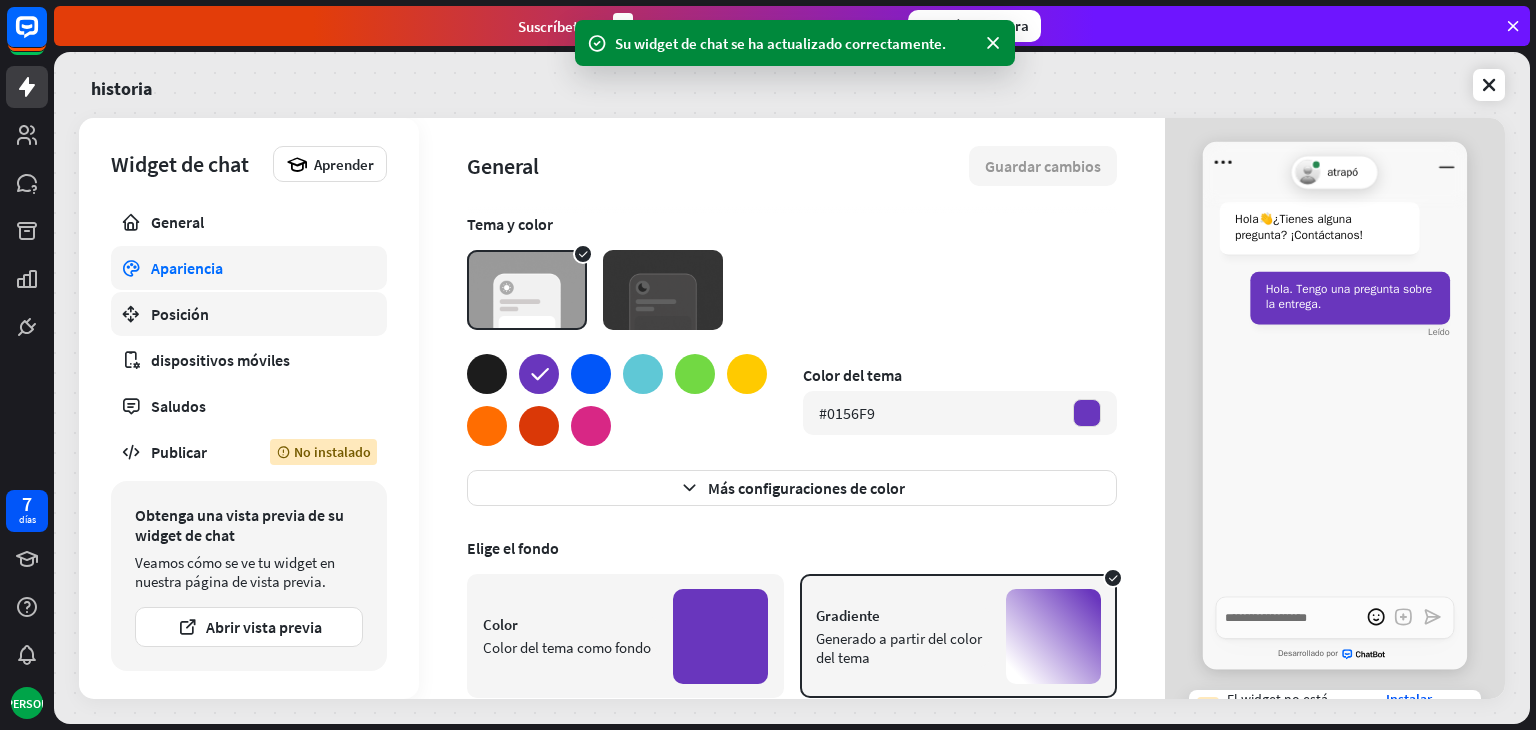 click on "Posición" at bounding box center (249, 314) 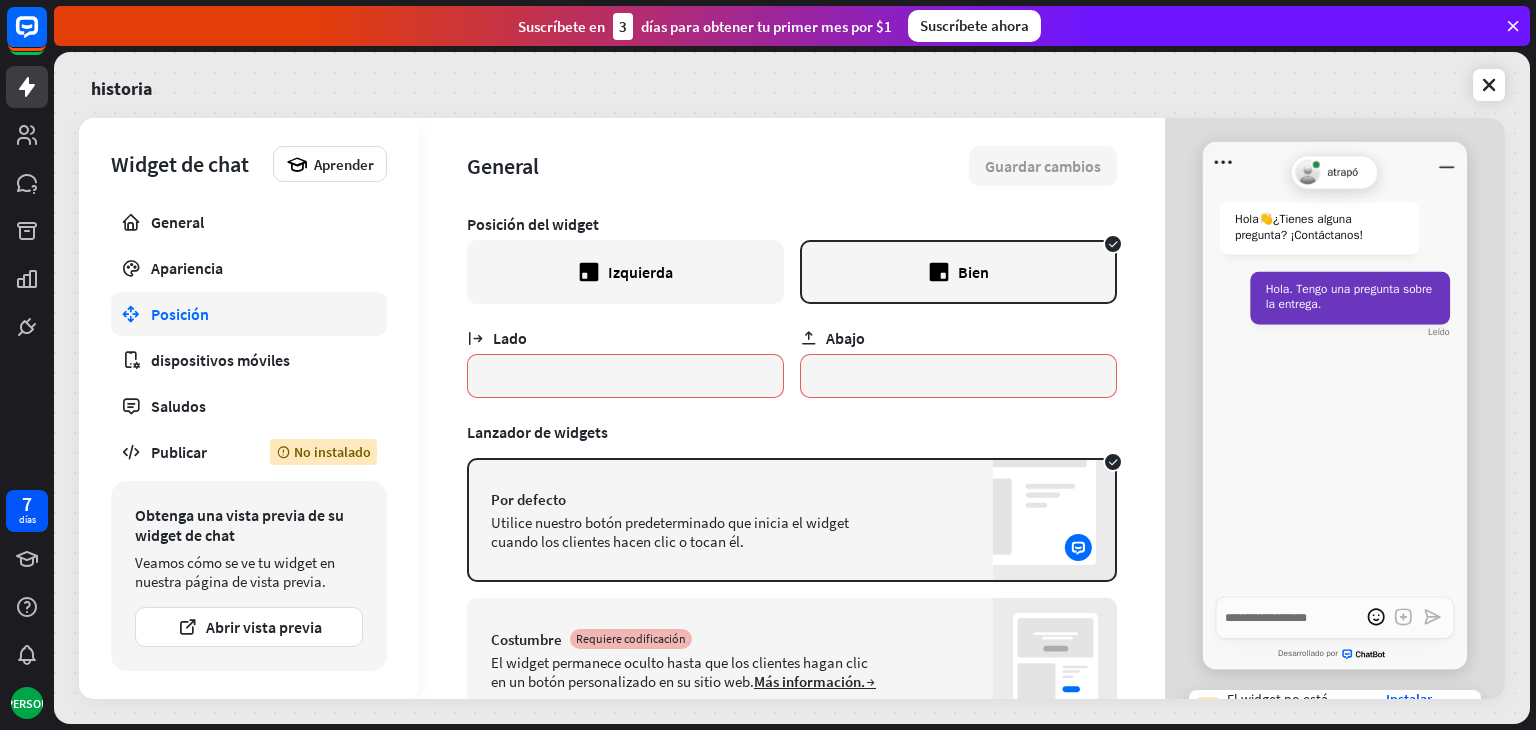 click on "Por defecto
Utilice nuestro botón predeterminado que inicia el widget cuando los clientes hacen clic o tocan él." at bounding box center [792, 520] 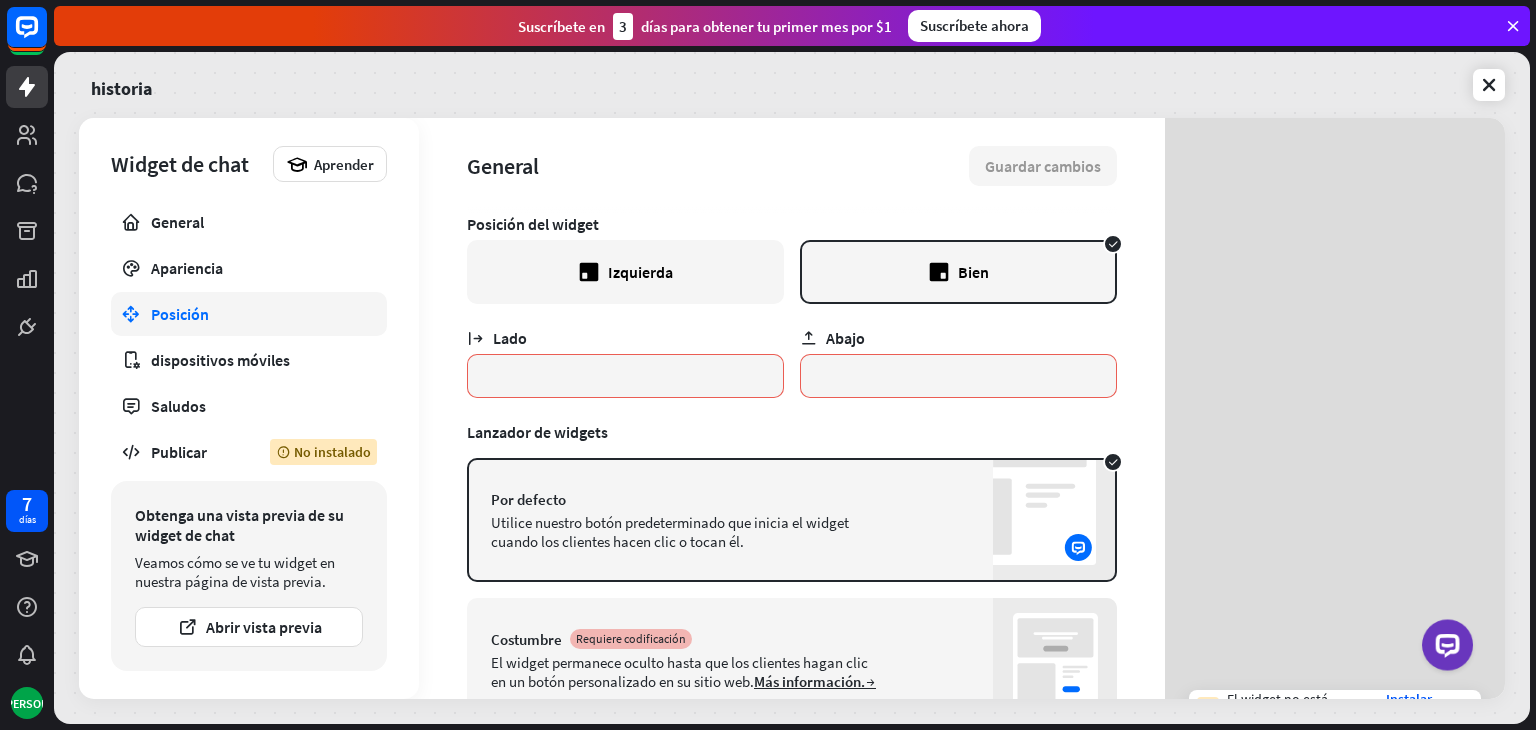 type on "*" 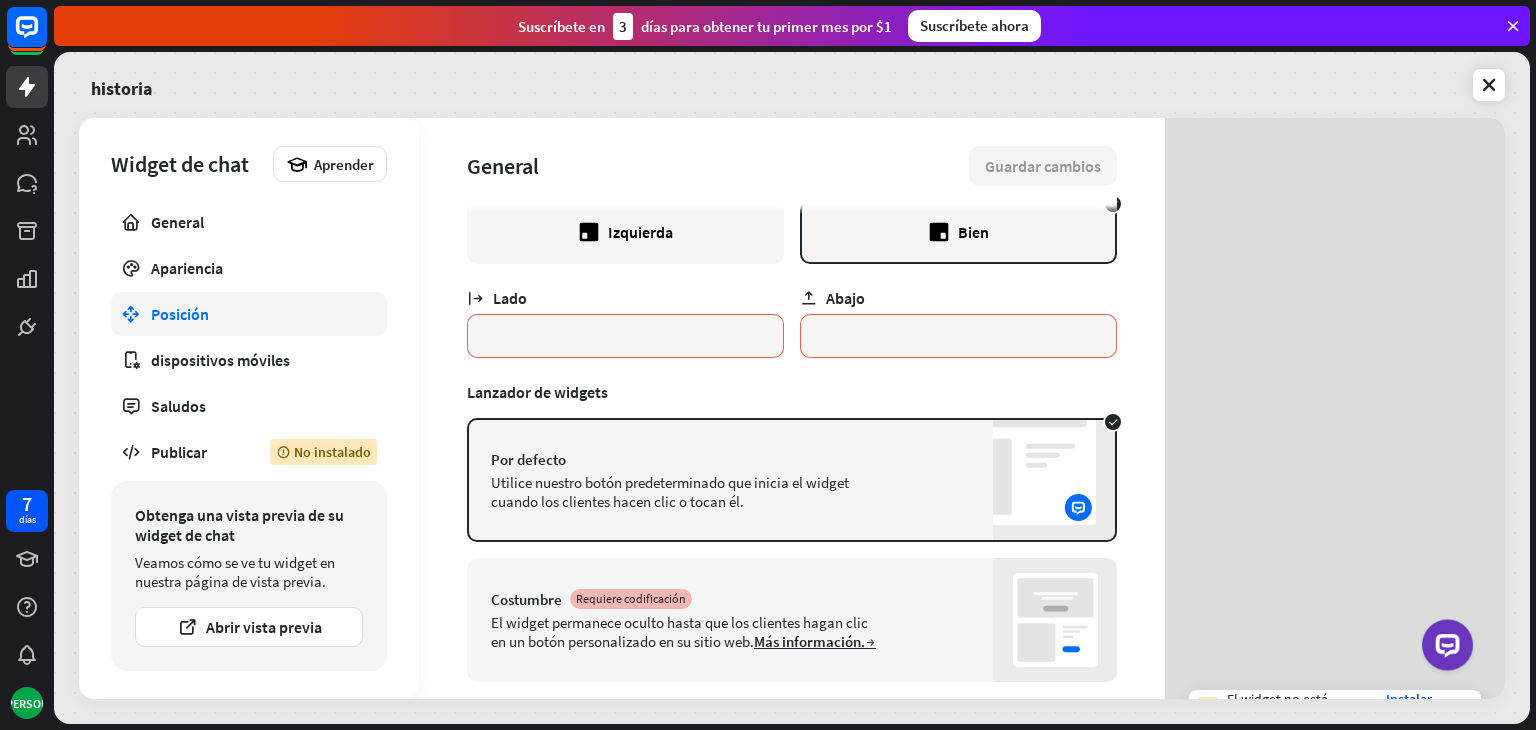 scroll, scrollTop: 79, scrollLeft: 0, axis: vertical 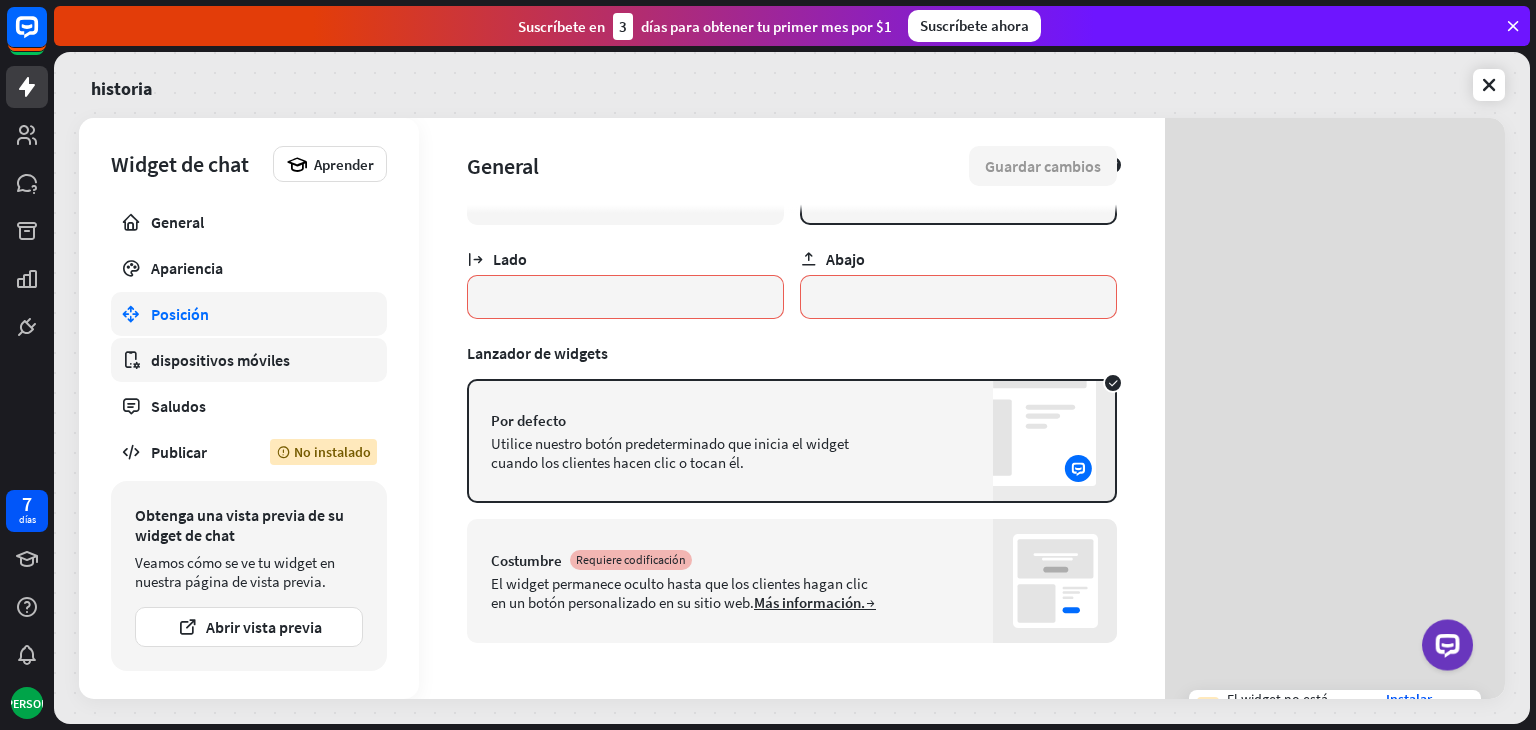 click on "dispositivos móviles" at bounding box center [249, 360] 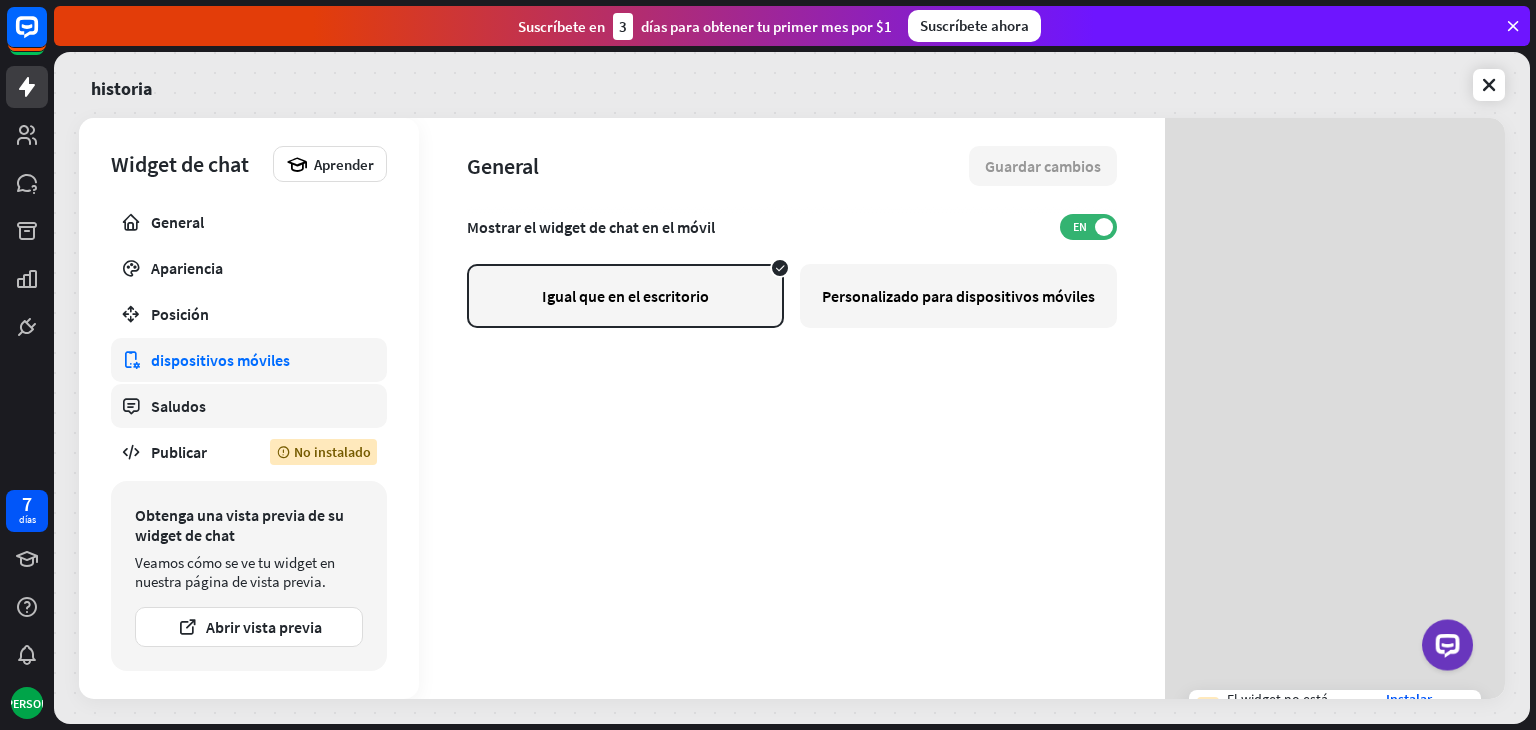 click on "Saludos" at bounding box center [249, 406] 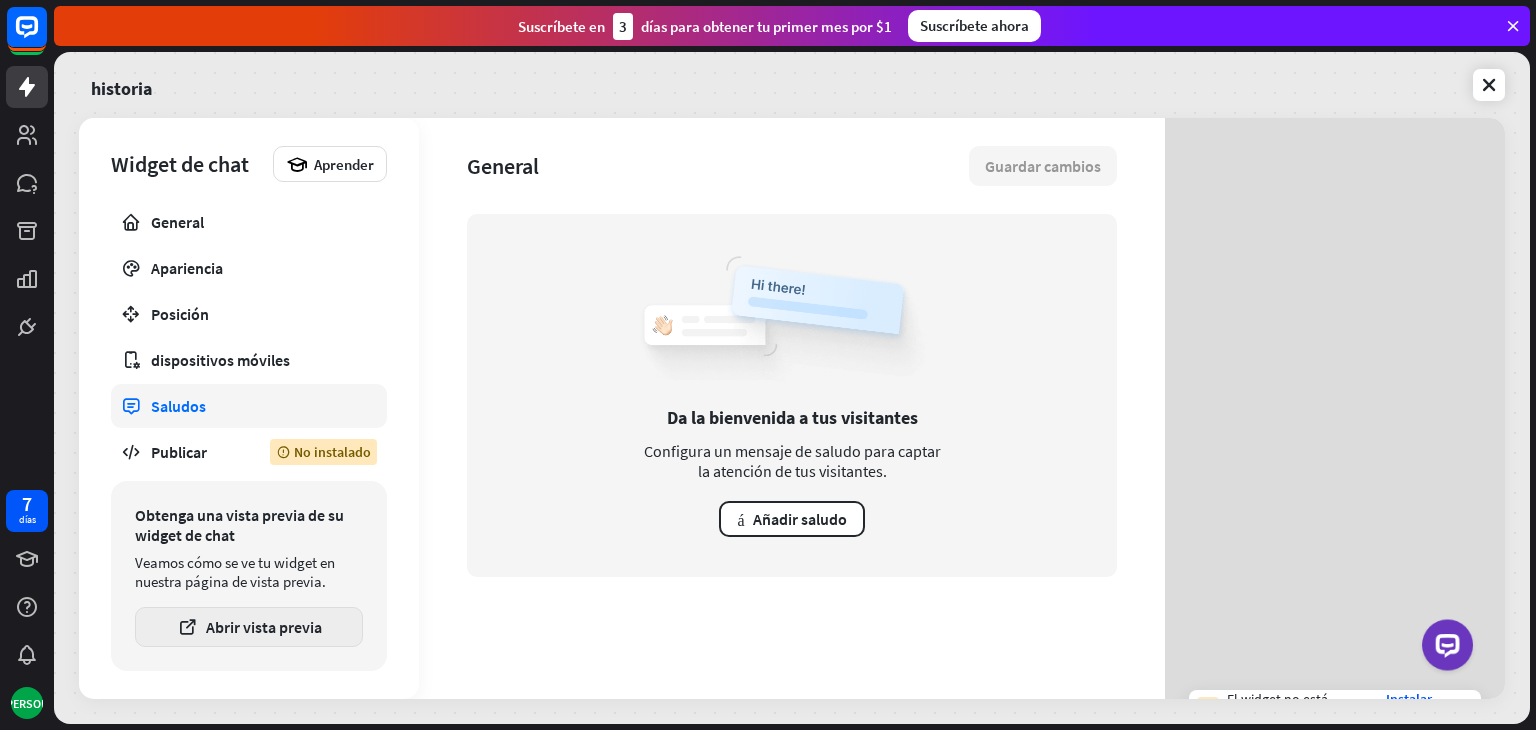 click on "Abrir vista previa" at bounding box center [264, 627] 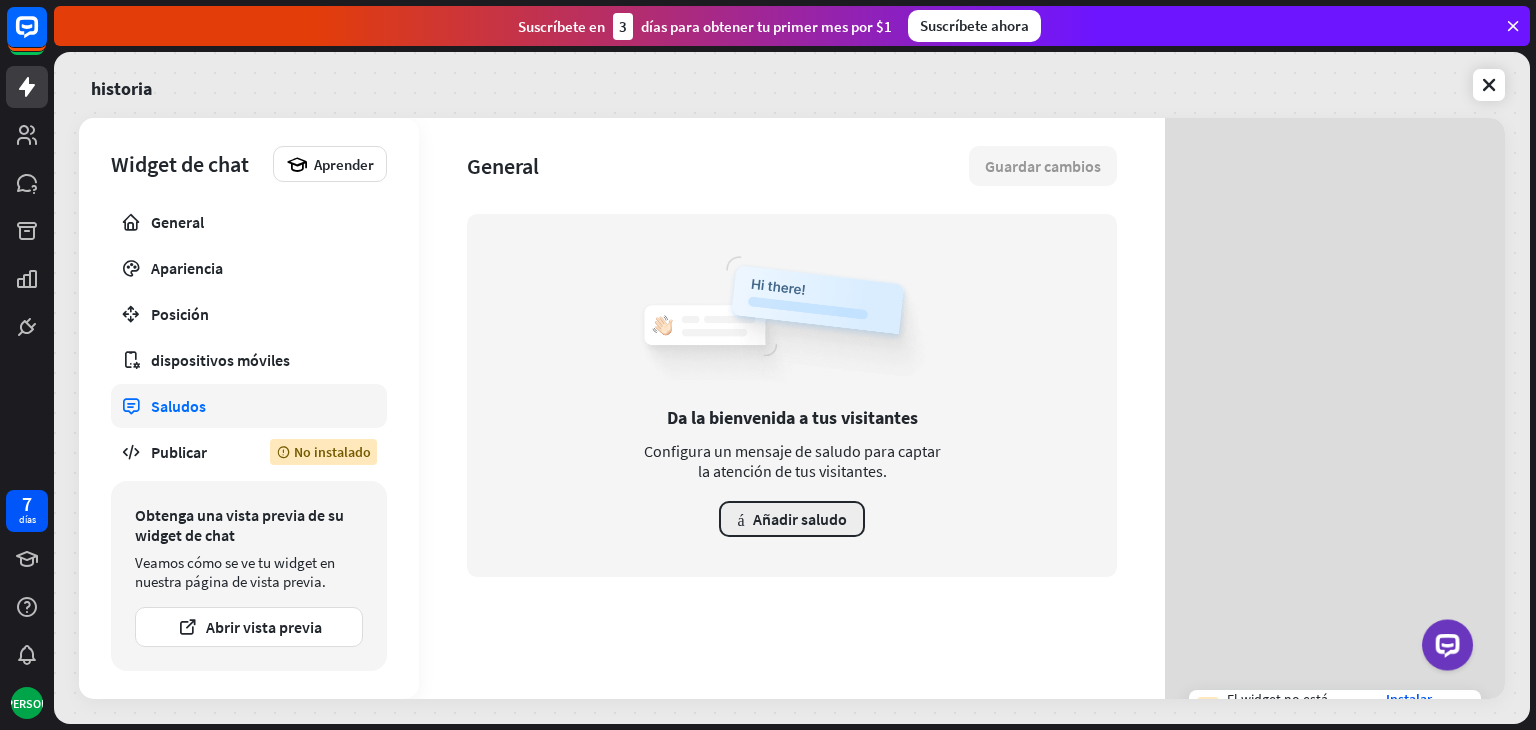 click on "Añadir saludo" at bounding box center [800, 519] 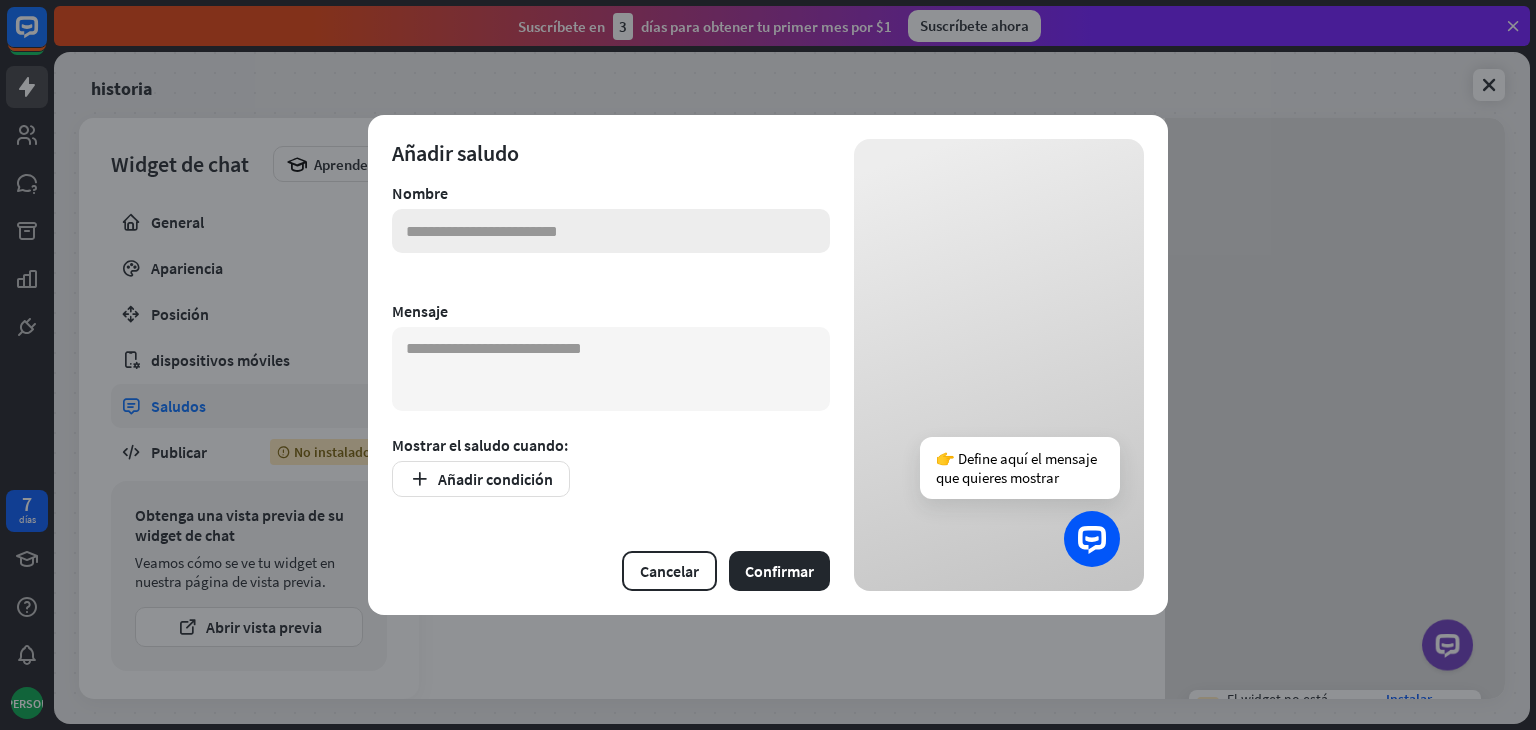 click at bounding box center [611, 231] 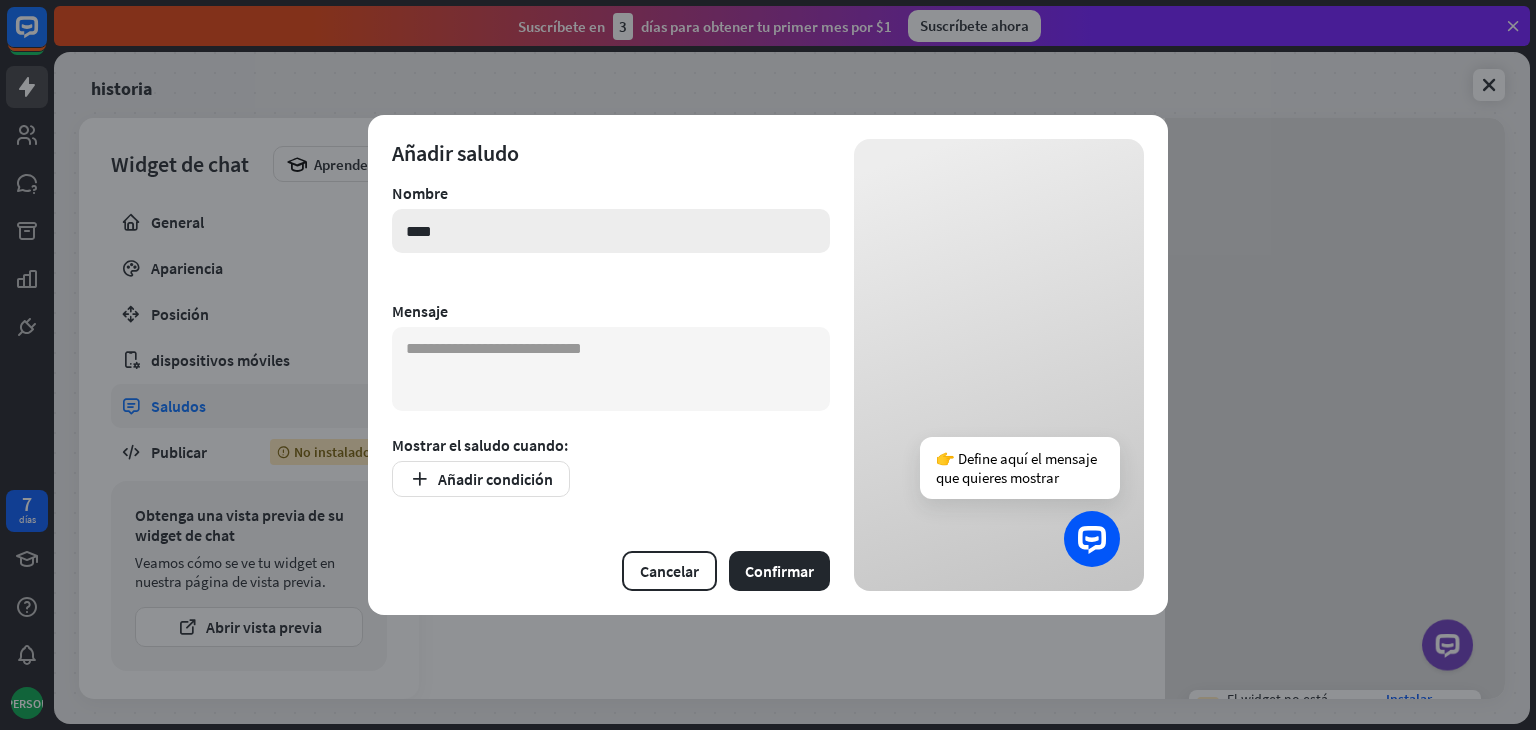 type on "****" 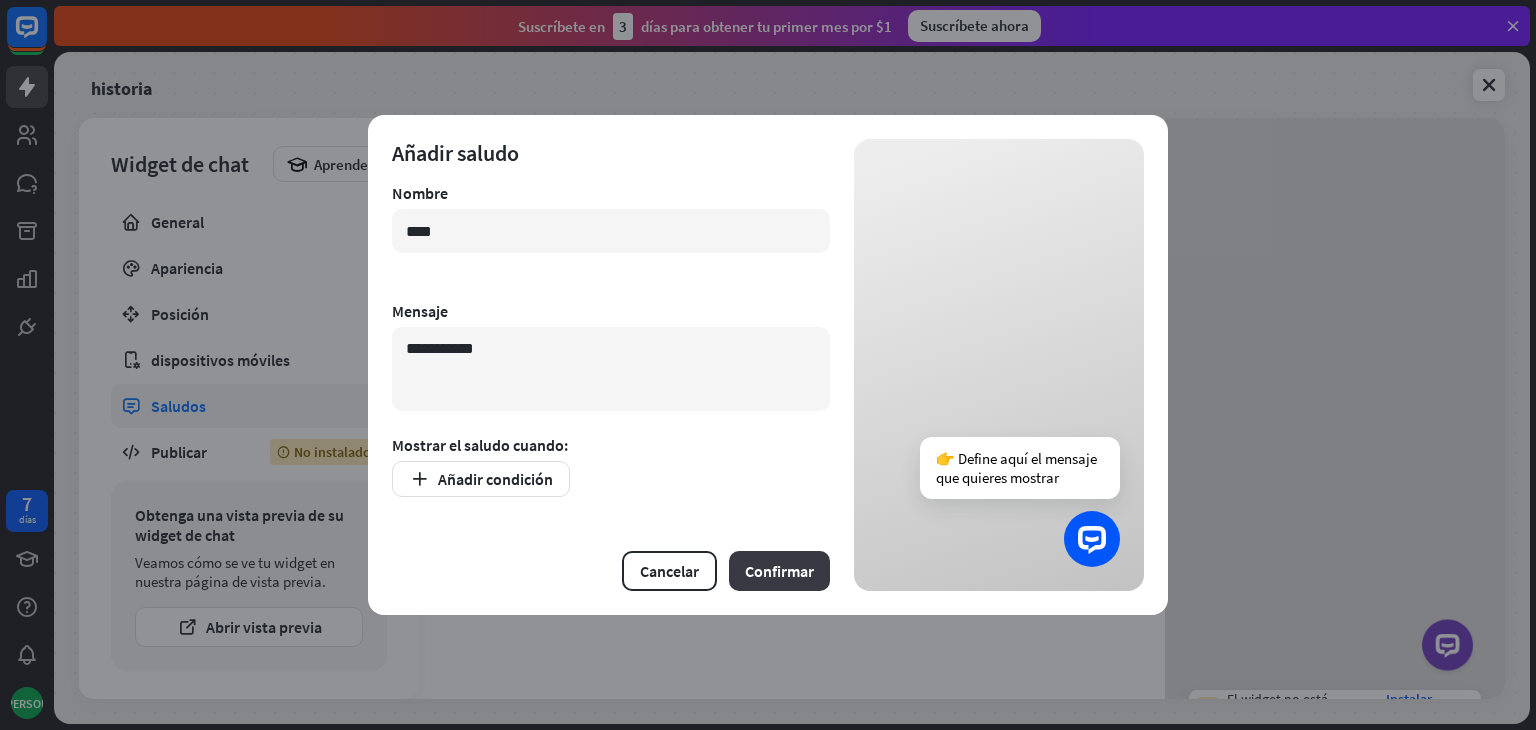 type on "**********" 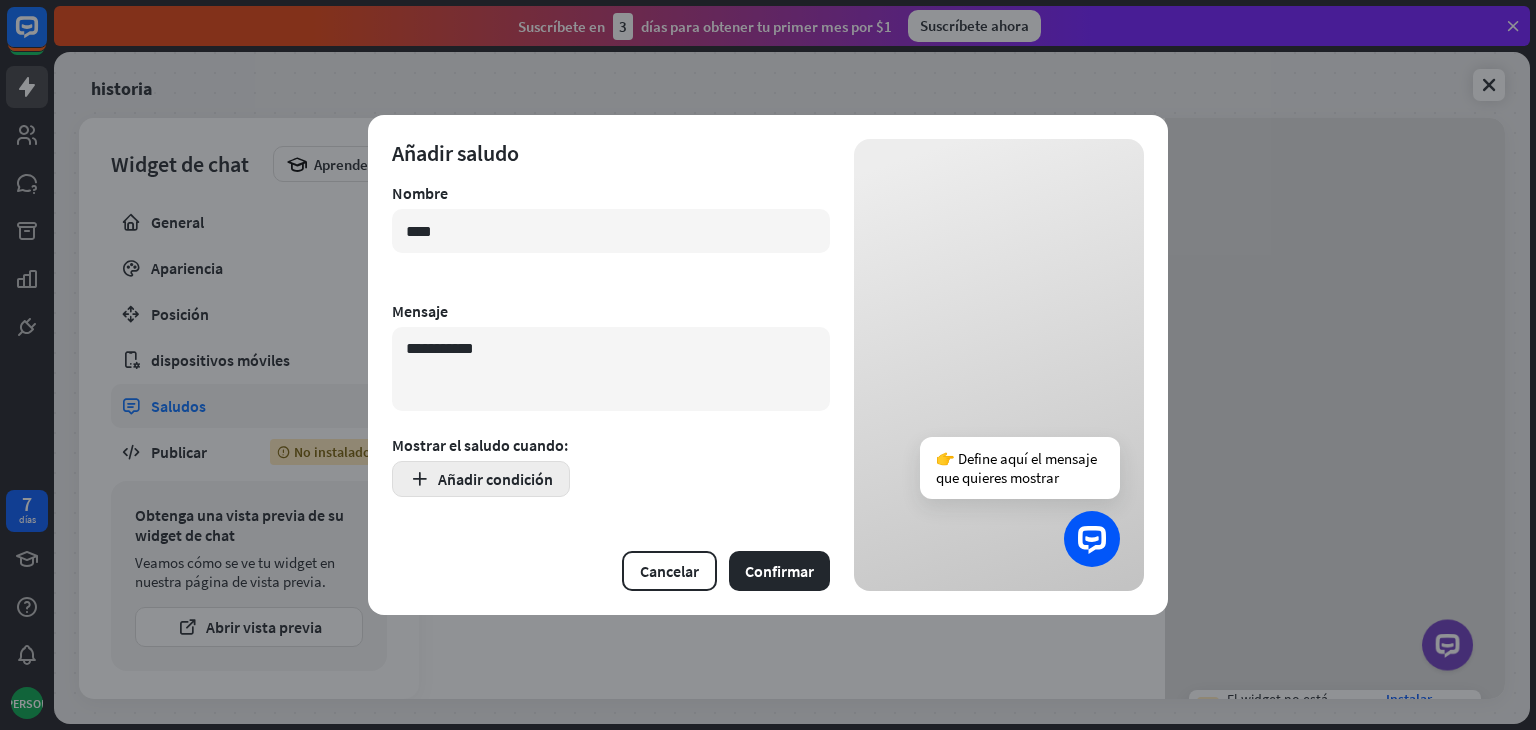 click on "Añadir condición" at bounding box center (495, 479) 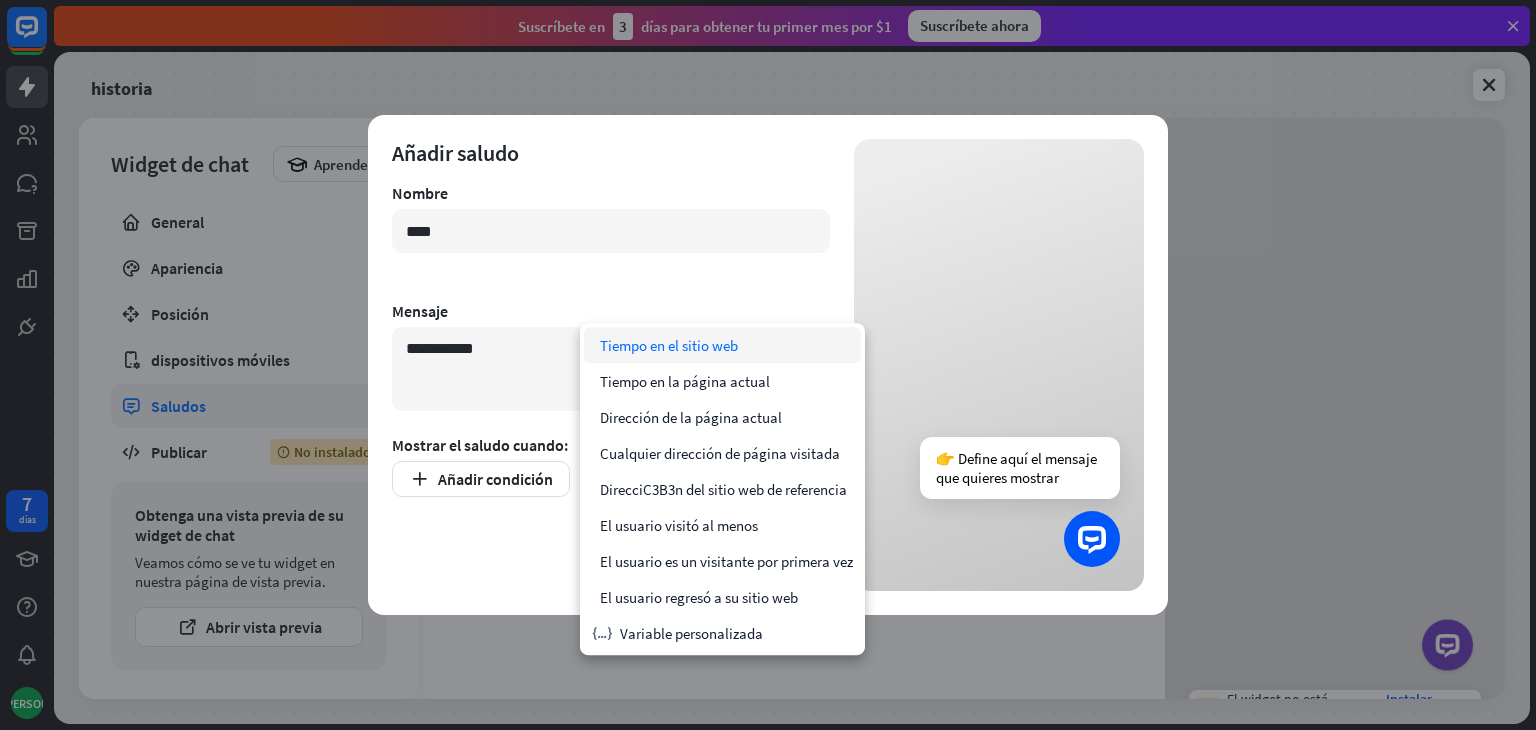 click on "tiempo
Tiempo en el sitio web" at bounding box center [722, 345] 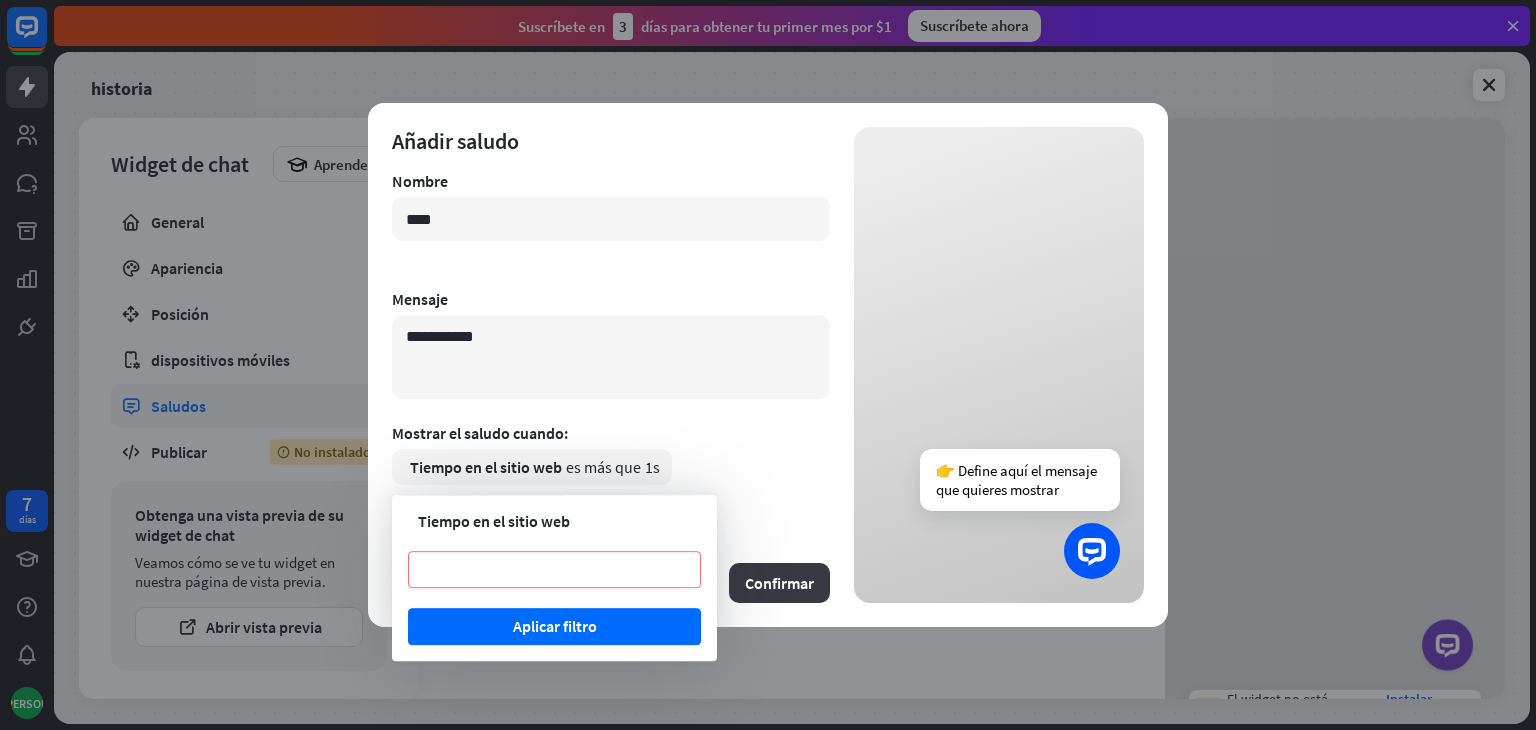 click on "Confirmar" at bounding box center (779, 583) 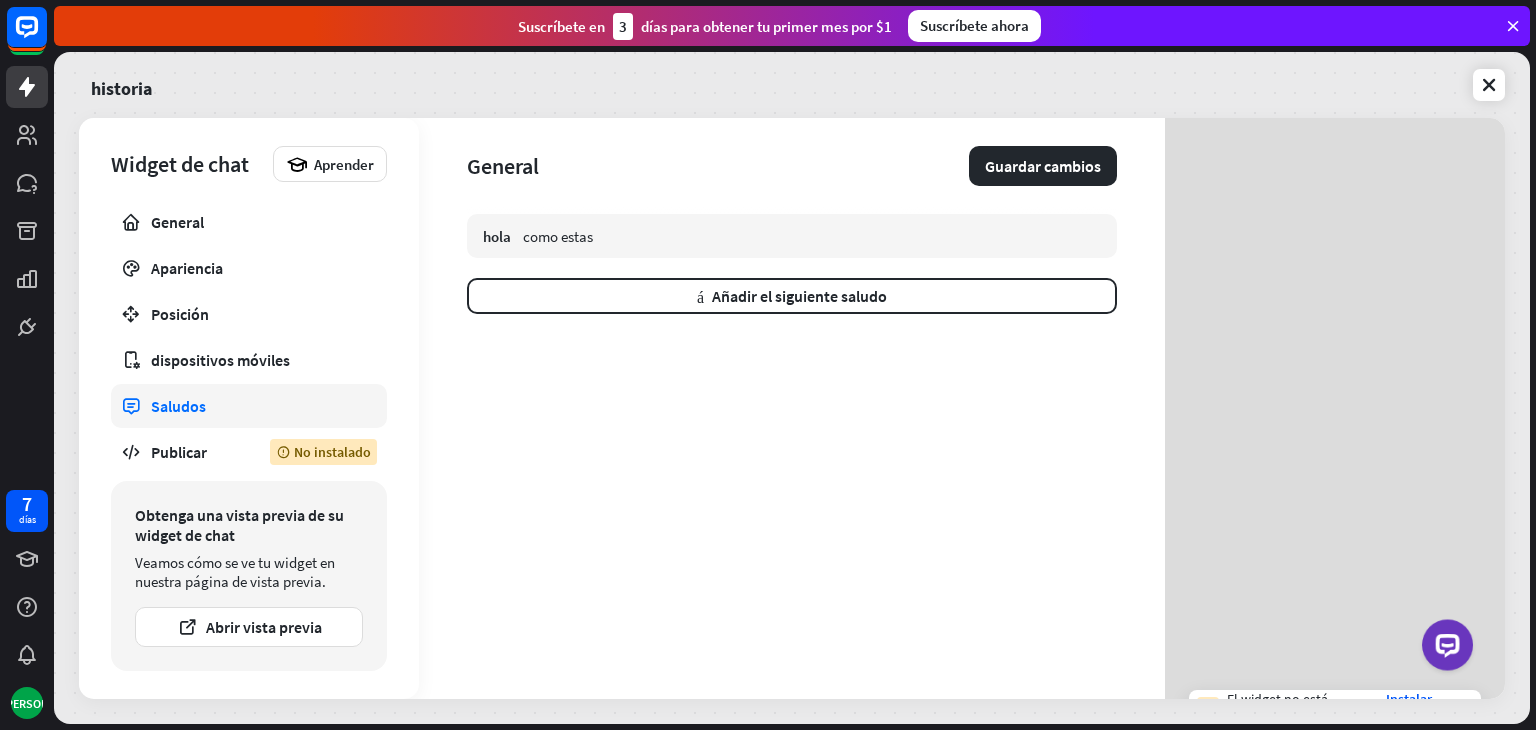 click on "hola   como estas
más
Añadir el siguiente saludo" at bounding box center [792, 456] 